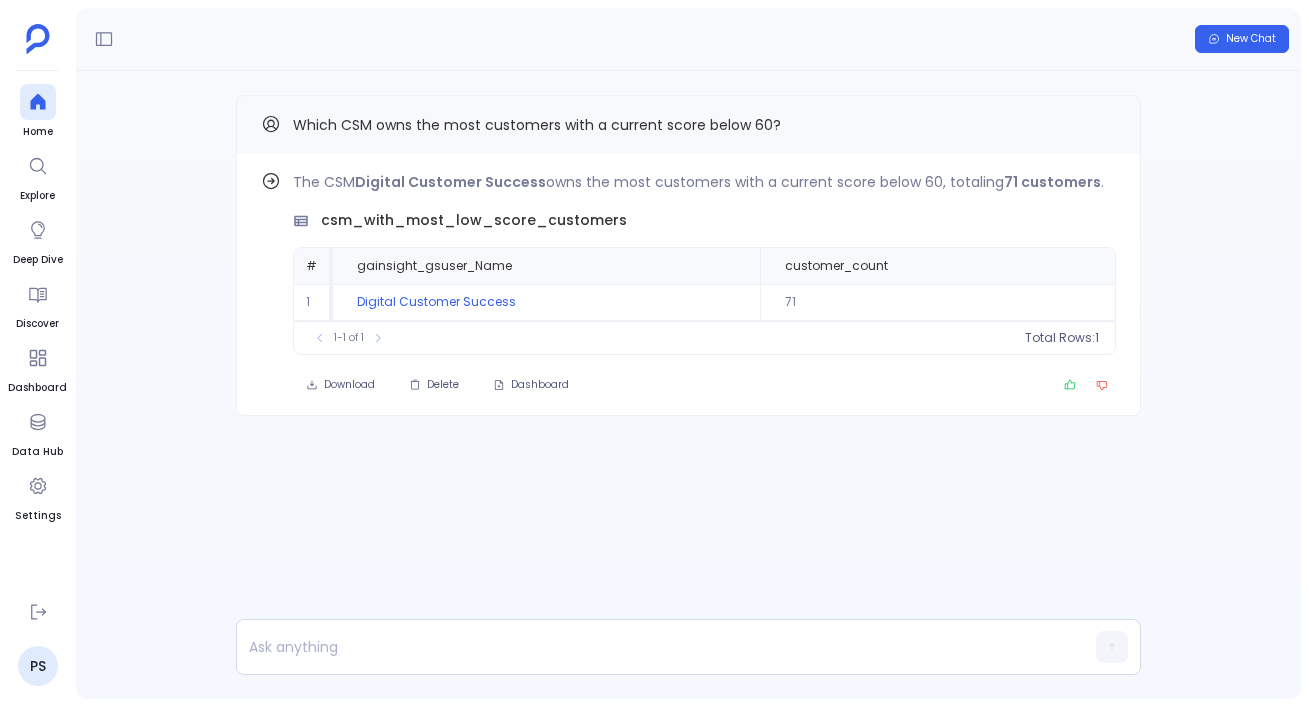scroll, scrollTop: 0, scrollLeft: 0, axis: both 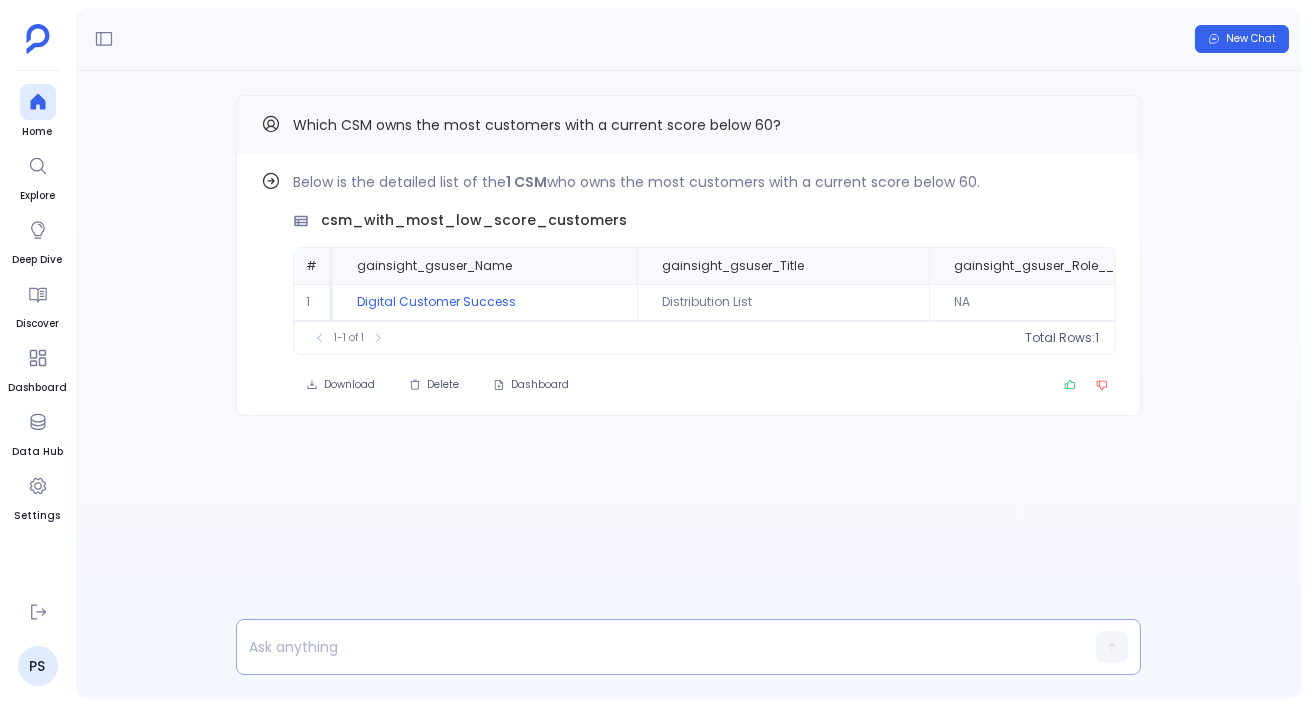click at bounding box center (650, 647) 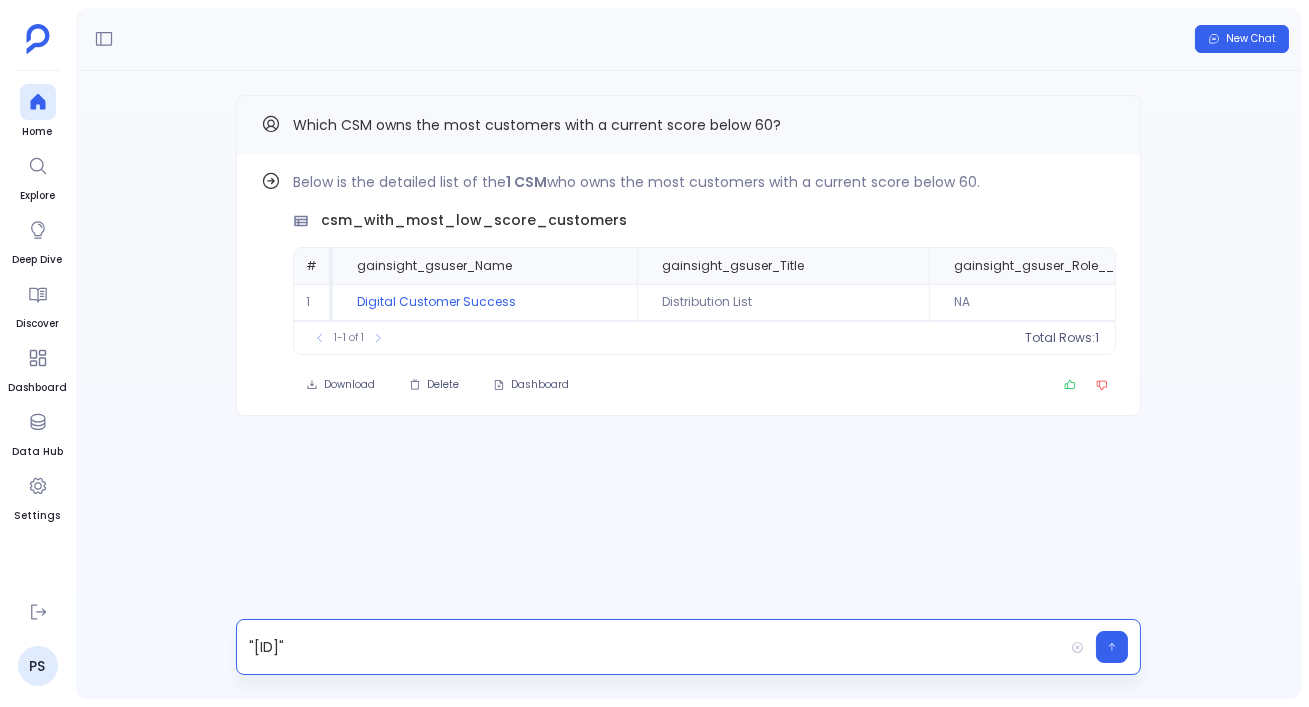 type 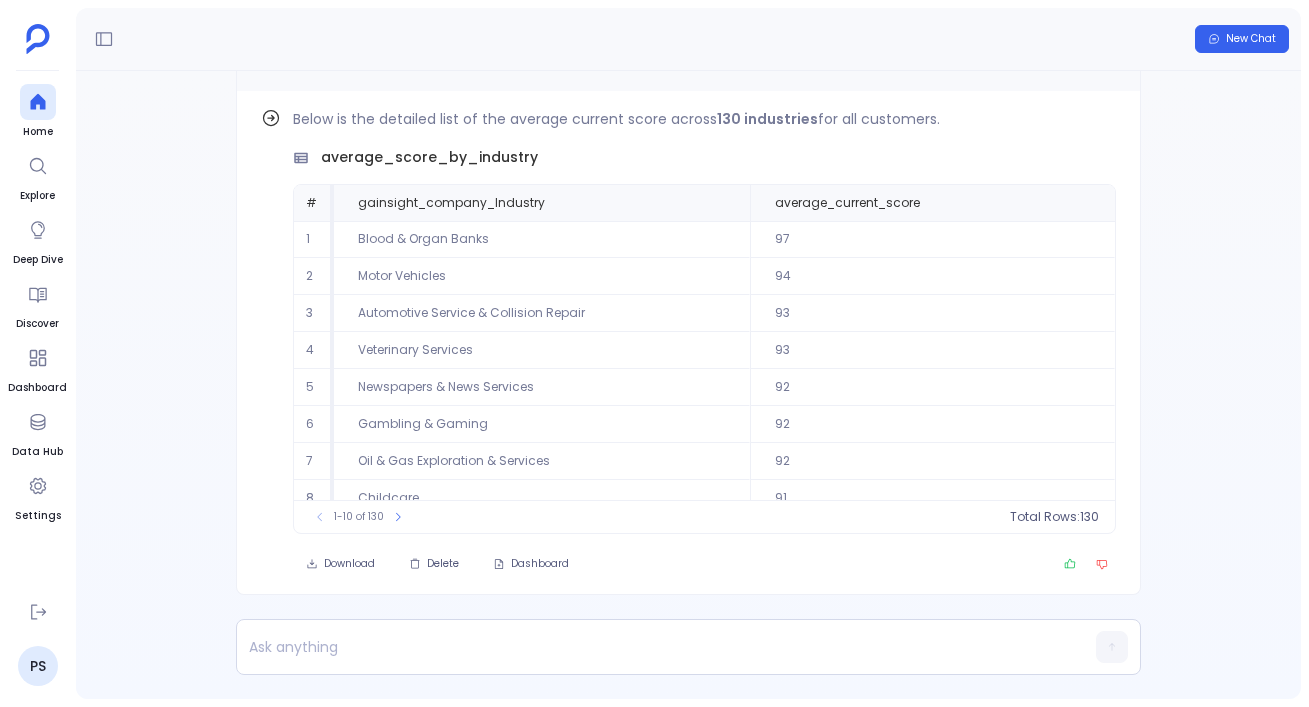scroll, scrollTop: 0, scrollLeft: 0, axis: both 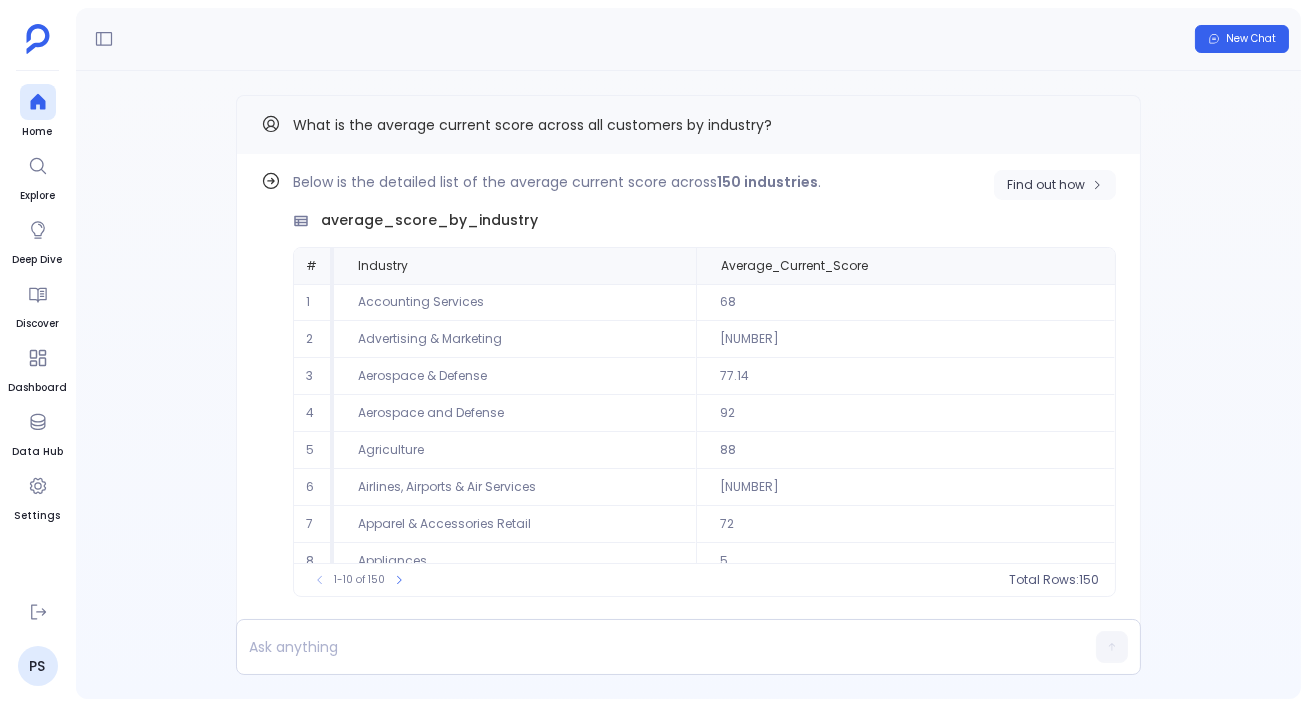 click on "Find out how" at bounding box center [1055, 185] 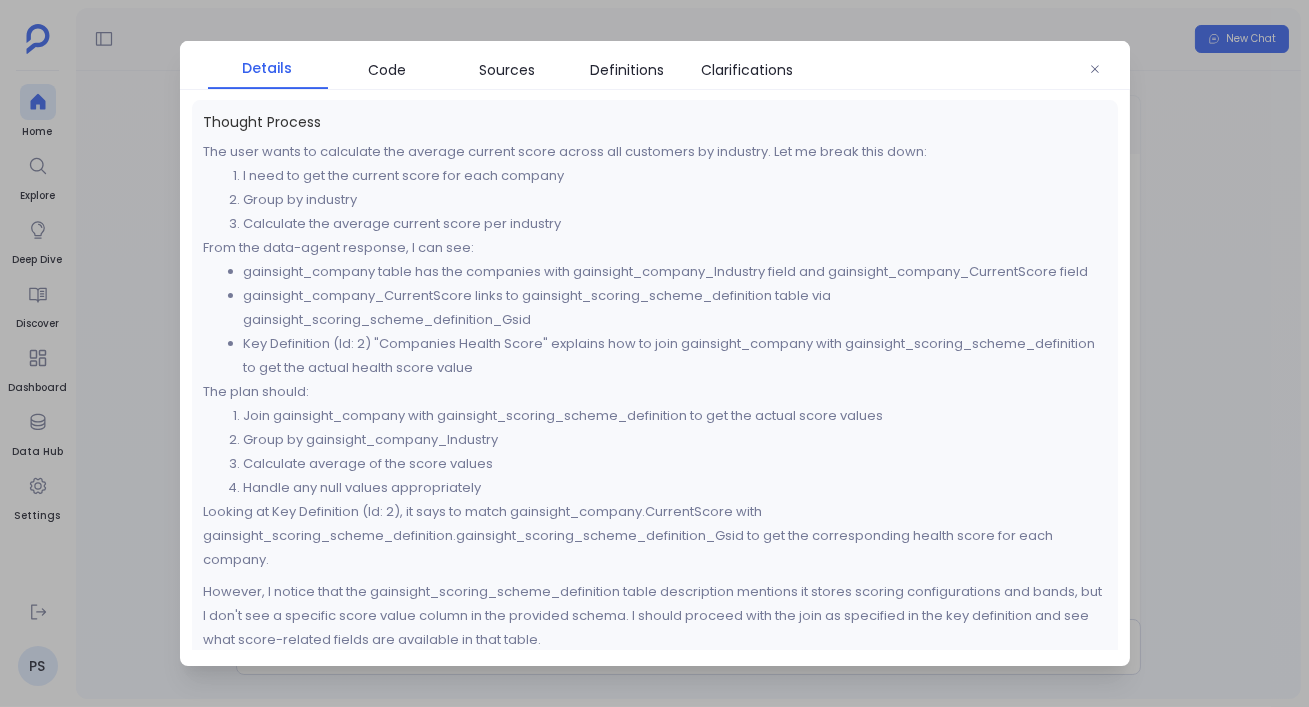 scroll, scrollTop: 42, scrollLeft: 0, axis: vertical 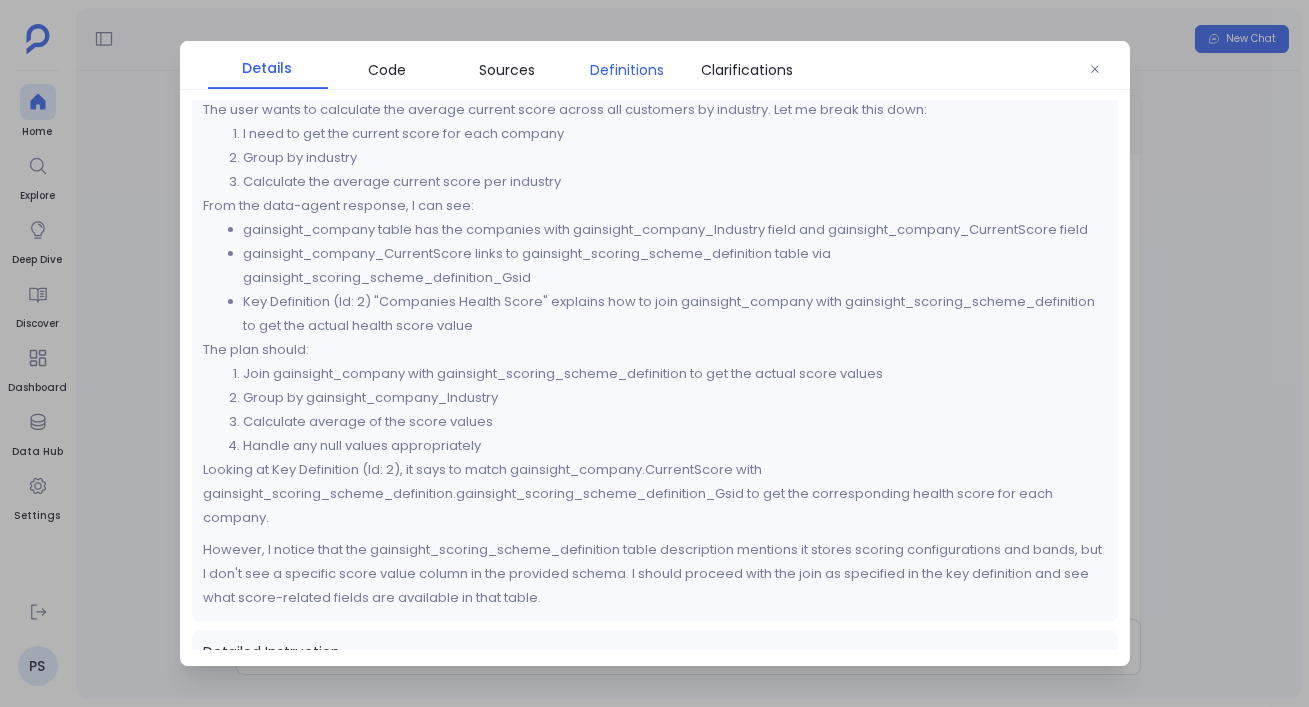 click on "Definitions" at bounding box center [628, 70] 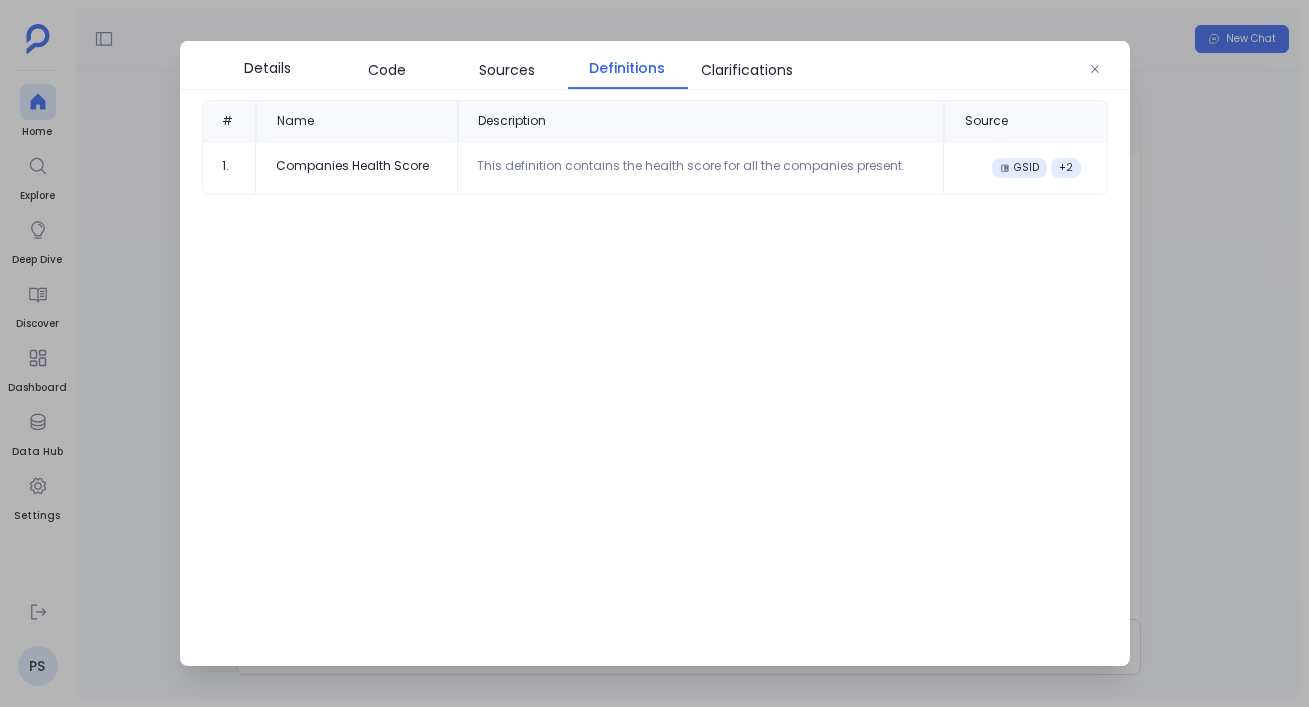scroll, scrollTop: 0, scrollLeft: 0, axis: both 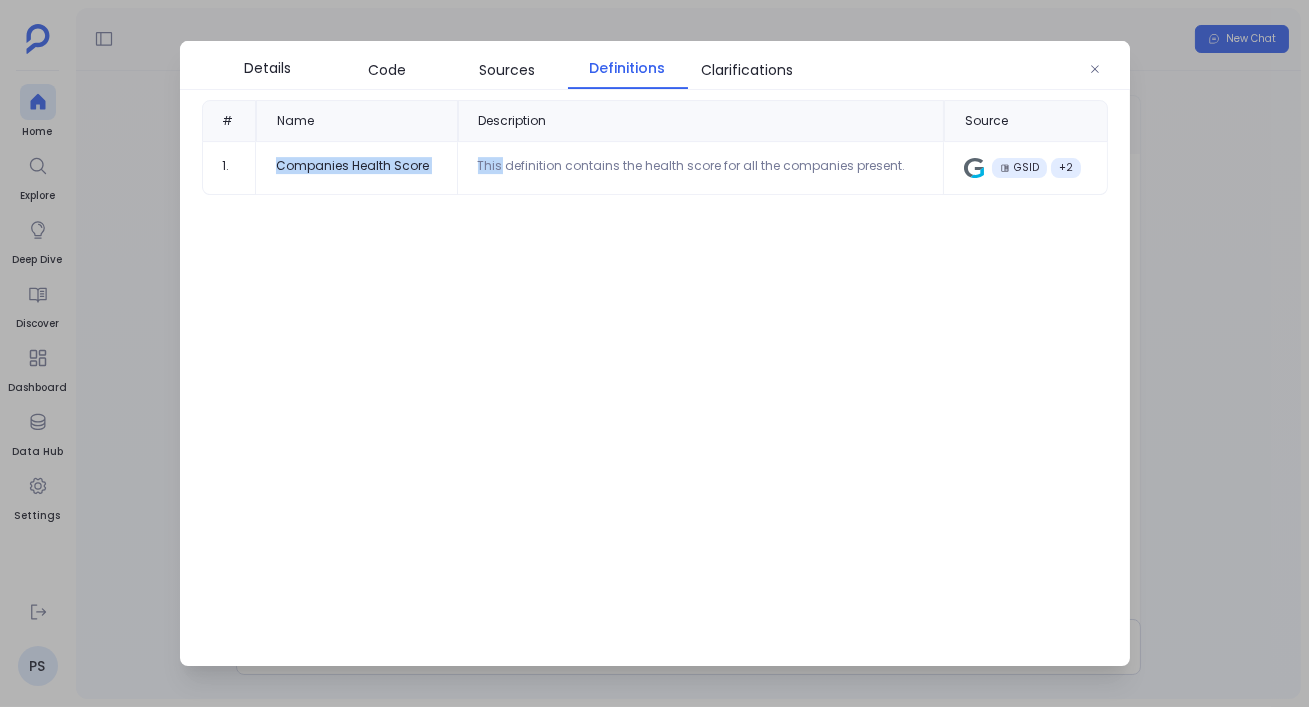 drag, startPoint x: 274, startPoint y: 165, endPoint x: 497, endPoint y: 172, distance: 223.10983 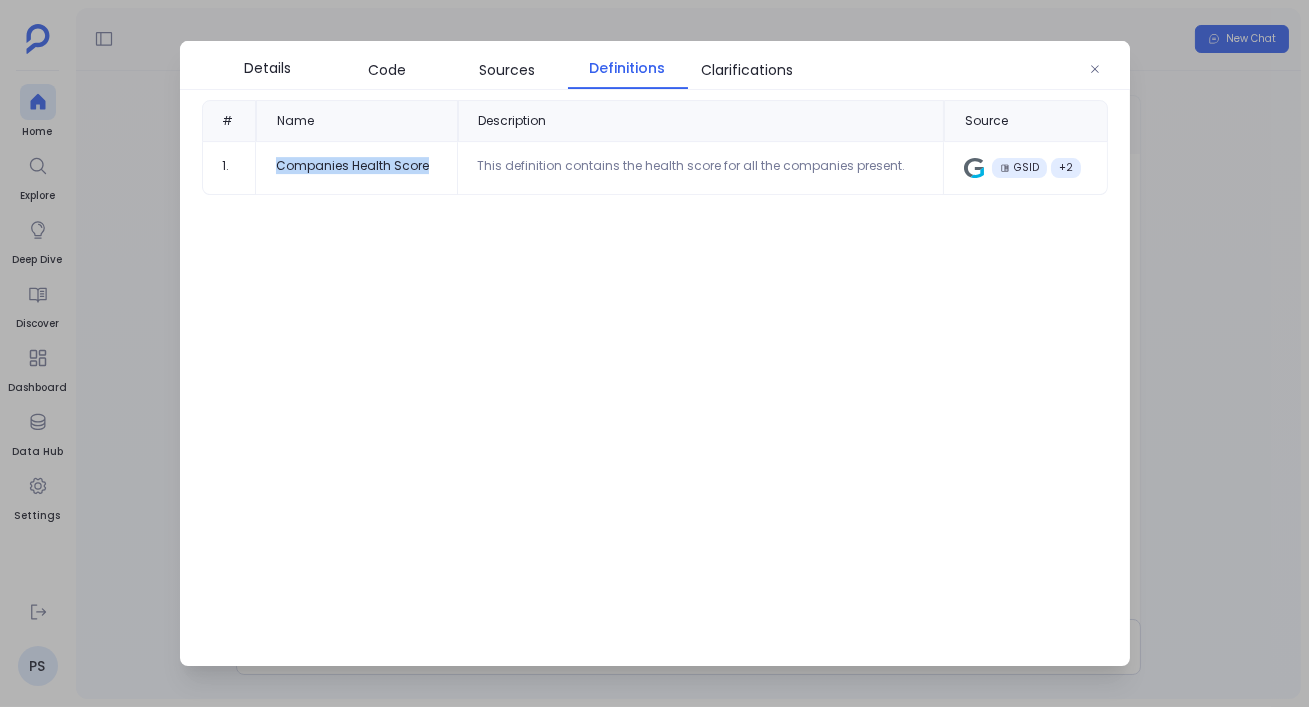 click on "Companies Health Score" at bounding box center (356, 166) 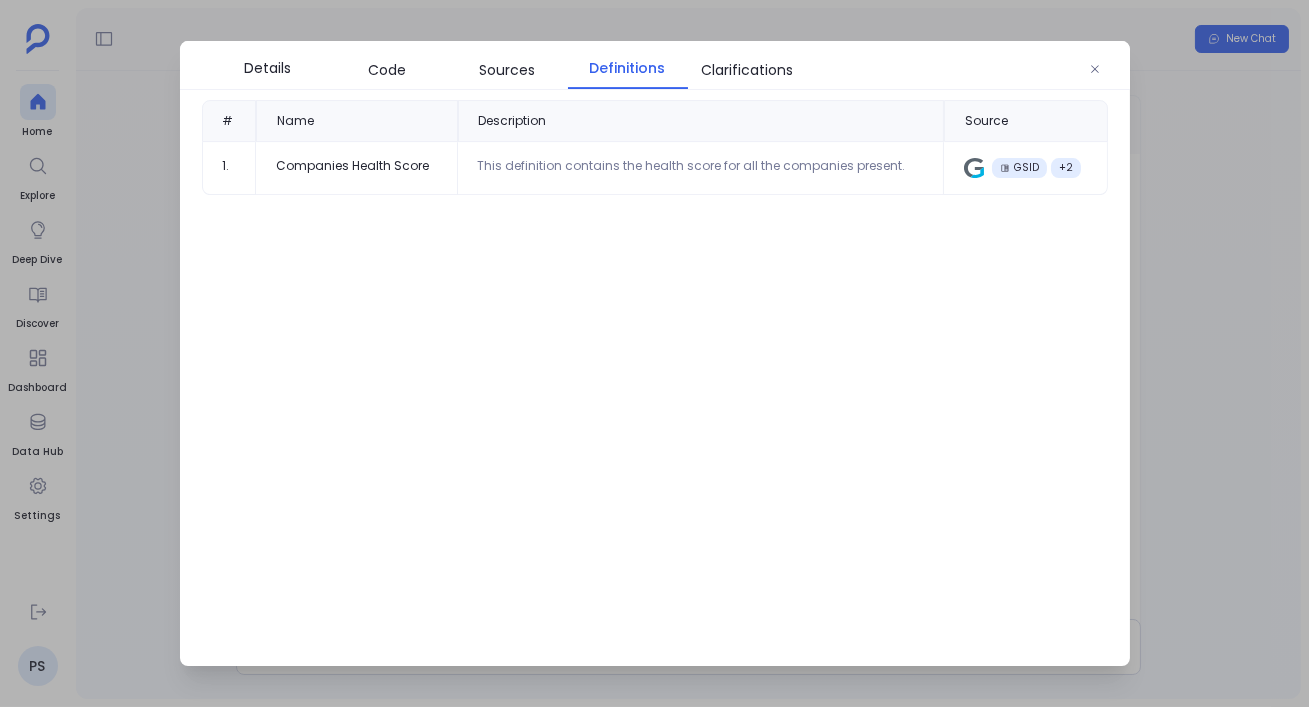 click on "Companies Health Score" at bounding box center [356, 166] 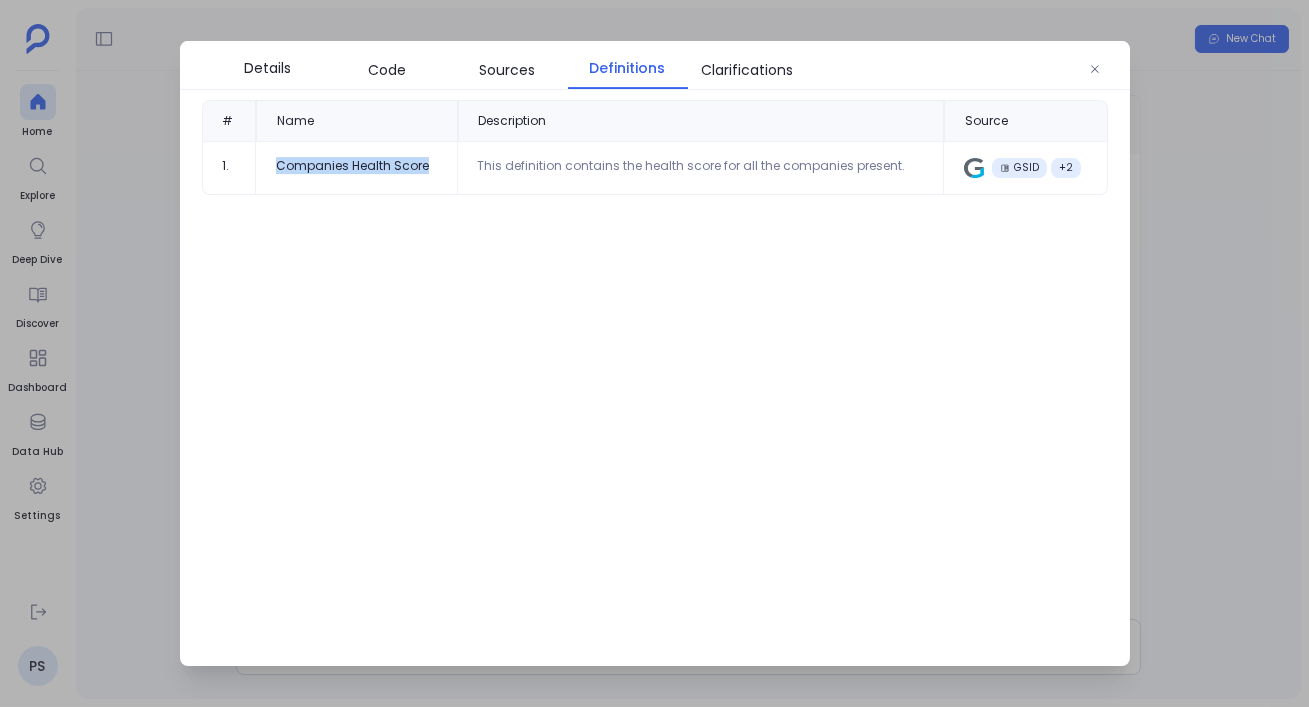 drag, startPoint x: 268, startPoint y: 168, endPoint x: 447, endPoint y: 165, distance: 179.02513 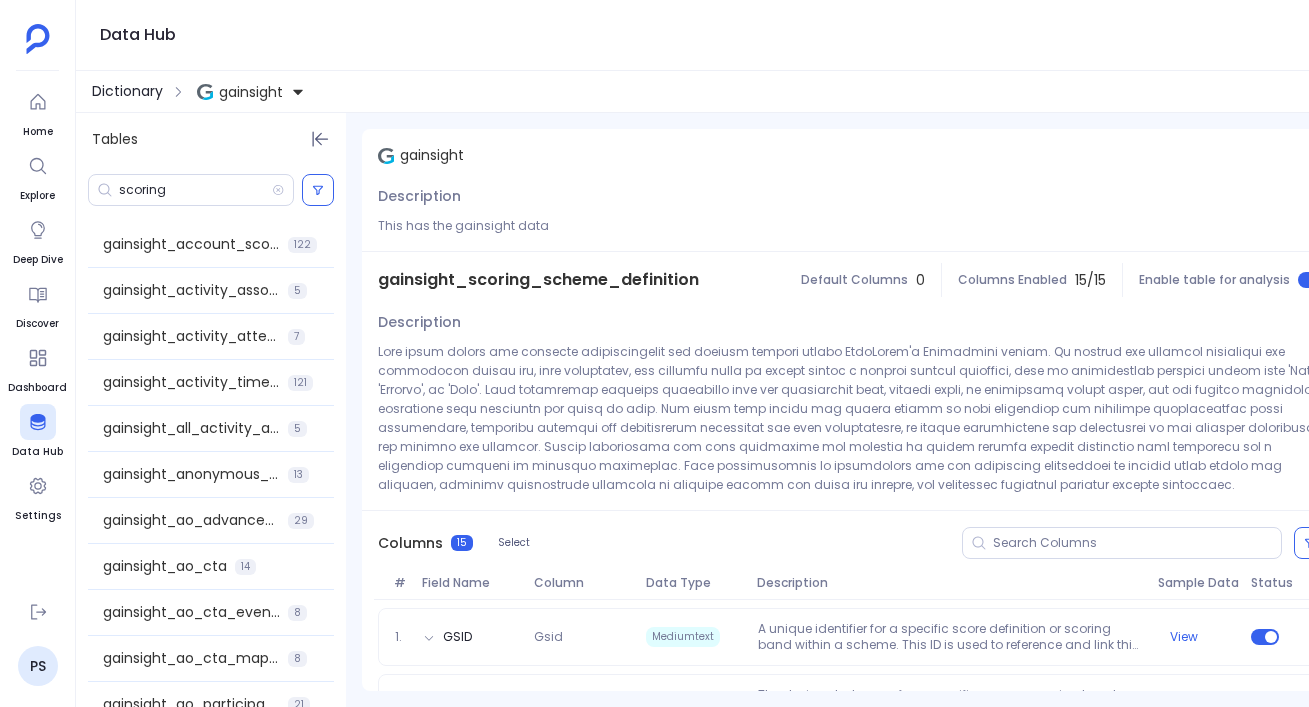 scroll, scrollTop: 0, scrollLeft: 0, axis: both 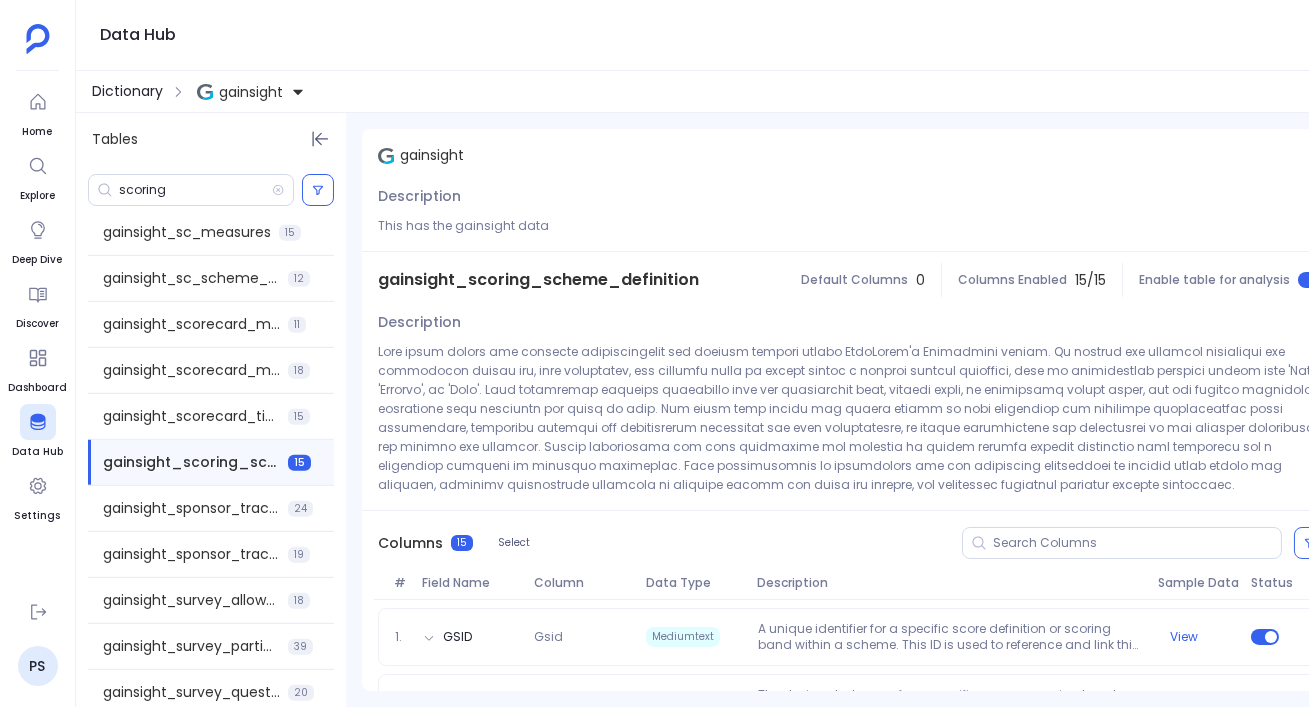 click on "Dictionary" at bounding box center [127, 91] 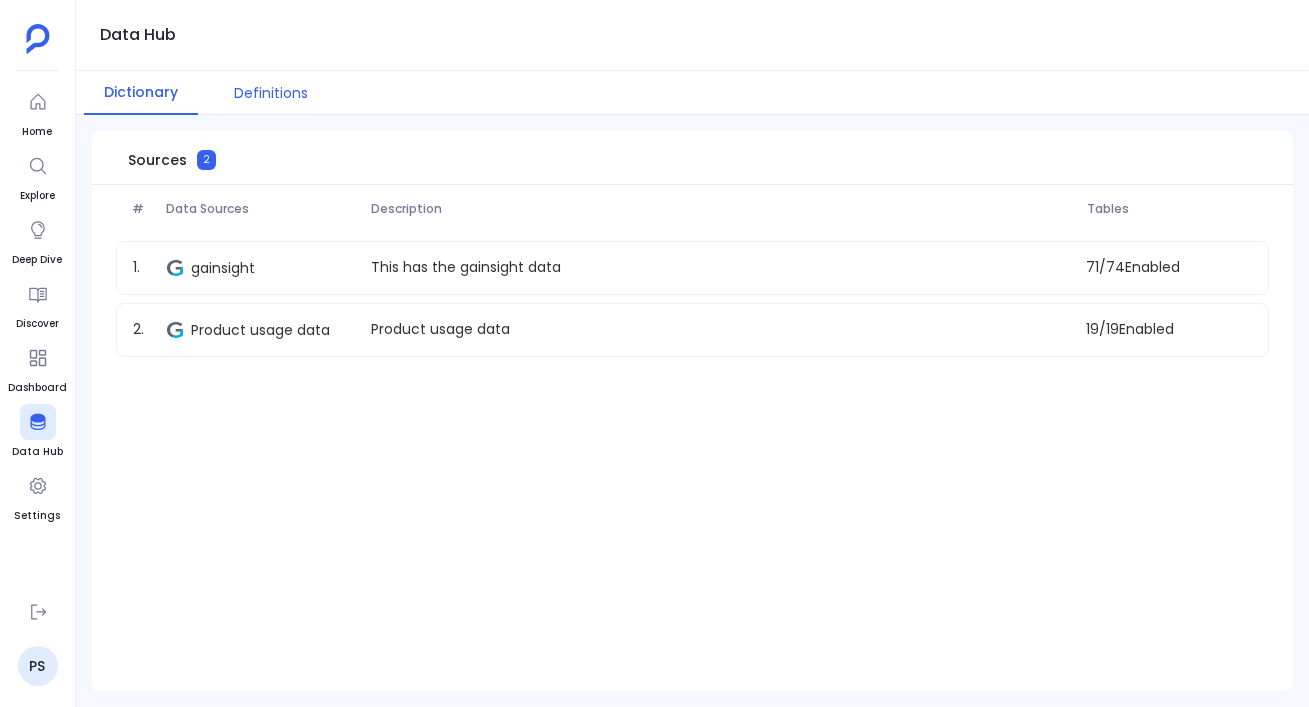 click on "Definitions" at bounding box center (271, 93) 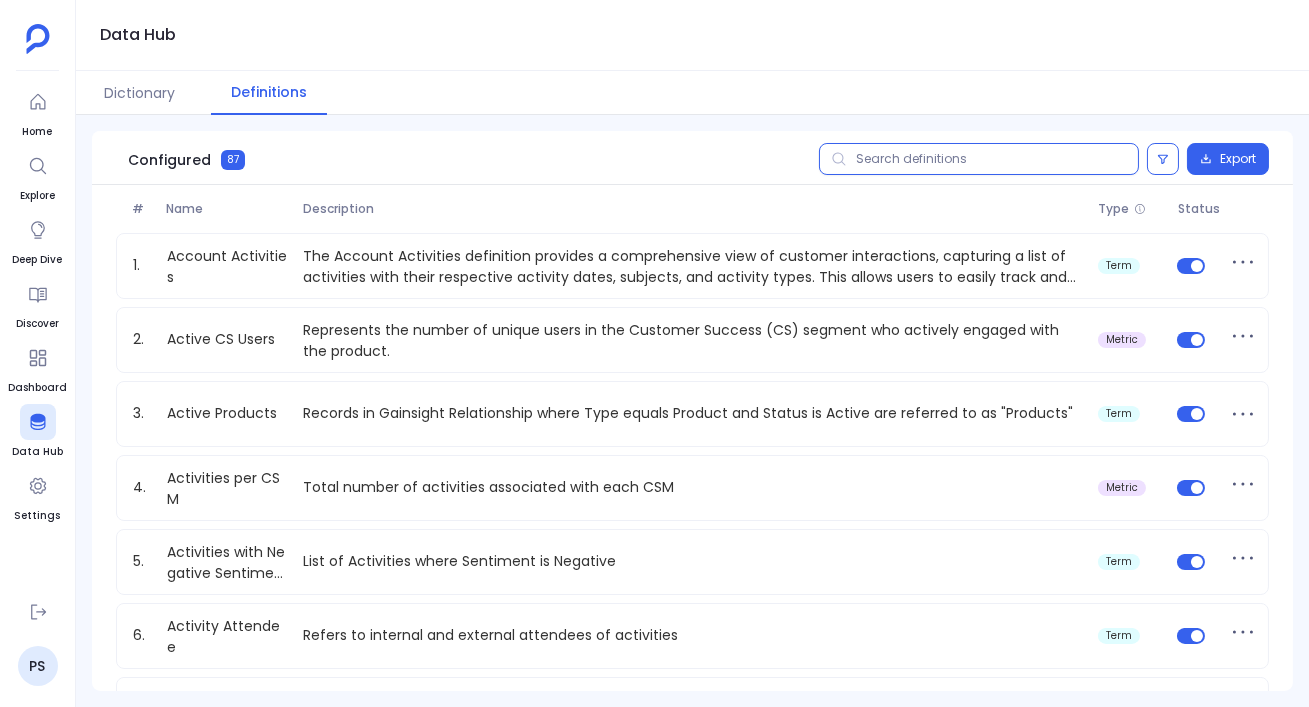 click at bounding box center [979, 159] 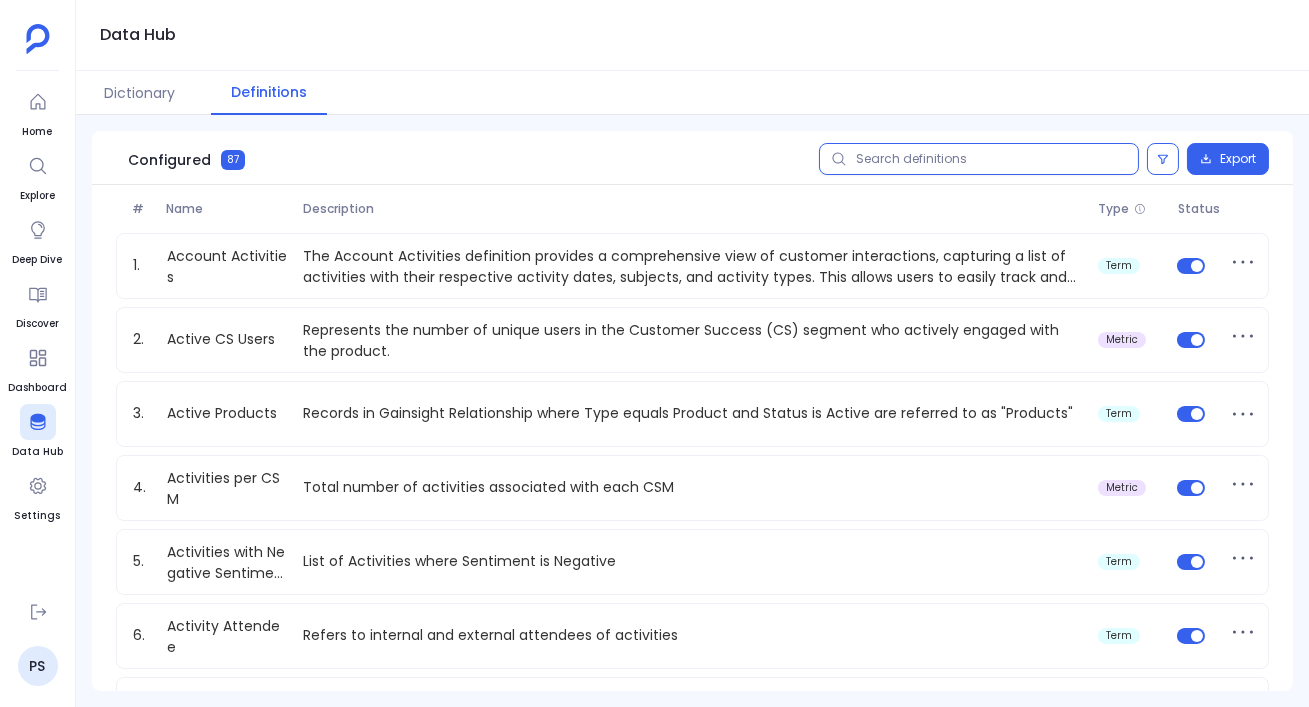 paste on "Companies Health Score" 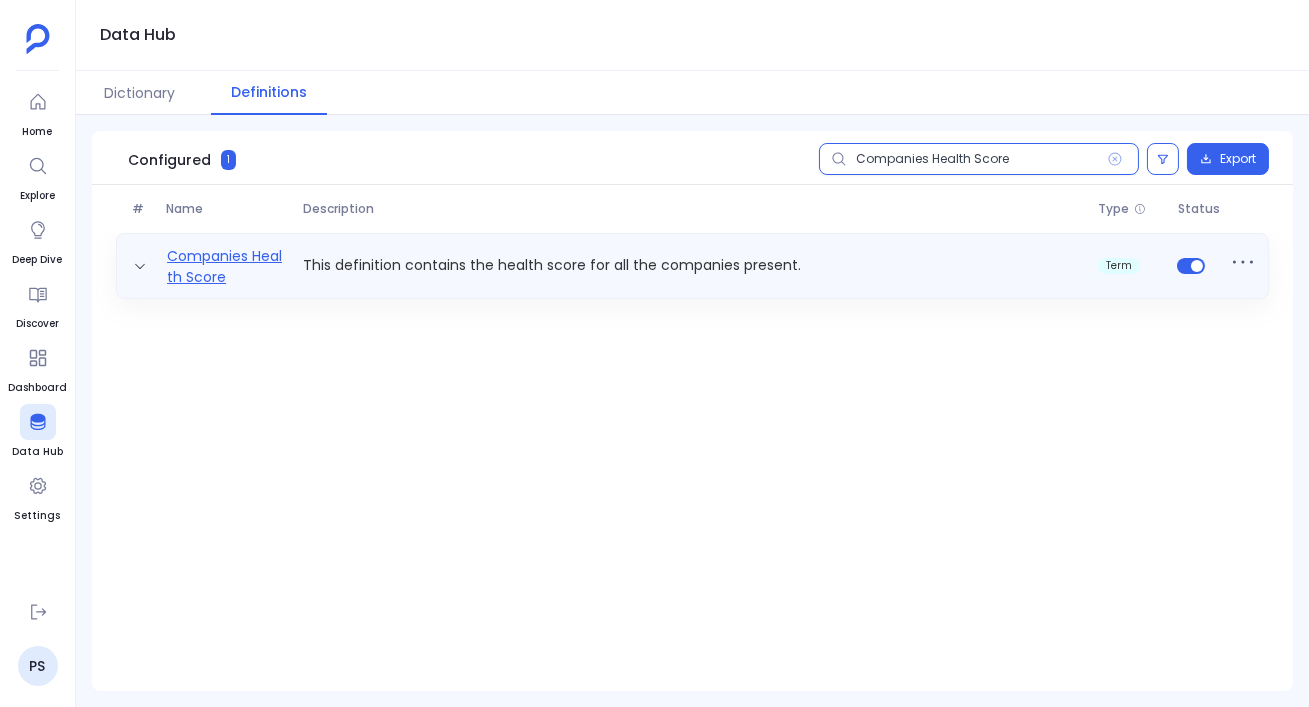 type on "Companies Health Score" 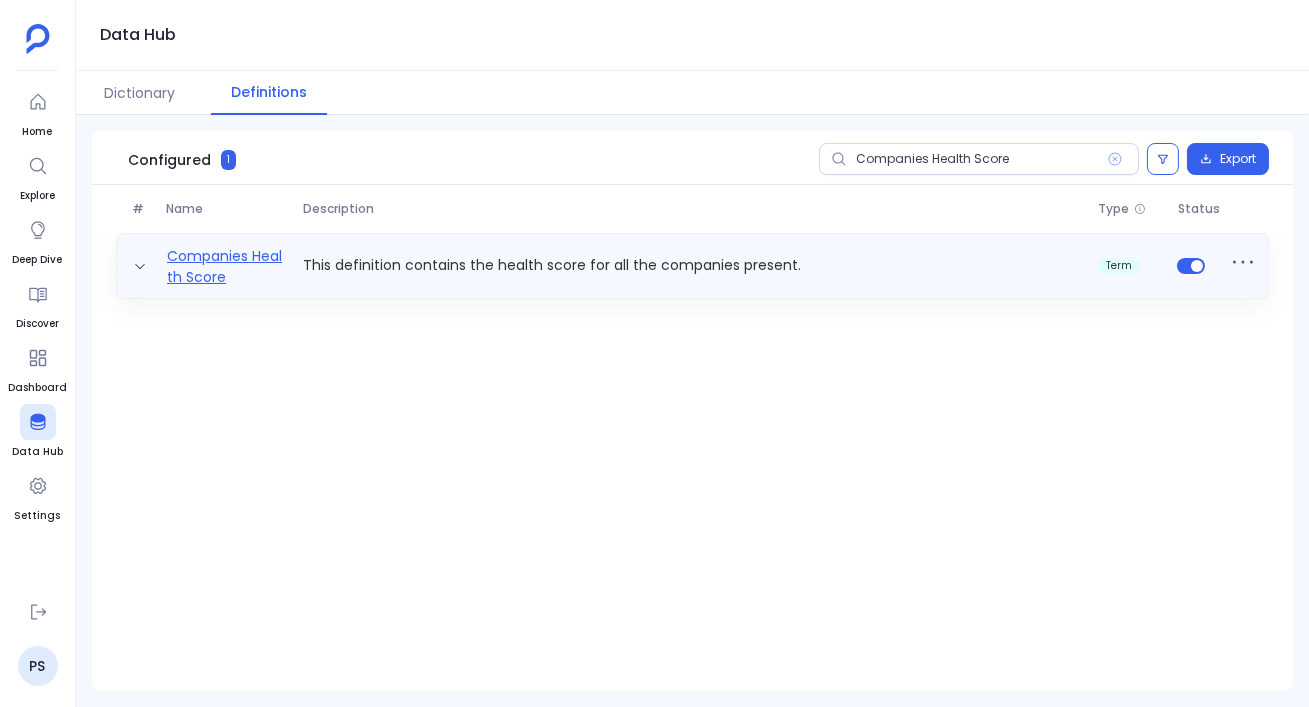 click on "Companies Health Score" at bounding box center (227, 266) 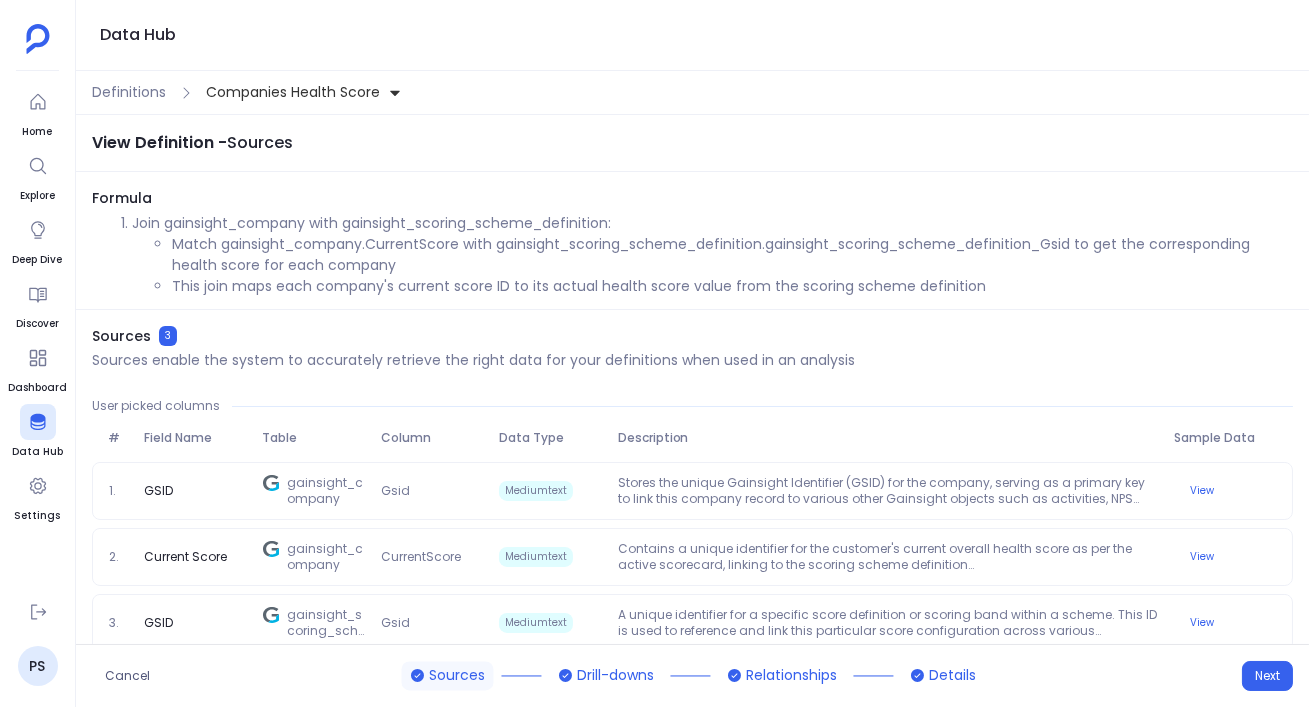 scroll, scrollTop: 23, scrollLeft: 0, axis: vertical 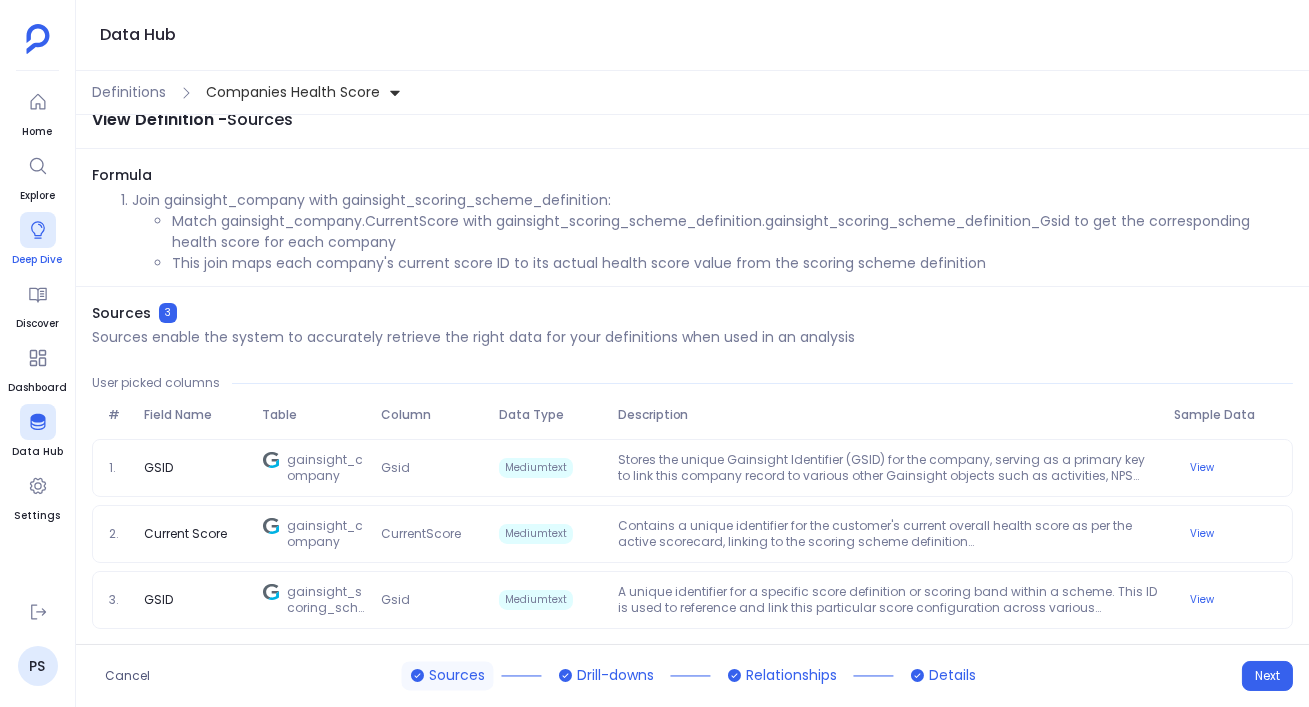 click 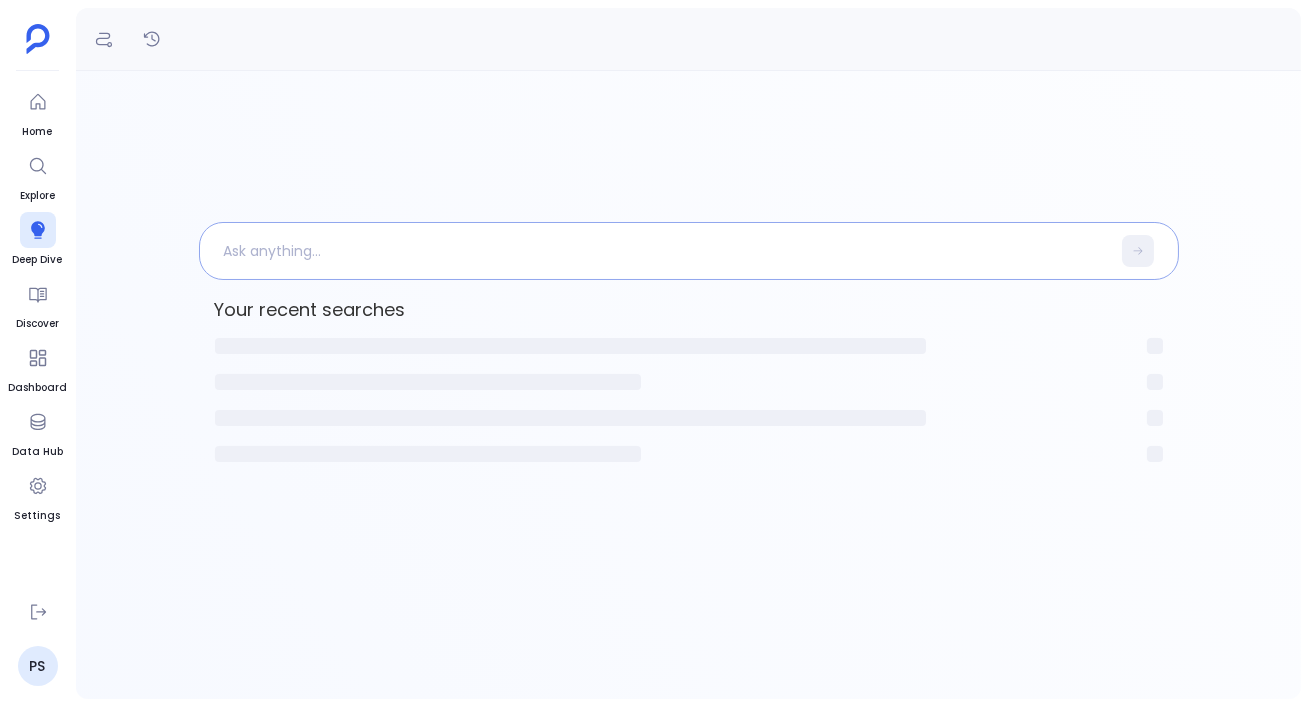 click at bounding box center [655, 251] 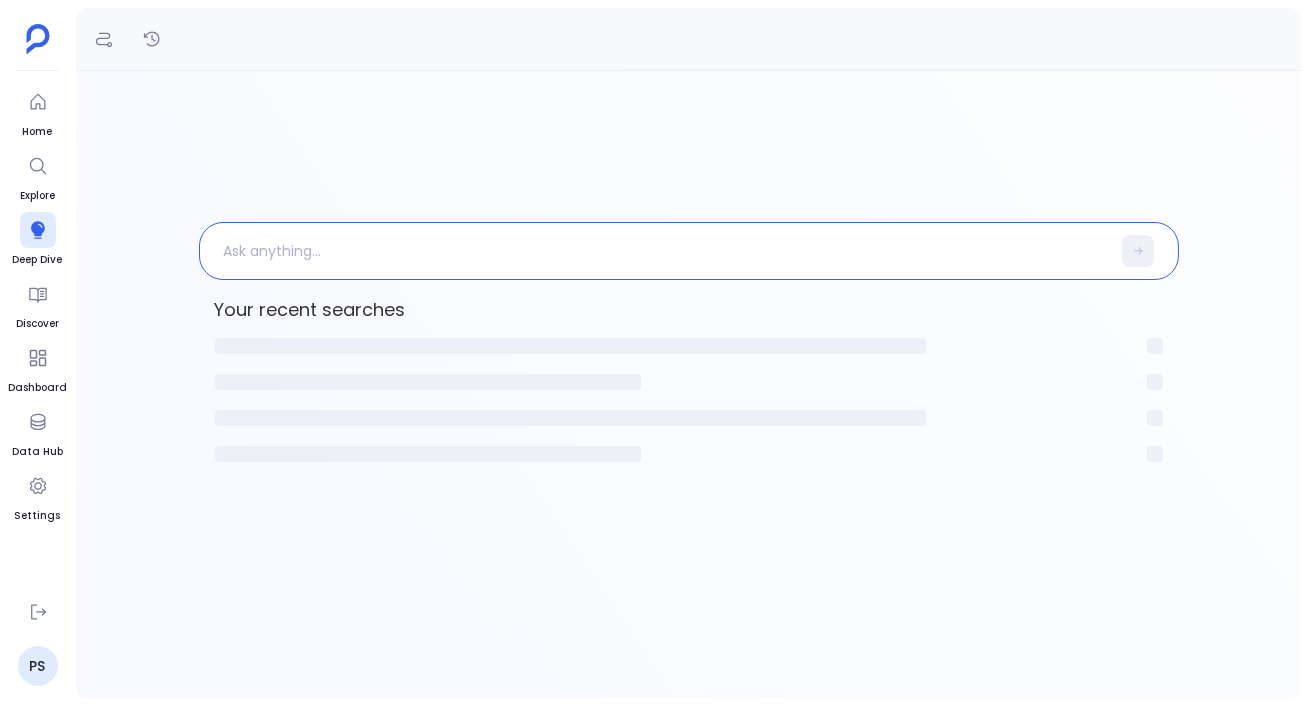 type 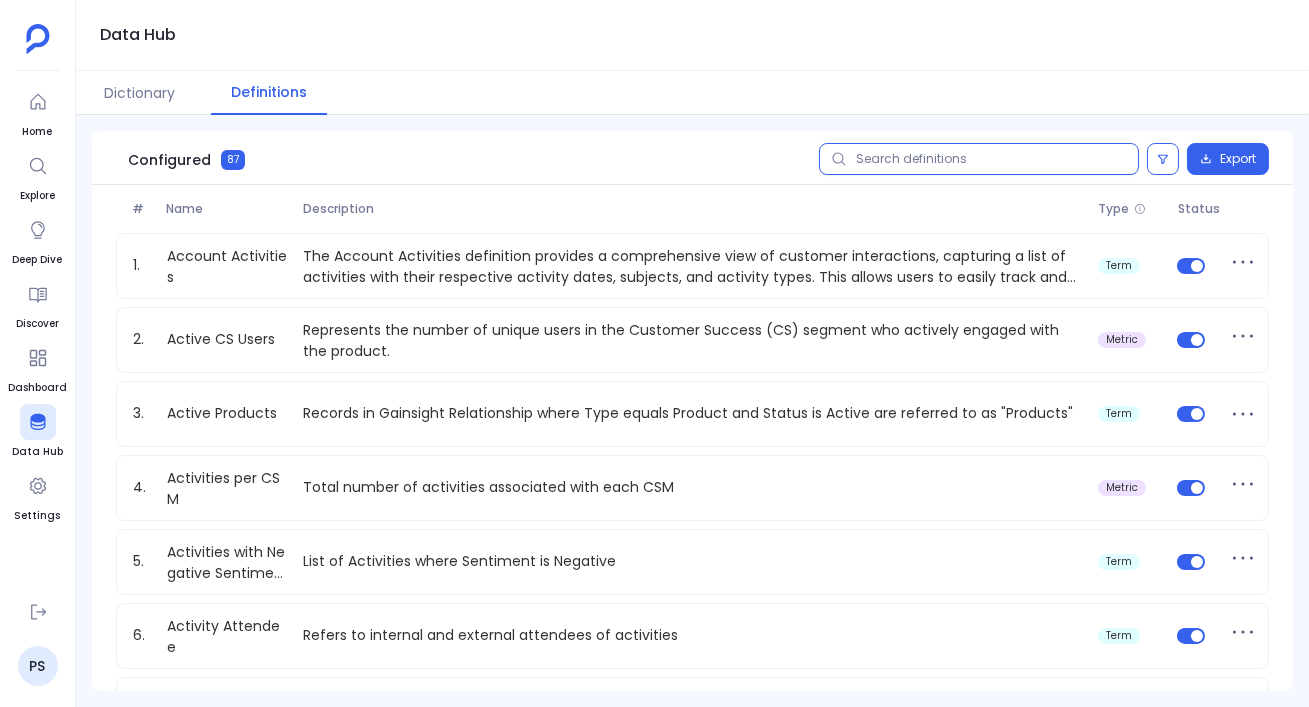 click at bounding box center [979, 159] 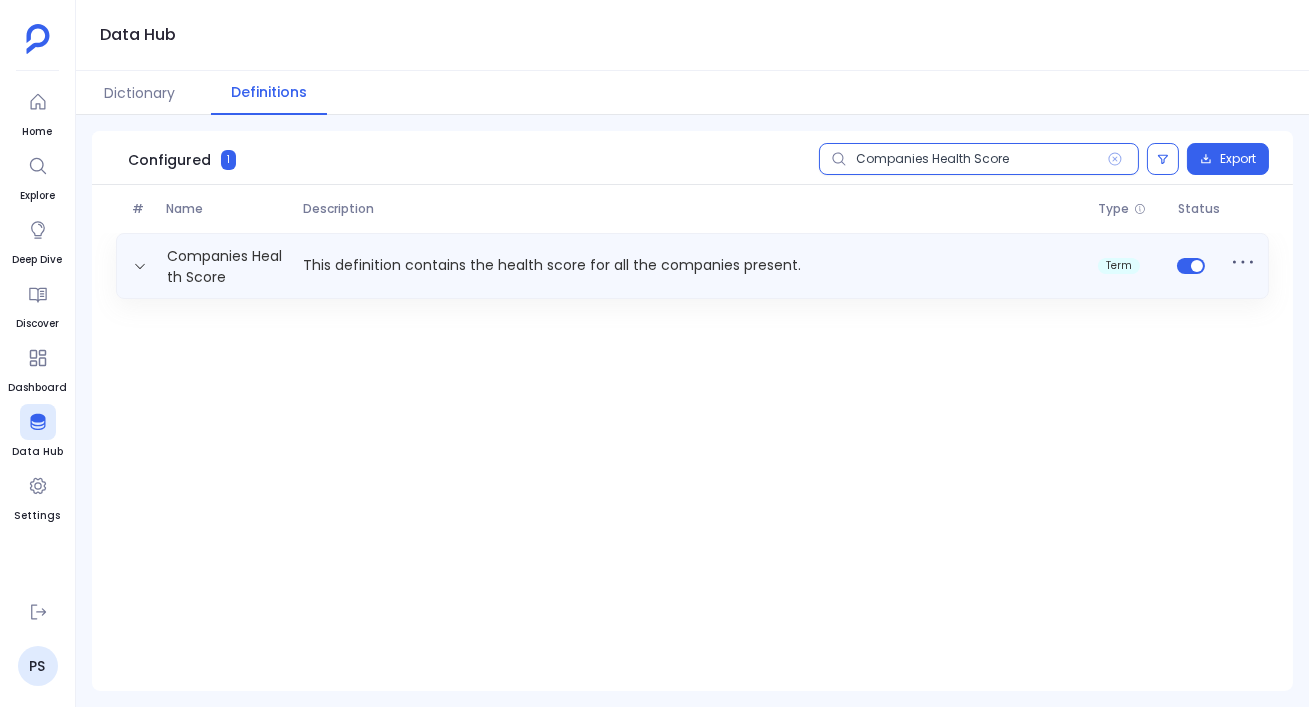 type on "Companies Health Score" 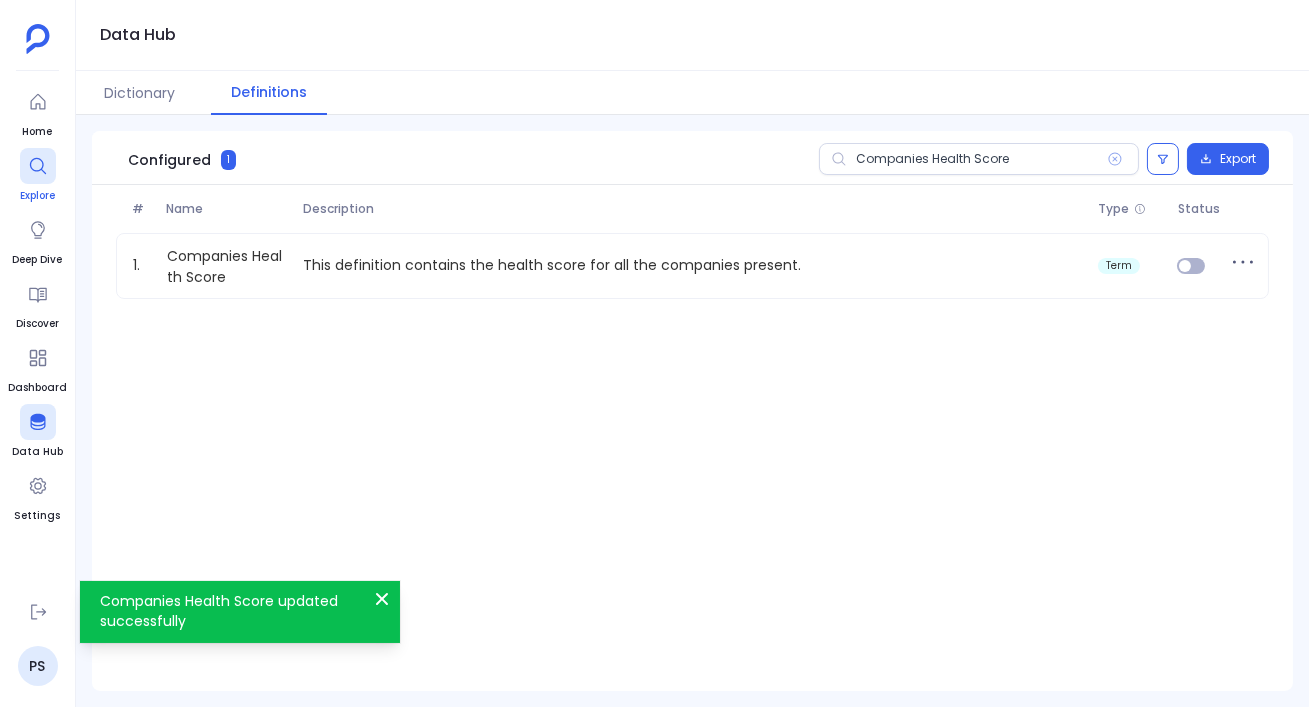 click at bounding box center (38, 166) 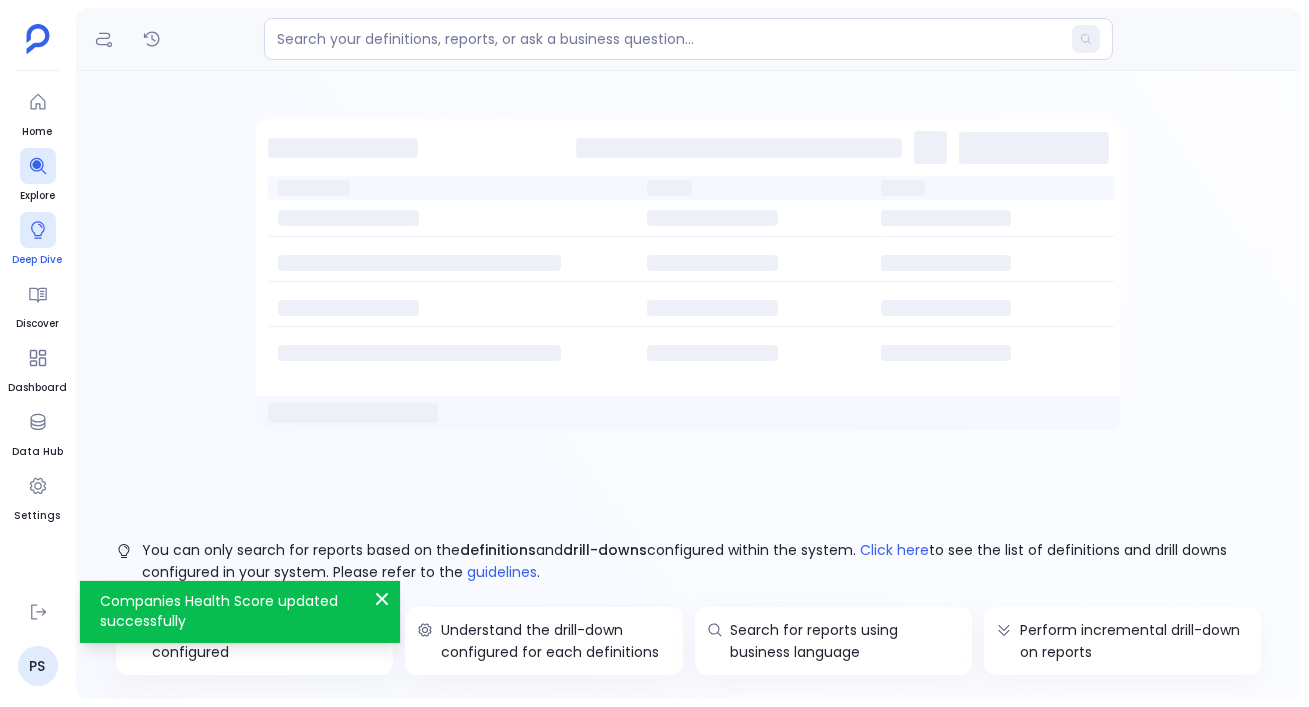 click on "Deep Dive" at bounding box center (38, 260) 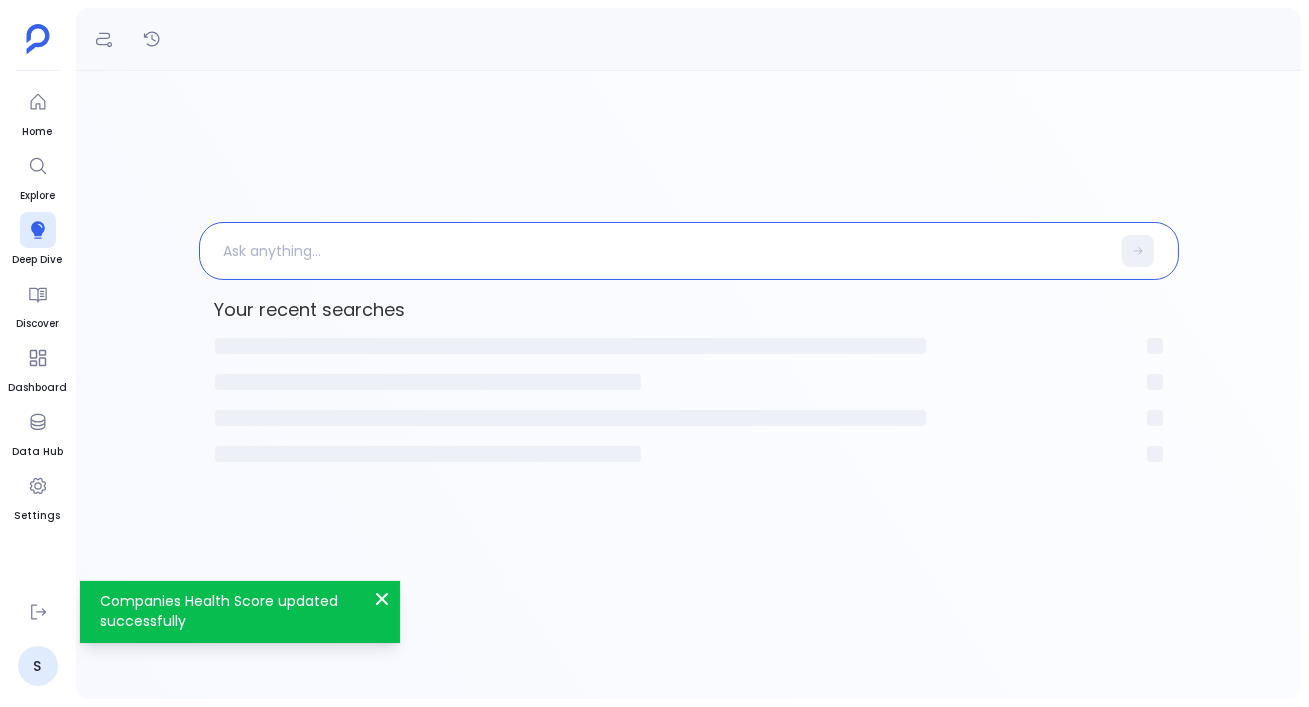 click at bounding box center (655, 251) 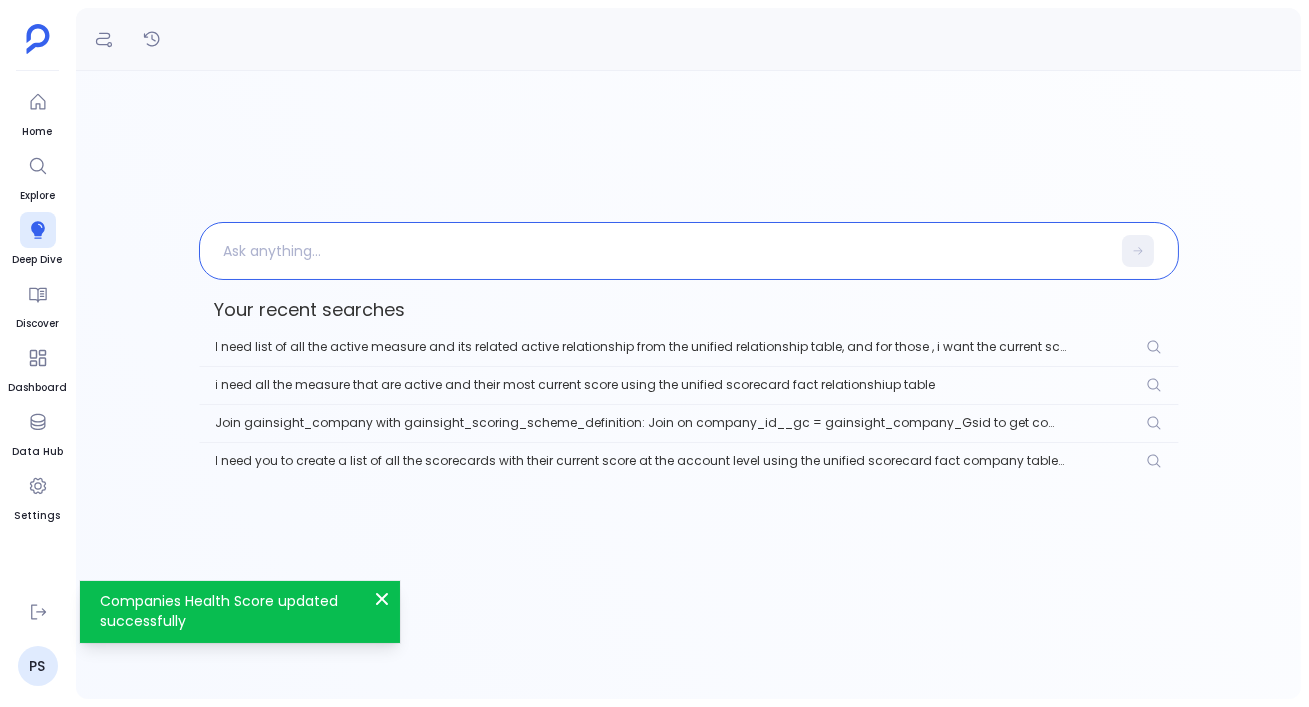 type 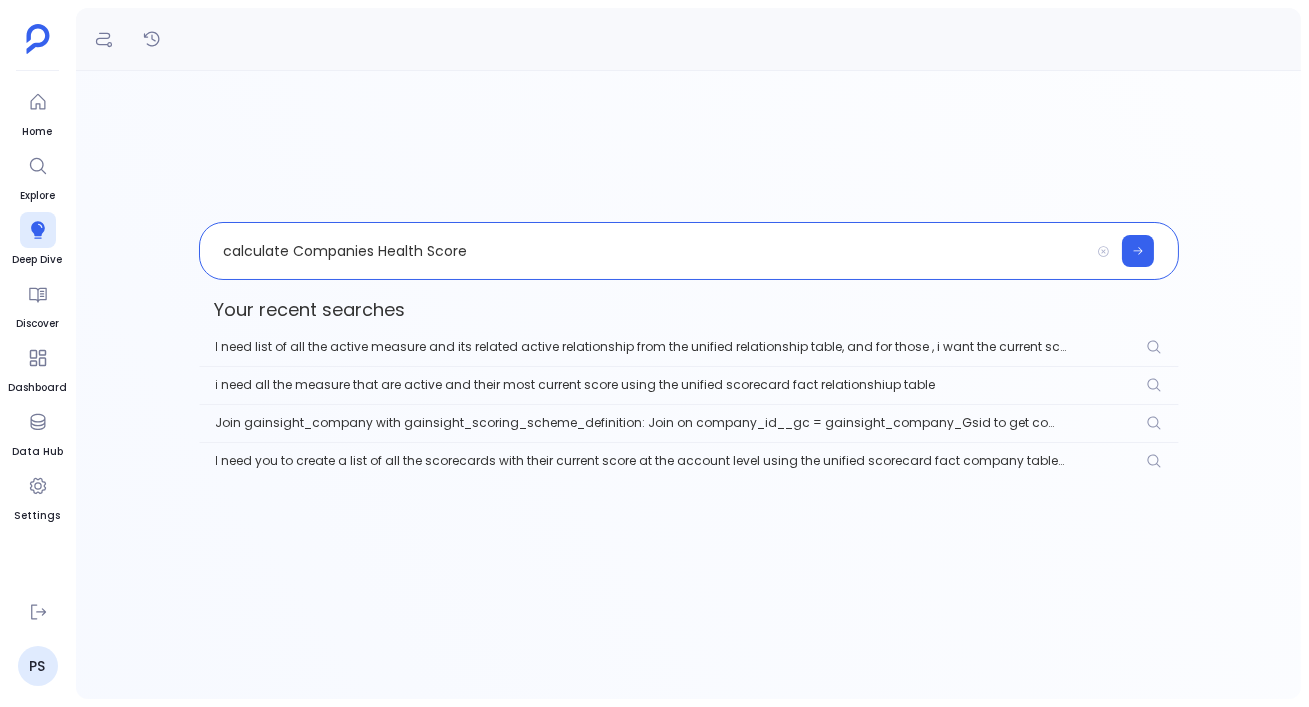 click on "calculate Companies Health Score" at bounding box center (644, 251) 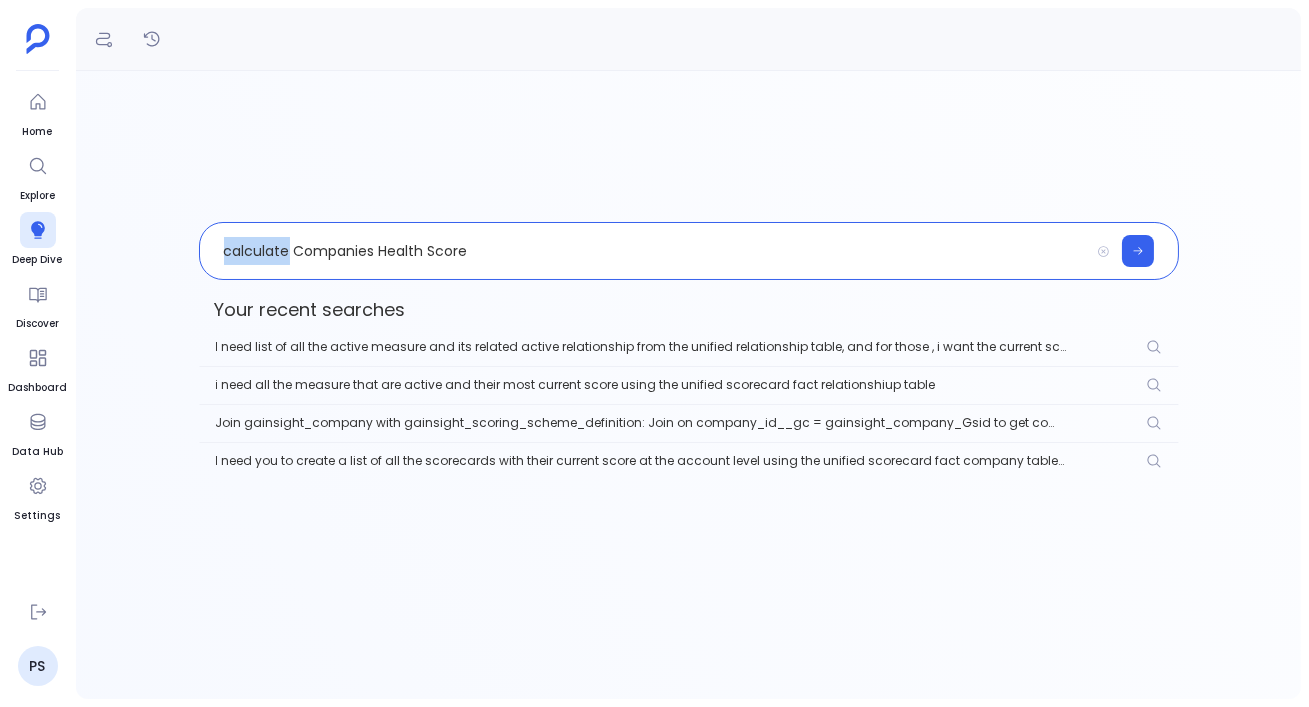 click on "calculate Companies Health Score" at bounding box center (644, 251) 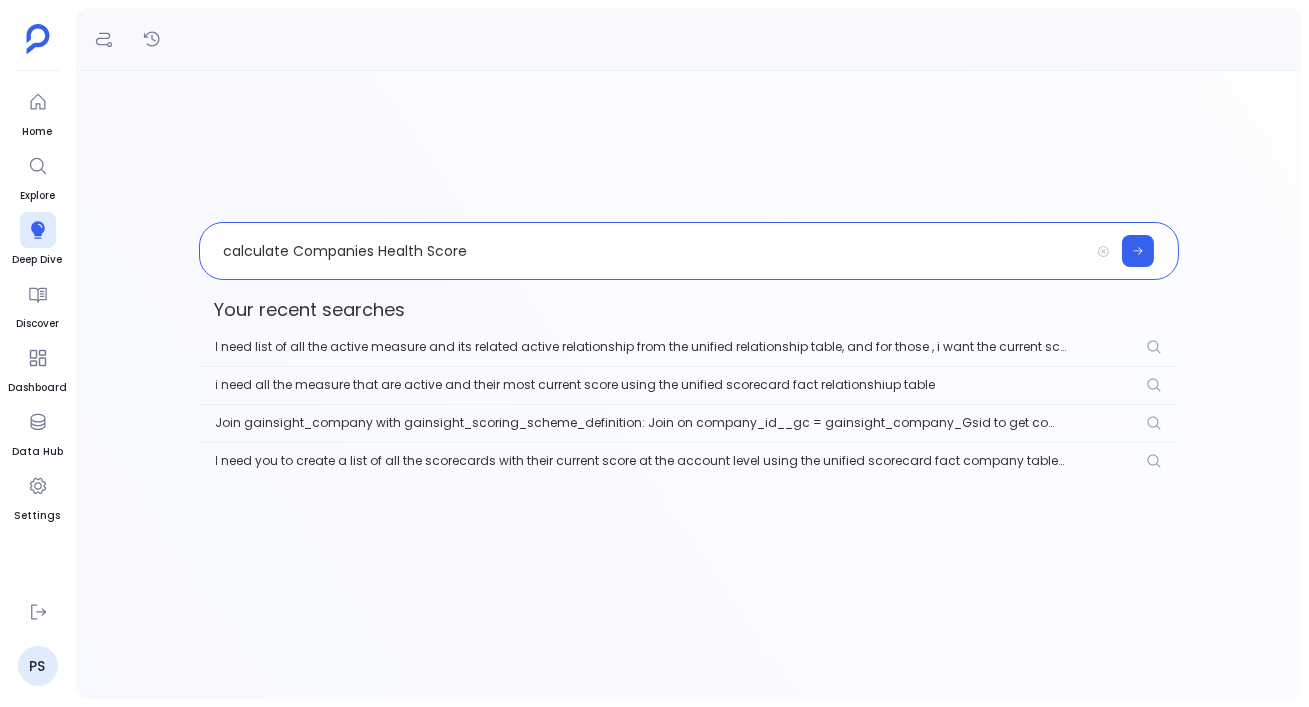 click on "calculate Companies Health Score" at bounding box center [644, 251] 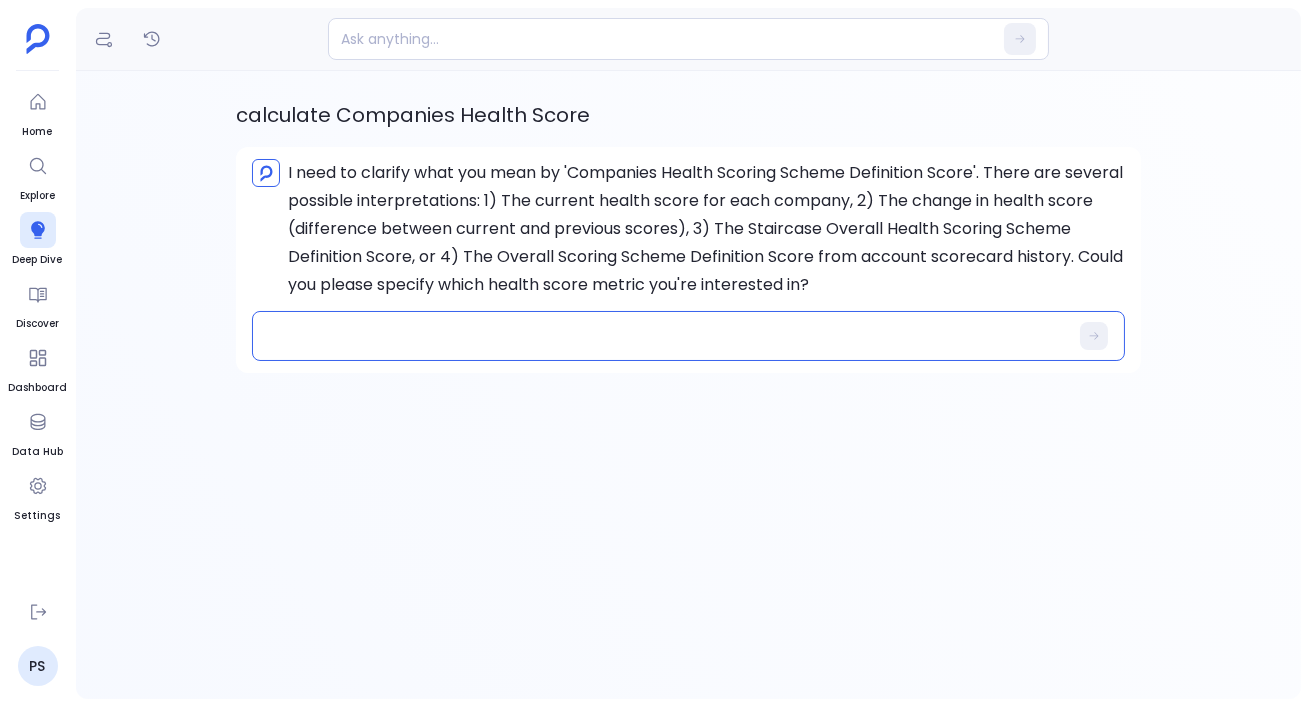click at bounding box center [674, 336] 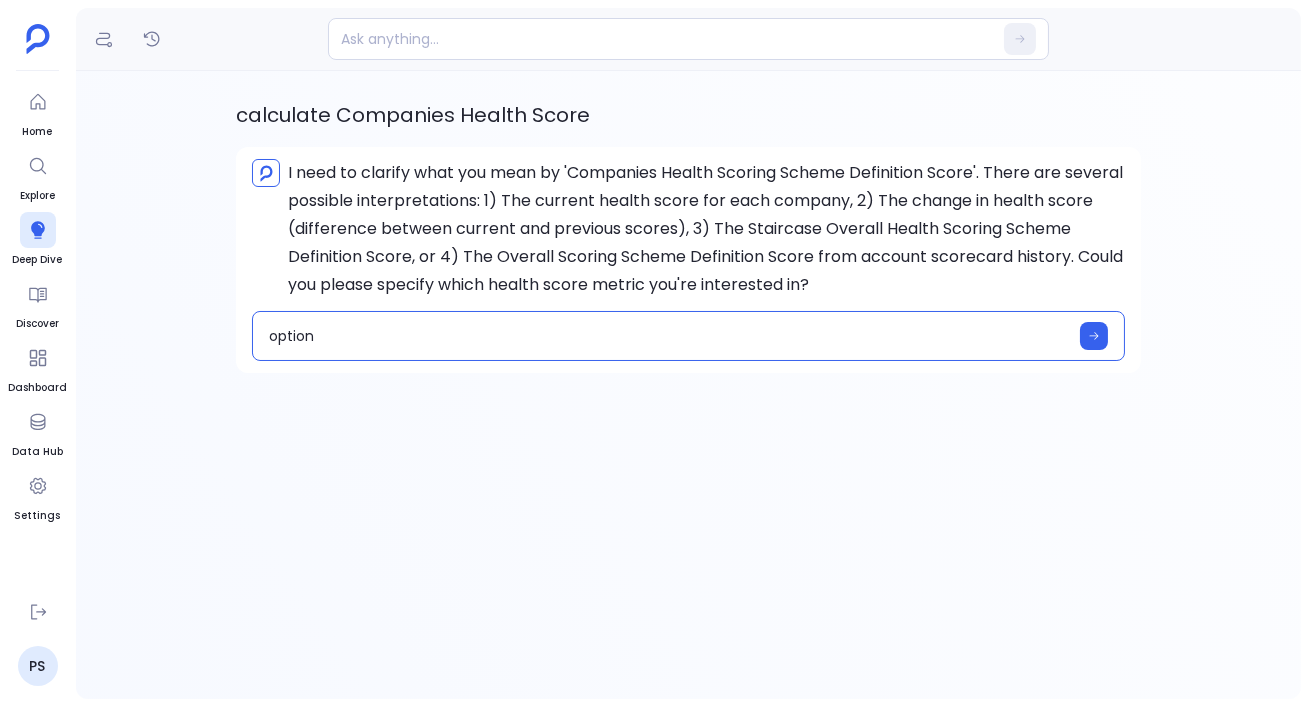 type on "option 1" 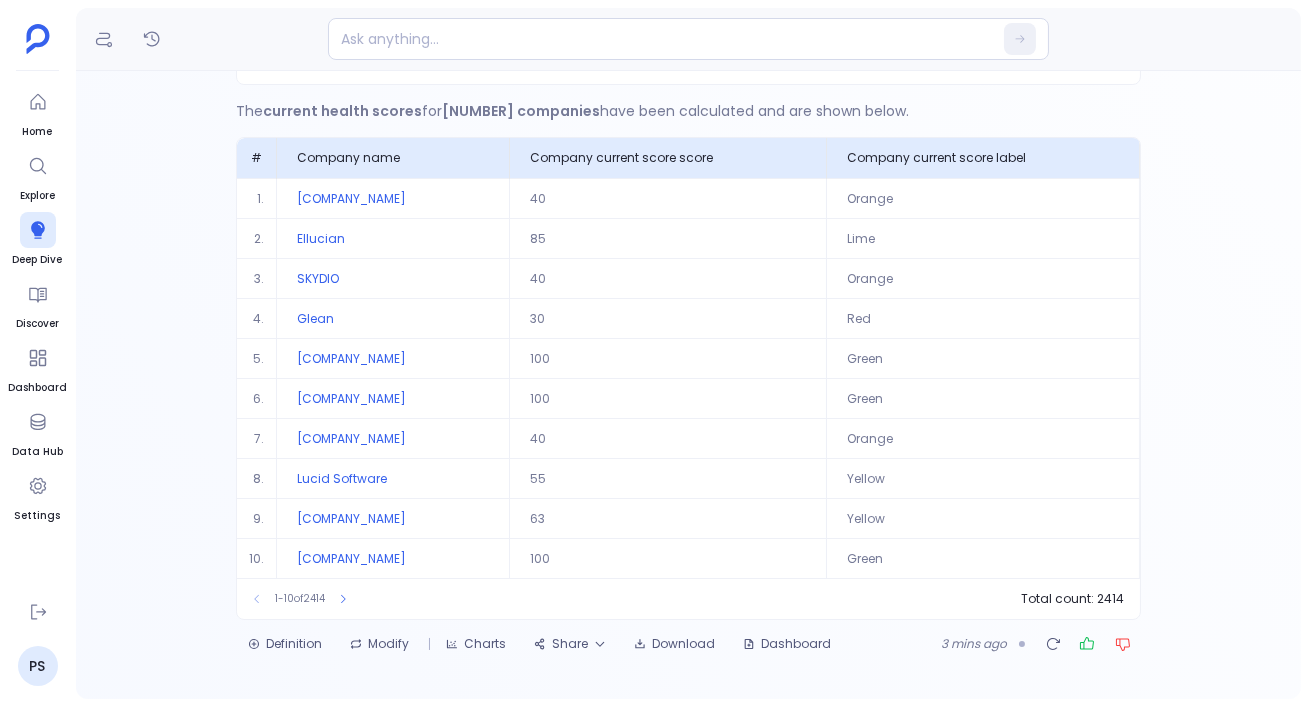 scroll, scrollTop: 0, scrollLeft: 0, axis: both 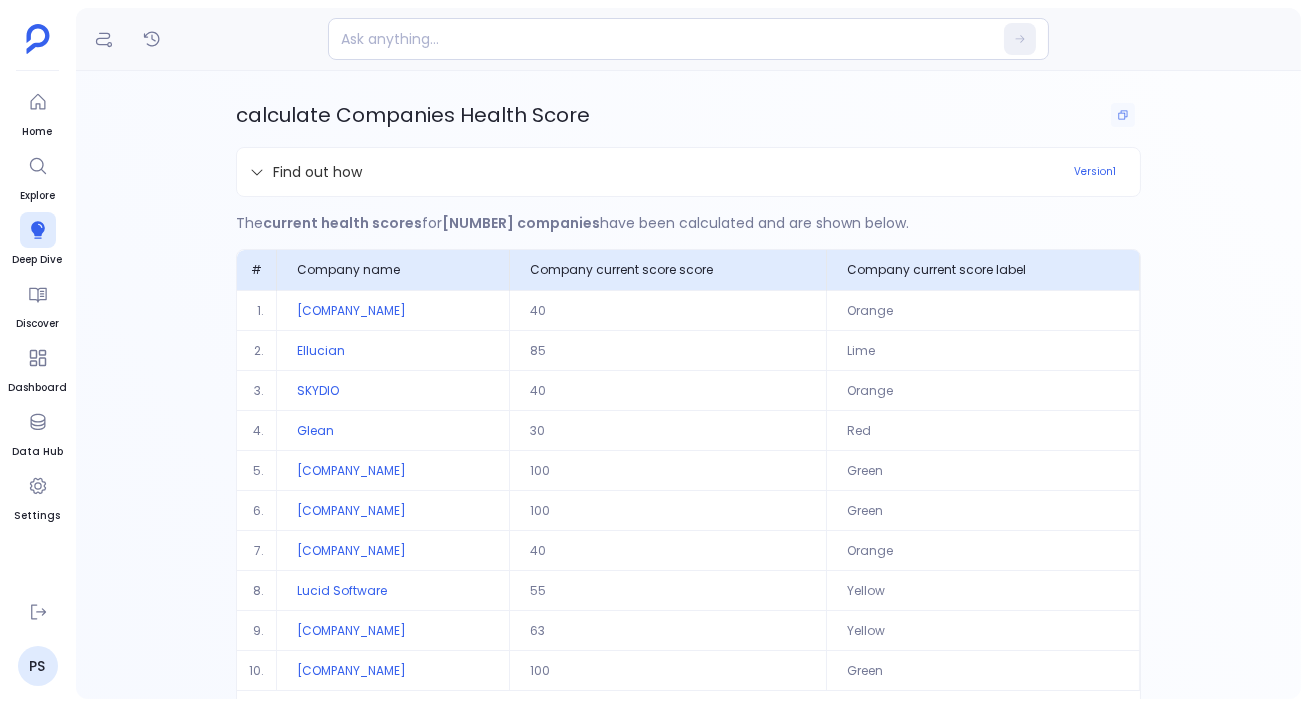 drag, startPoint x: 331, startPoint y: 106, endPoint x: 450, endPoint y: 106, distance: 119 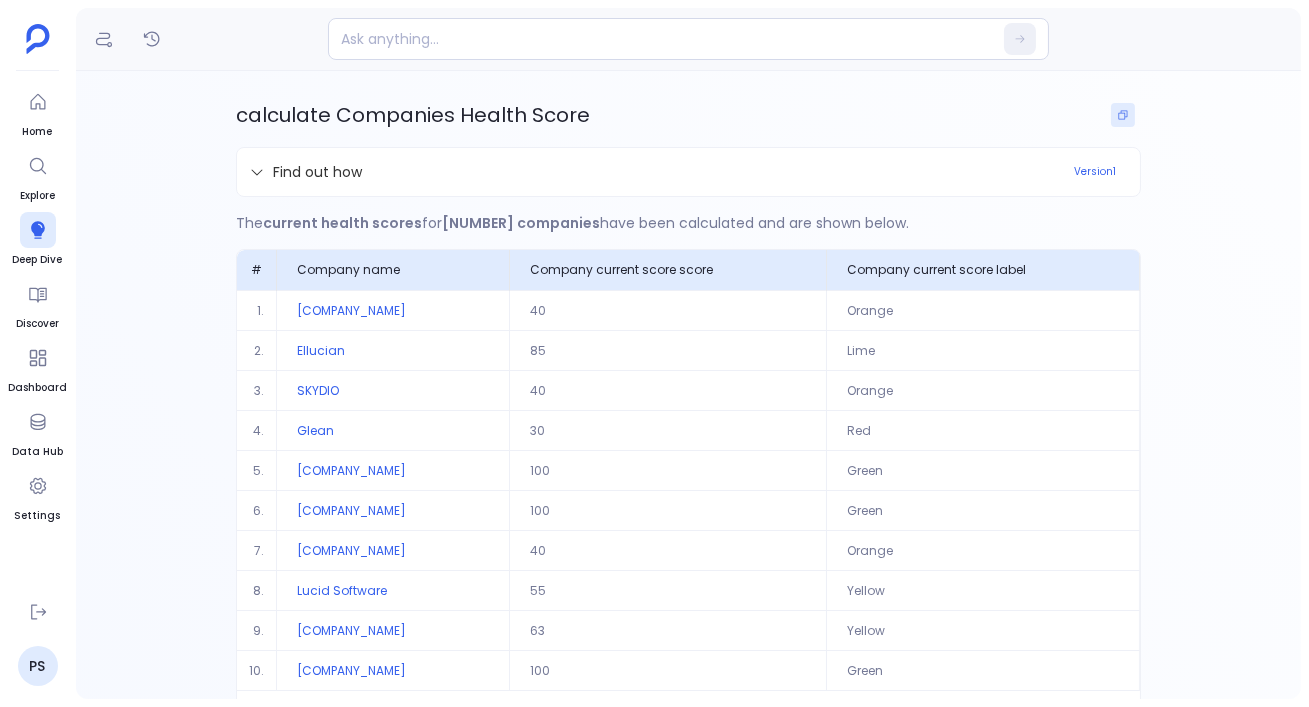 click 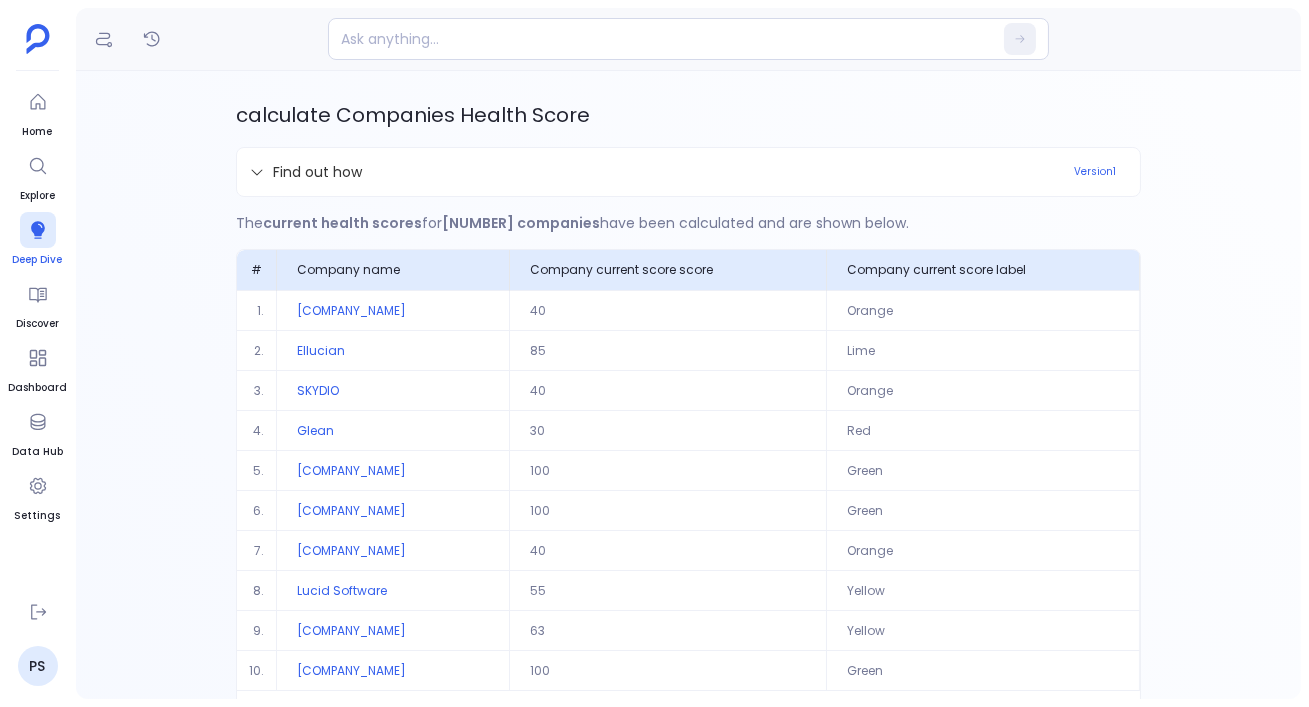 click at bounding box center [38, 230] 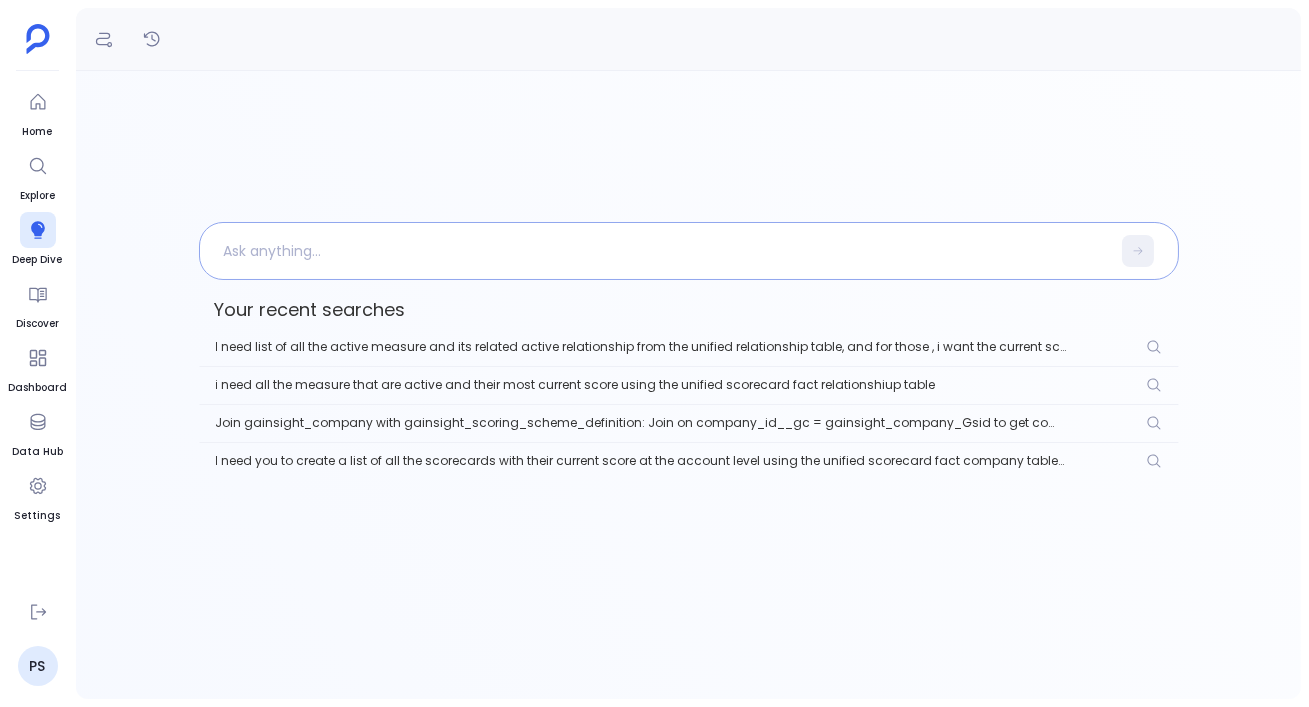 click at bounding box center (655, 251) 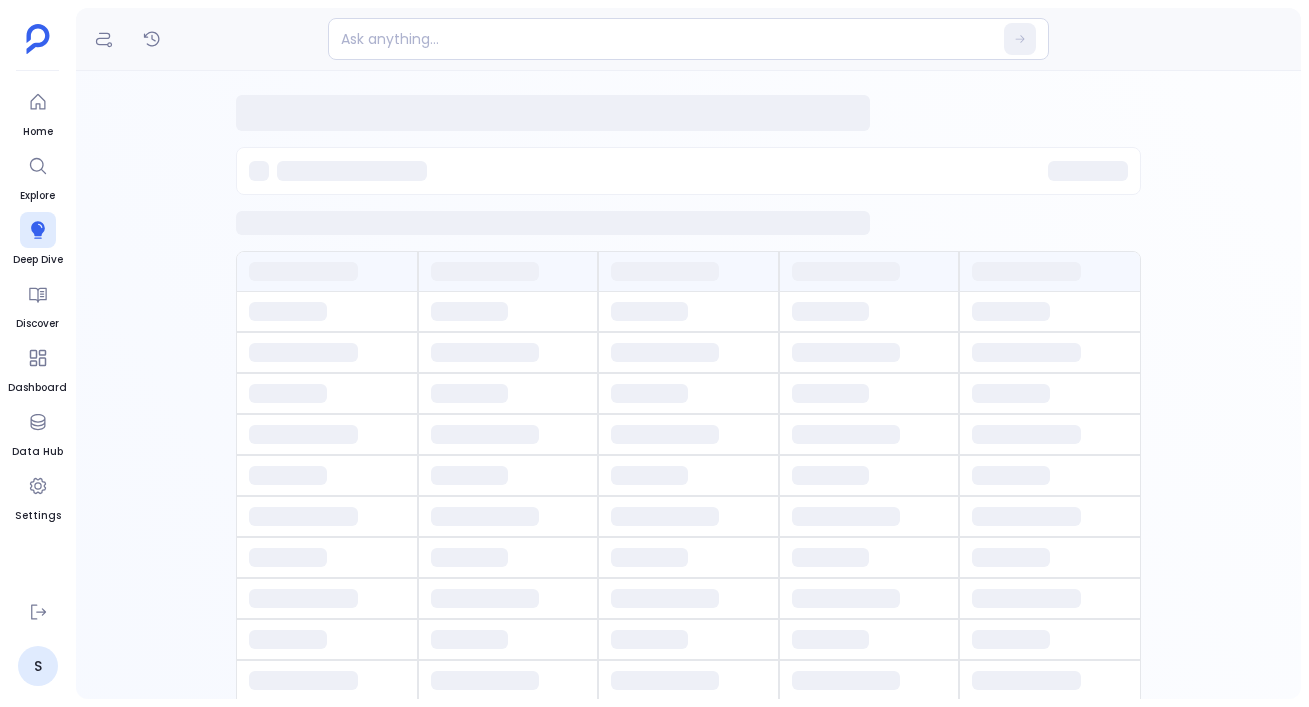 scroll, scrollTop: 0, scrollLeft: 0, axis: both 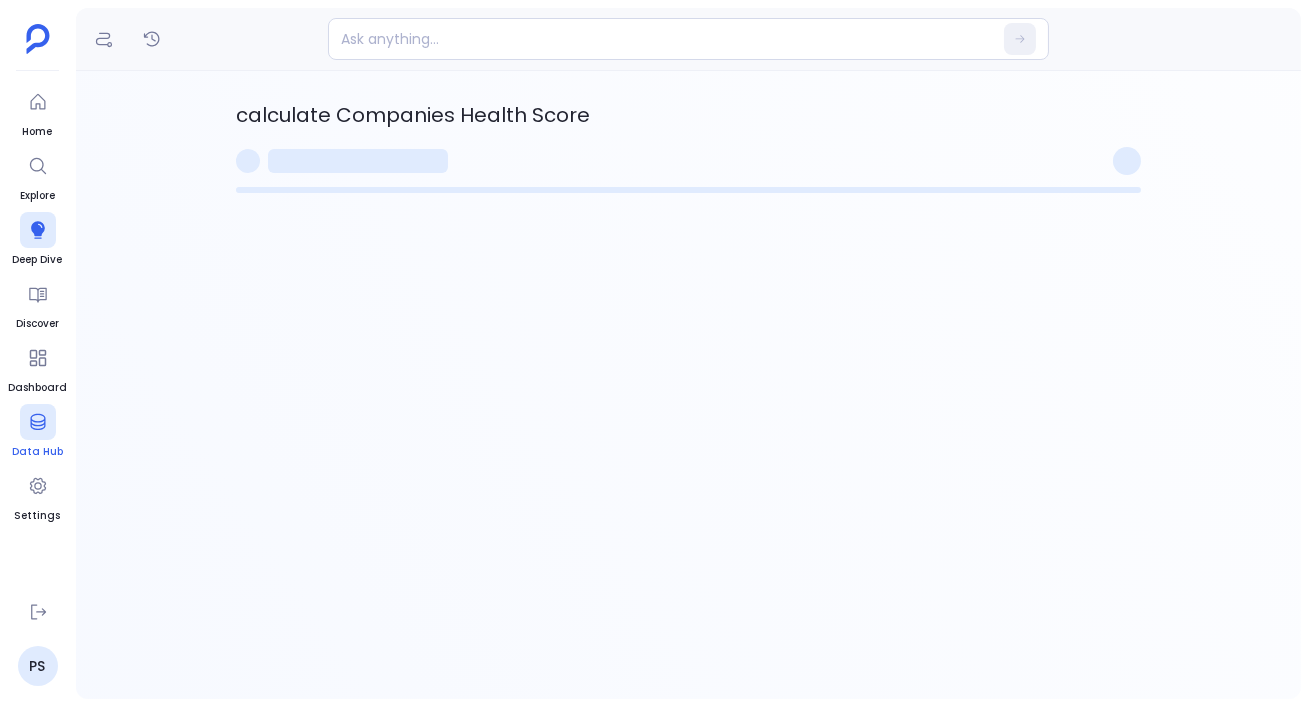 click 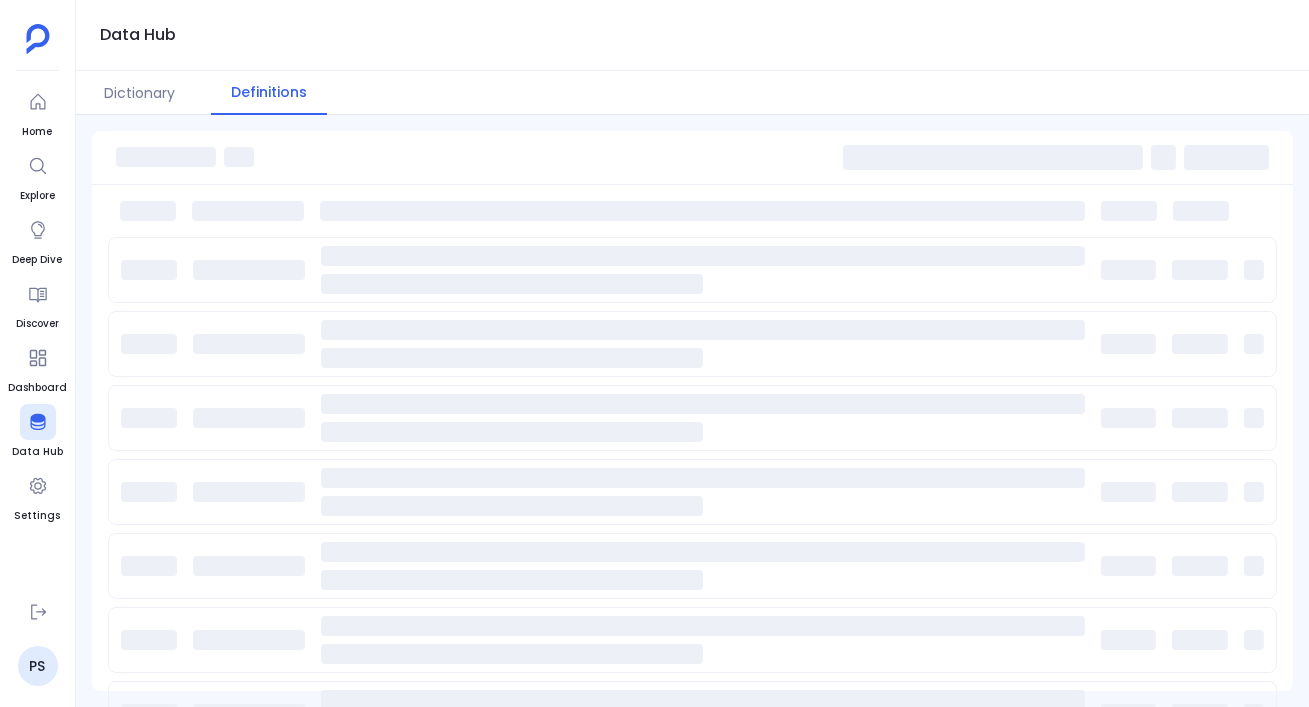 click on "Definitions" at bounding box center (269, 93) 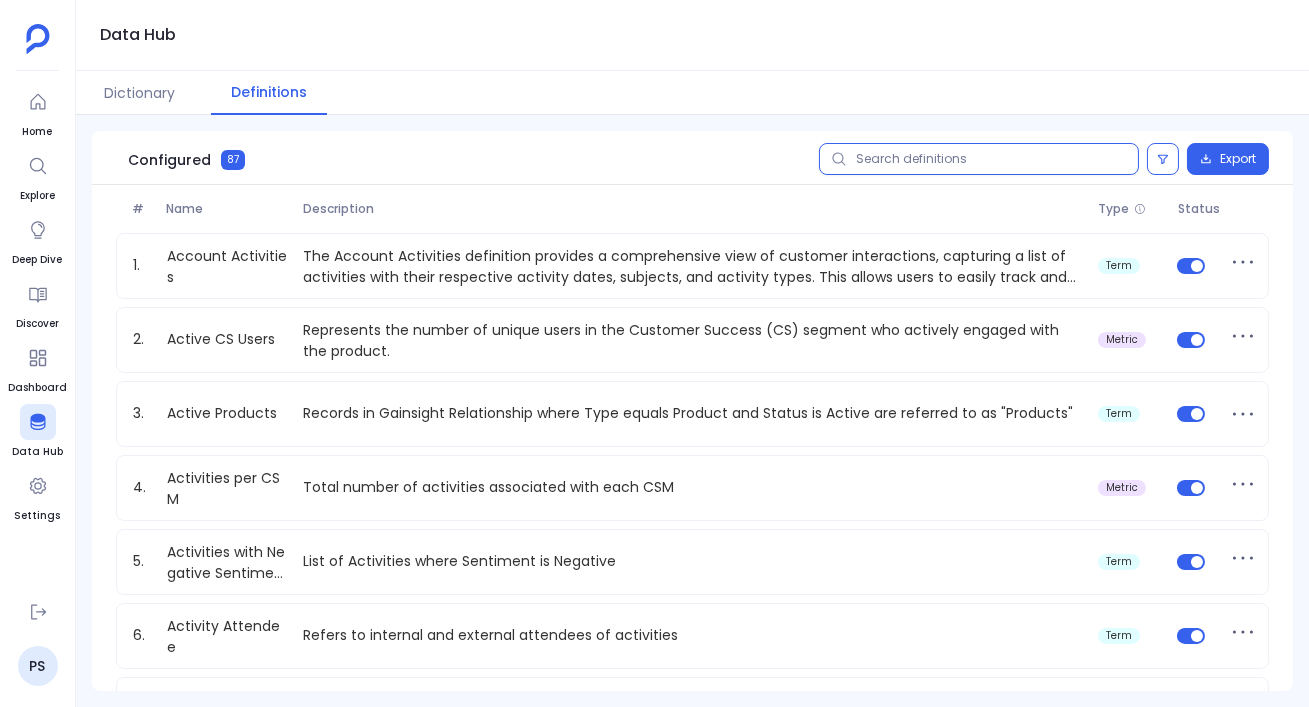 click at bounding box center [979, 159] 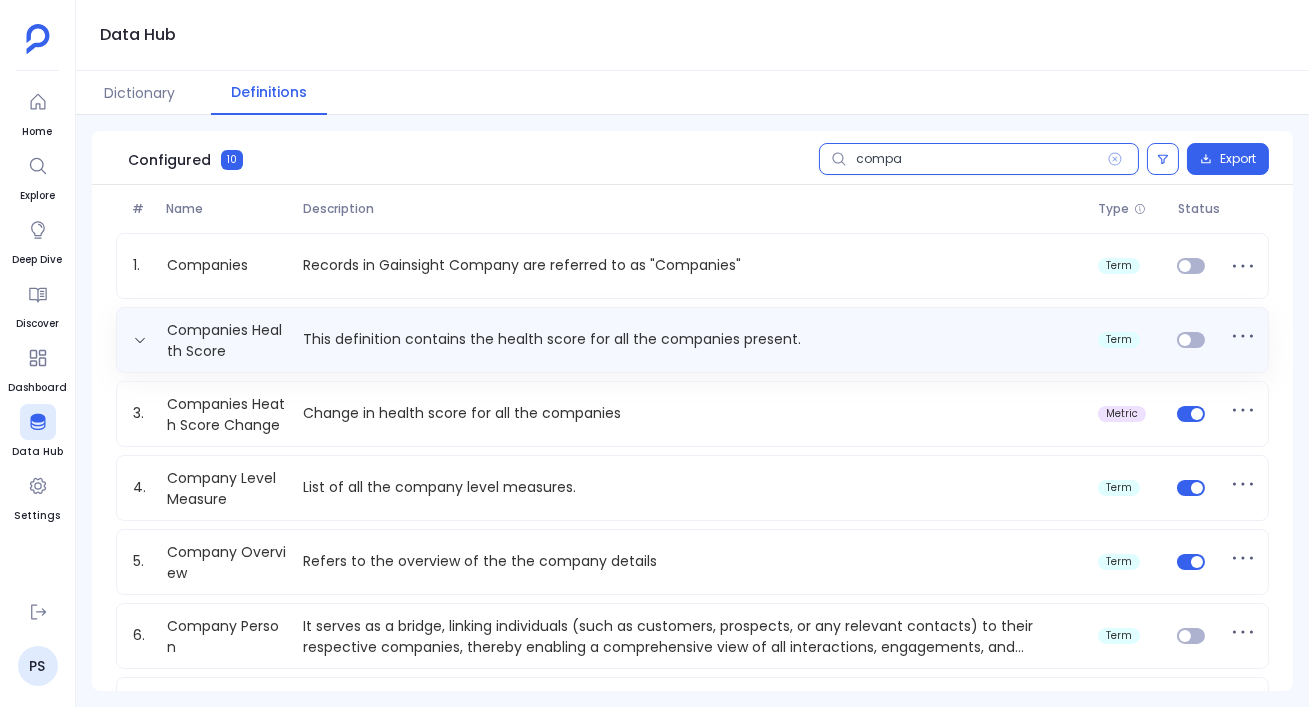 type on "compa" 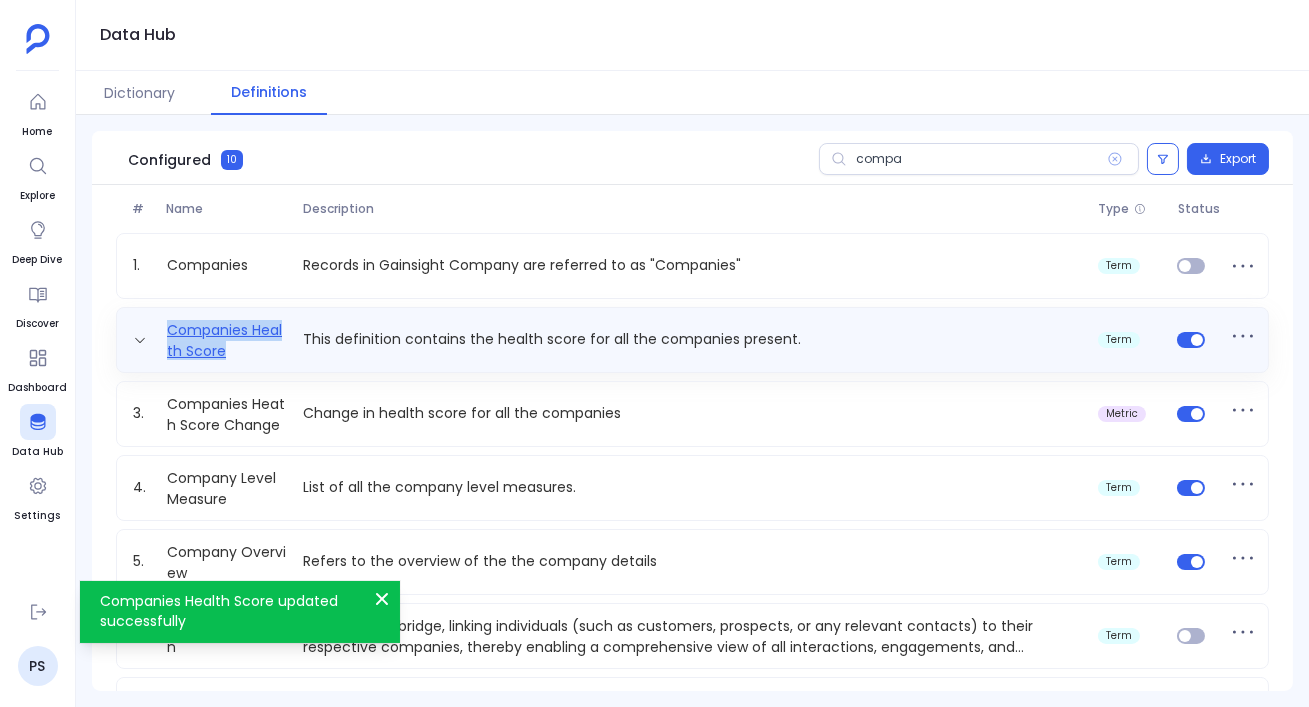 drag, startPoint x: 155, startPoint y: 322, endPoint x: 236, endPoint y: 345, distance: 84.20214 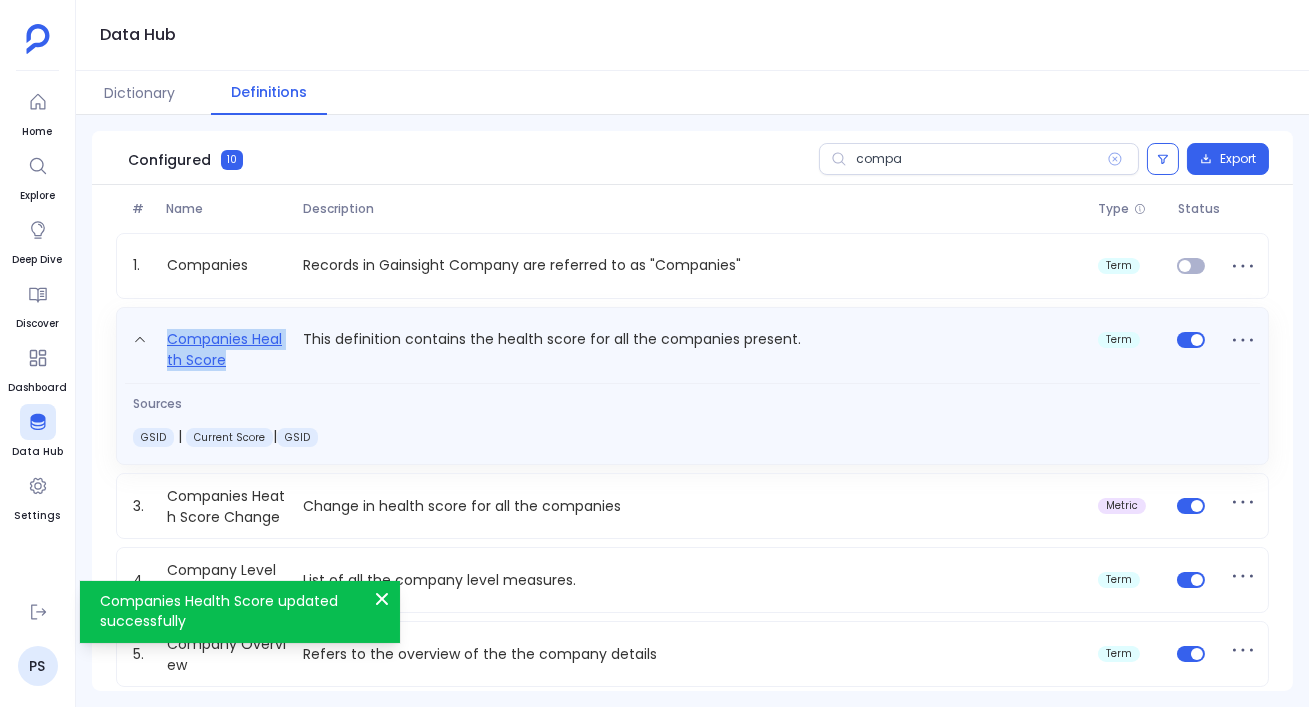 copy on "Companies Health Score" 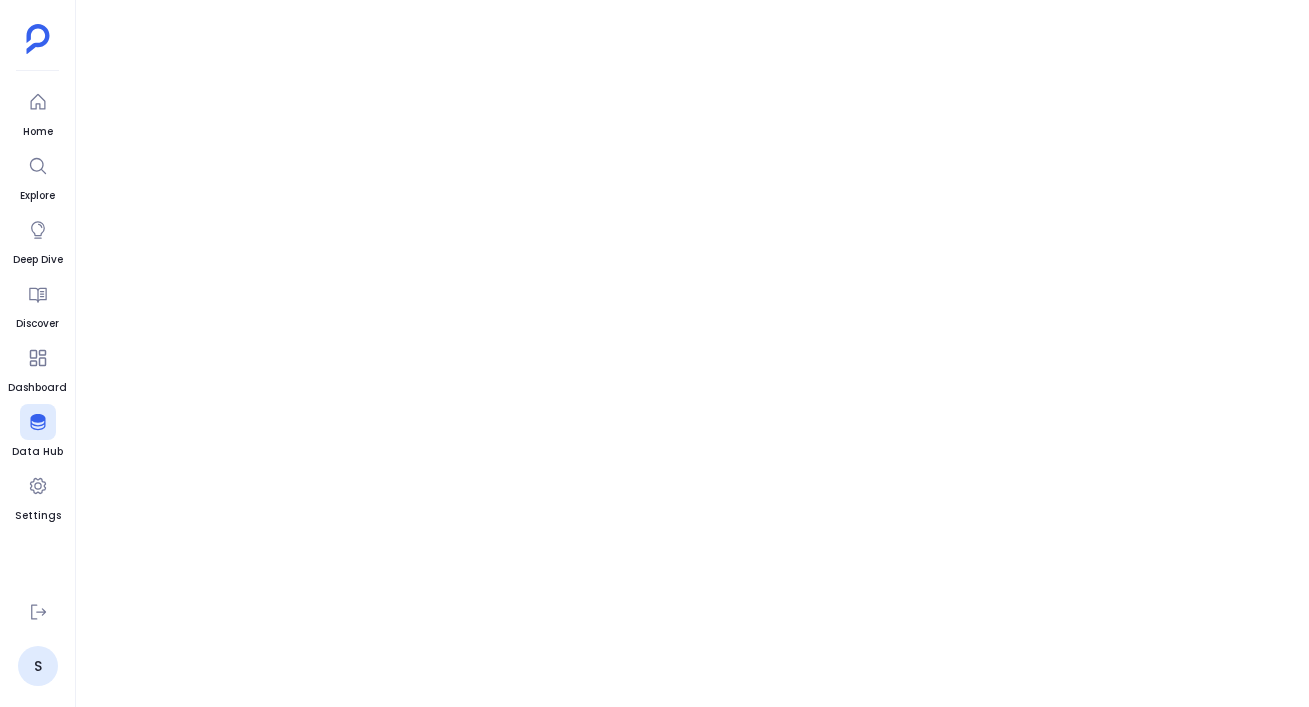 scroll, scrollTop: 0, scrollLeft: 0, axis: both 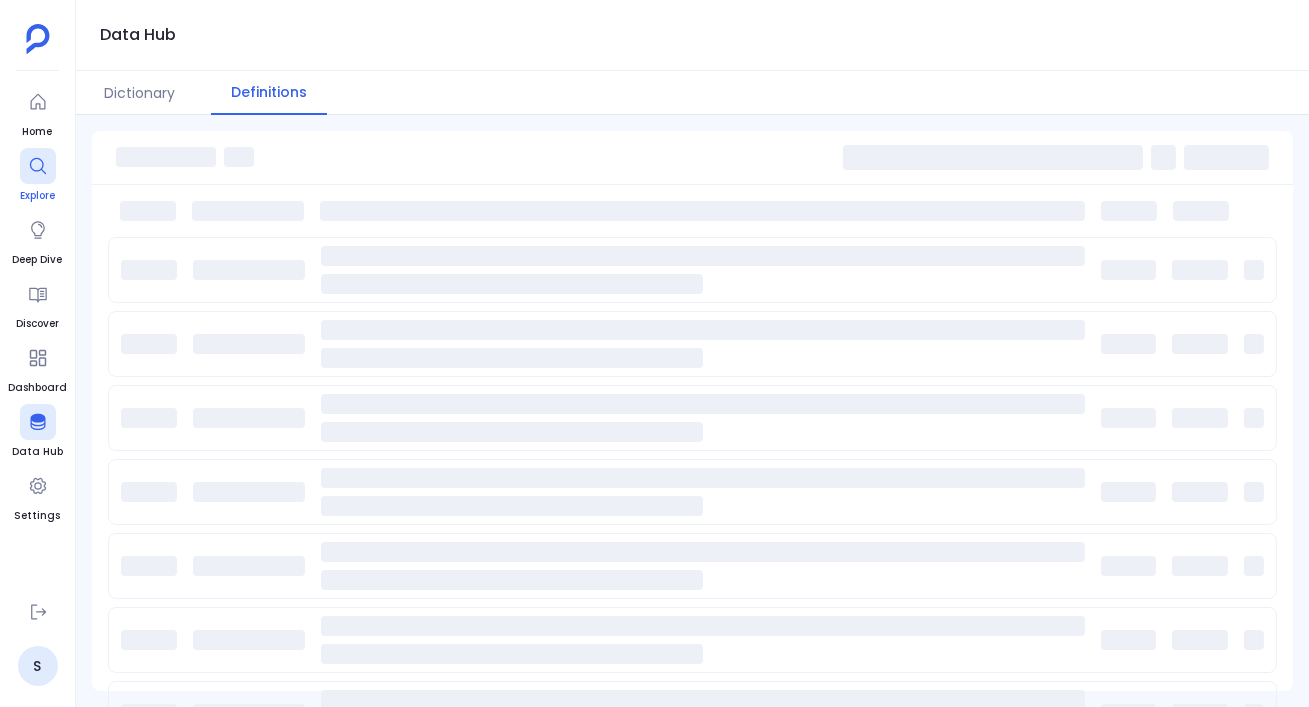 click 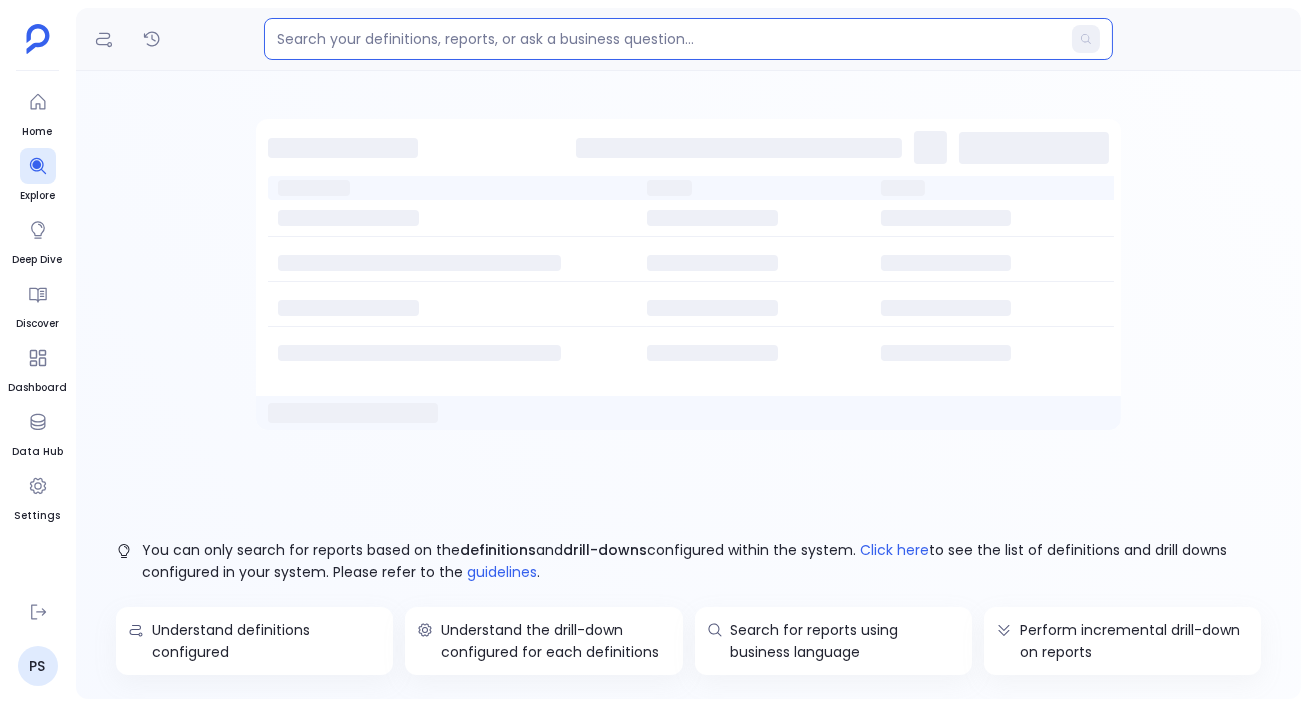 click at bounding box center (668, 39) 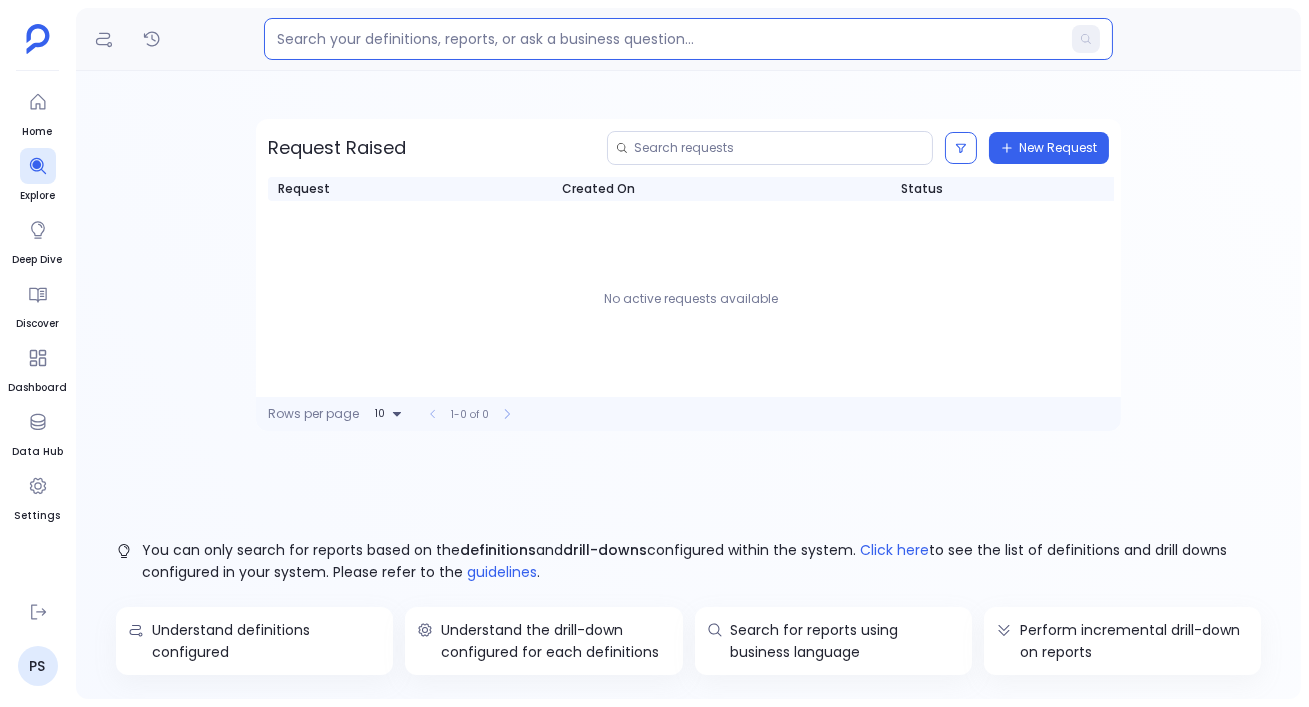 paste on "Companies Health Score" 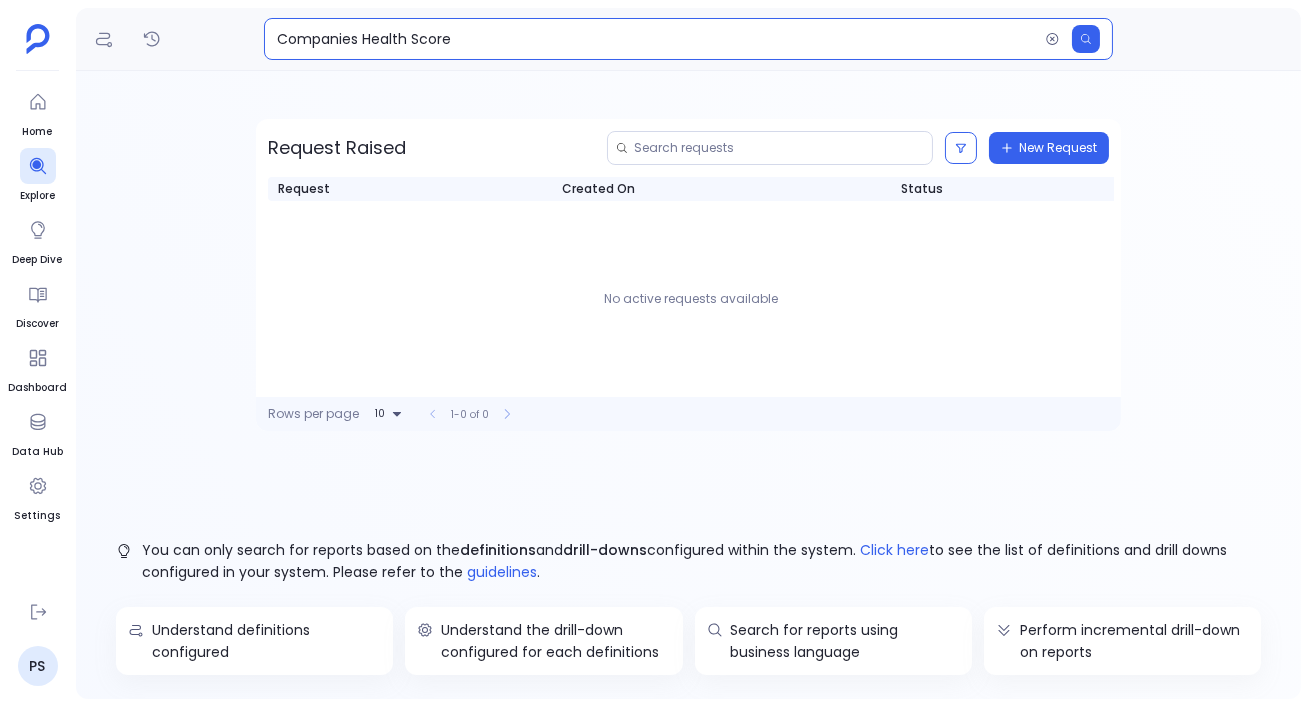 type on "Companies Health Score" 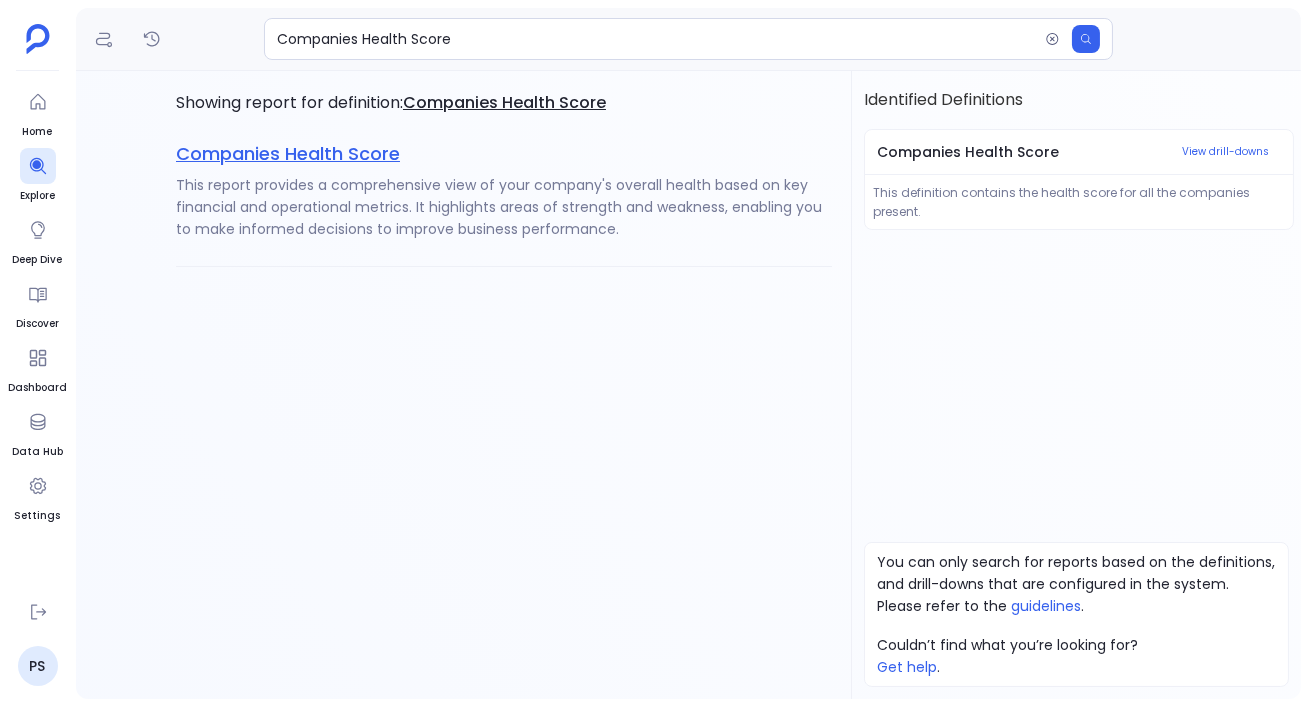 click on "Companies Health Score" at bounding box center [288, 153] 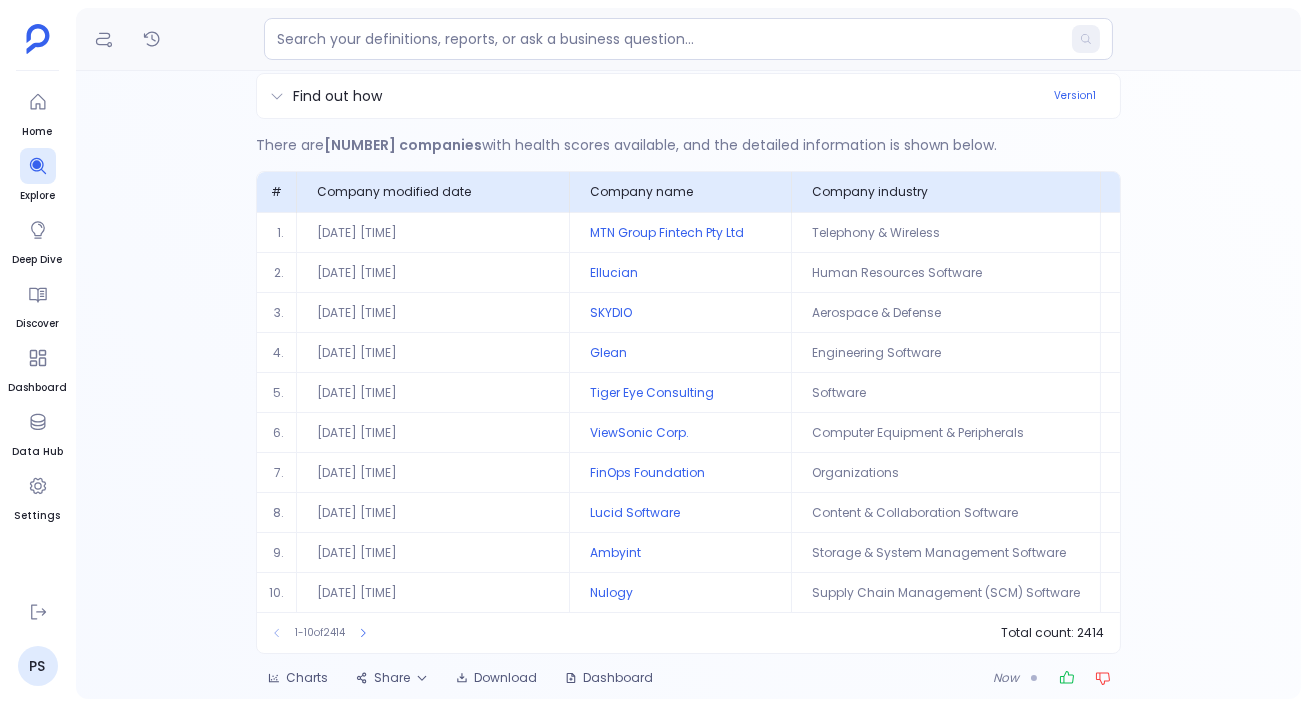 scroll, scrollTop: 111, scrollLeft: 0, axis: vertical 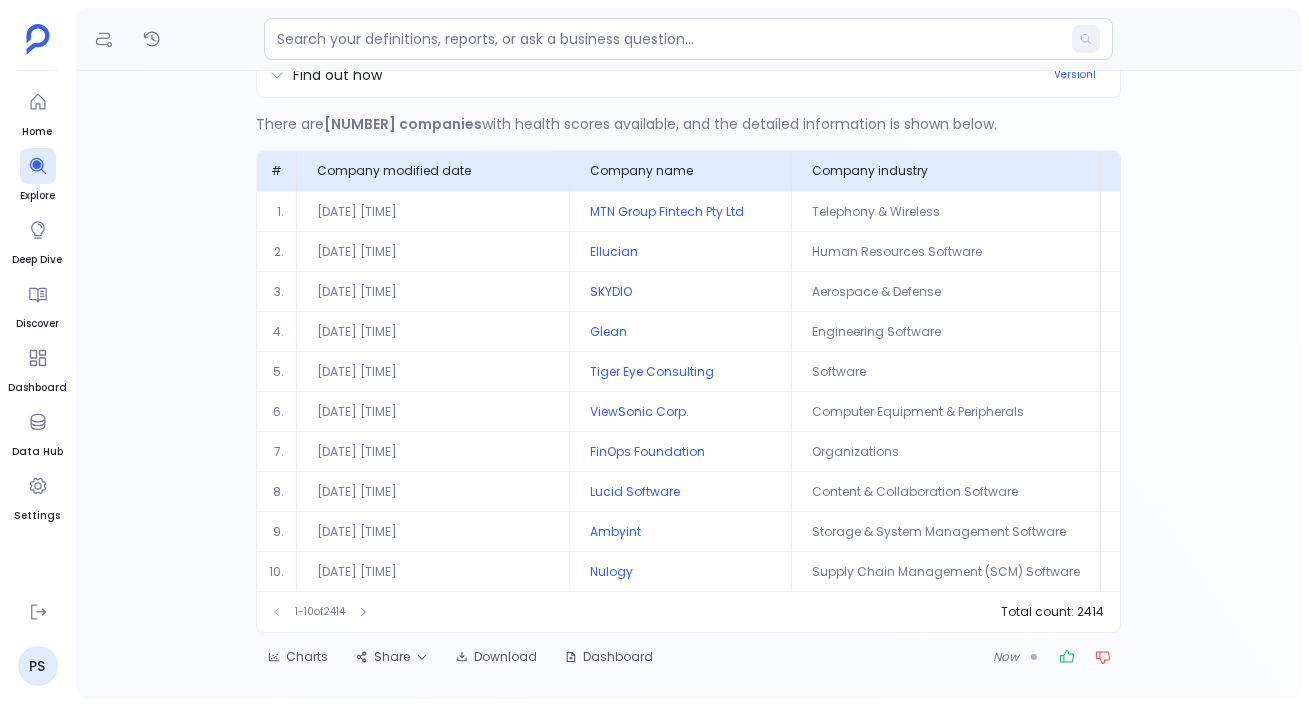 click on "Companies Health Score No drill-down added Drill-down Find out how Version  1 Details Code Sources Definitions Execution Summary To determine the Companies Health Score, I followed these steps:
Selected Tables:
I used two tables: the "gainsight_company" table, which contains the current health scores of companies, and the "gainsight_scoring_scheme_definition" table, which provides the scoring scheme details.
Execution:
I started by merging the data from the "gainsight_company" table with the "gainsight_scoring_scheme_definition" table. This was done to align the current health scores of companies with their respective scoring schemes.
Since there were no specific filters or groupings requested, I ensured that the merged data was free of duplicates by removing any repeated entries based on the unique company identifier.
The final result provides a comprehensive view of the health scores for all companies, as defined in the data sources.
There are  2414 companies # Company modified date 1. Active" at bounding box center (688, 385) 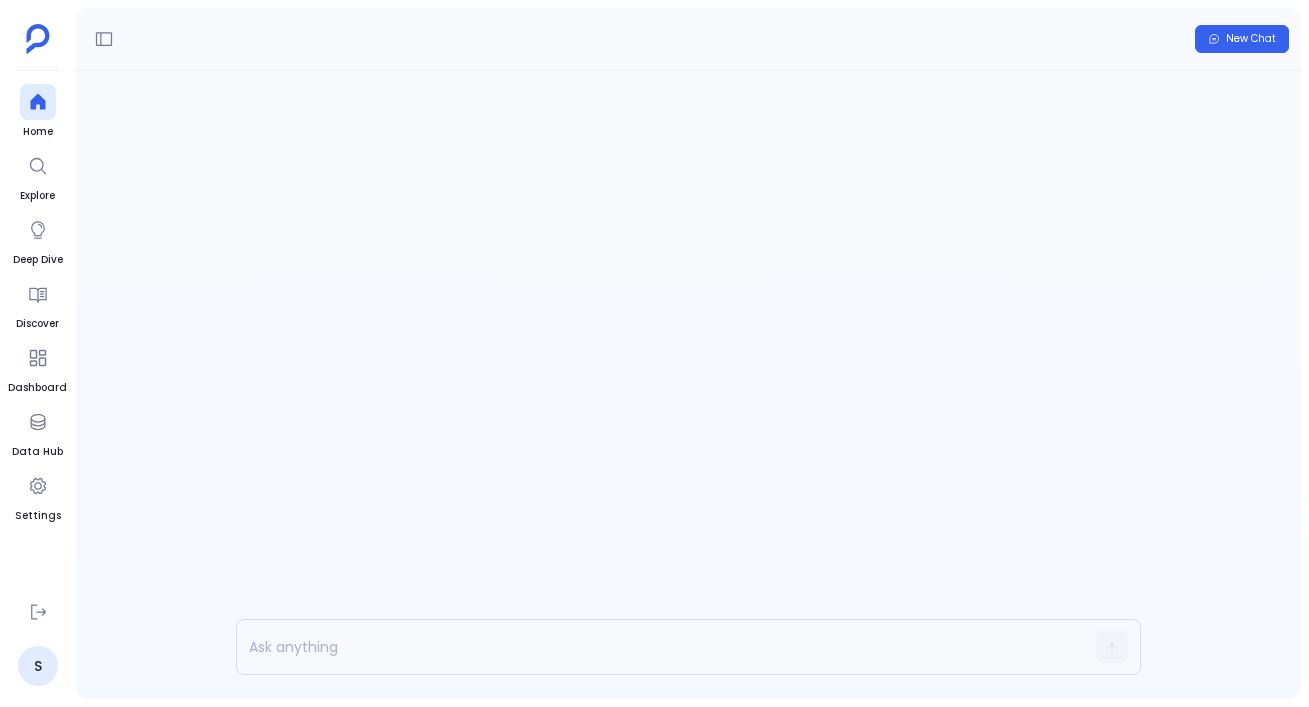 scroll, scrollTop: 0, scrollLeft: 0, axis: both 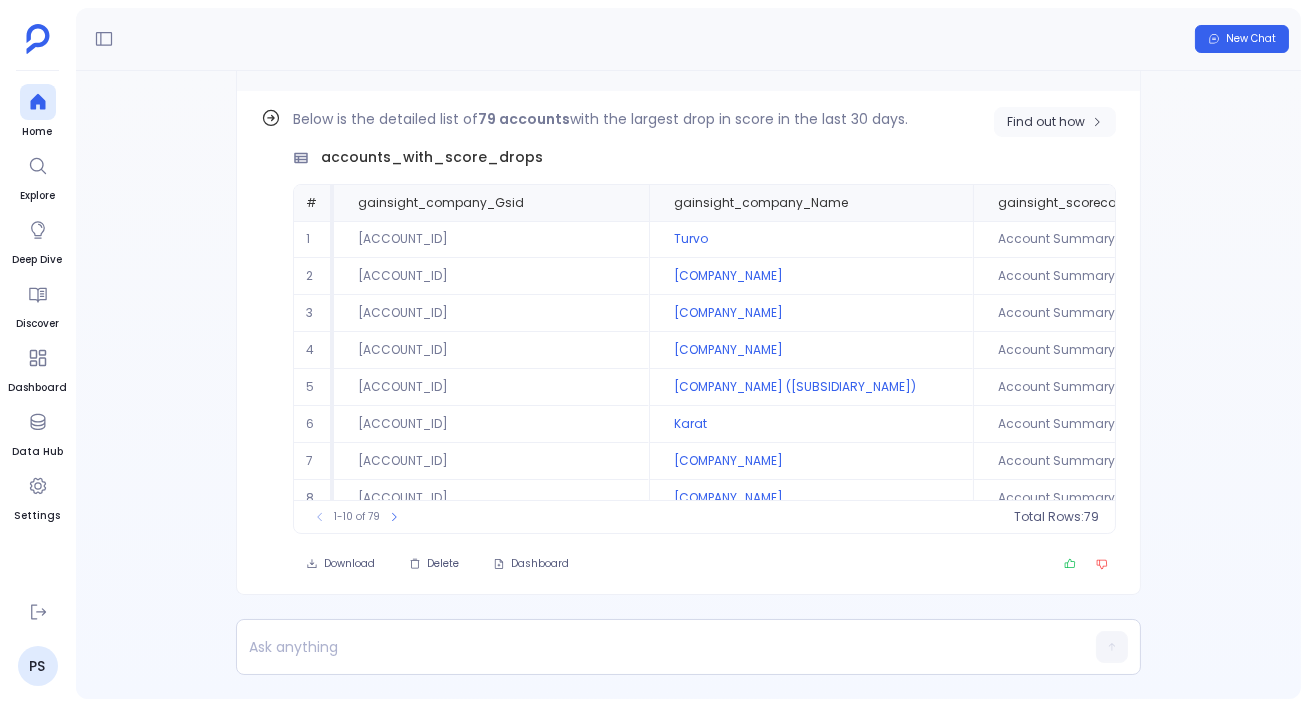 click on "Find out how" at bounding box center (1055, 122) 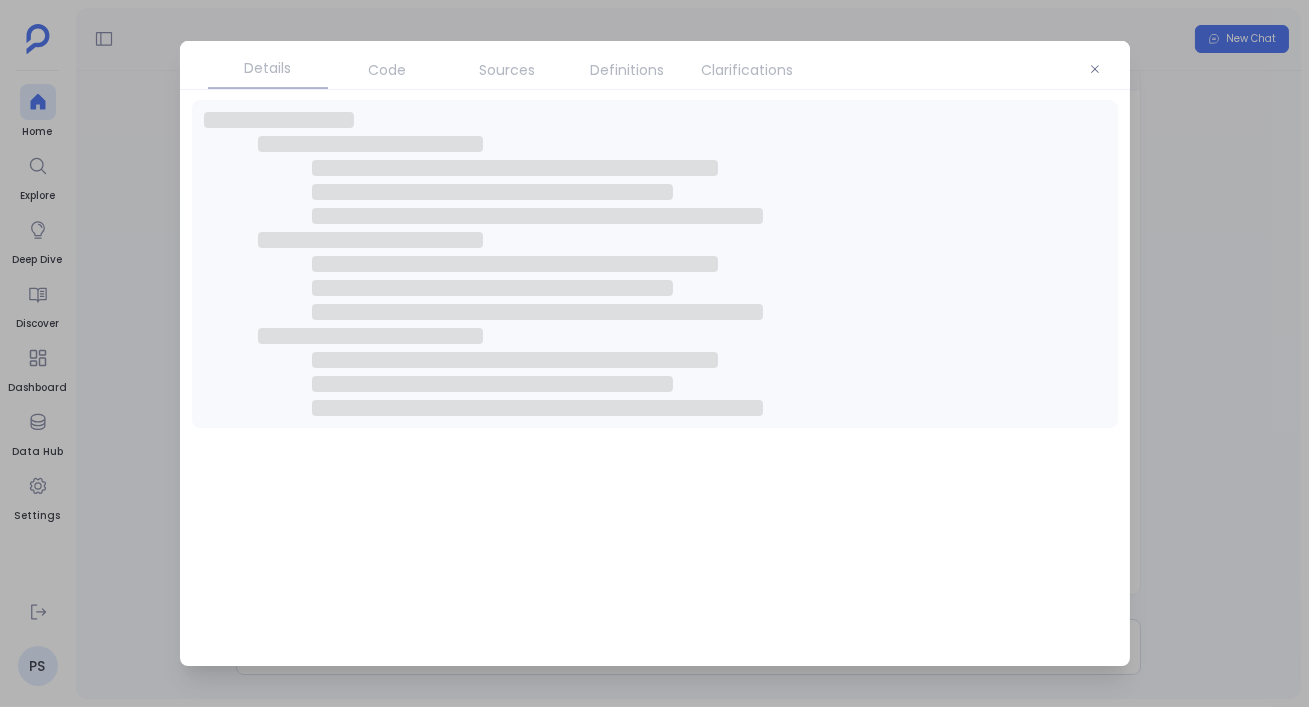 click on "Clarifications" at bounding box center (748, 70) 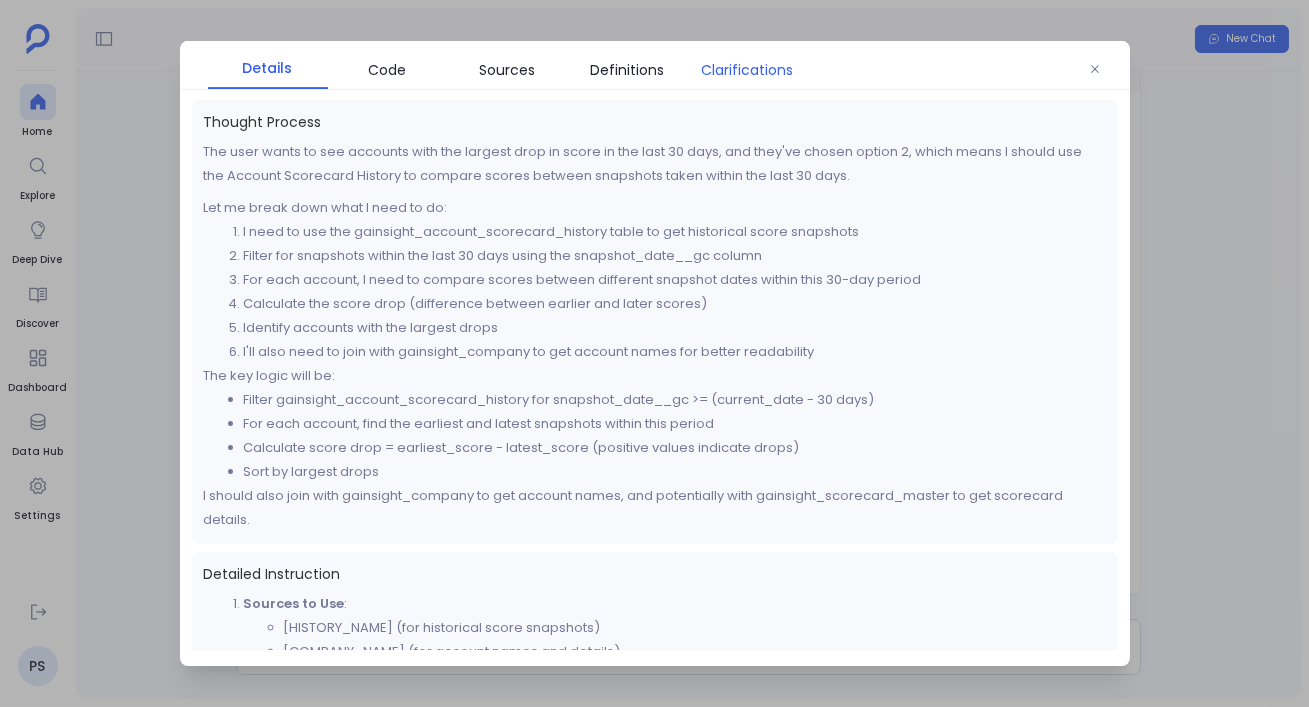 click on "Clarifications" at bounding box center (748, 70) 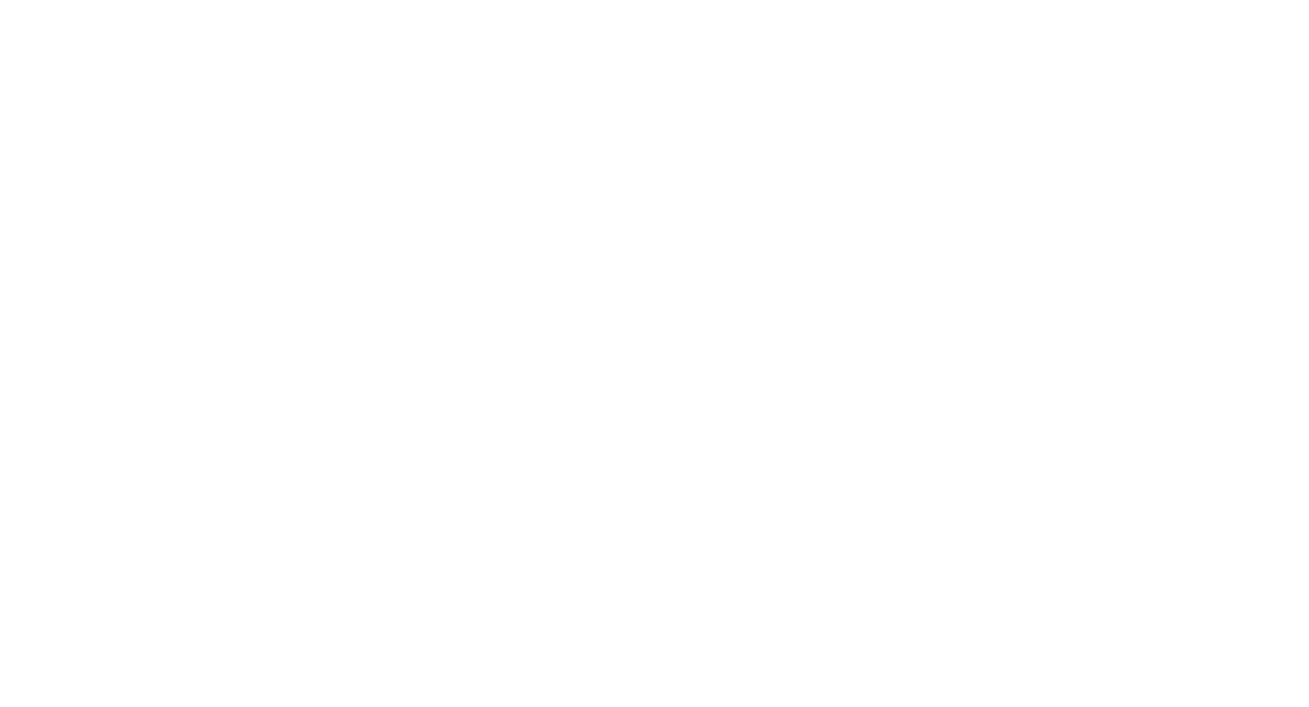 scroll, scrollTop: 0, scrollLeft: 0, axis: both 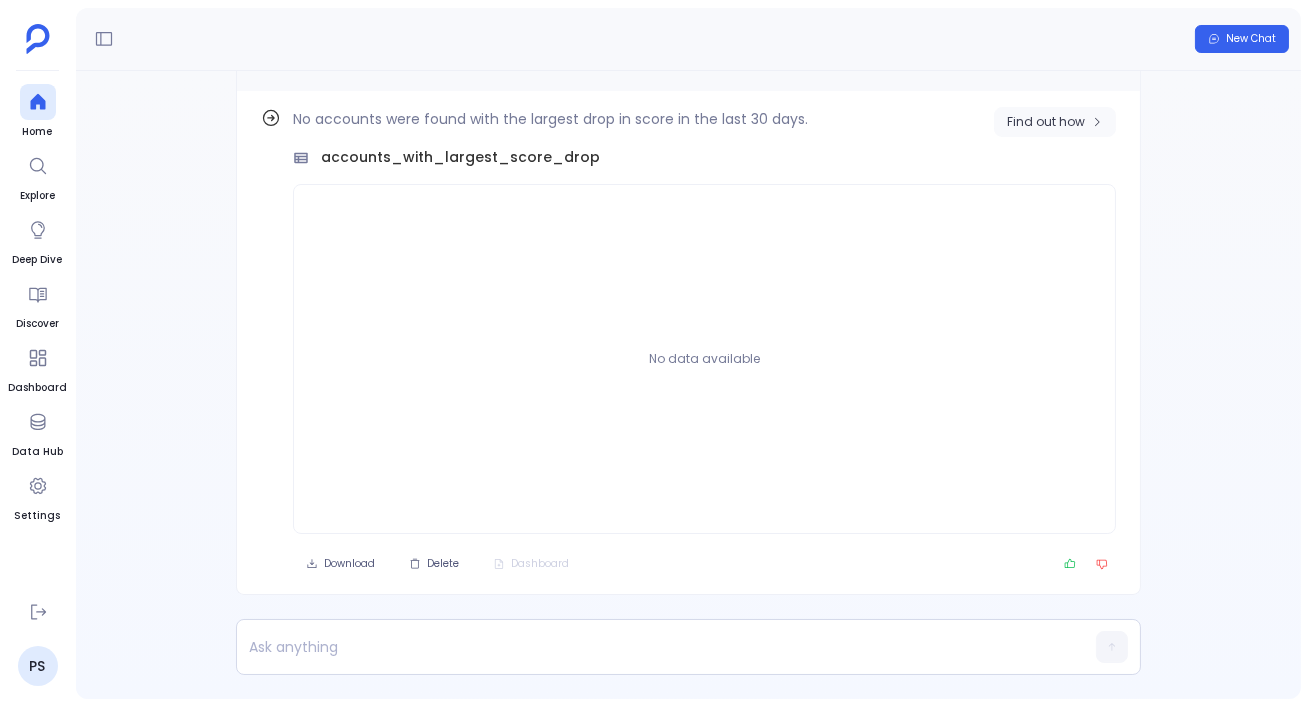 click on "Find out how" at bounding box center [1055, 122] 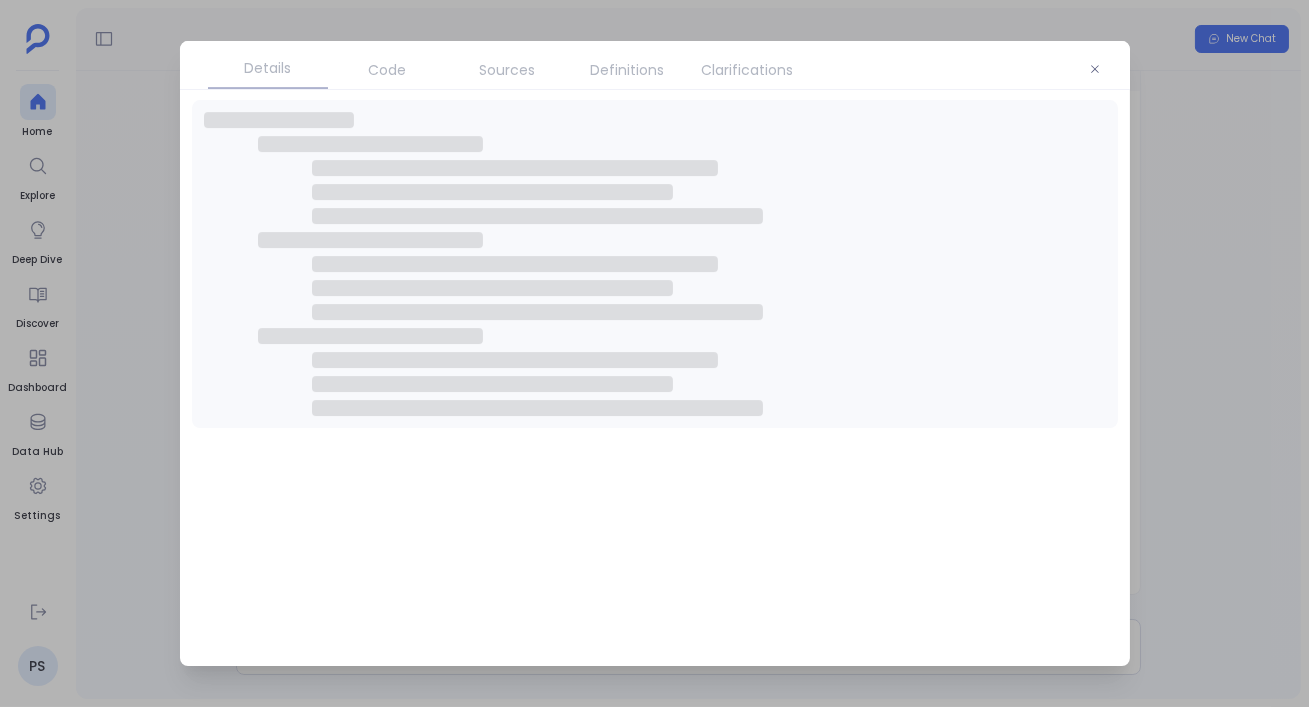 click on "Clarifications" at bounding box center (748, 70) 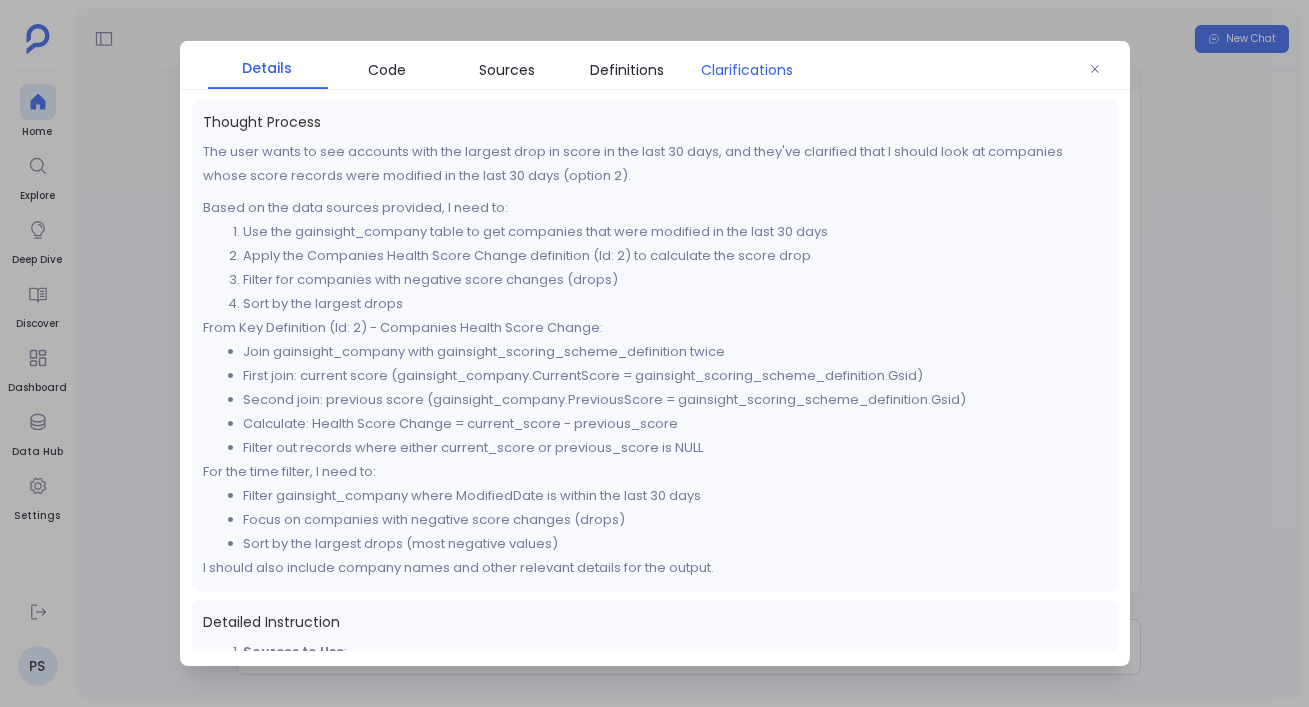 click on "Clarifications" at bounding box center [748, 70] 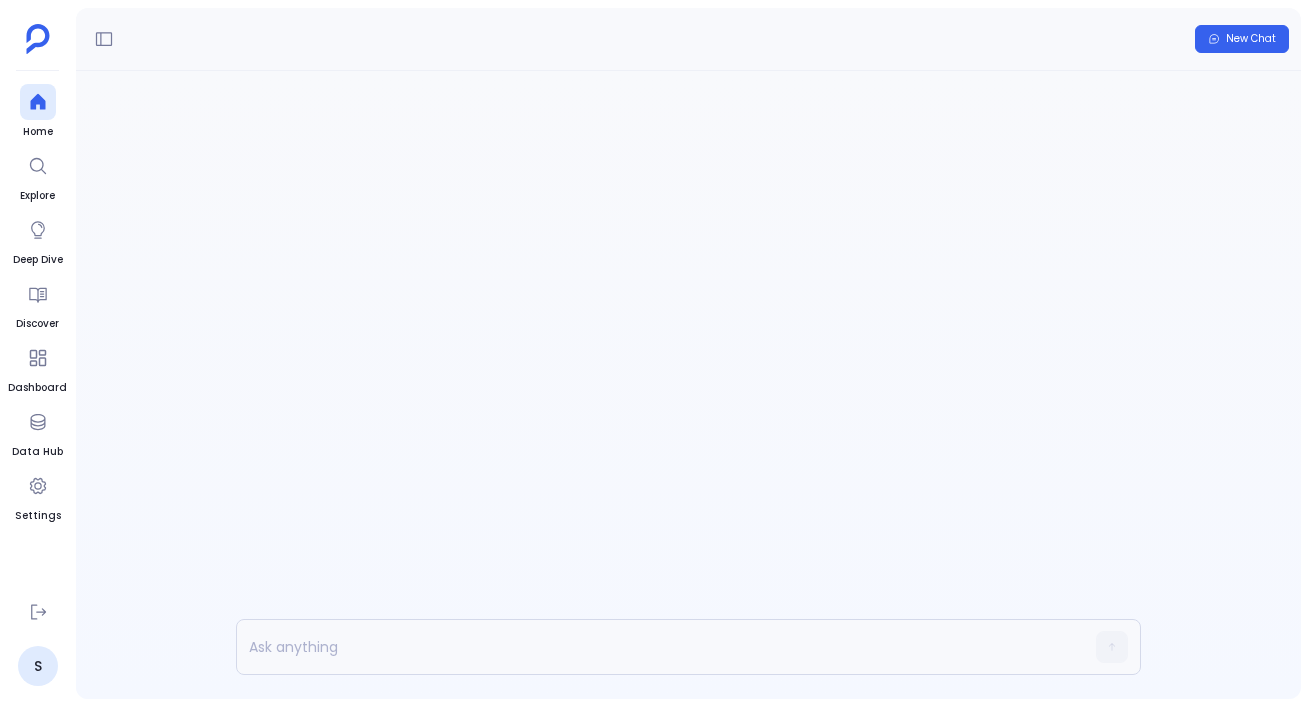 scroll, scrollTop: 0, scrollLeft: 0, axis: both 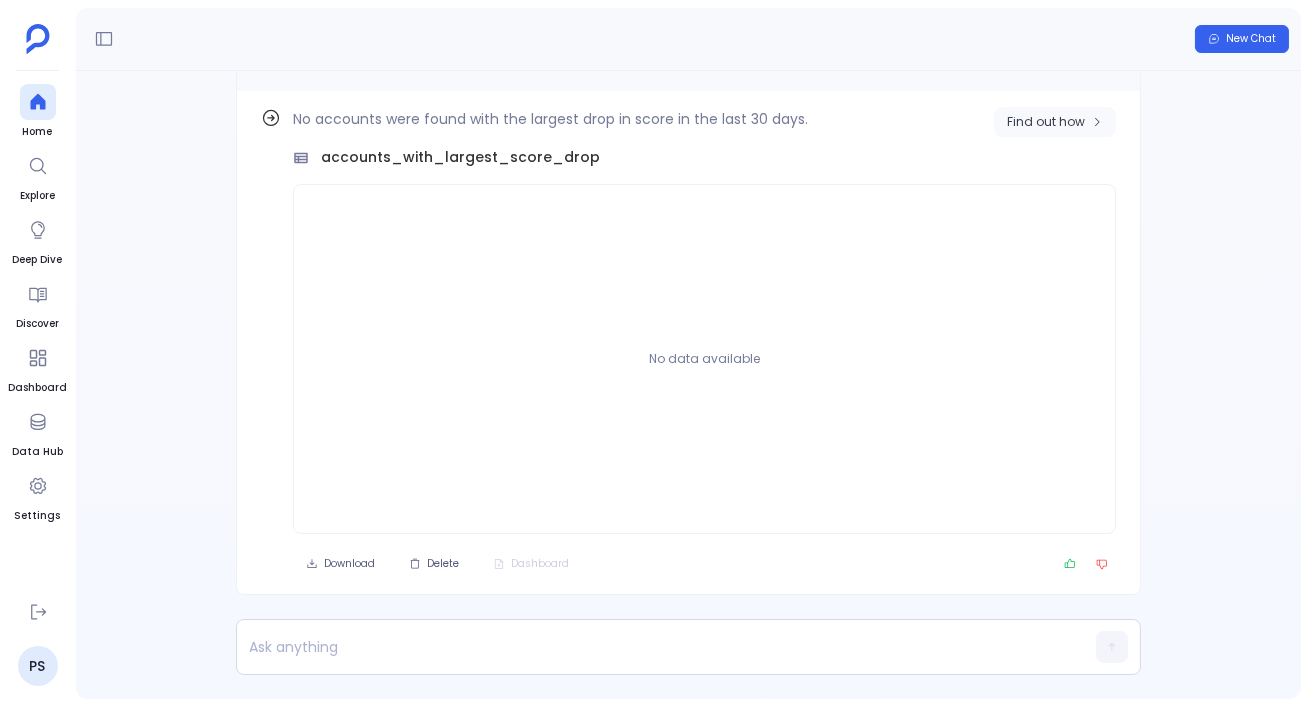 click on "Find out how" at bounding box center [1055, 122] 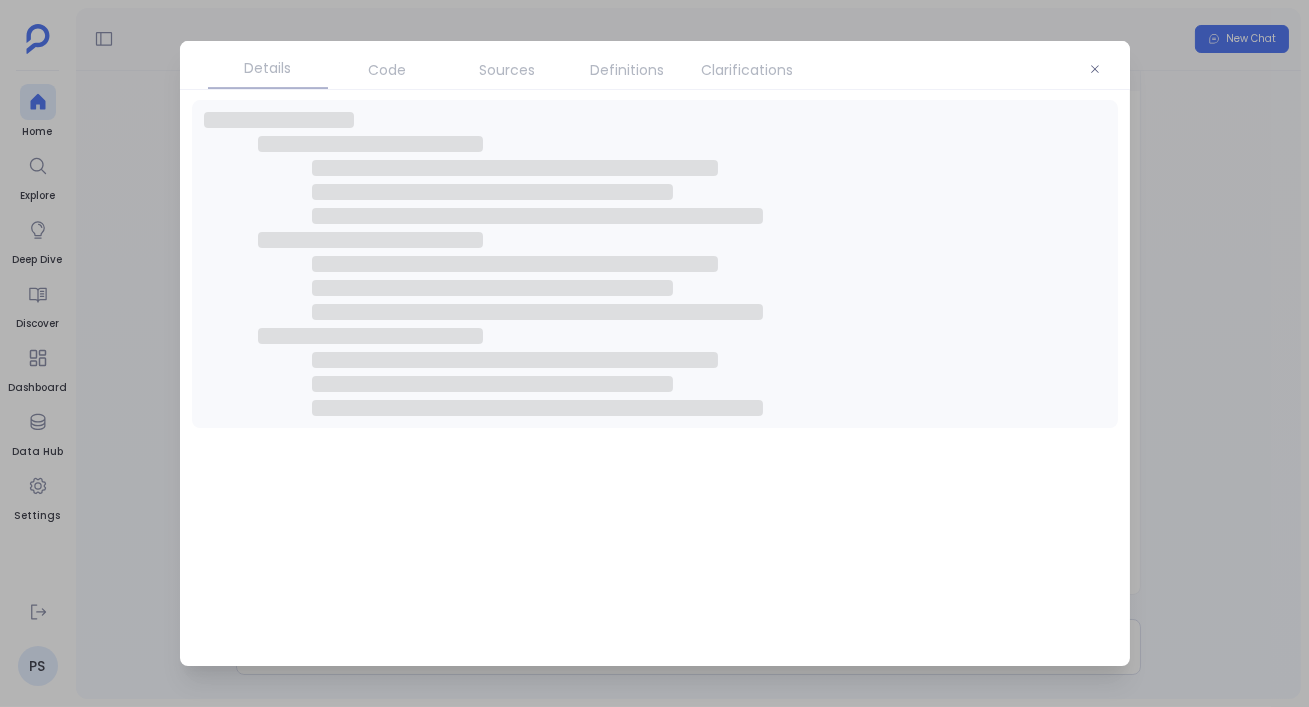 click on "Clarifications" at bounding box center (748, 70) 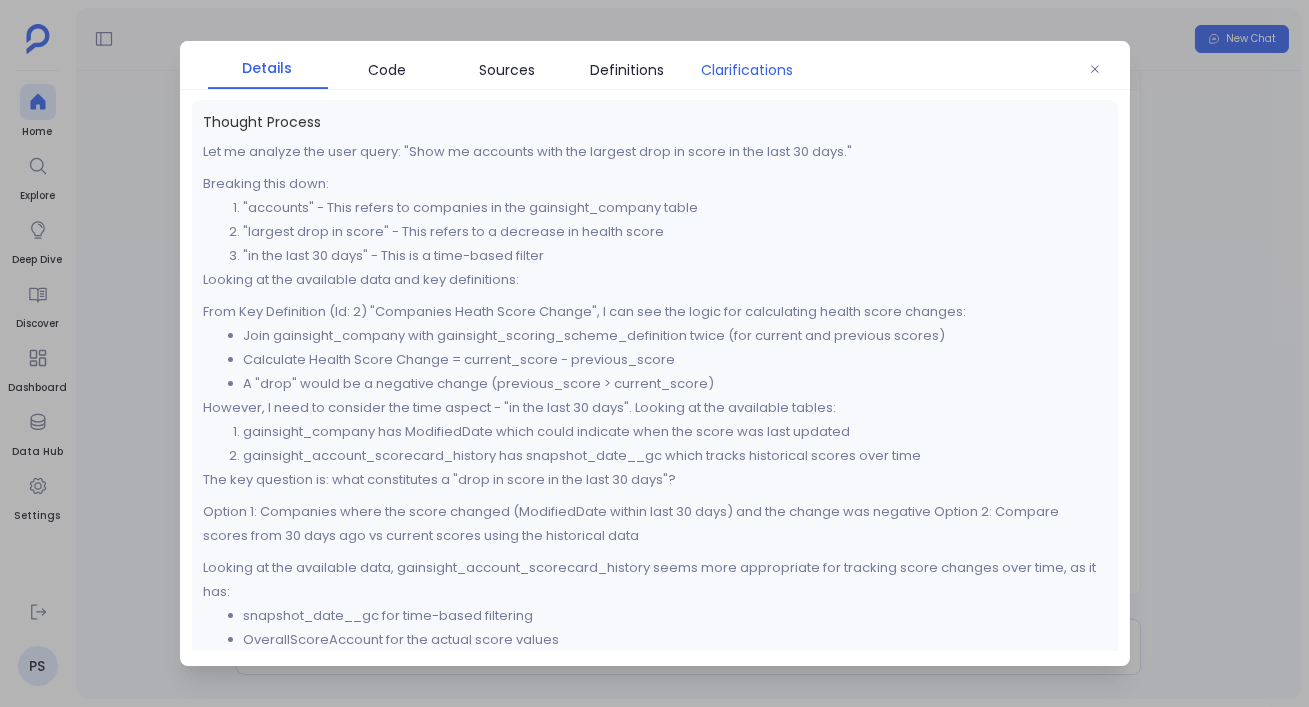 click on "Clarifications" at bounding box center (748, 70) 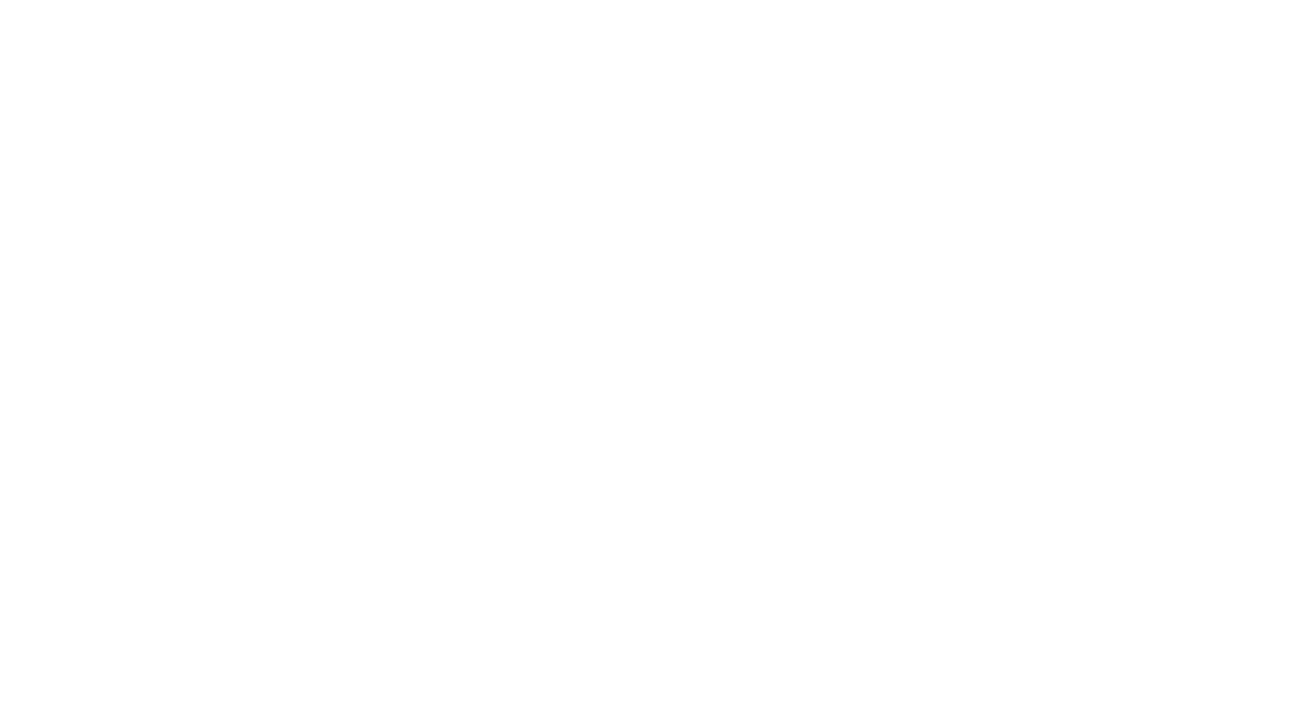 scroll, scrollTop: 0, scrollLeft: 0, axis: both 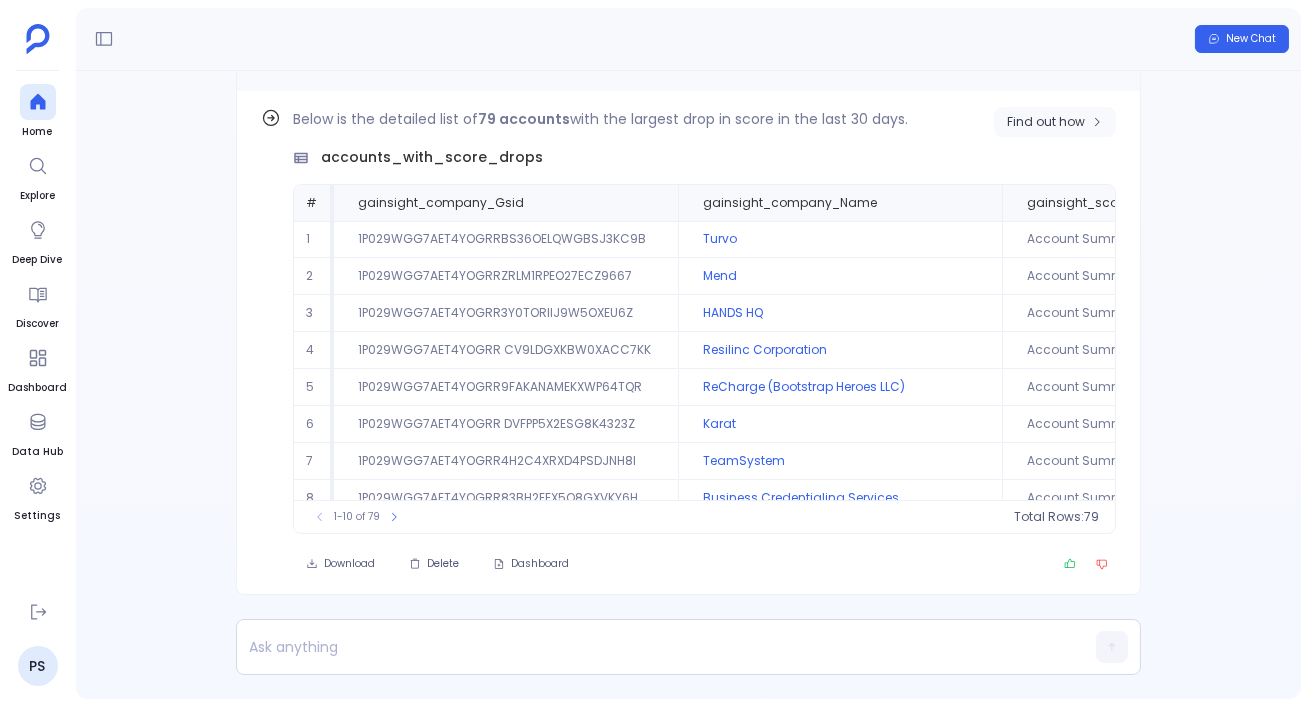click on "Find out how" at bounding box center (1046, 122) 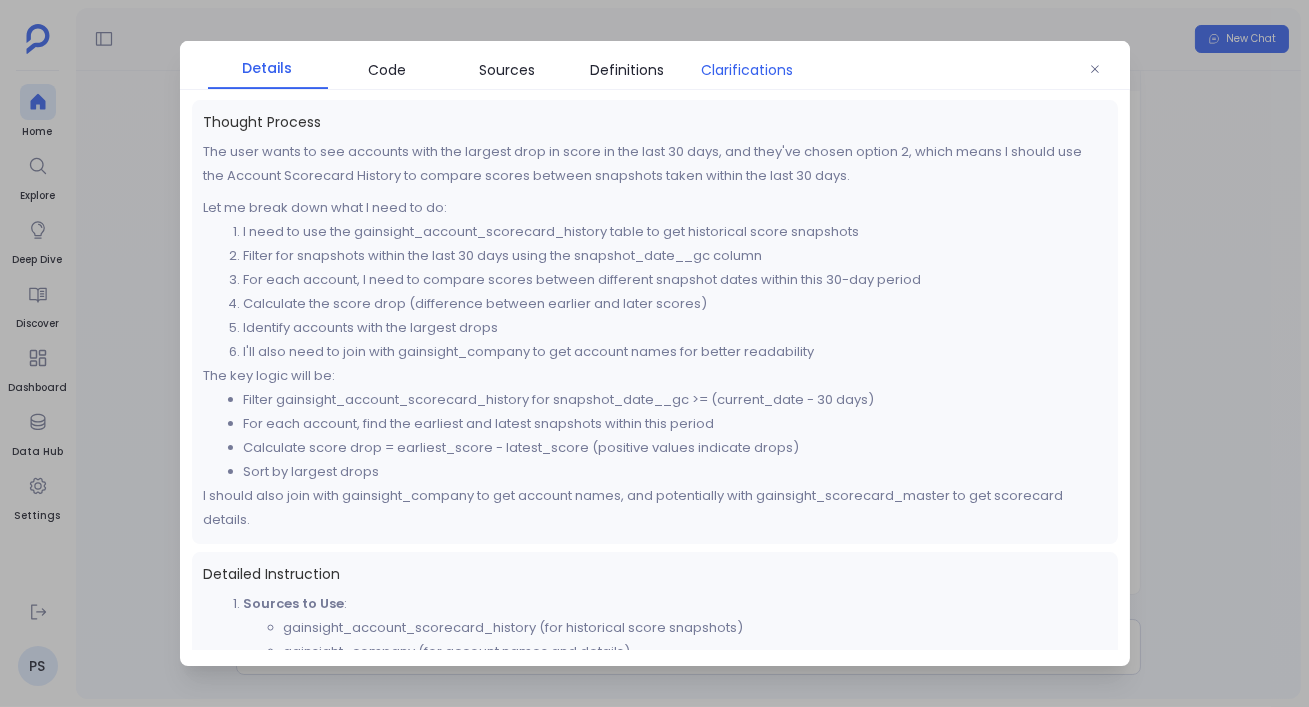 click on "Clarifications" at bounding box center (748, 70) 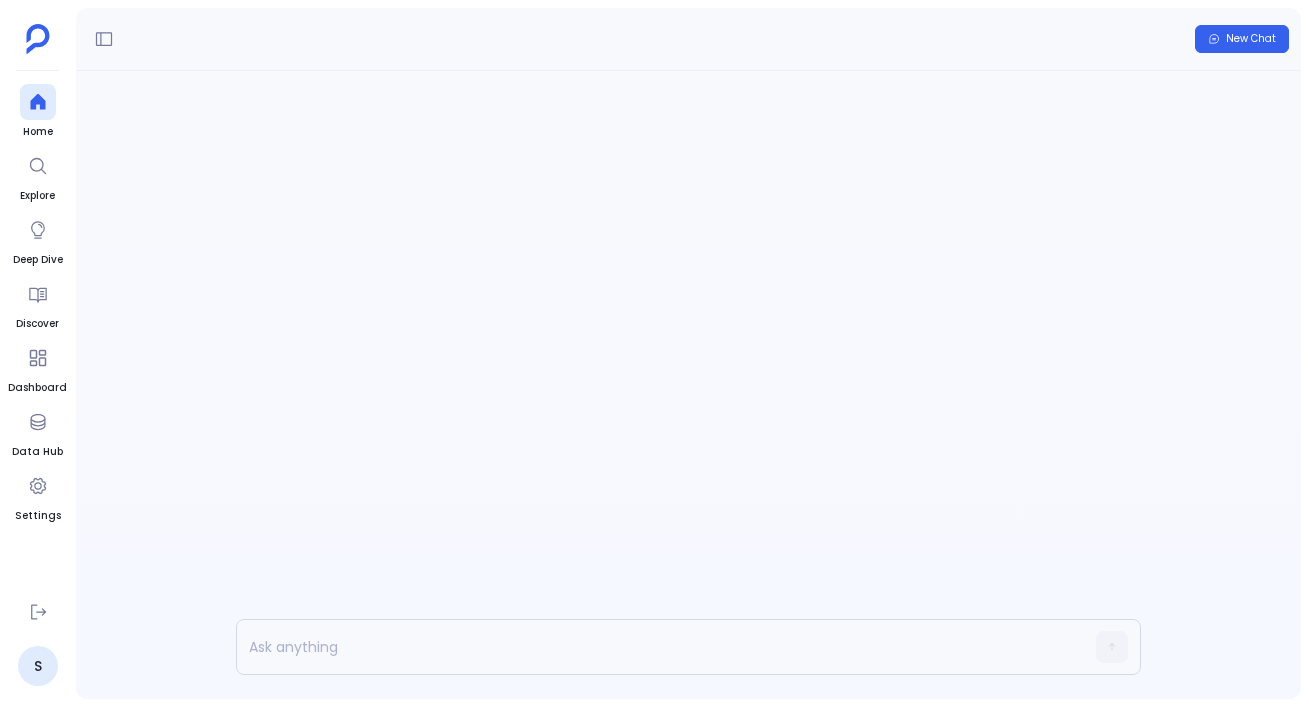 scroll, scrollTop: 0, scrollLeft: 0, axis: both 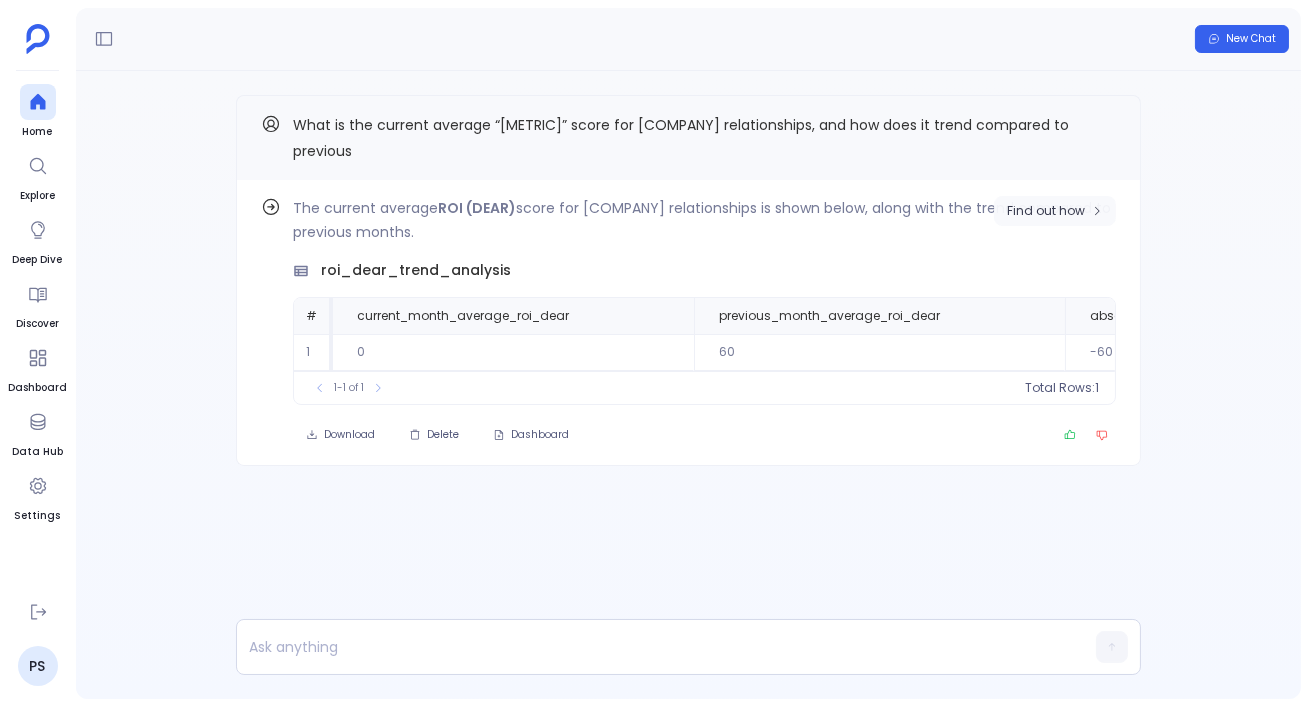 click on "Find out how" at bounding box center [1046, 211] 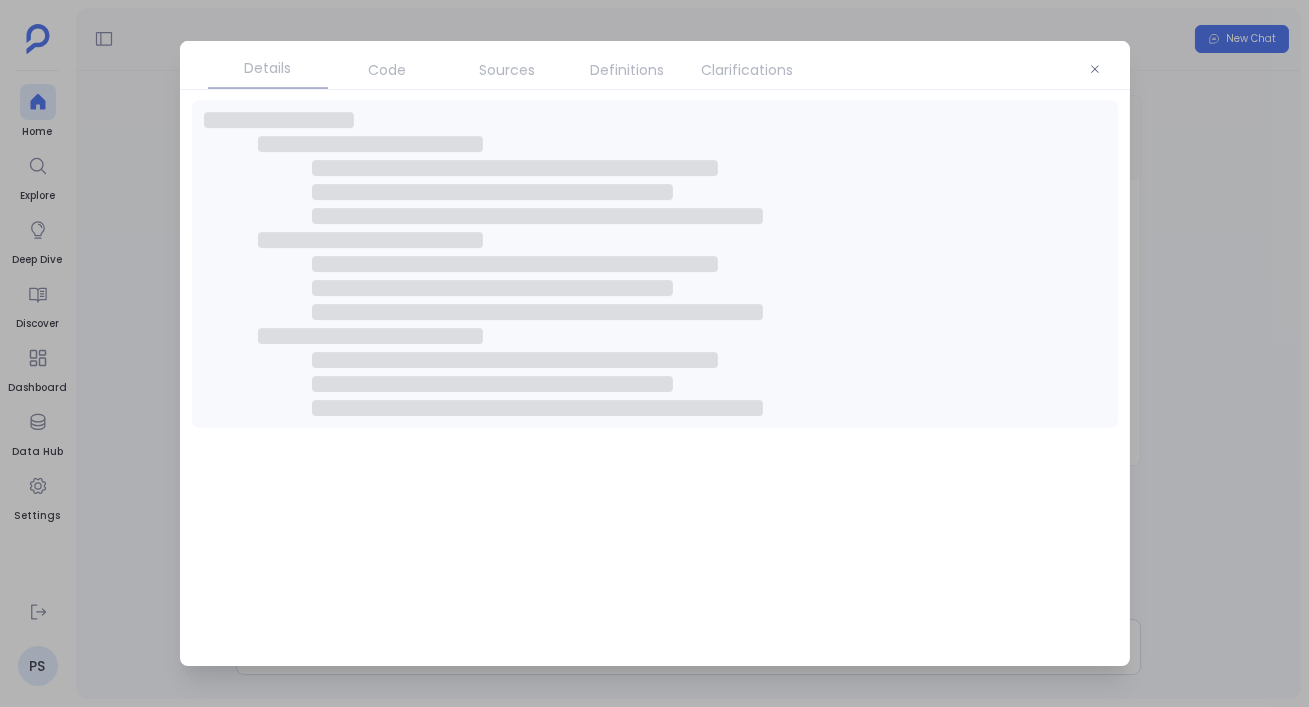 click on "Clarifications" at bounding box center [748, 70] 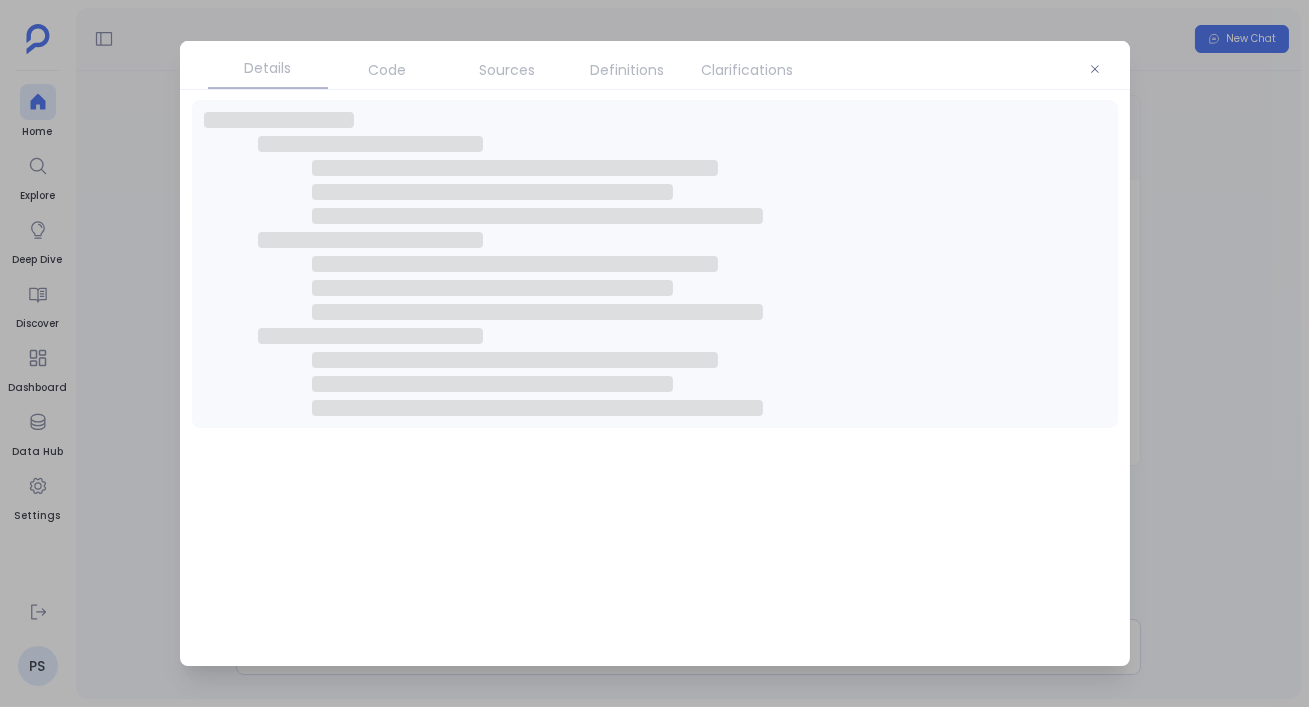 click on "Clarifications" at bounding box center [748, 70] 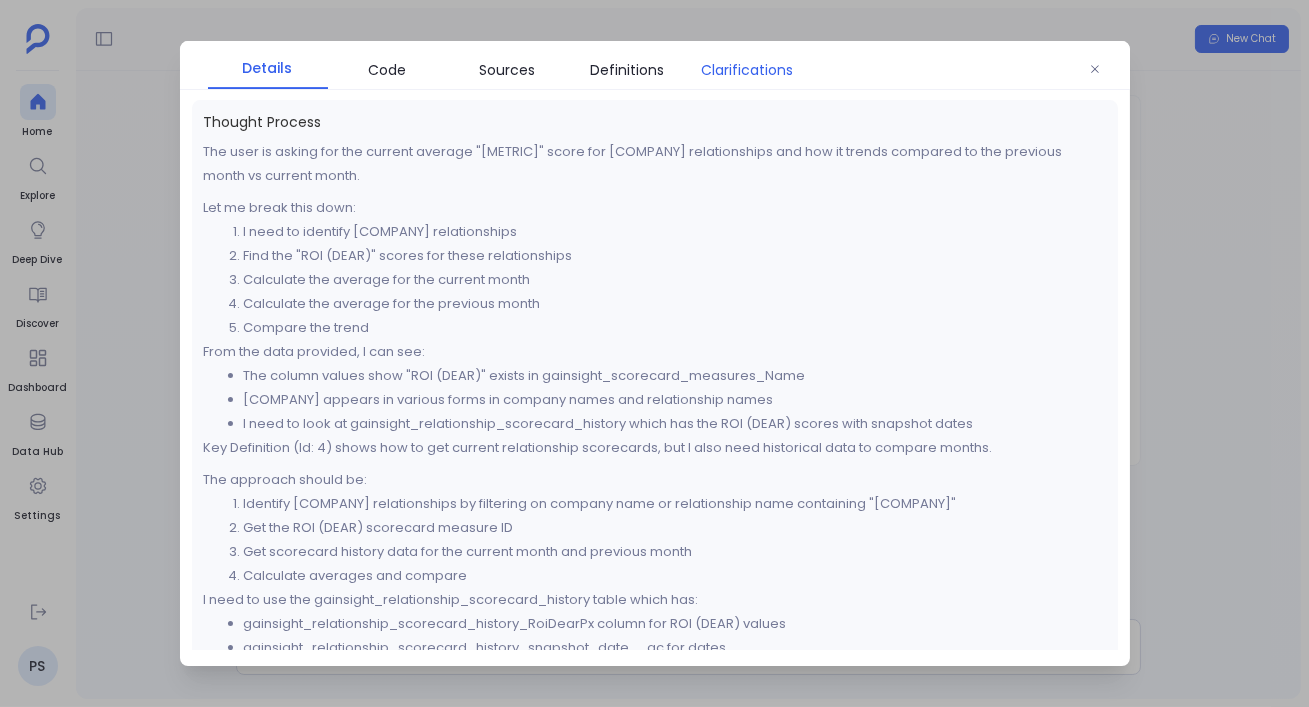 click on "Clarifications" at bounding box center [748, 70] 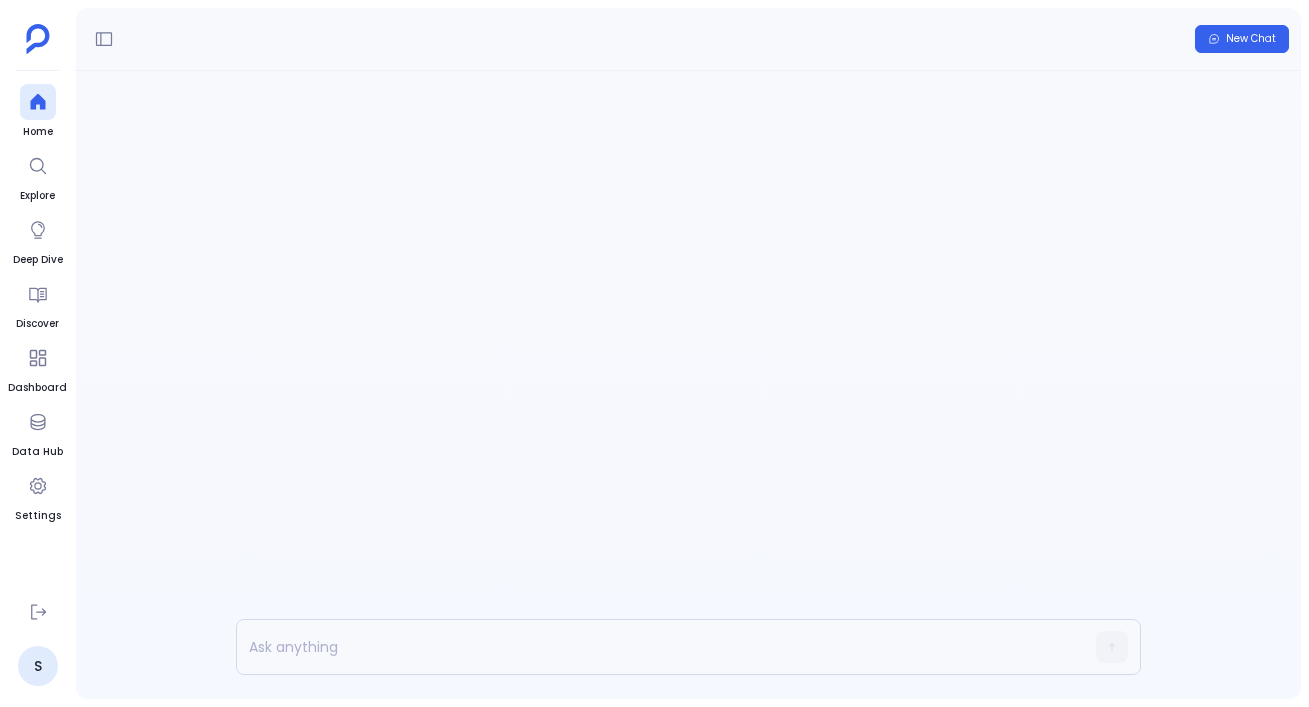 scroll, scrollTop: 0, scrollLeft: 0, axis: both 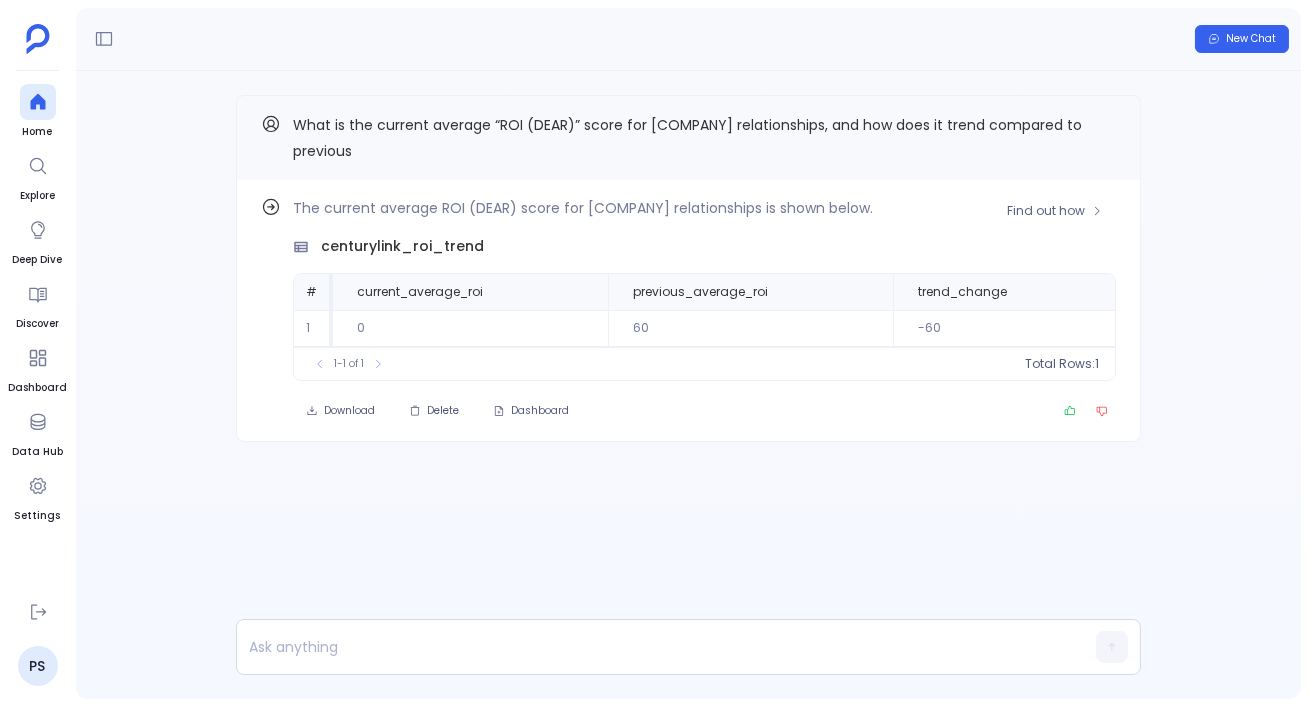 click on "Find out how The current average ROI (DEAR) score for CenturyLink relationships is shown below. centurylink_roi_trend # current_average_roi previous_average_roi trend_change trend_percentage trend_direction current_month_relationships previous_month_relationships 1 0 60 -60 -100 Declined 0 1
To pick up a draggable item, press the space bar.
While dragging, use the arrow keys to move the item.
Press space again to drop the item in its new position, or press escape to cancel.
1-1 of 1 Total Rows:  1 Download Delete Dashboard" at bounding box center (688, 311) 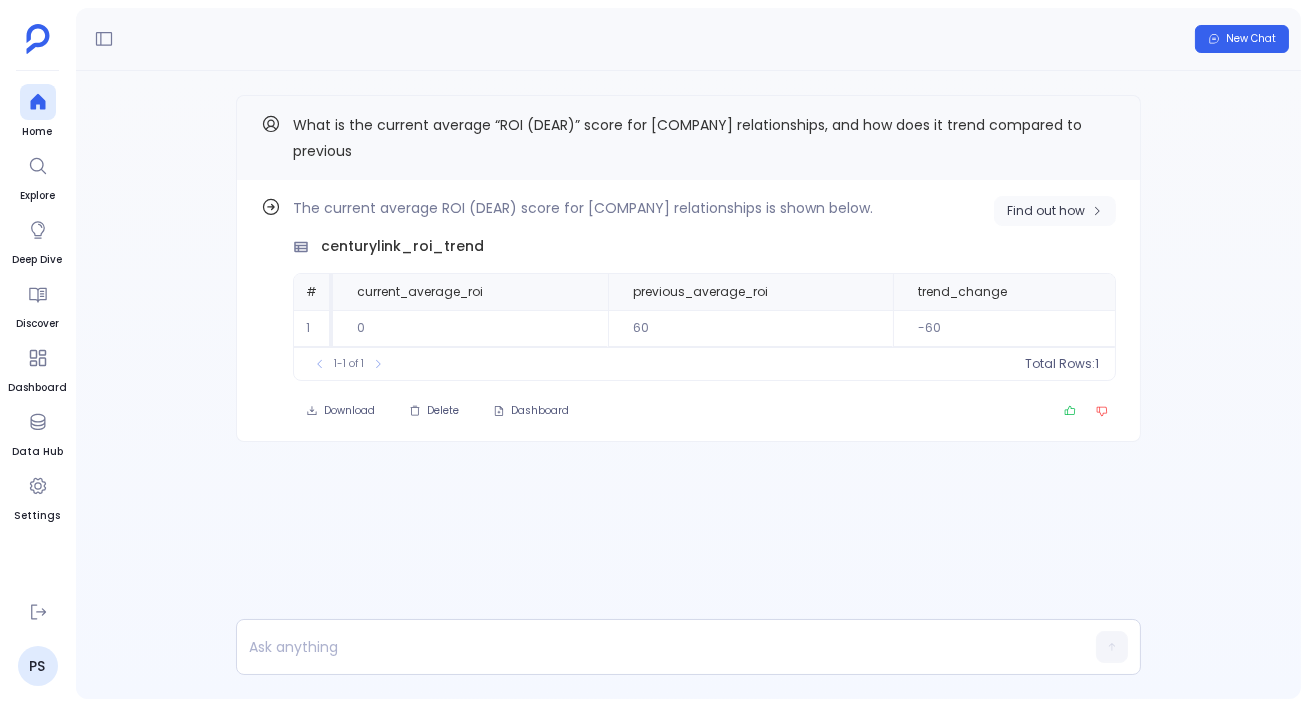click on "Find out how" at bounding box center [1055, 211] 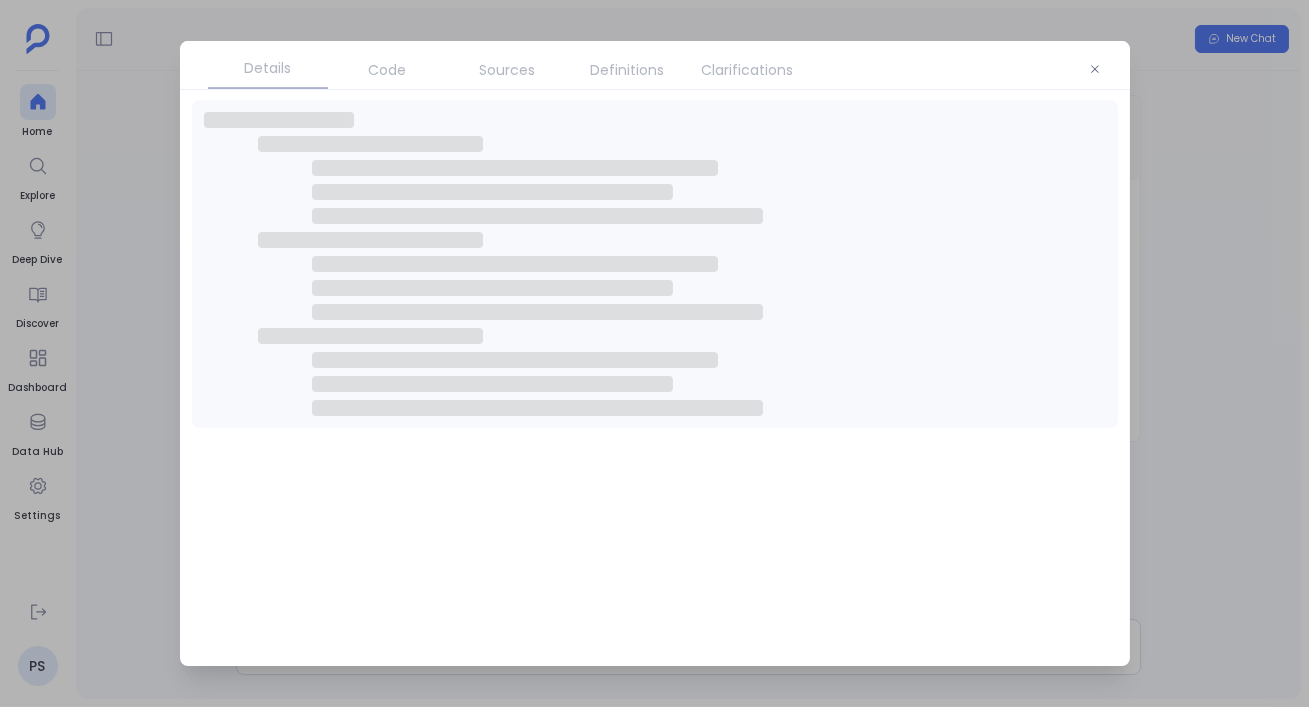 click on "Clarifications" at bounding box center [748, 70] 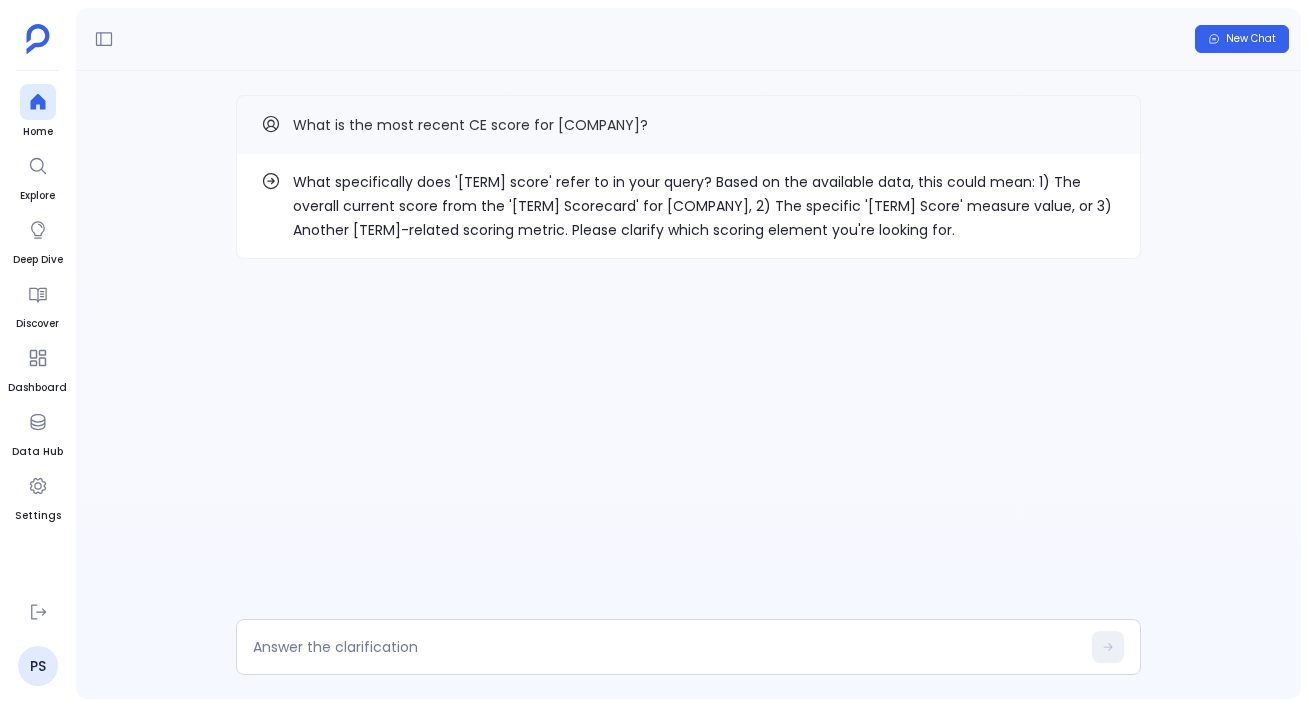 scroll, scrollTop: 0, scrollLeft: 0, axis: both 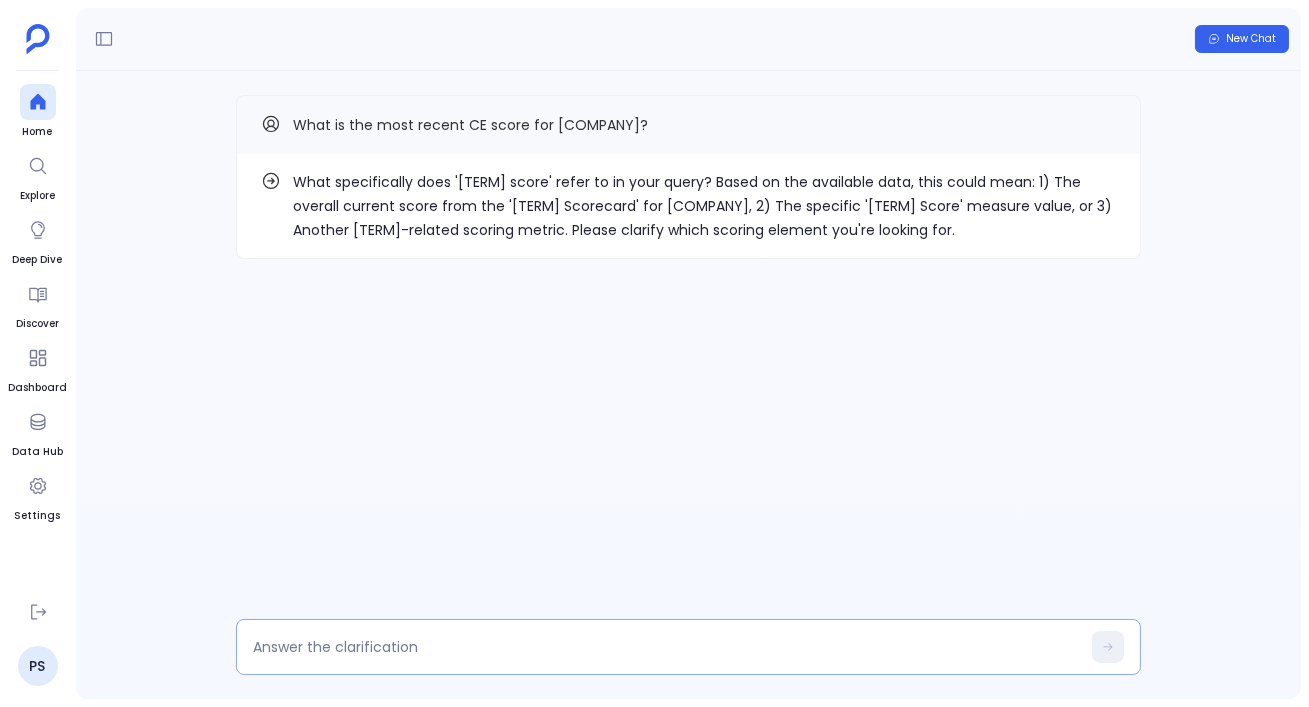 click at bounding box center [666, 647] 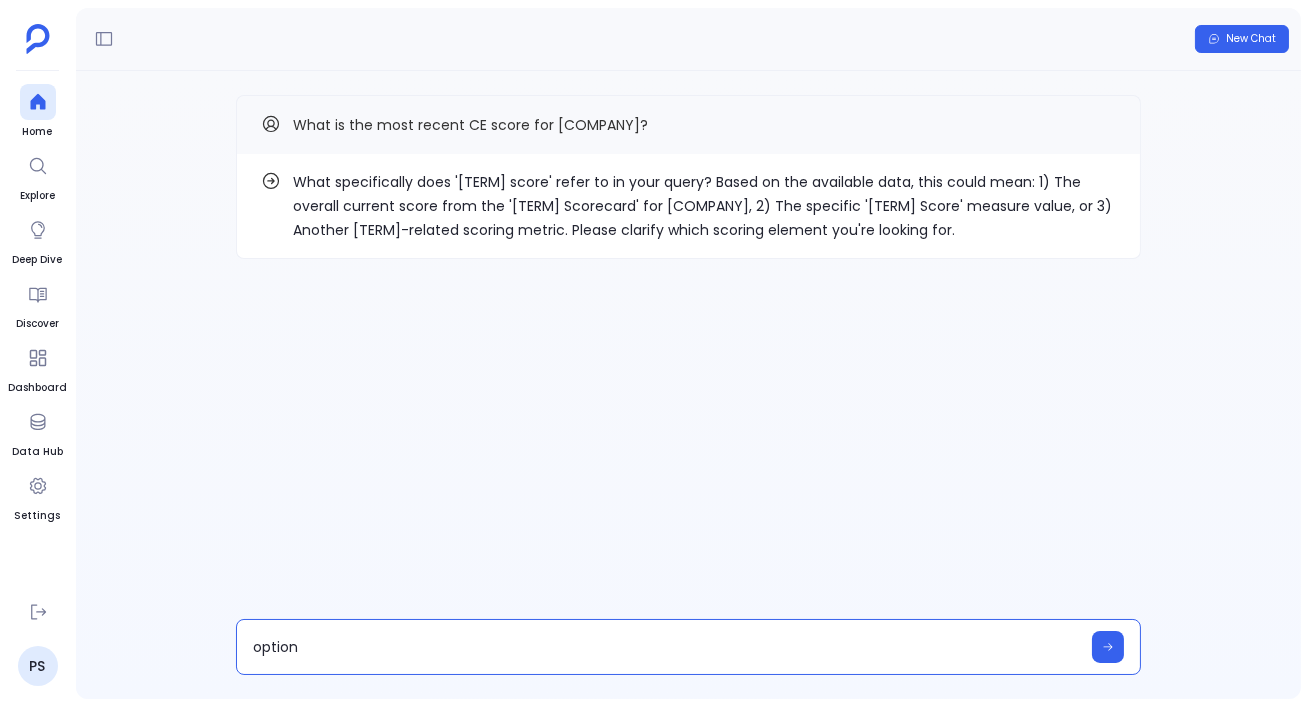 type on "option 1" 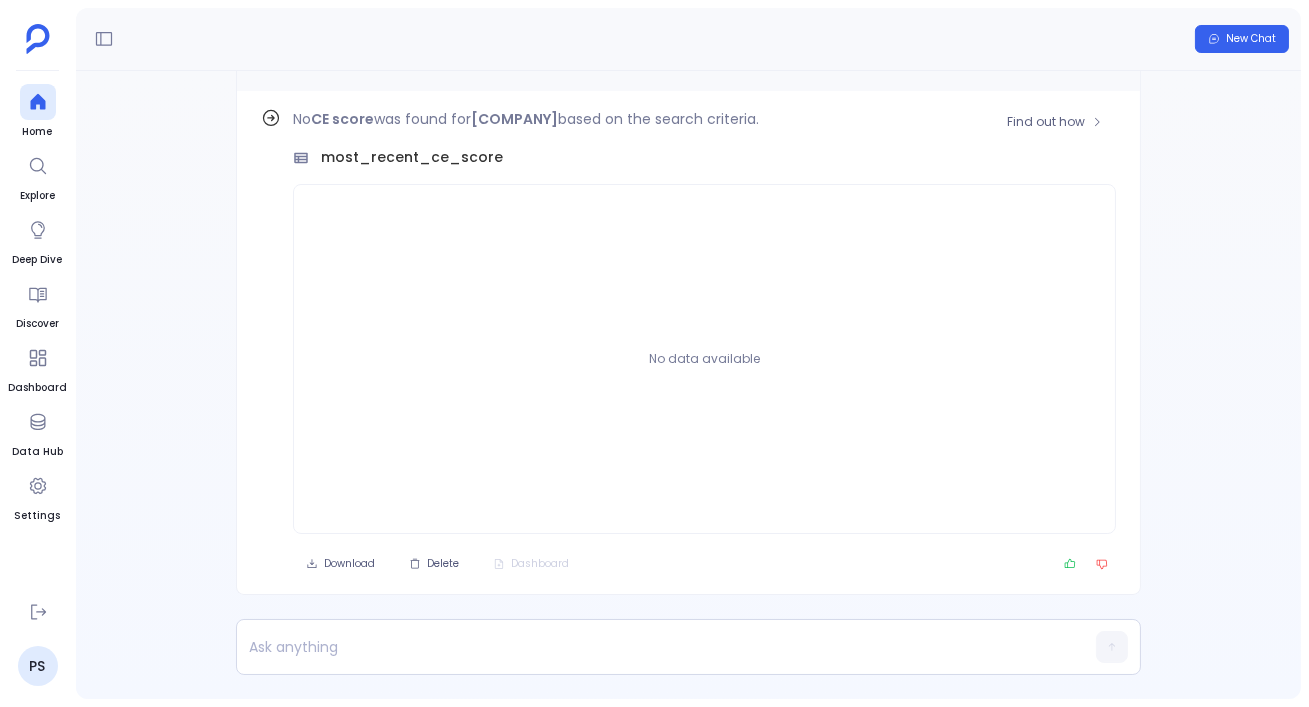 scroll, scrollTop: -62, scrollLeft: 0, axis: vertical 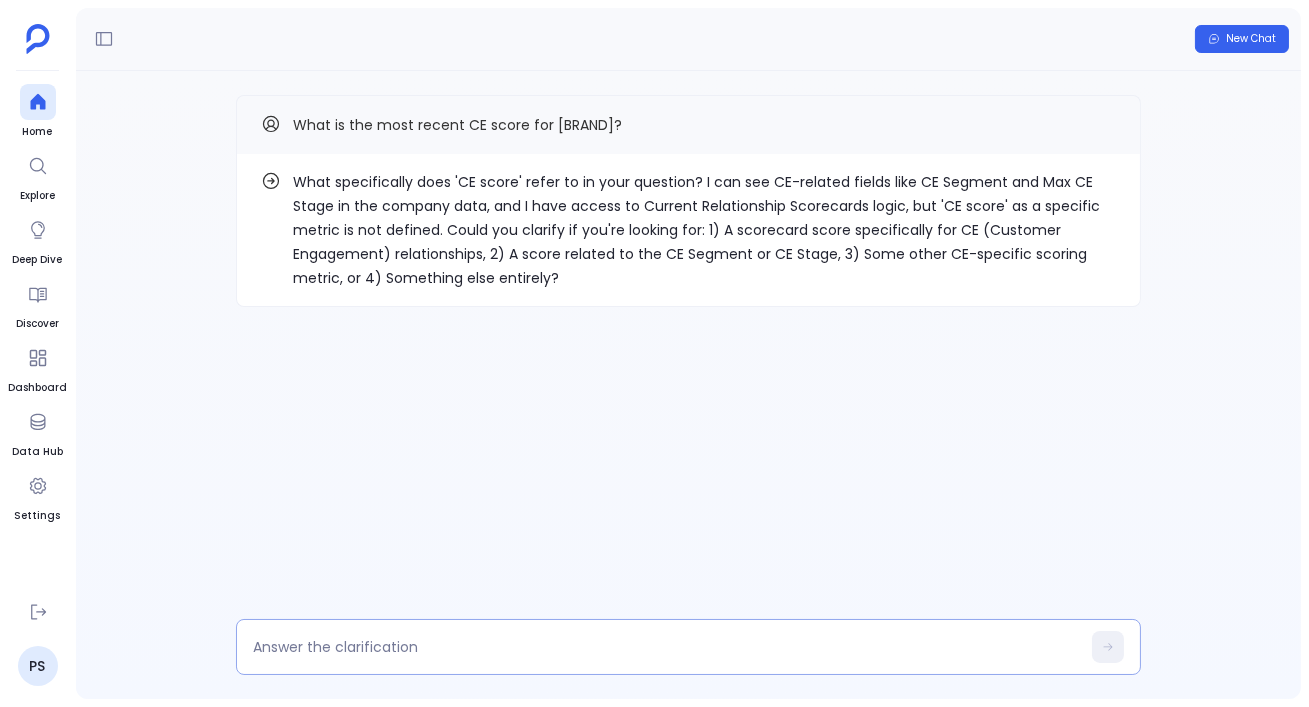 click at bounding box center [666, 647] 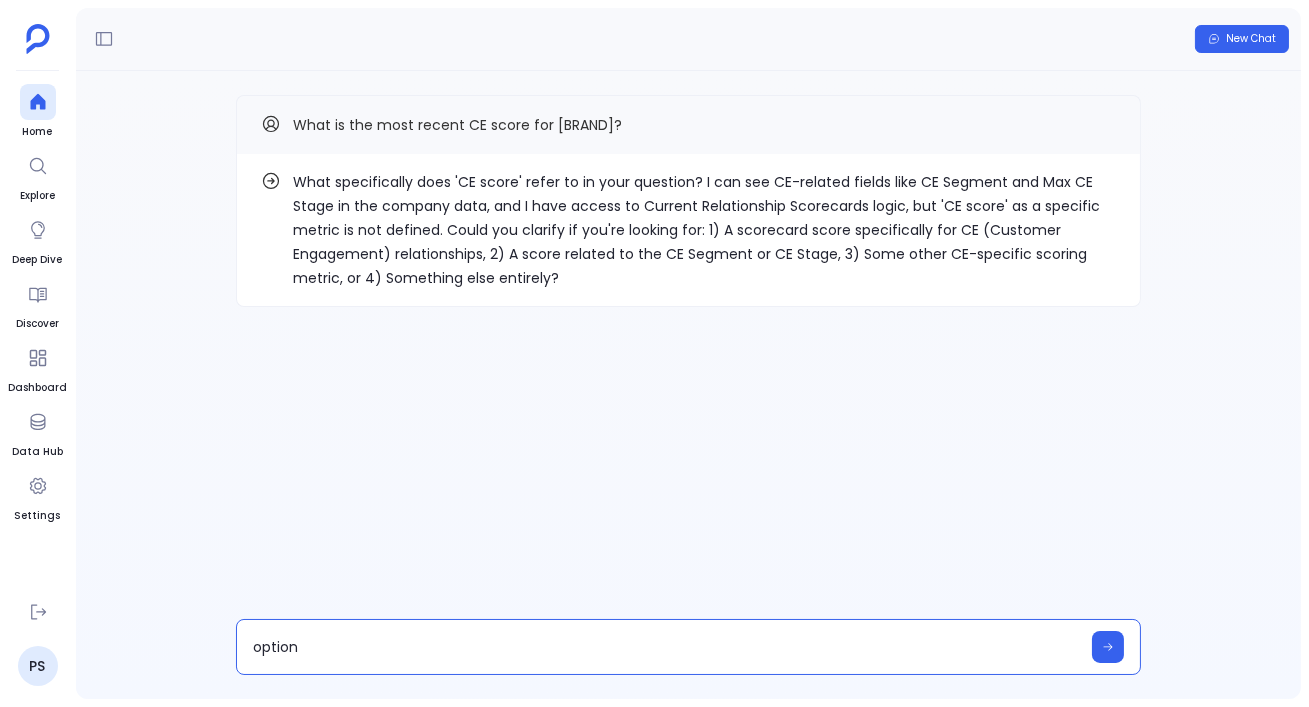 type on "option 1" 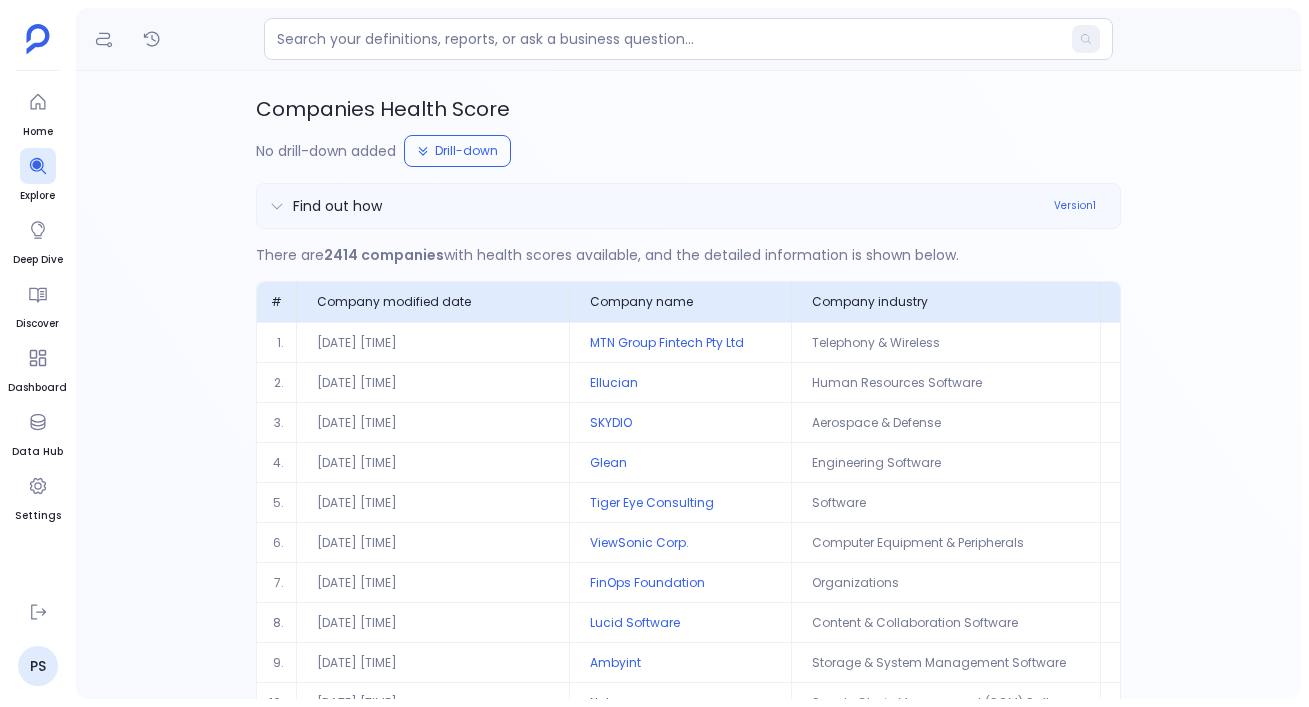 scroll, scrollTop: 0, scrollLeft: 0, axis: both 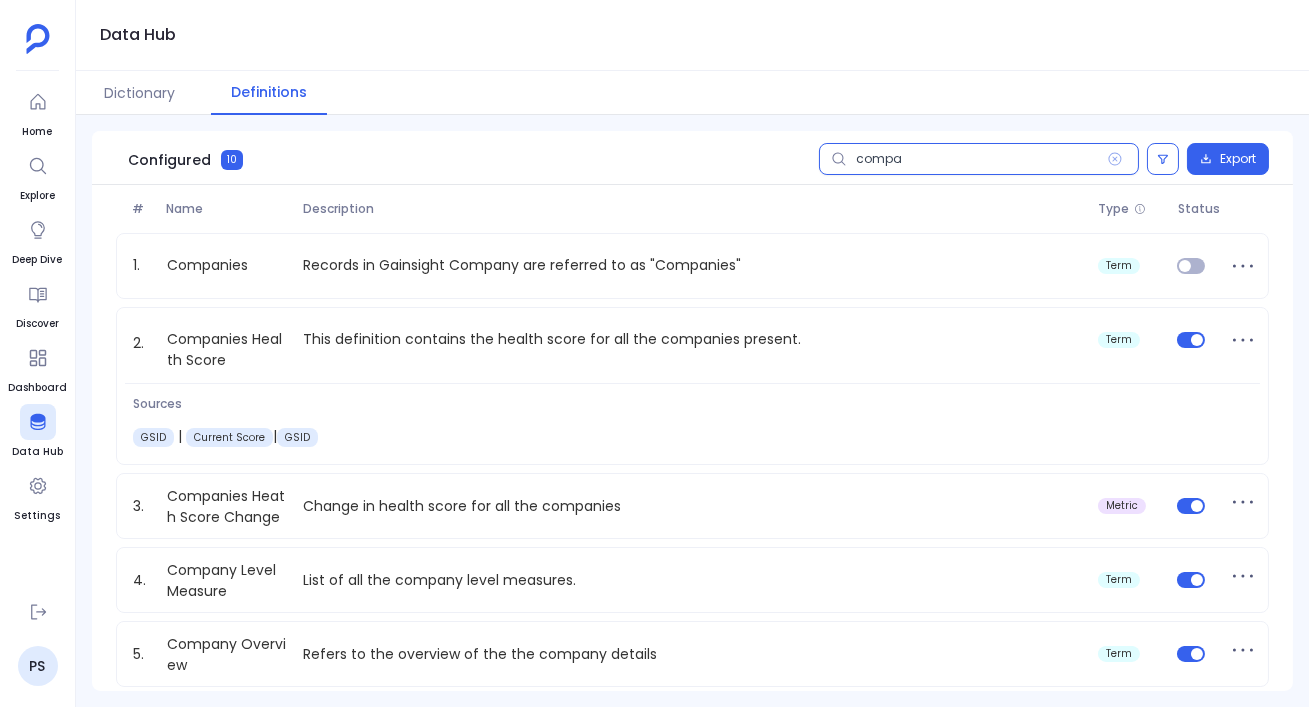 click on "compa" at bounding box center [979, 159] 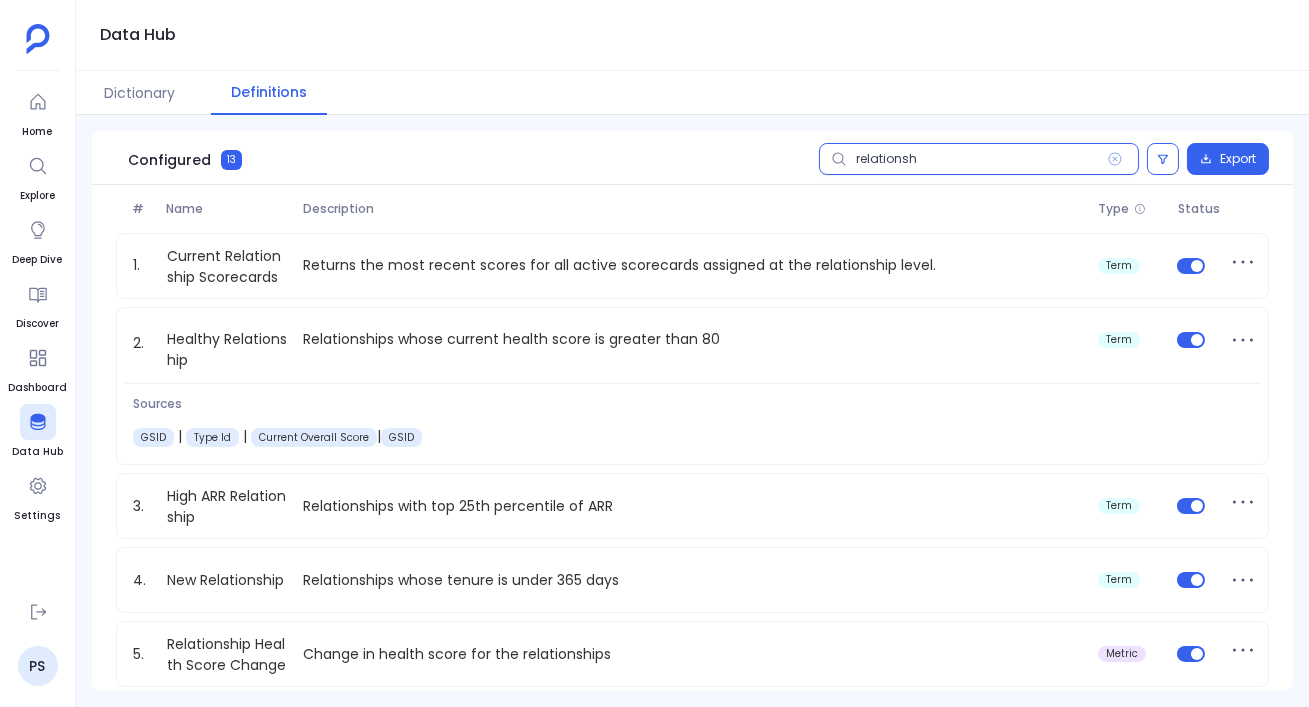 type on "relationsh" 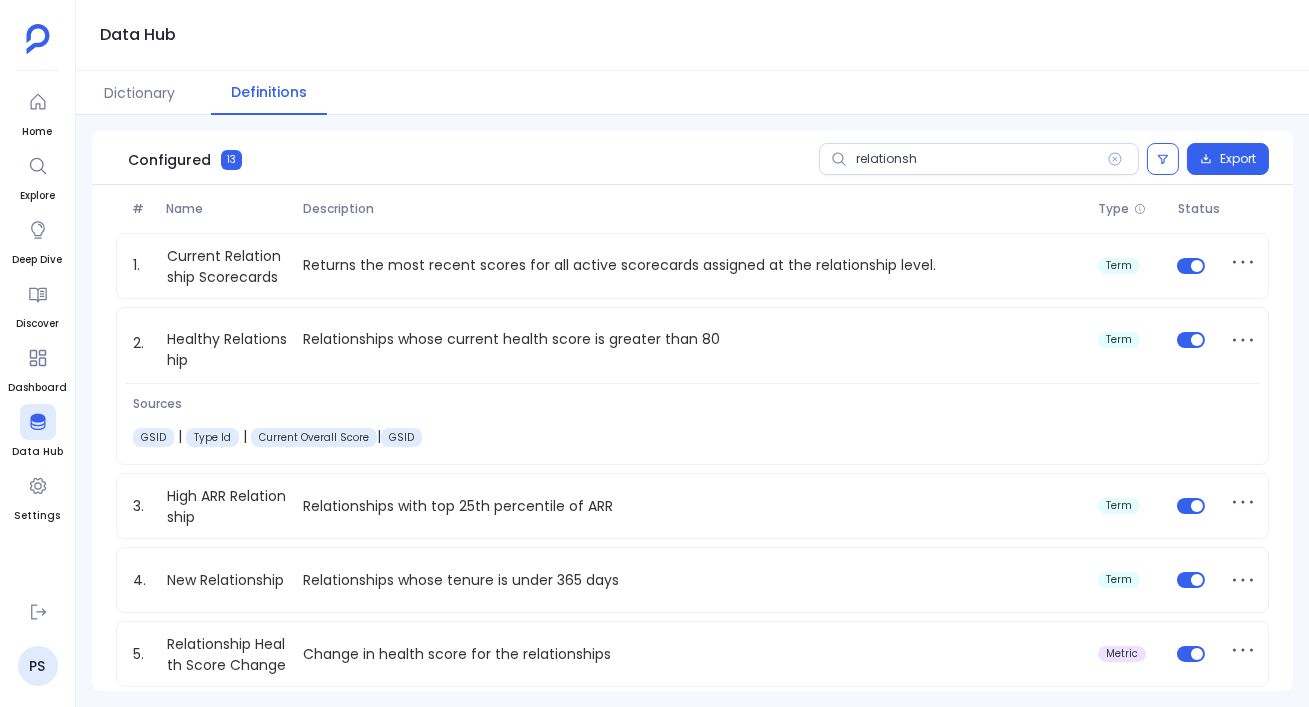 click on "Dictionary Definitions Configured 13 relationsh Export # Name Description Type Status 1. Current Relationship Scorecards Returns the most recent scores for all active scorecards assigned at the relationship level. term 2. Healthy Relationship Relationships whose current health score is greater than 80 term Sources GSID    |    Type Id    |    Current Overall Score   |   GSID 3. High ARR Relationship Relationships with top 25th percentile of ARR term 4. New Relationship Relationships whose tenure is under 365 days term 5. Relationship Health Score Change Change in health score for the relationships metric 6. Relationship Level Measure List of all relationship level measures
term 7. Relationship Overall Score List of Relationships with their Current Overall Score term 8. Relationship Persons Records in Gainsight Relationship Person table are referred to as "Relationship Persons" term 9. Relationship Renewal Rate by CSM metric 10. Relationship Scorecards term 11. Relationships term 12. metric 13. term" at bounding box center [692, 389] 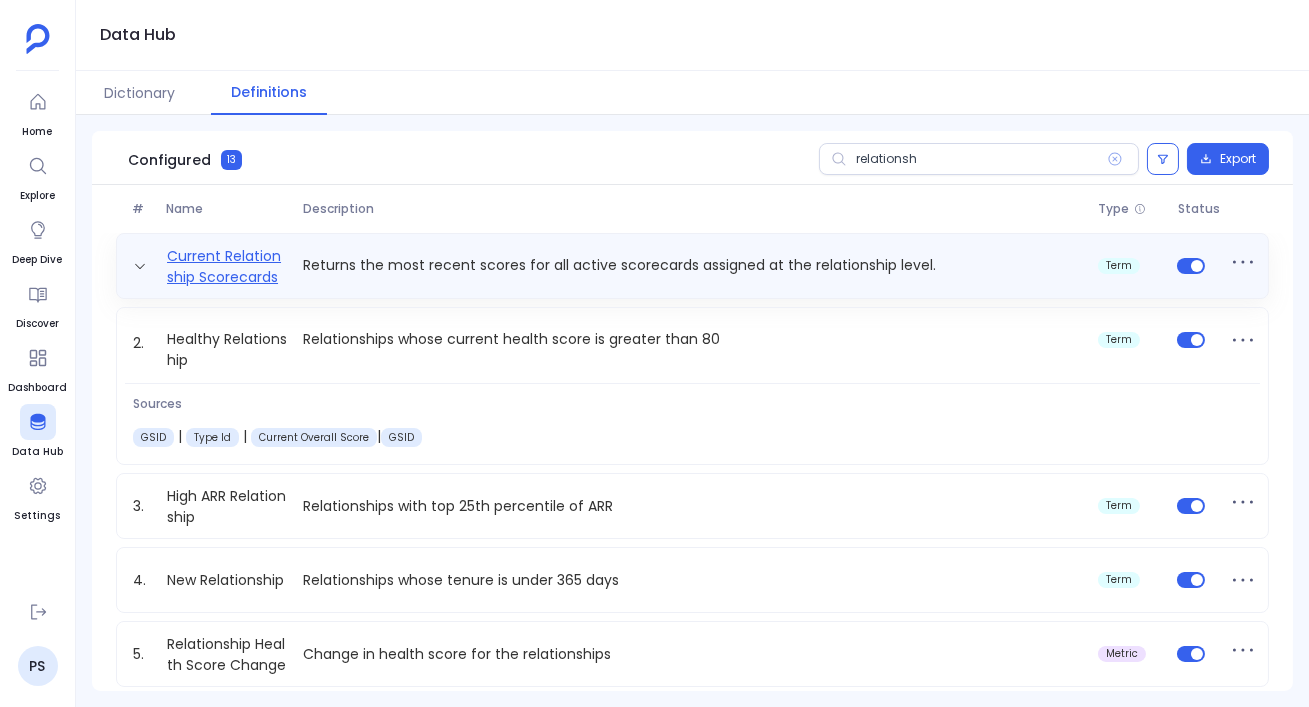 click on "Current Relationship Scorecards" at bounding box center (227, 266) 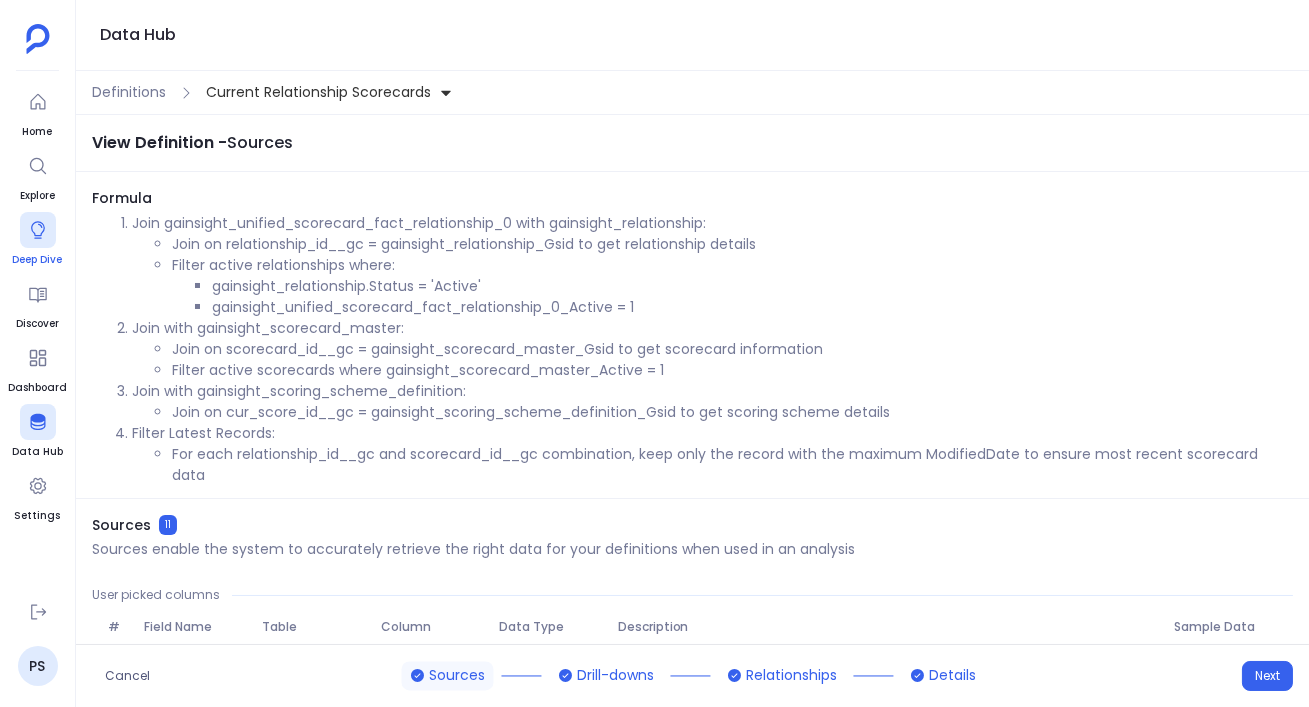 click at bounding box center [38, 230] 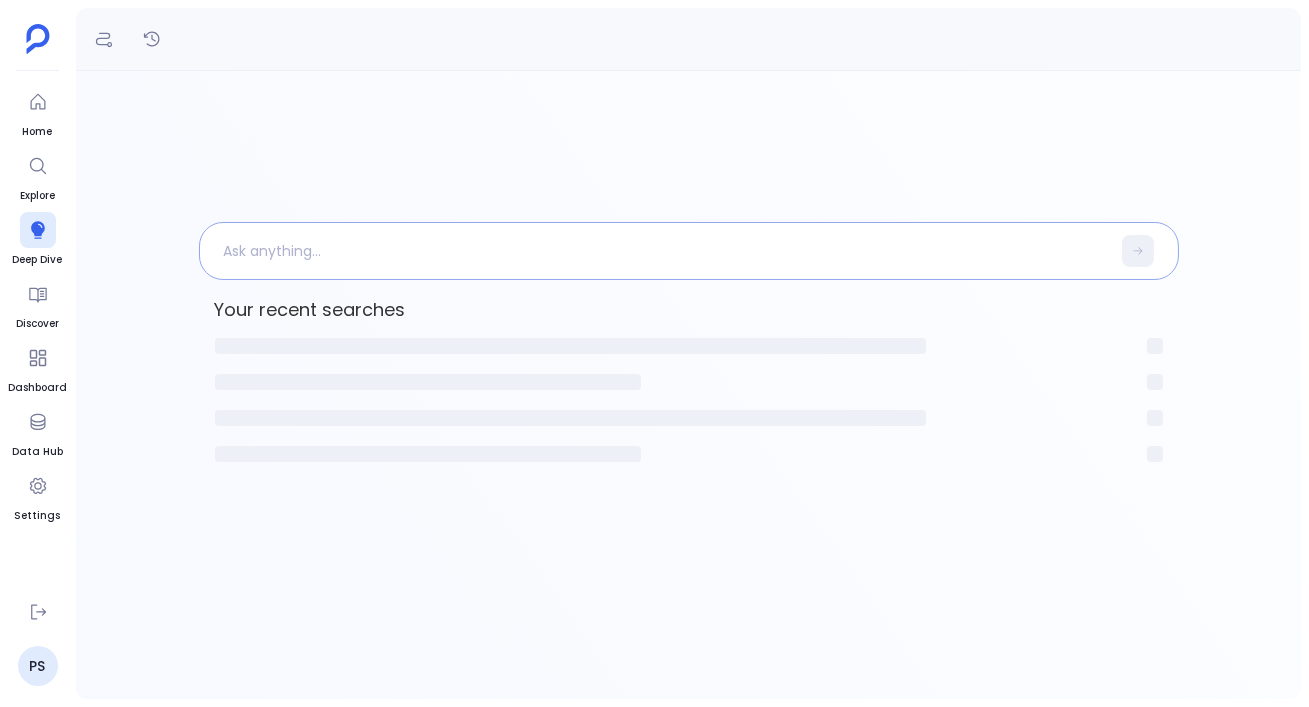 click at bounding box center (655, 251) 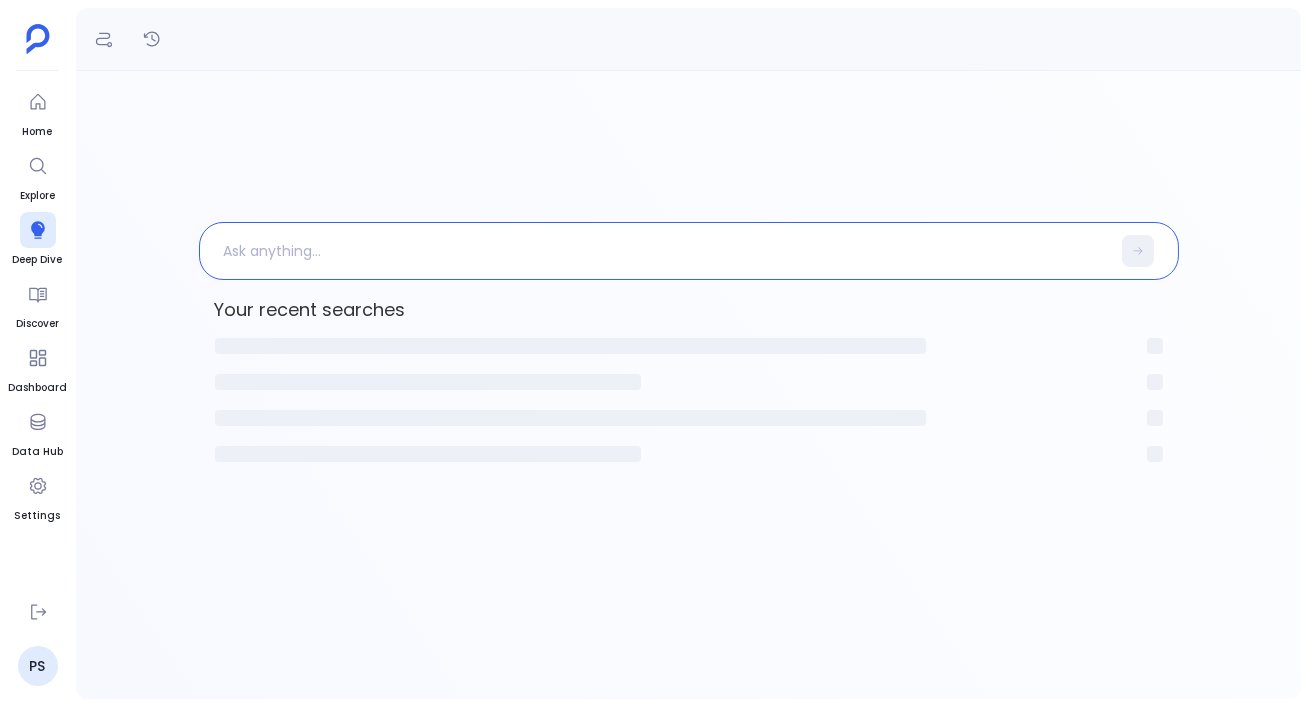 type 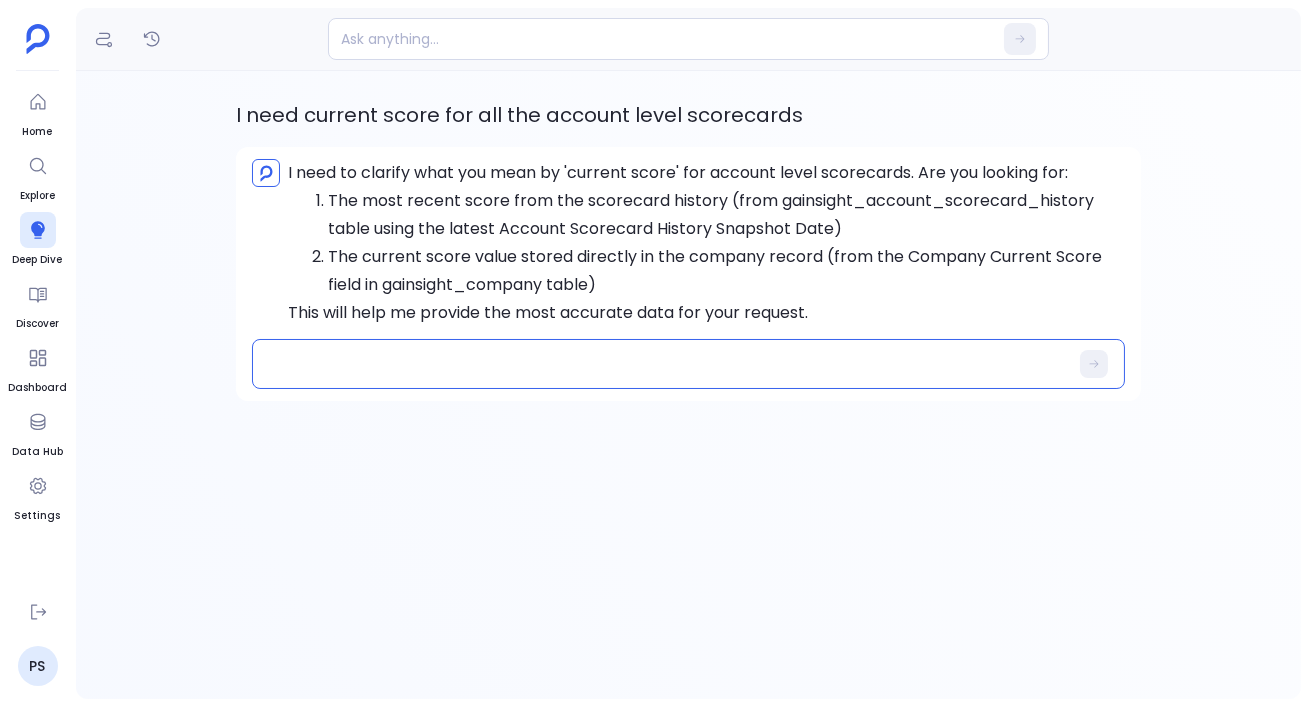 click at bounding box center (674, 364) 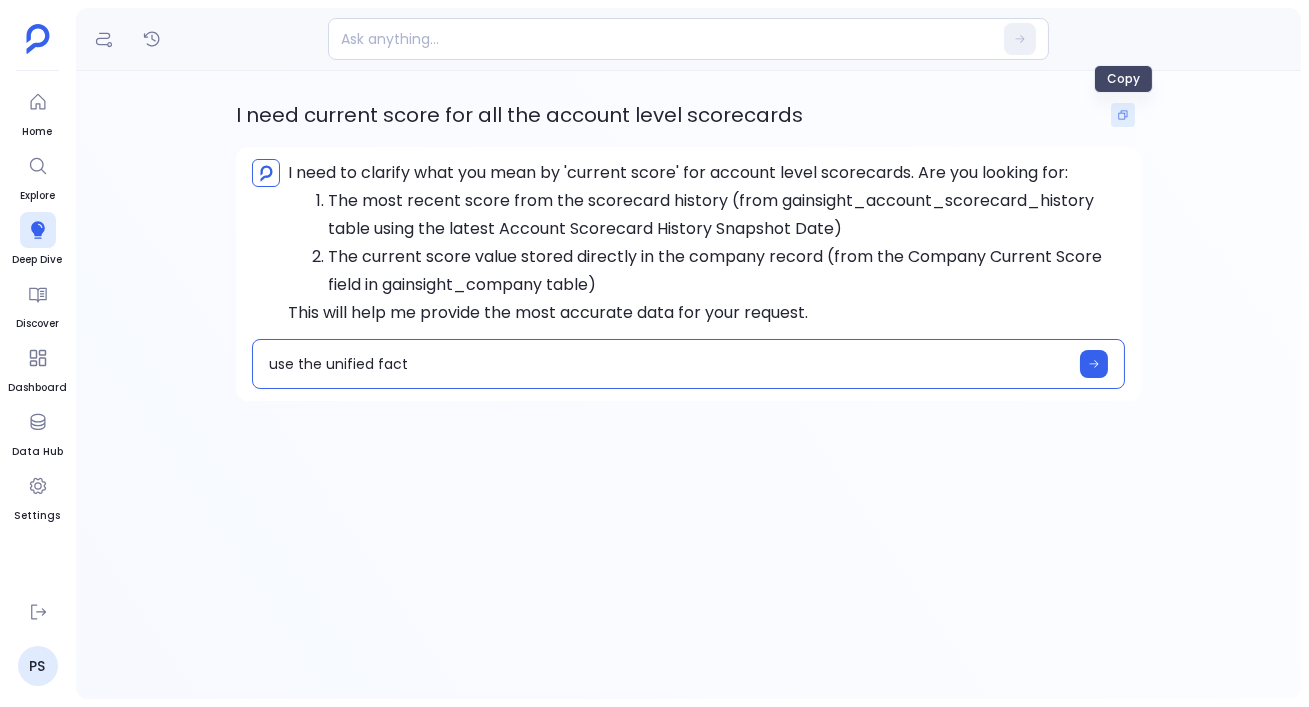 type on "use the unified fact" 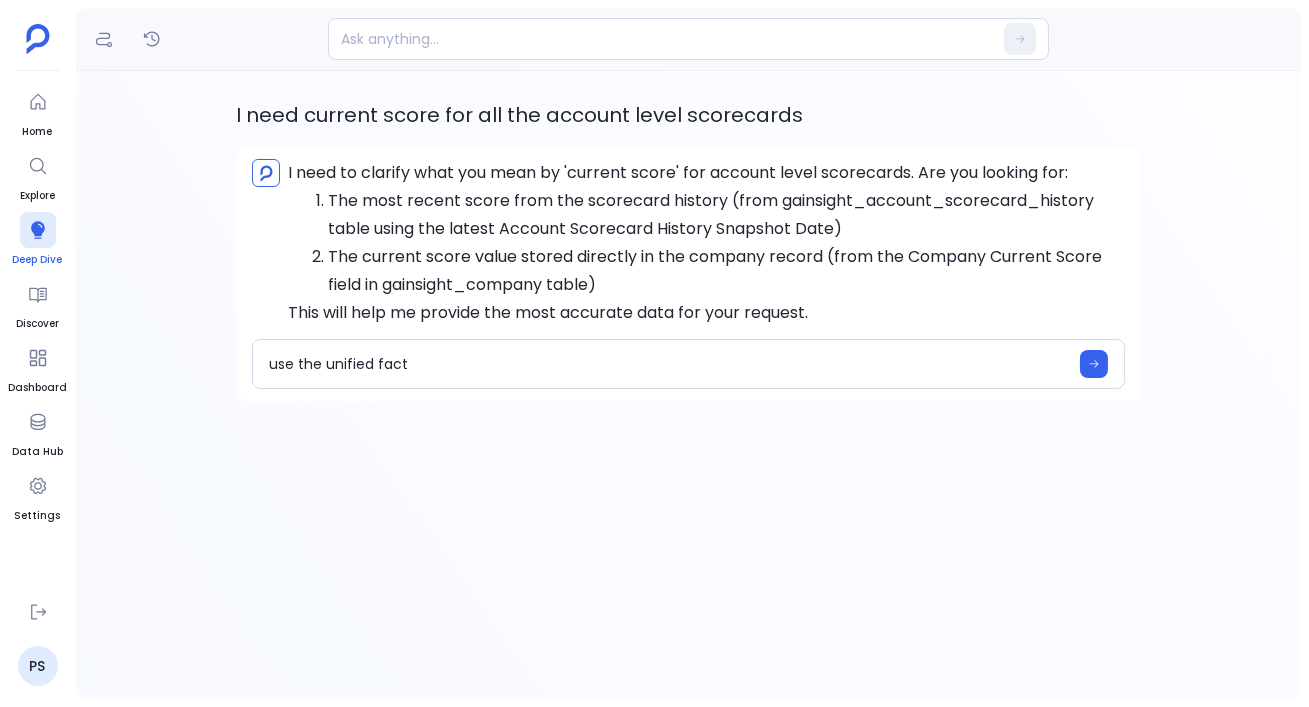 click 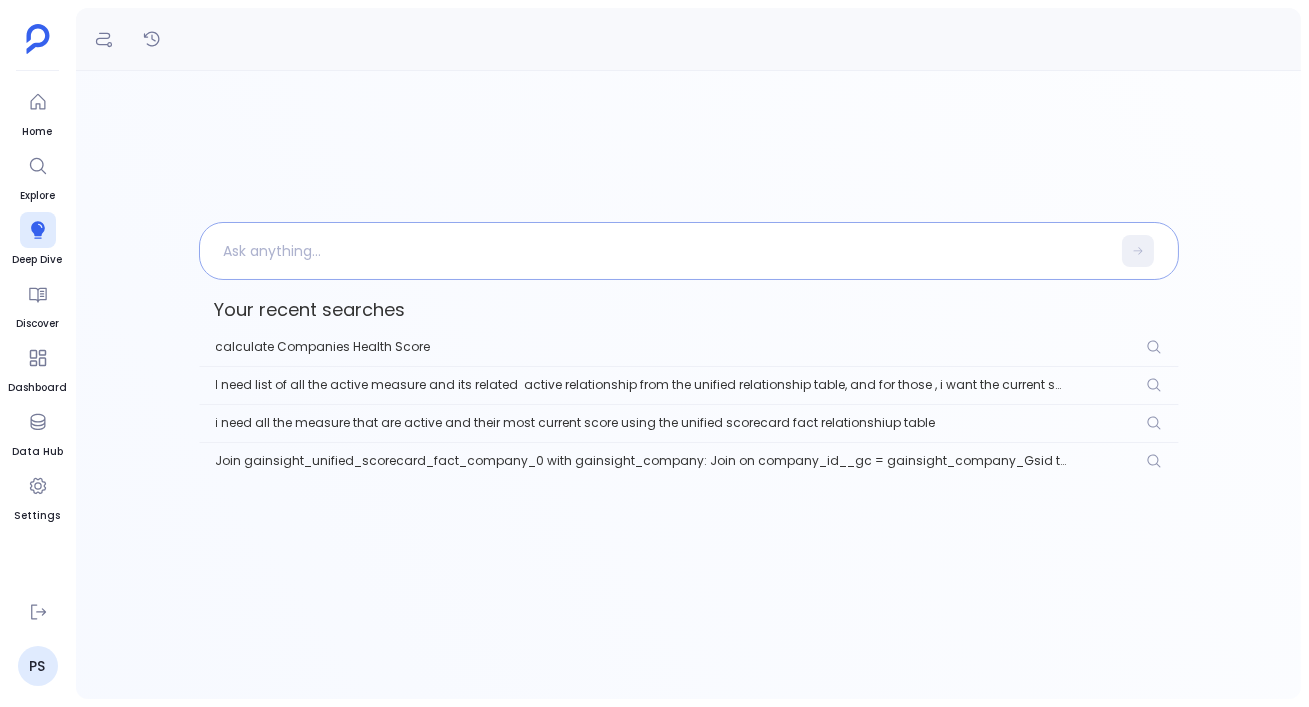 click at bounding box center [655, 251] 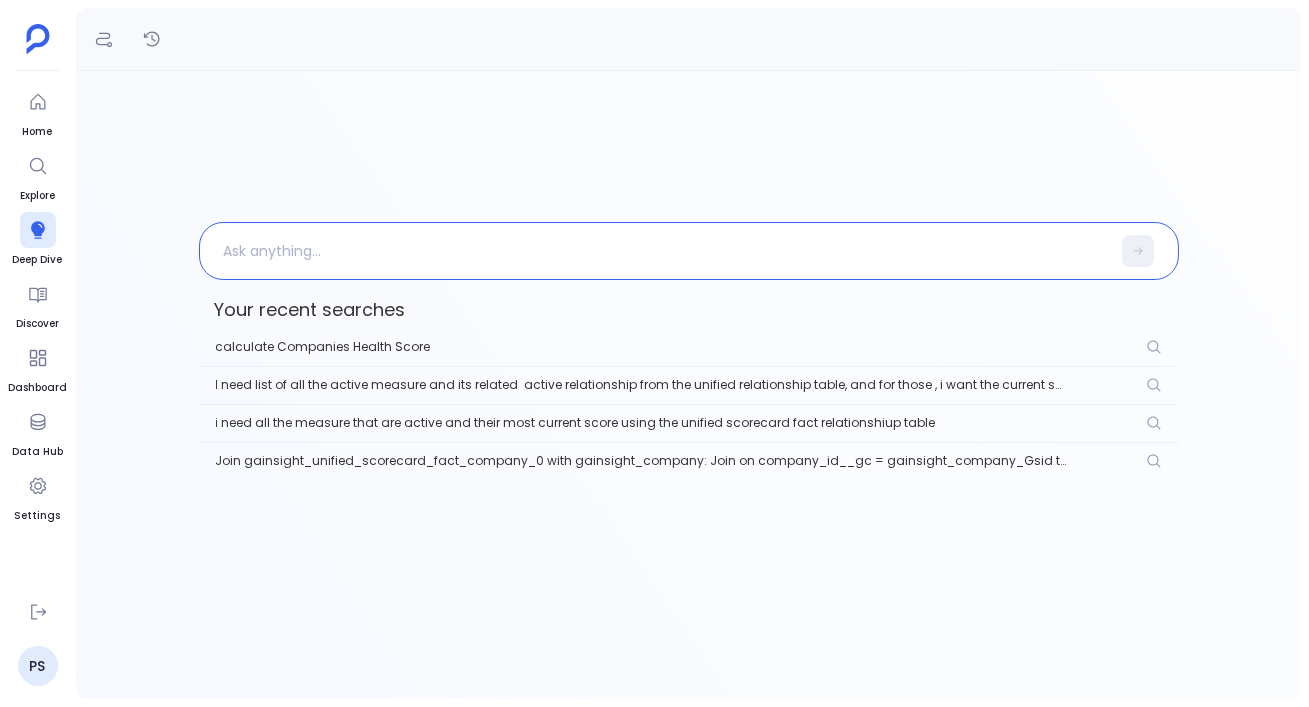 paste 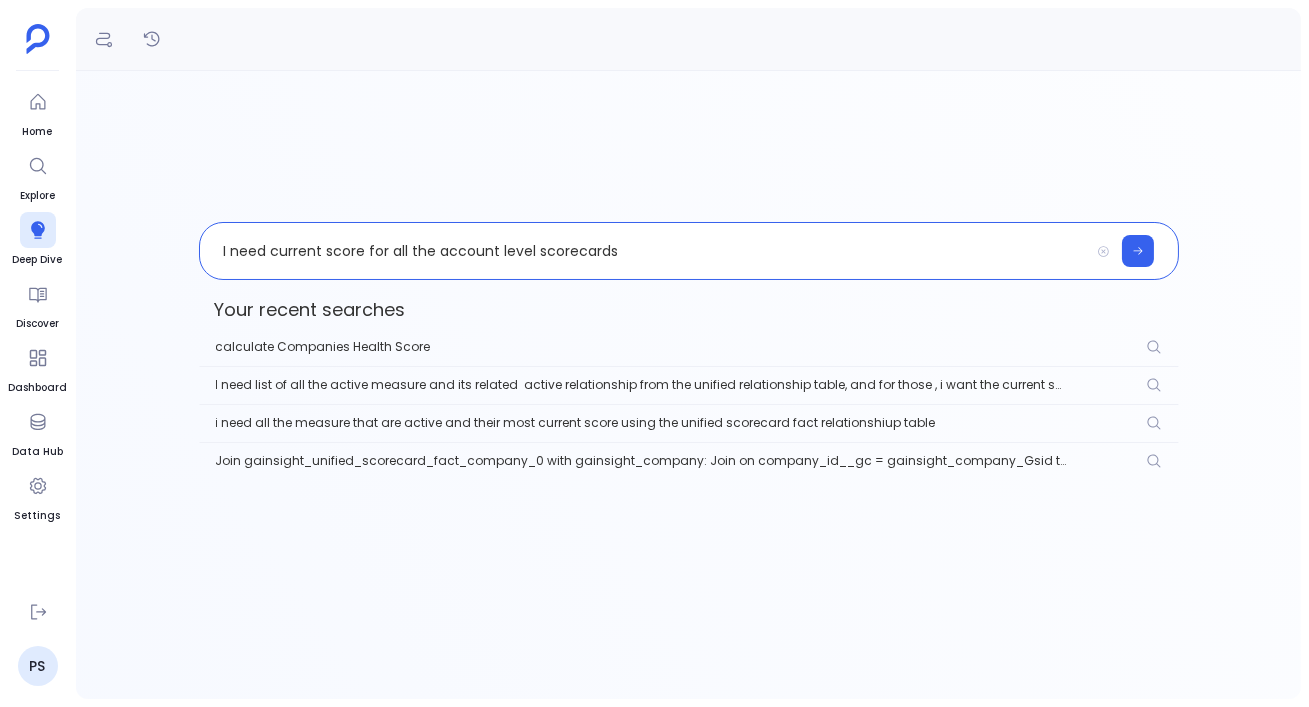 type 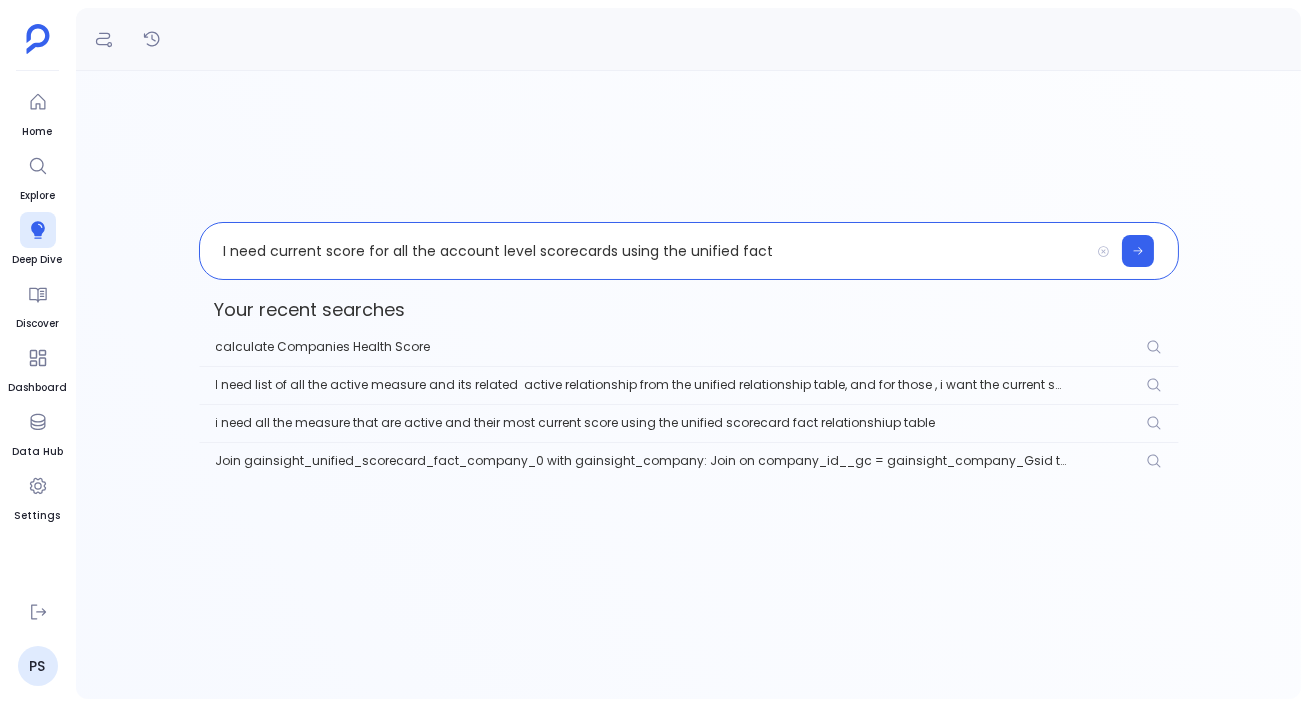 click on "I need current score for all the account level scorecards using the unified fact" at bounding box center (644, 251) 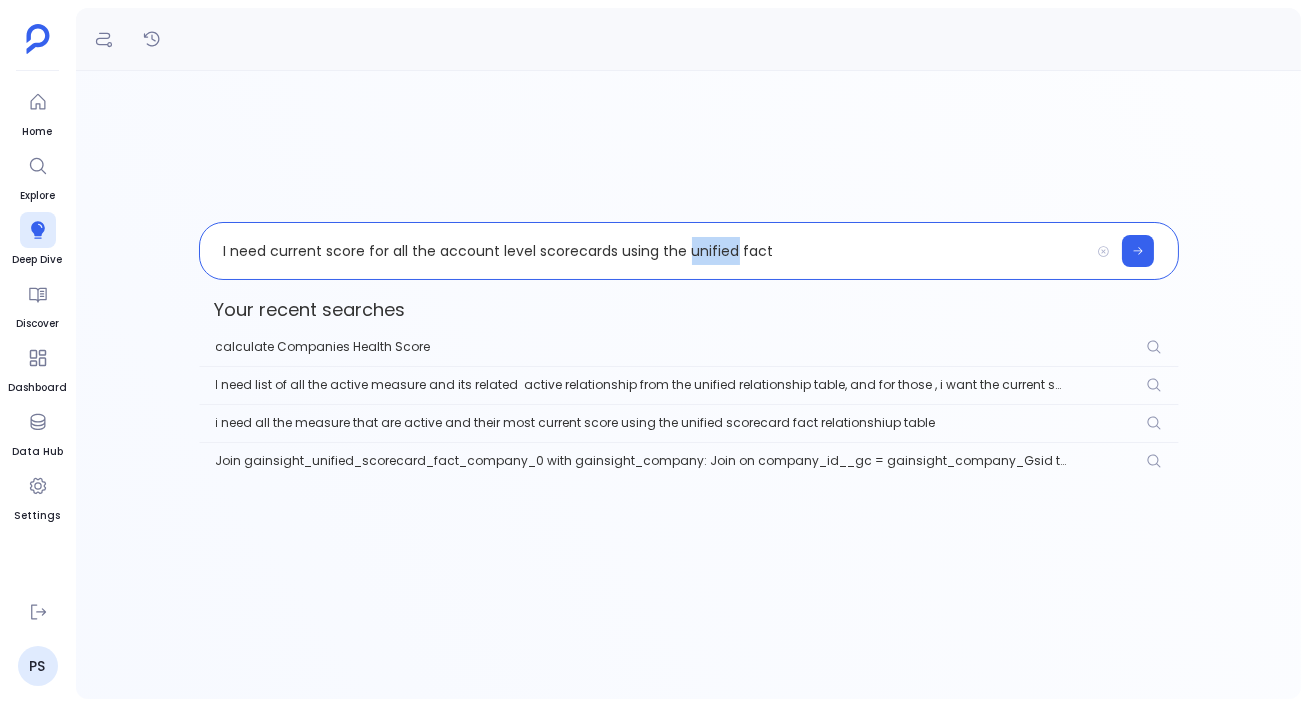 click on "I need current score for all the account level scorecards using the unified fact" at bounding box center (644, 251) 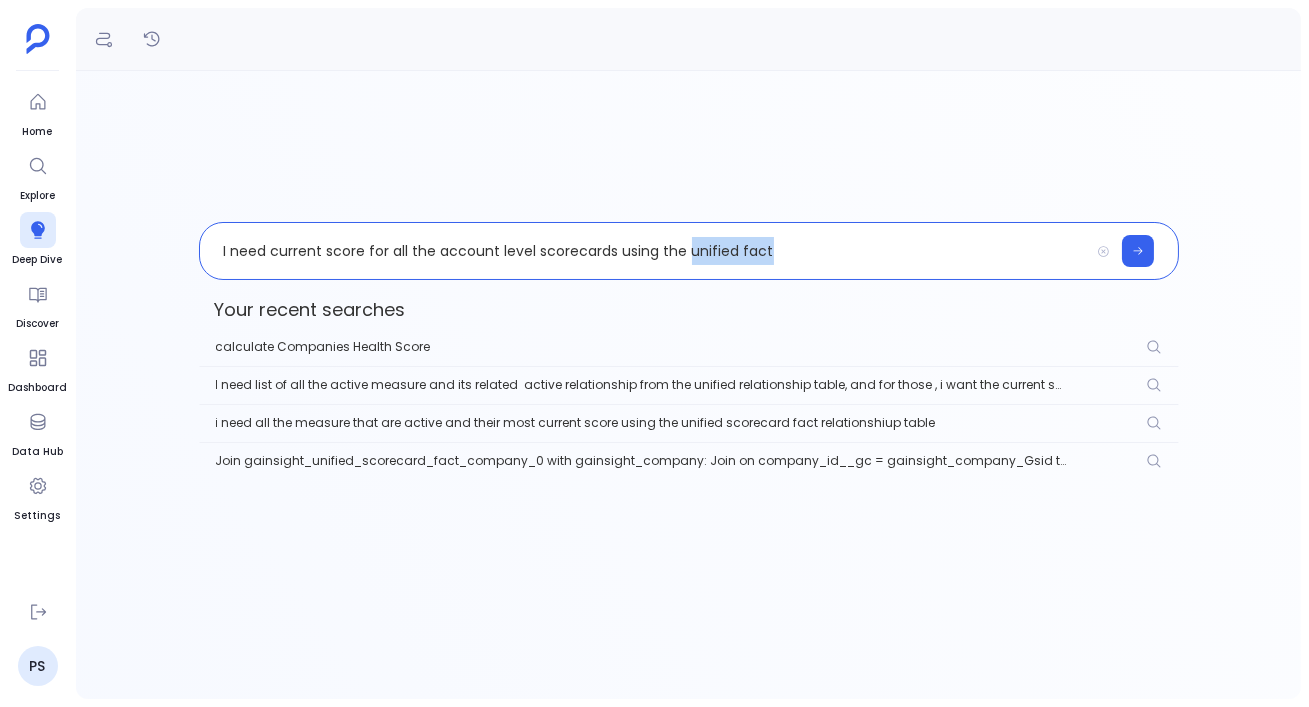 click on "I need current score for all the account level scorecards using the unified fact" at bounding box center [644, 251] 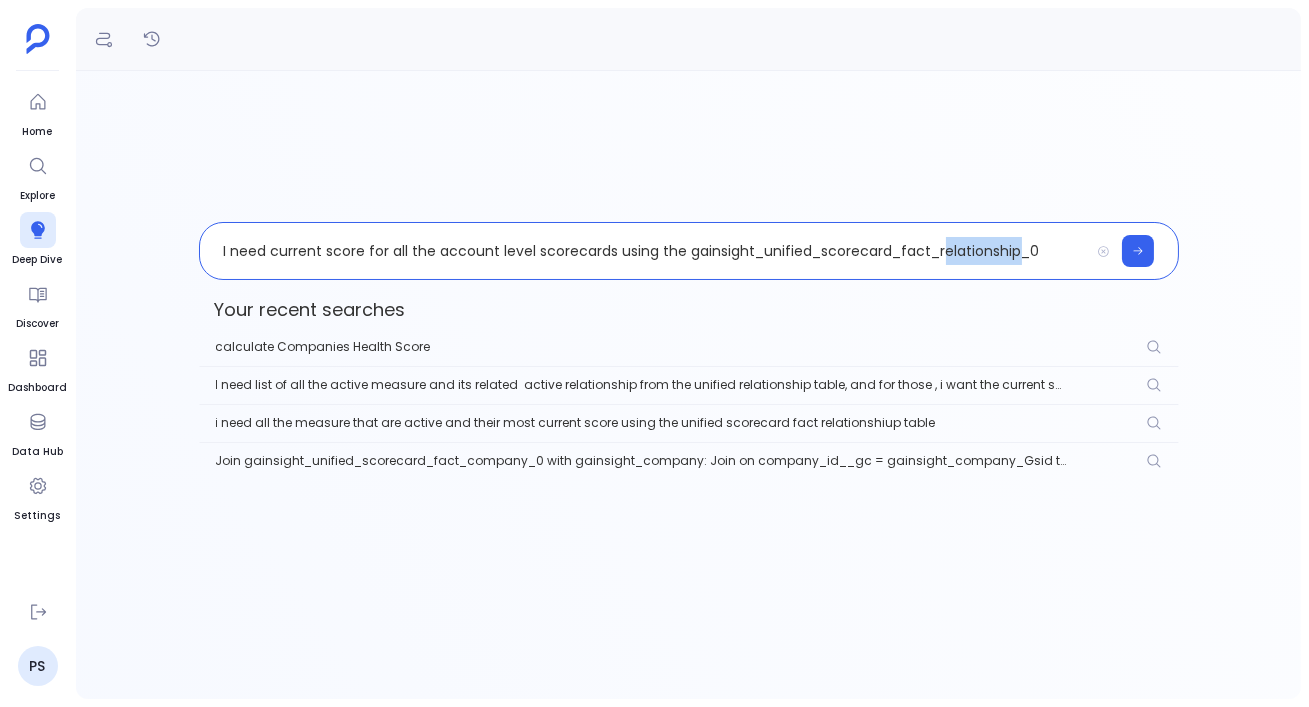 drag, startPoint x: 1018, startPoint y: 254, endPoint x: 942, endPoint y: 253, distance: 76.00658 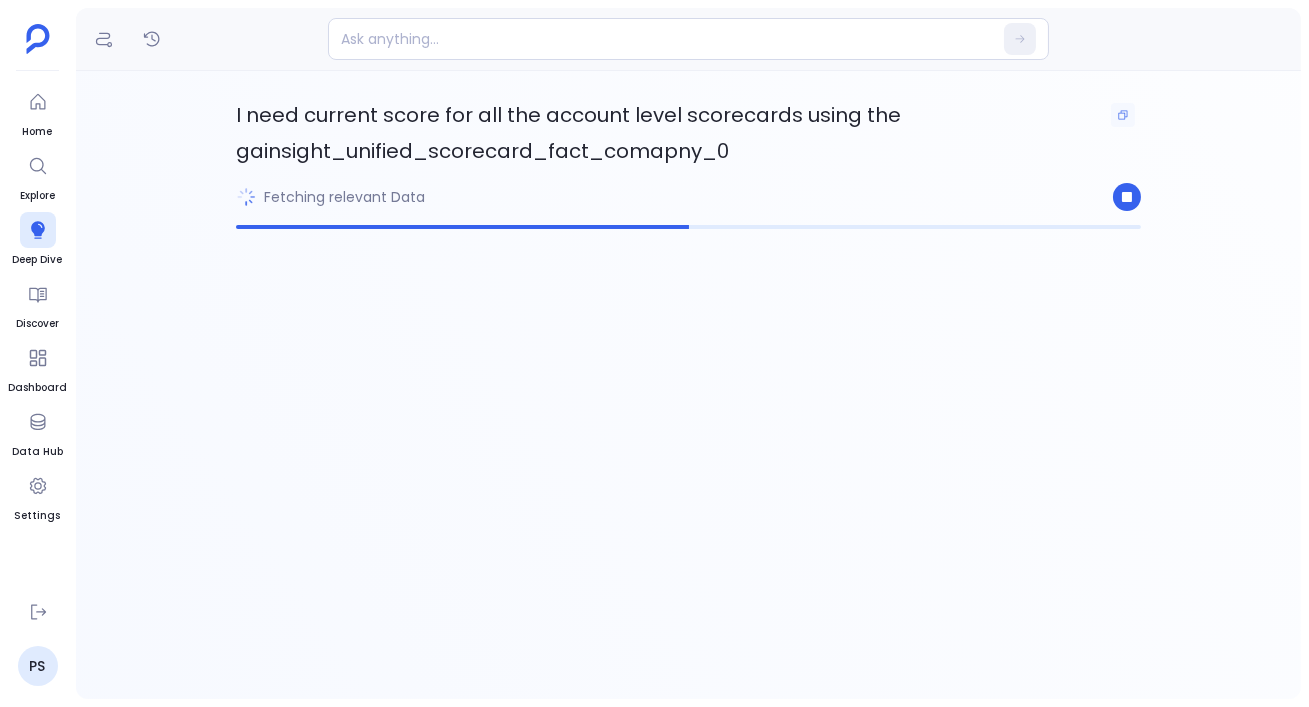 click on "I need current score for all the account level scorecards using the gainsight_unified_scorecard_fact_comapny_0" at bounding box center (568, 133) 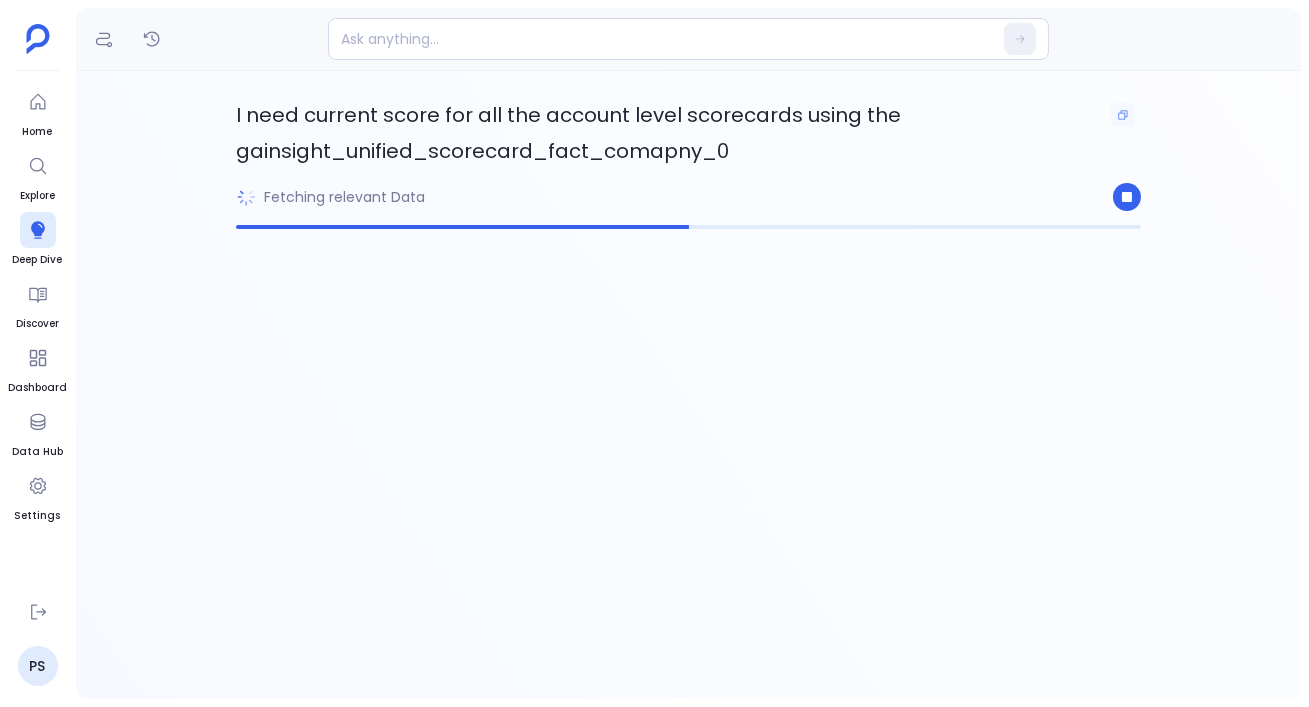 click on "I need current score for all the account level scorecards using the gainsight_unified_scorecard_fact_comapny_0" at bounding box center [568, 133] 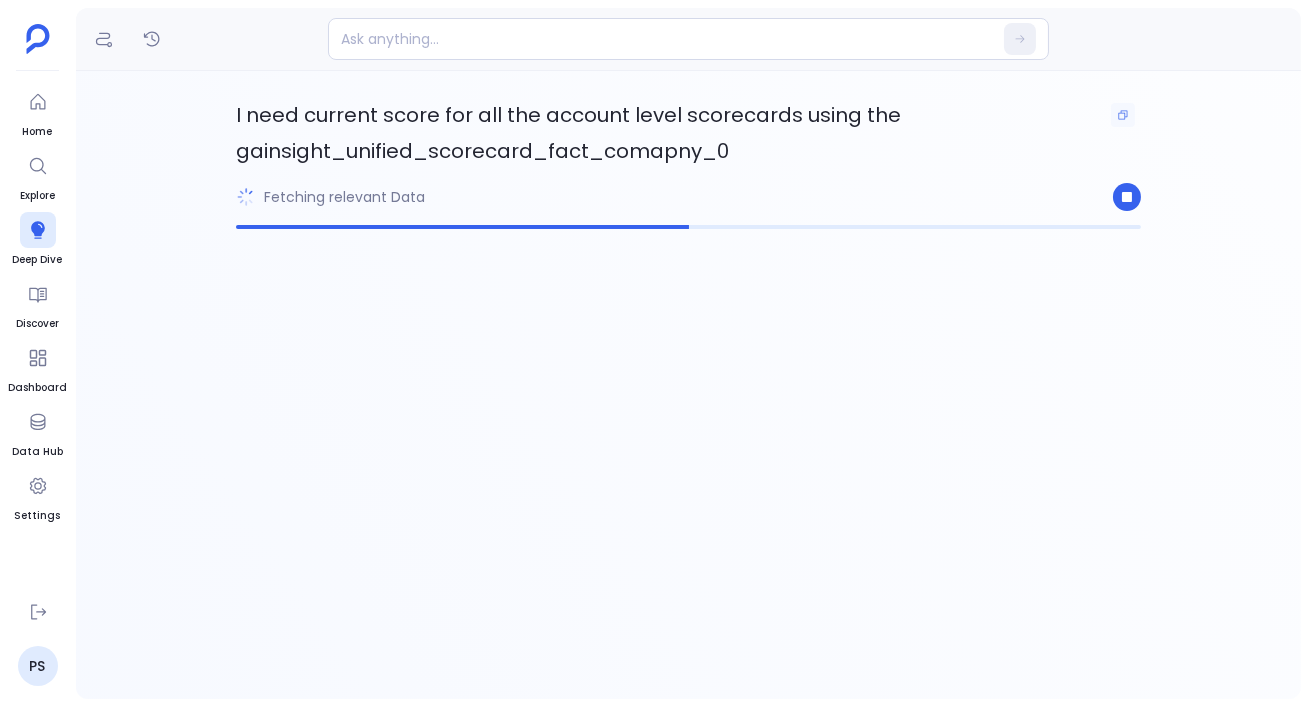drag, startPoint x: 253, startPoint y: 150, endPoint x: 620, endPoint y: 166, distance: 367.3486 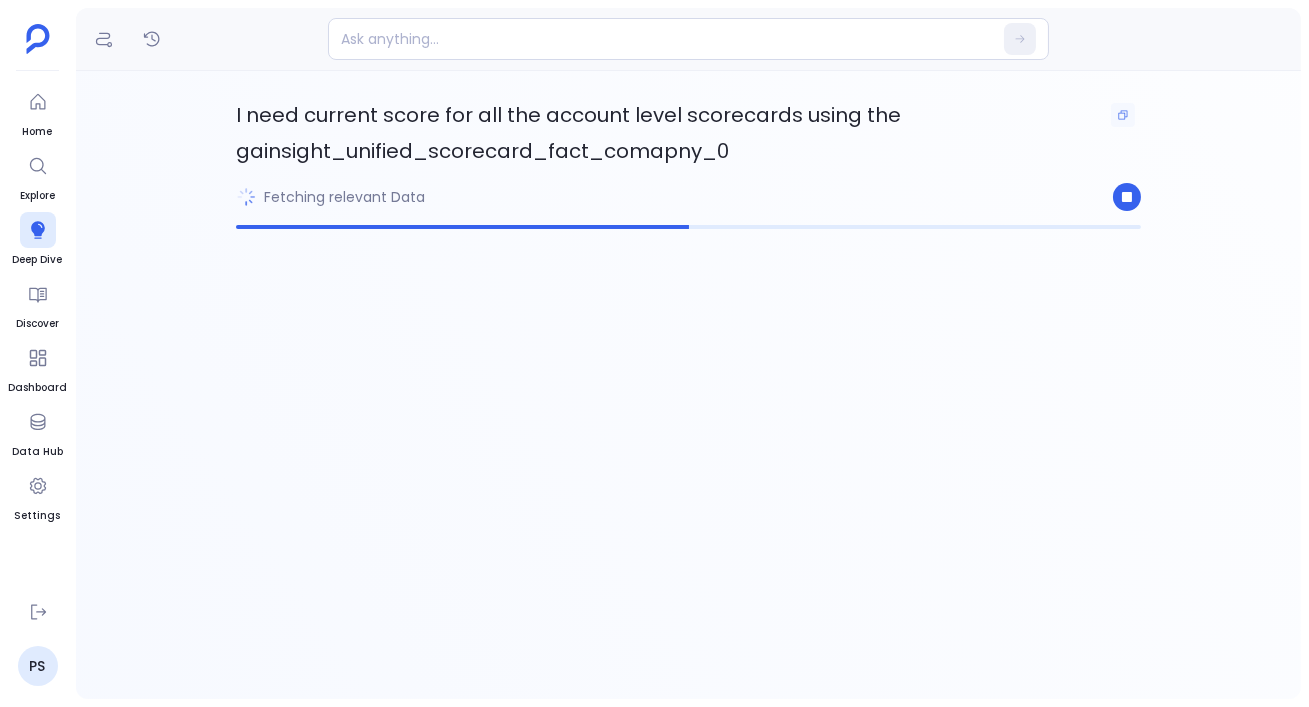 click on "I need current score for all the account level scorecards using the gainsight_unified_scorecard_fact_comapny_0" at bounding box center [688, 131] 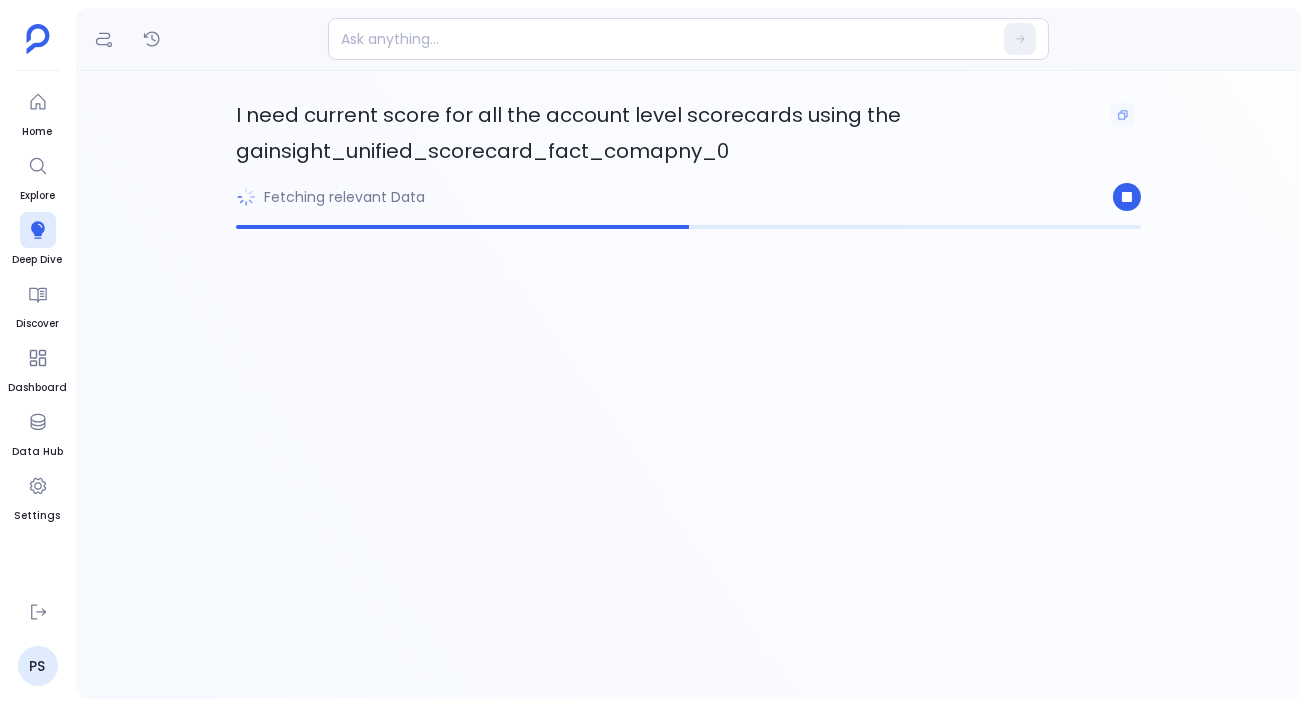 drag, startPoint x: 747, startPoint y: 144, endPoint x: 367, endPoint y: 143, distance: 380.0013 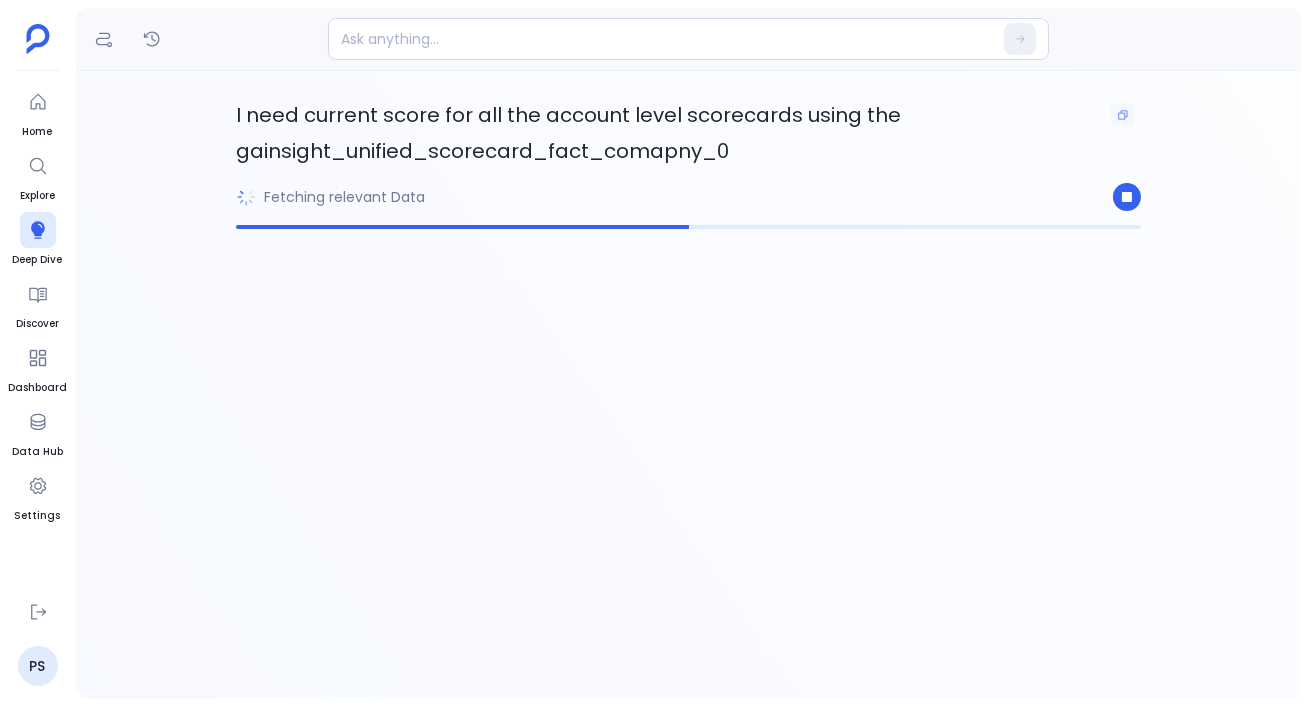 click on "I need current score for all the account level scorecards using the gainsight_unified_scorecard_fact_comapny_0" at bounding box center [688, 131] 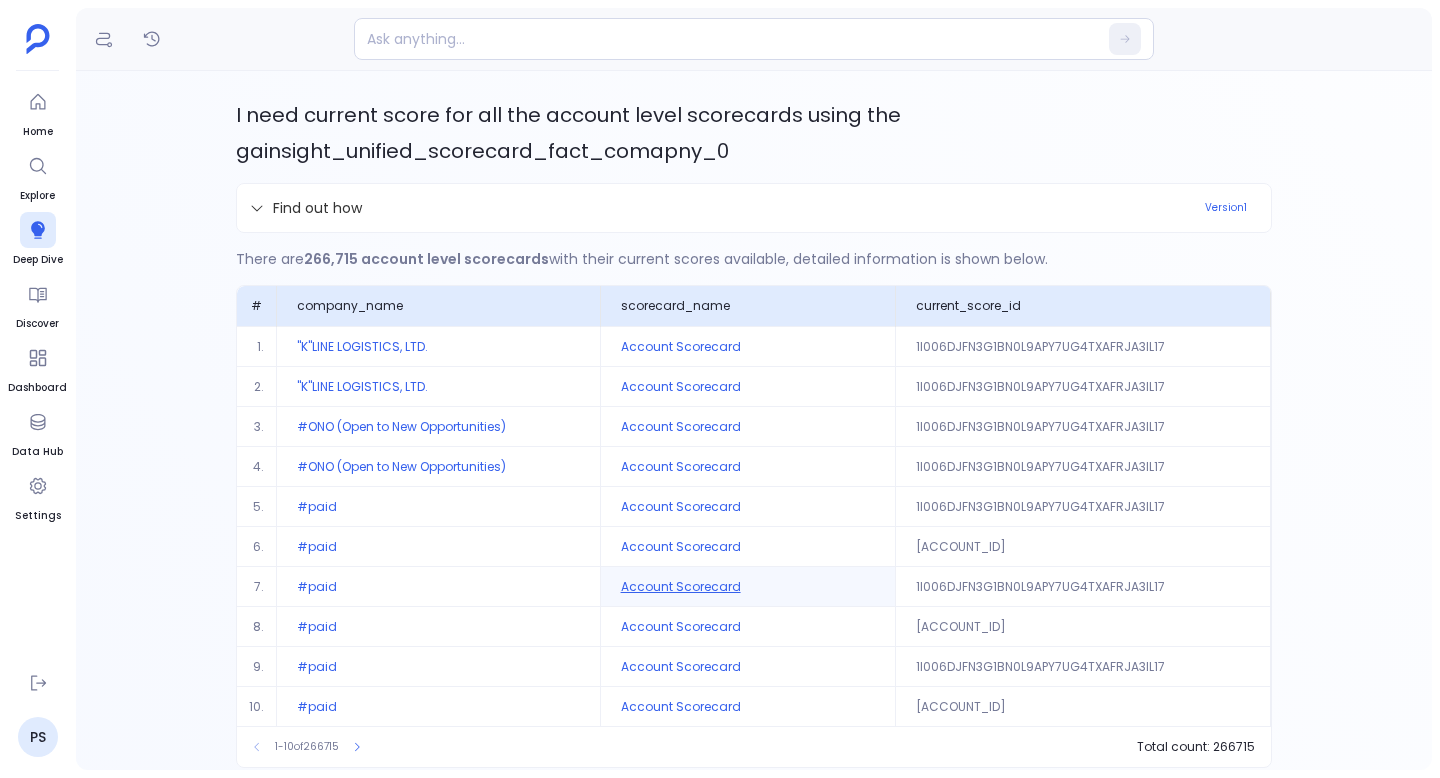 scroll, scrollTop: 79, scrollLeft: 0, axis: vertical 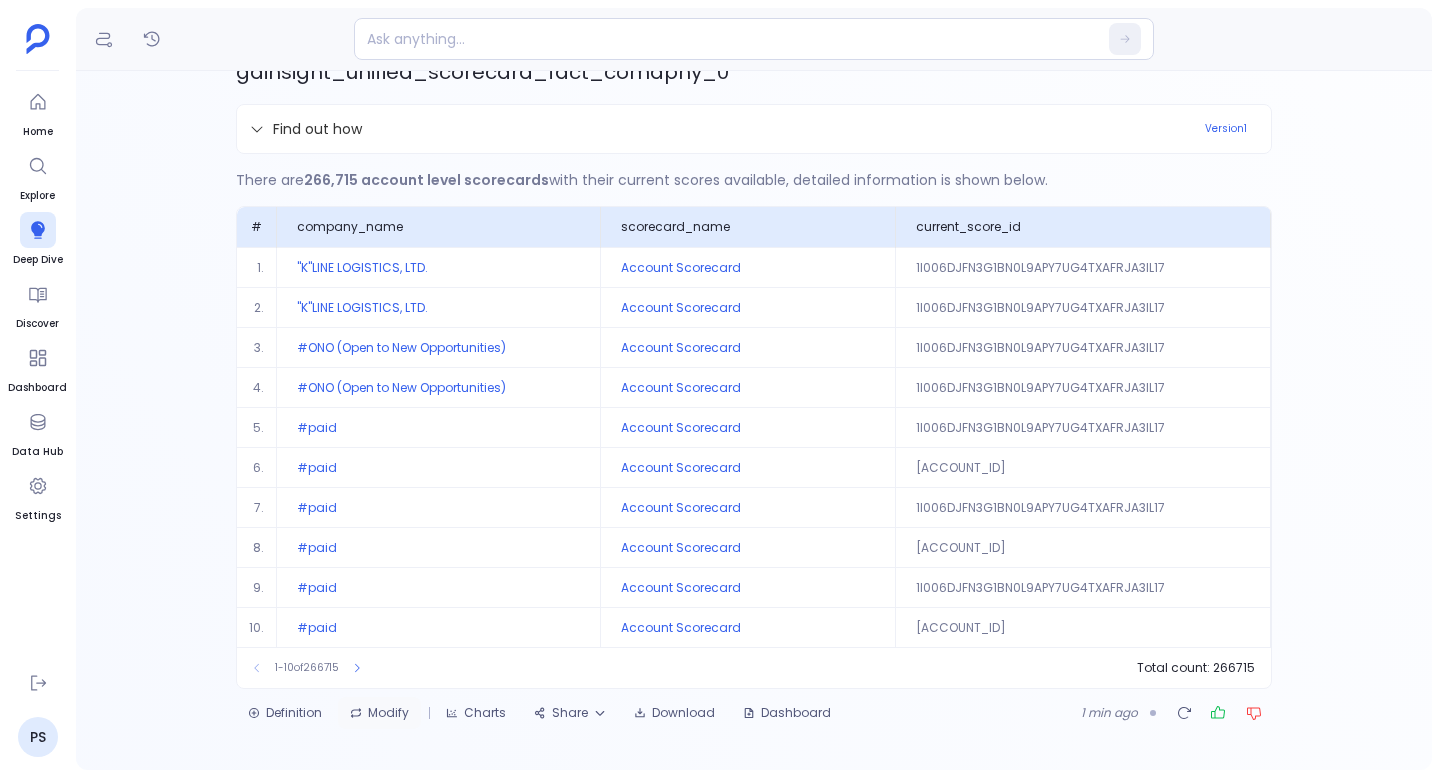 click on "Modify" at bounding box center (379, 713) 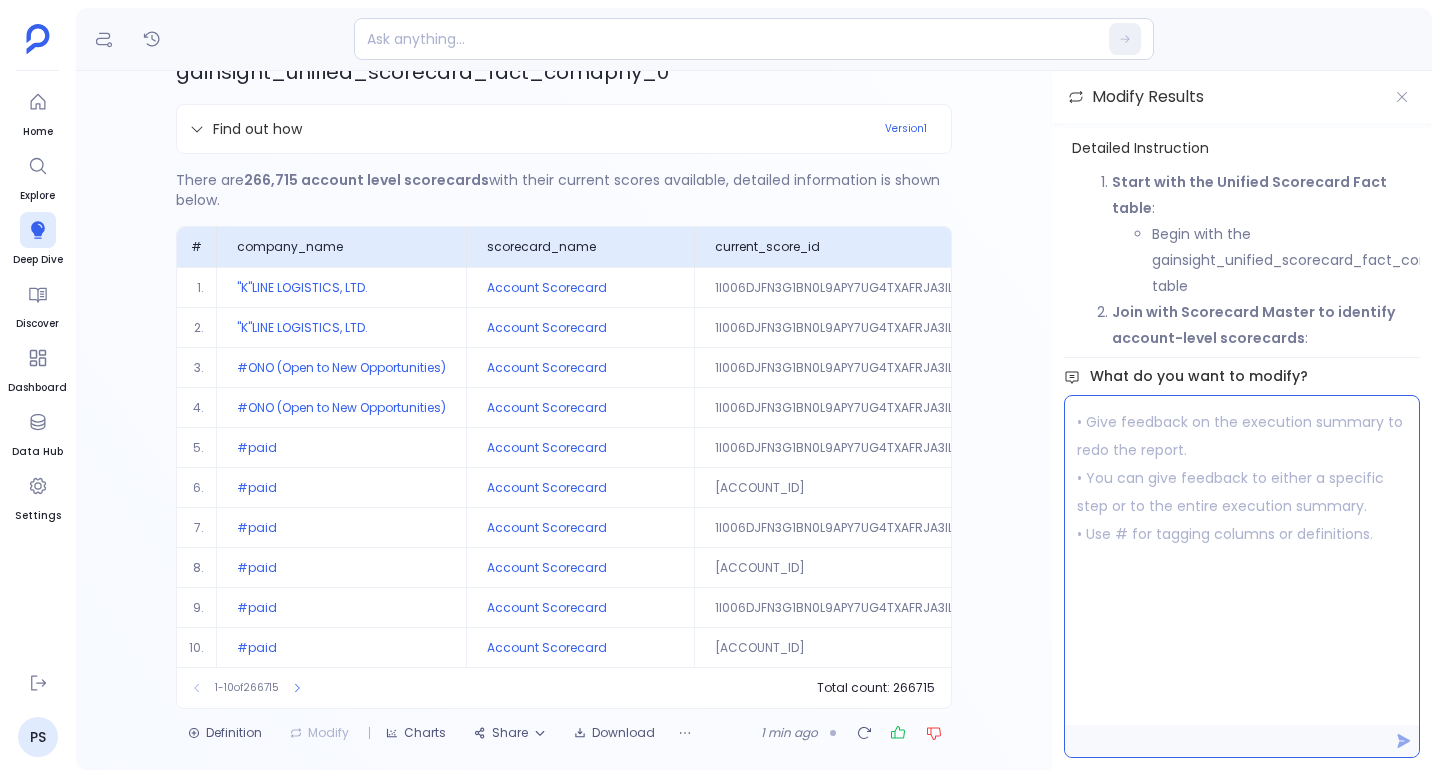 click at bounding box center (1242, 560) 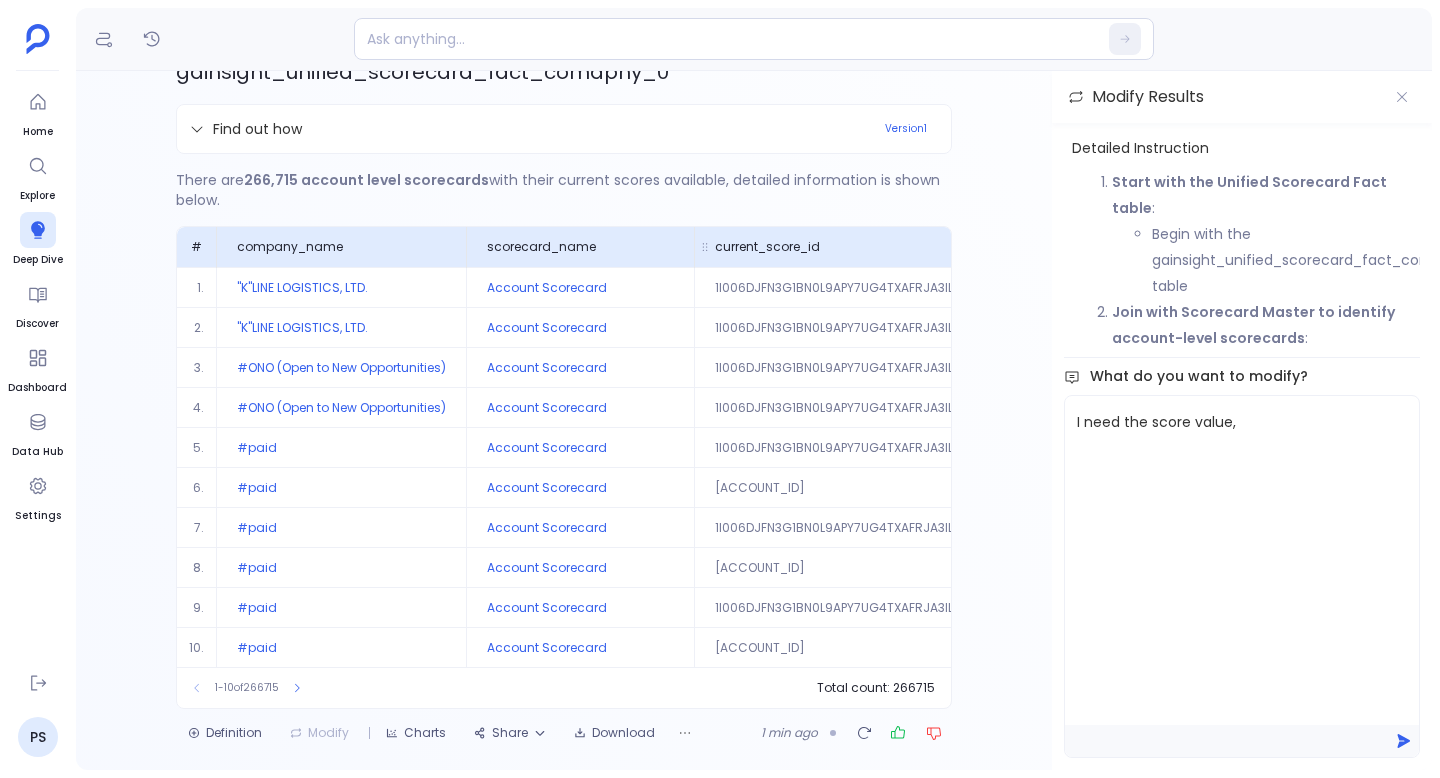 click on "current_score_id" at bounding box center (767, 247) 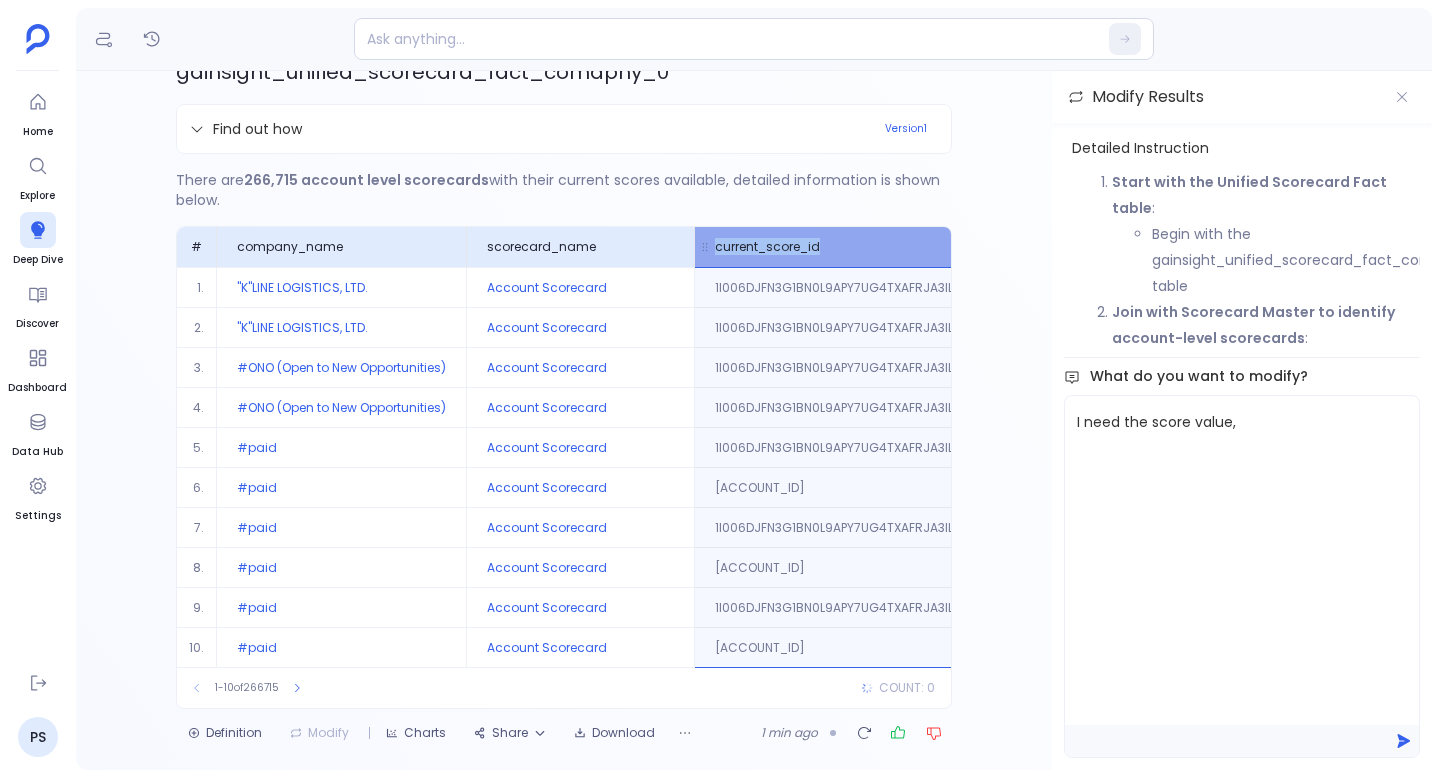 click on "current_score_id" at bounding box center [767, 247] 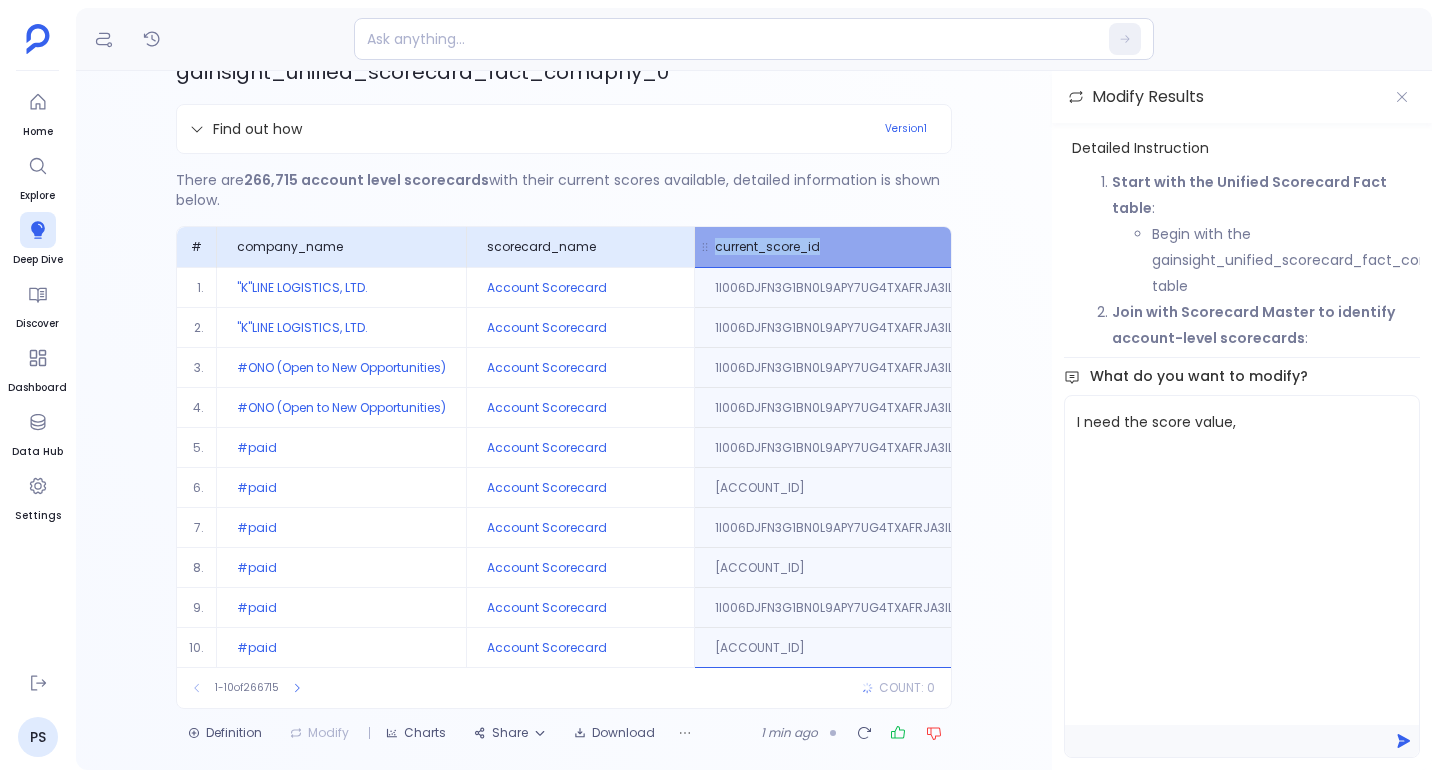 copy on "current_score_id" 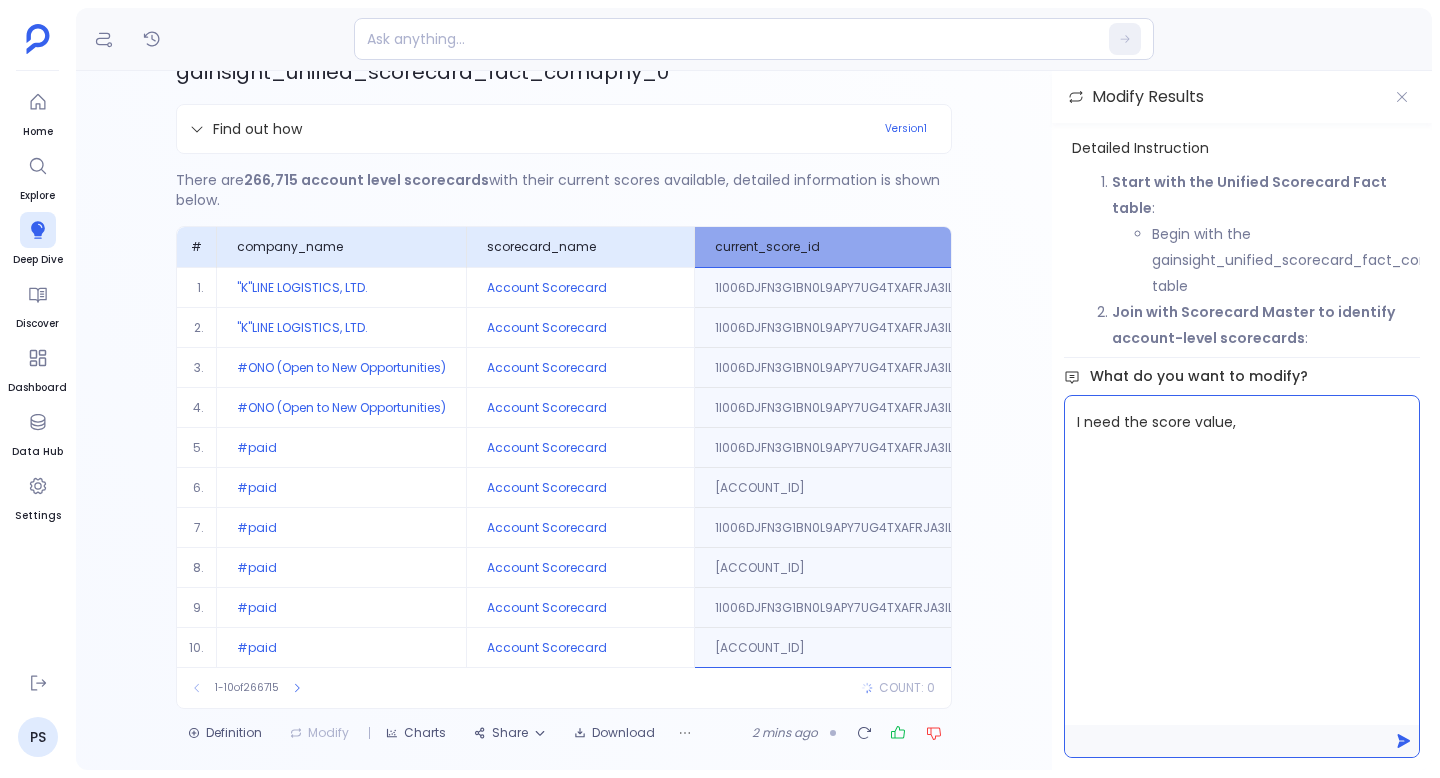 click on "I need the score value," at bounding box center (1242, 560) 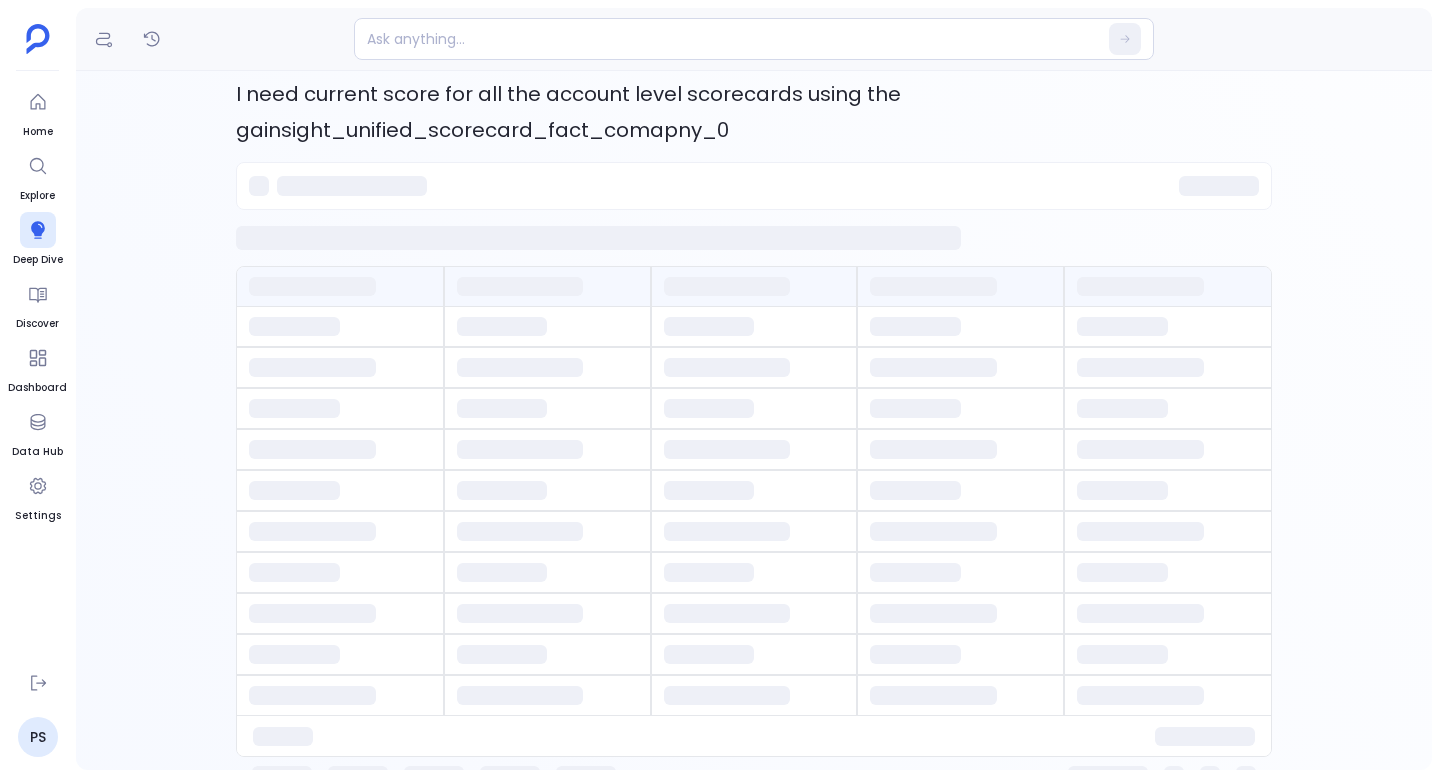 scroll, scrollTop: 0, scrollLeft: 0, axis: both 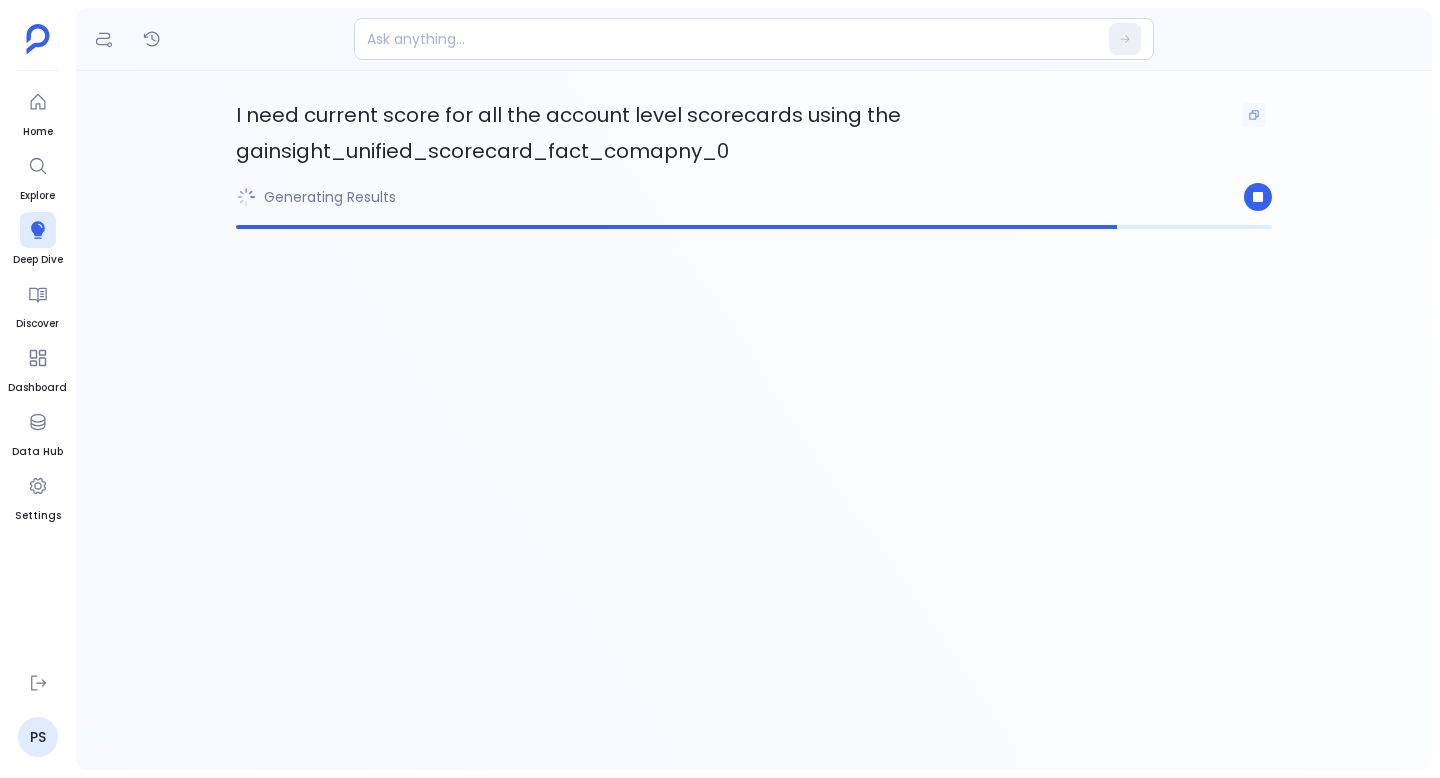 click on "I need current score for all the account level scorecards using the gainsight_unified_scorecard_fact_comapny_0" at bounding box center (568, 133) 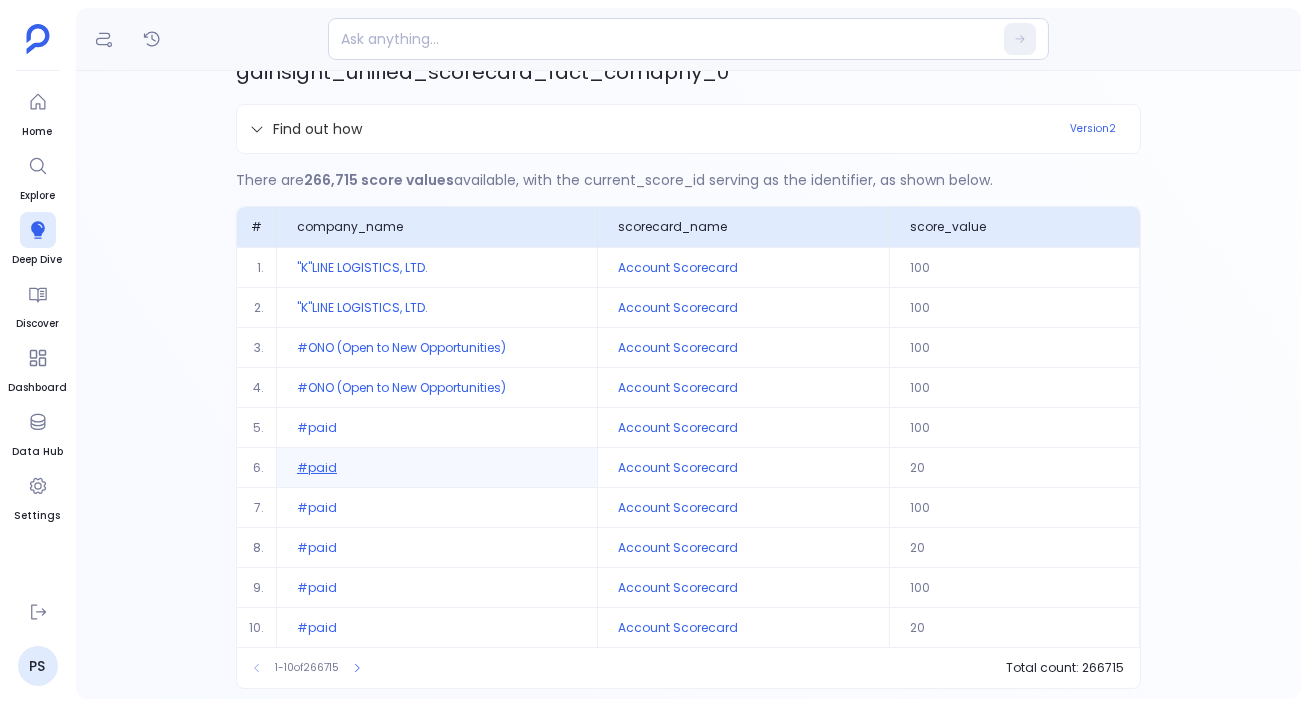 scroll, scrollTop: 148, scrollLeft: 0, axis: vertical 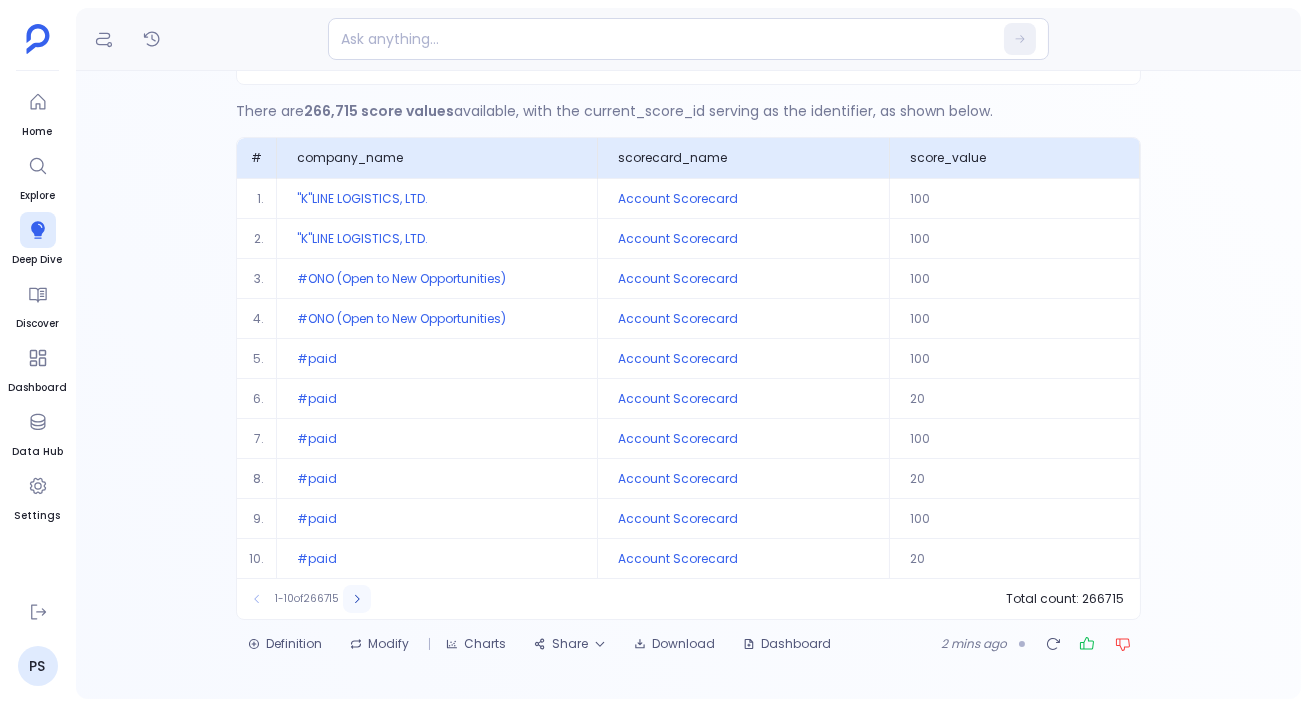 click at bounding box center [357, 599] 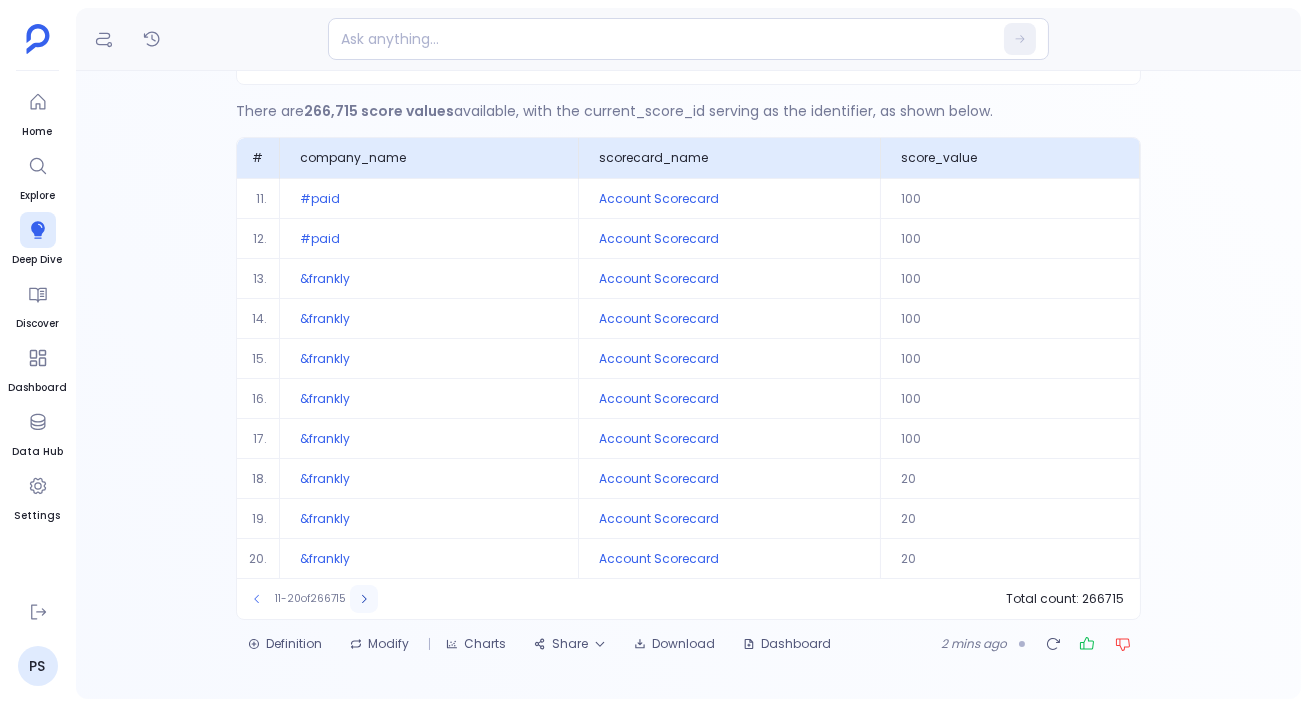 click 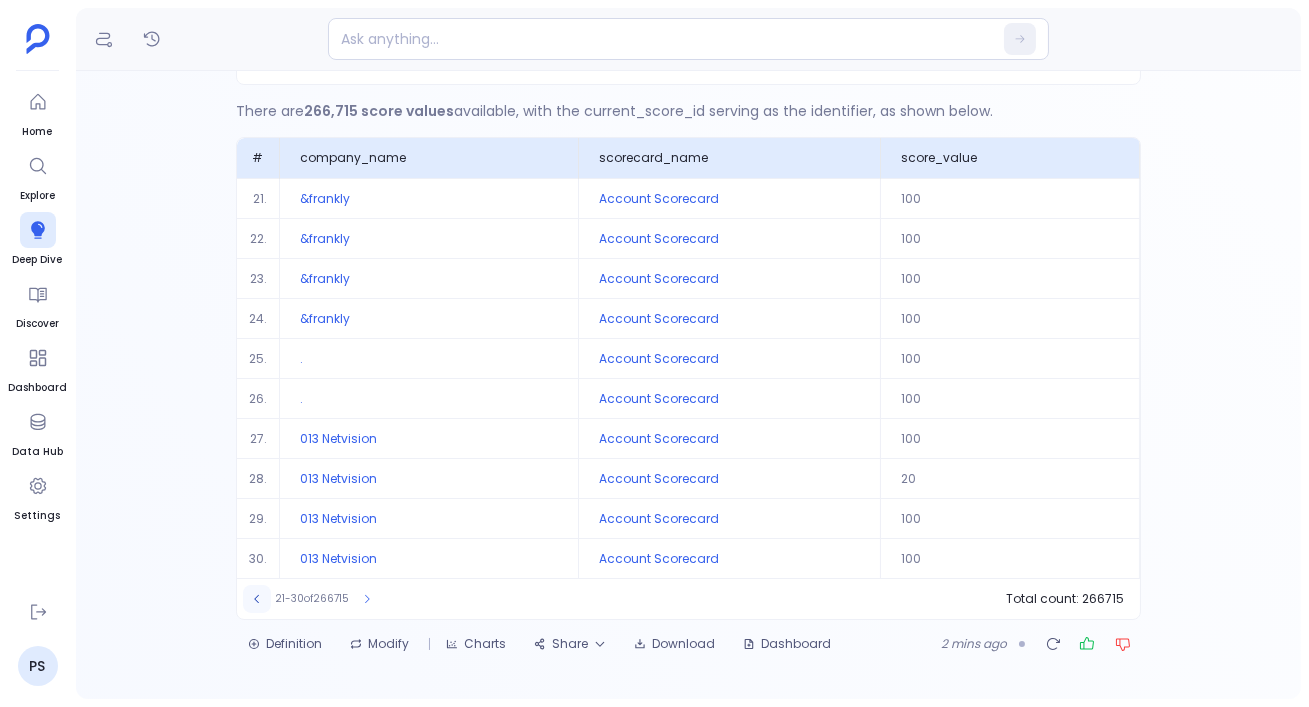 click 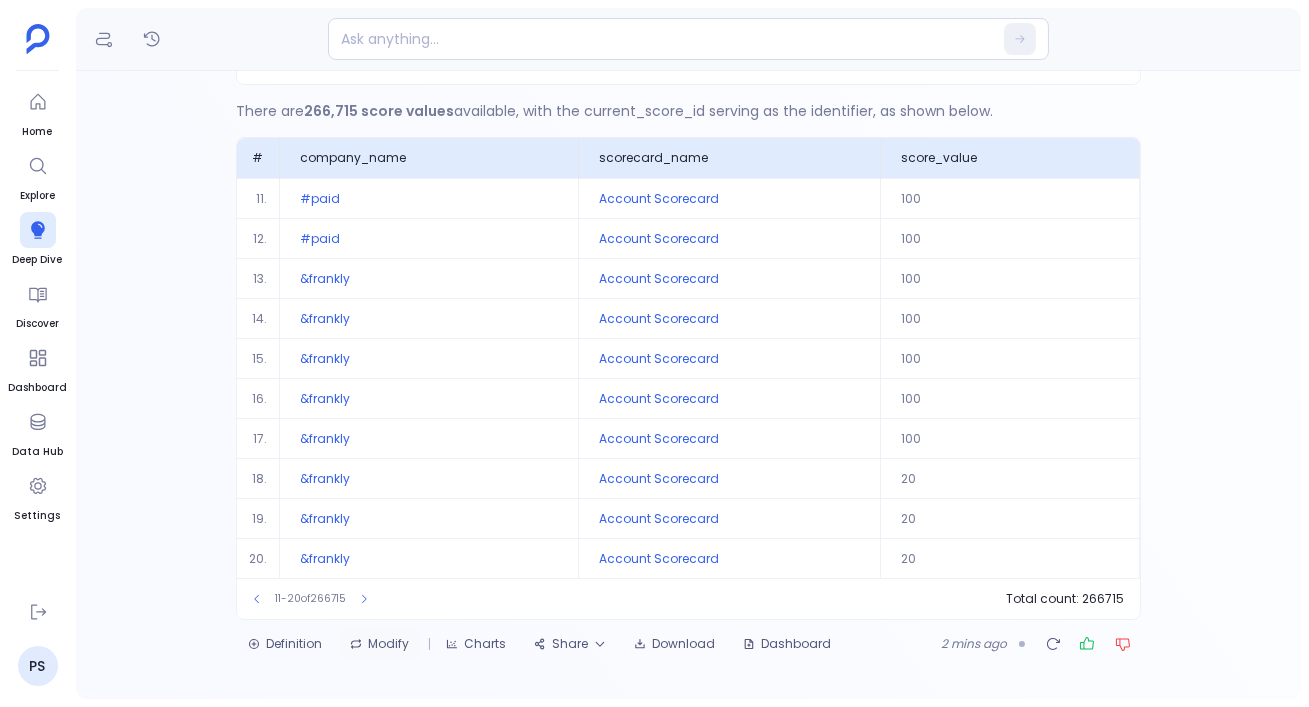 click 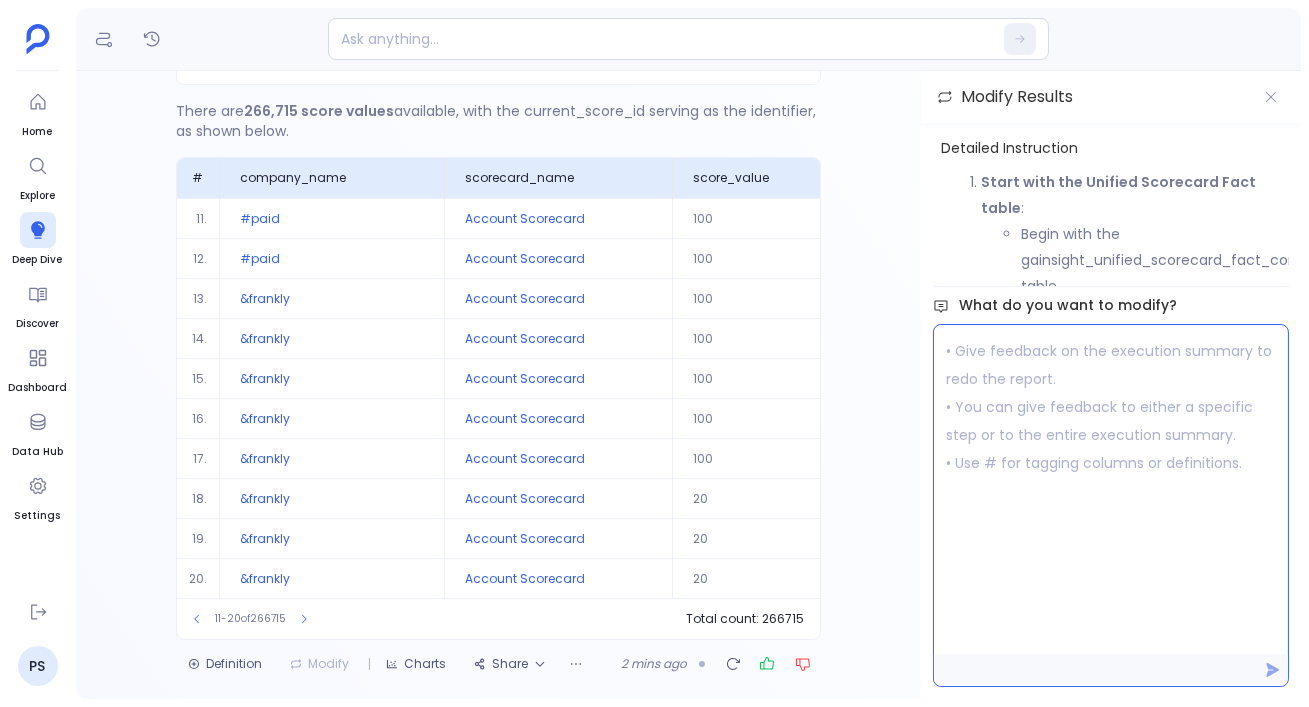 click at bounding box center (1111, 489) 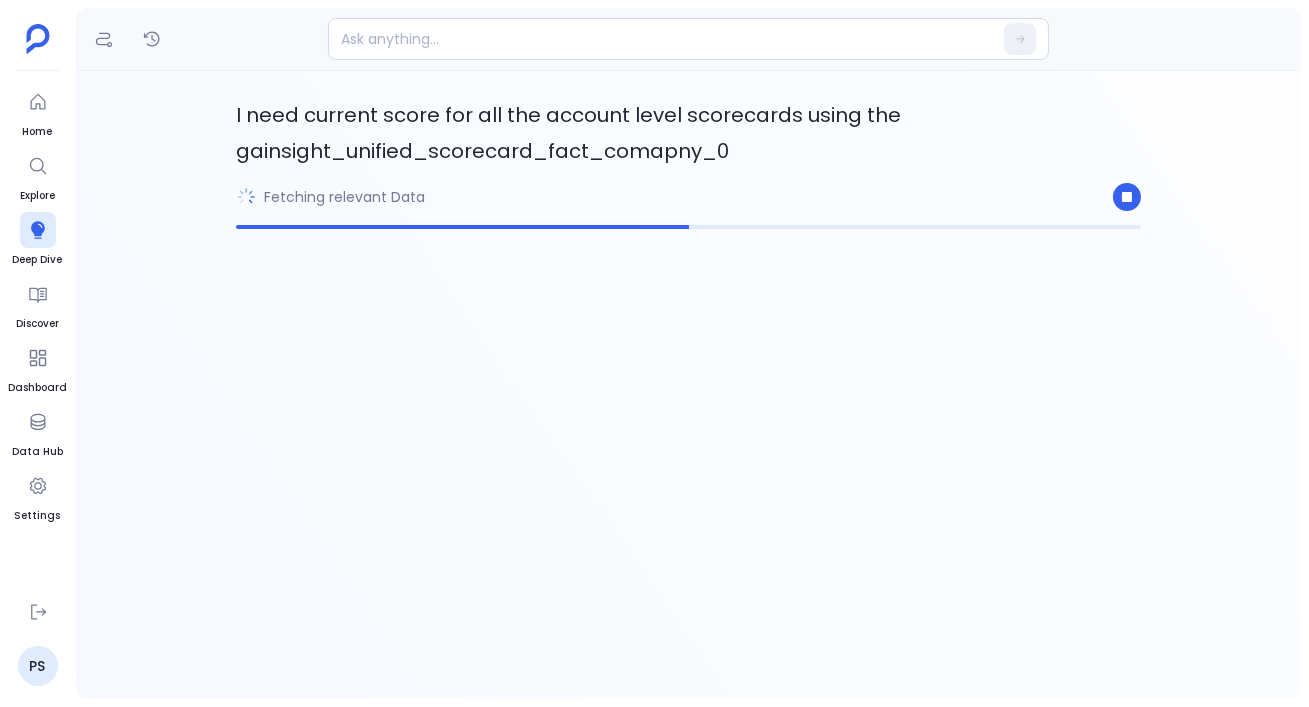 scroll, scrollTop: 0, scrollLeft: 0, axis: both 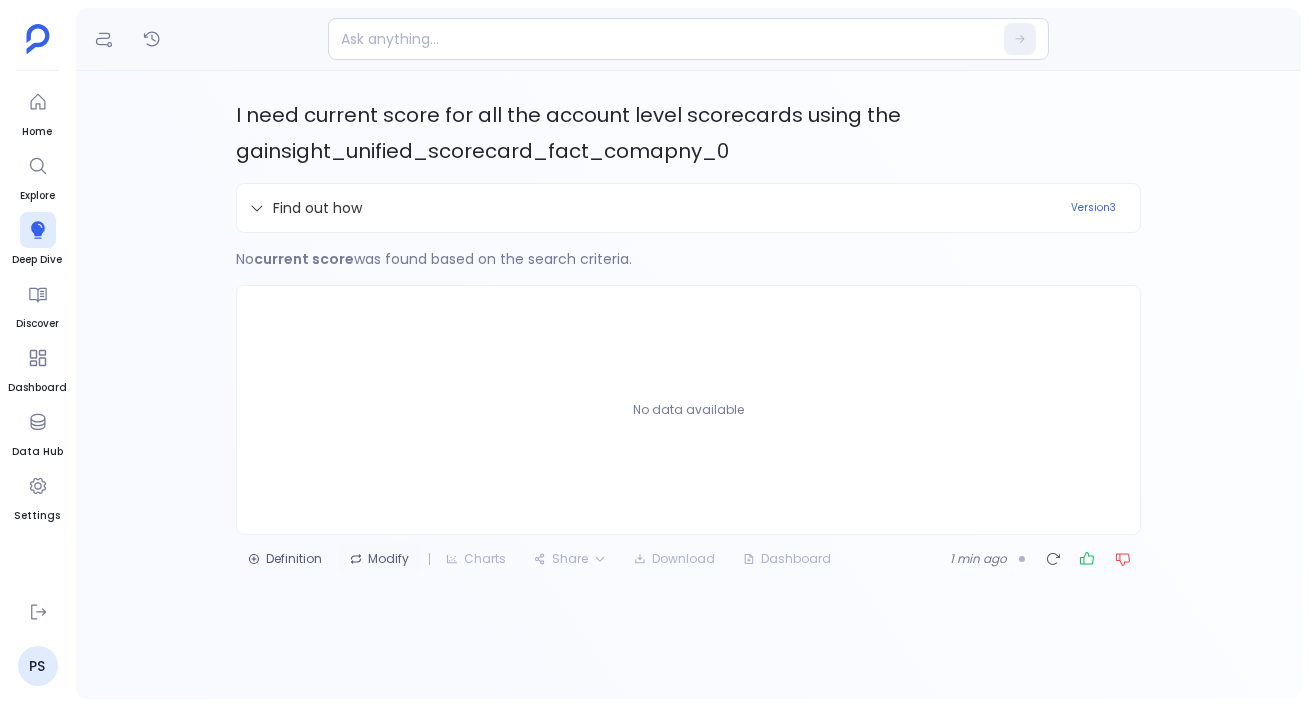 click on "Modify" at bounding box center (379, 559) 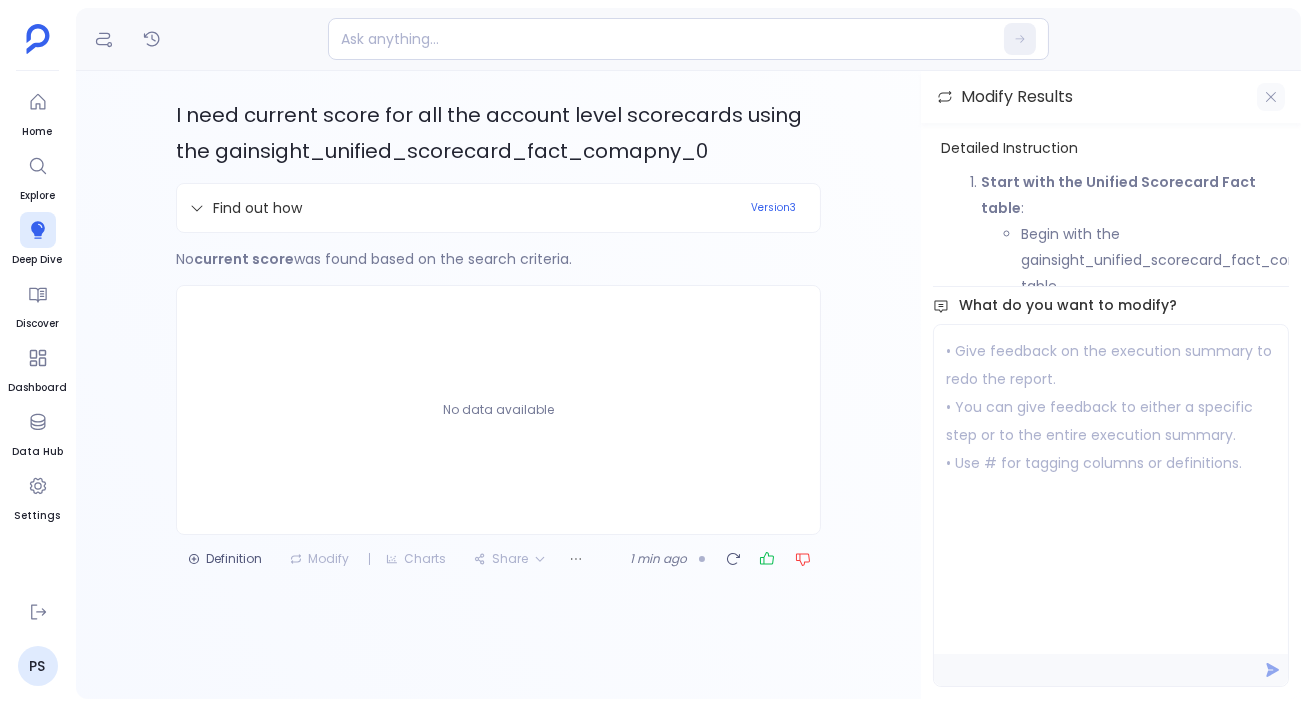 click 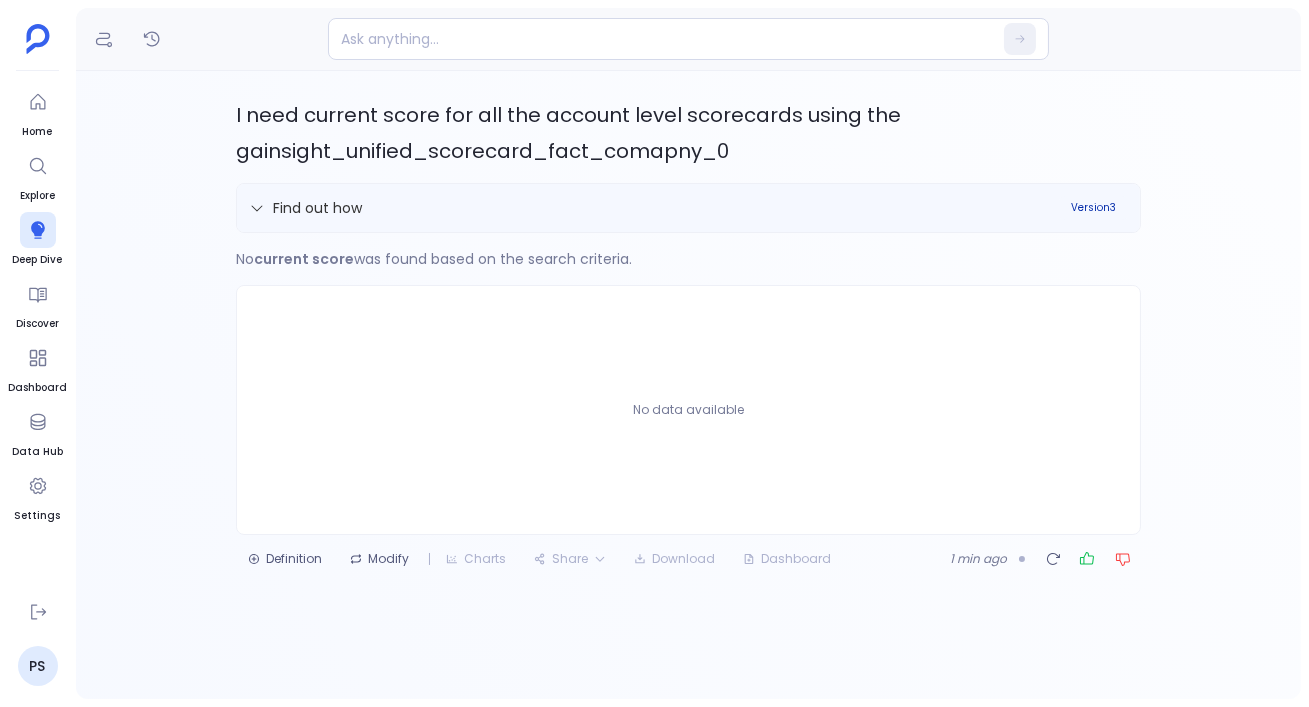click on "Version  3" at bounding box center [1093, 208] 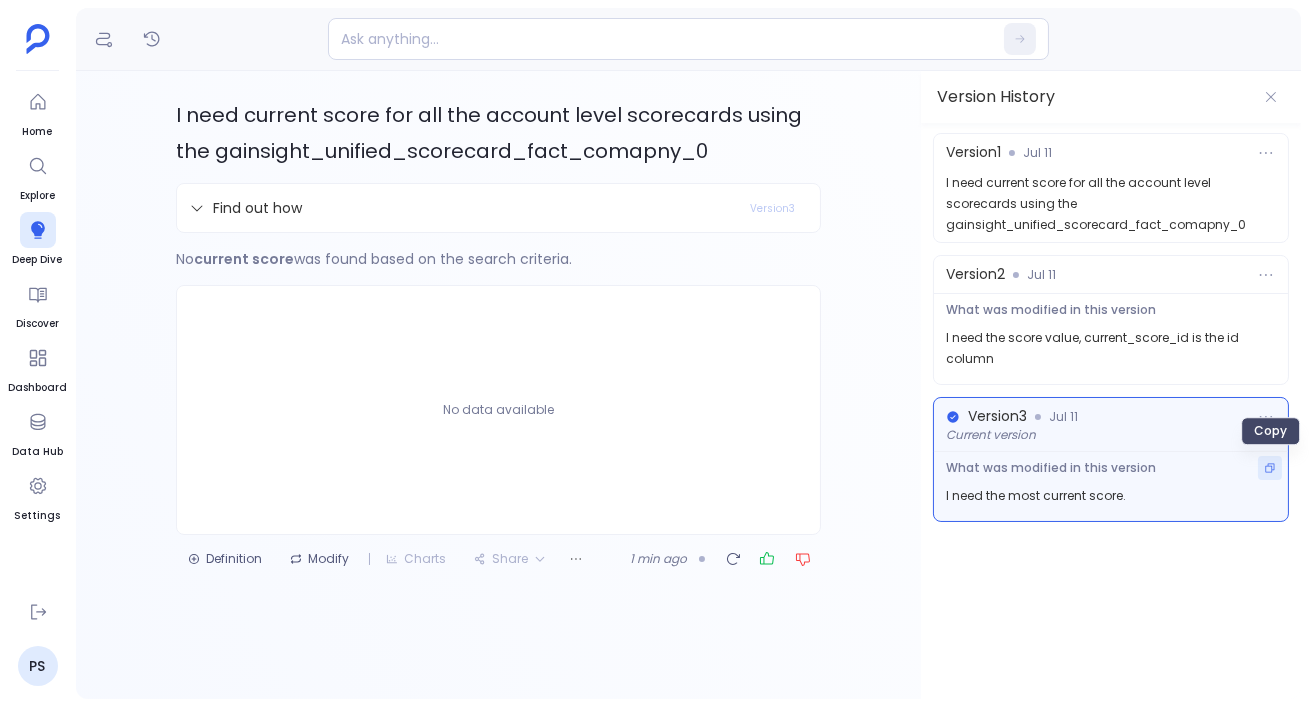 click at bounding box center [1270, 468] 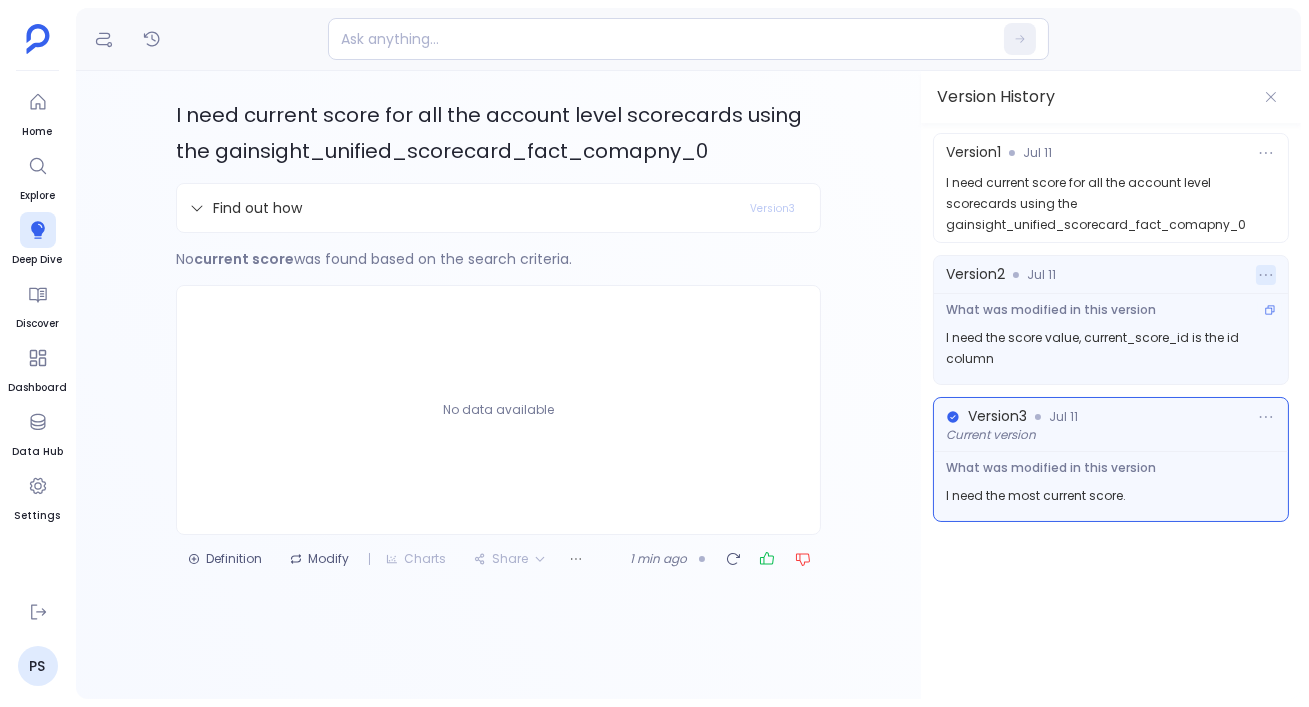 click 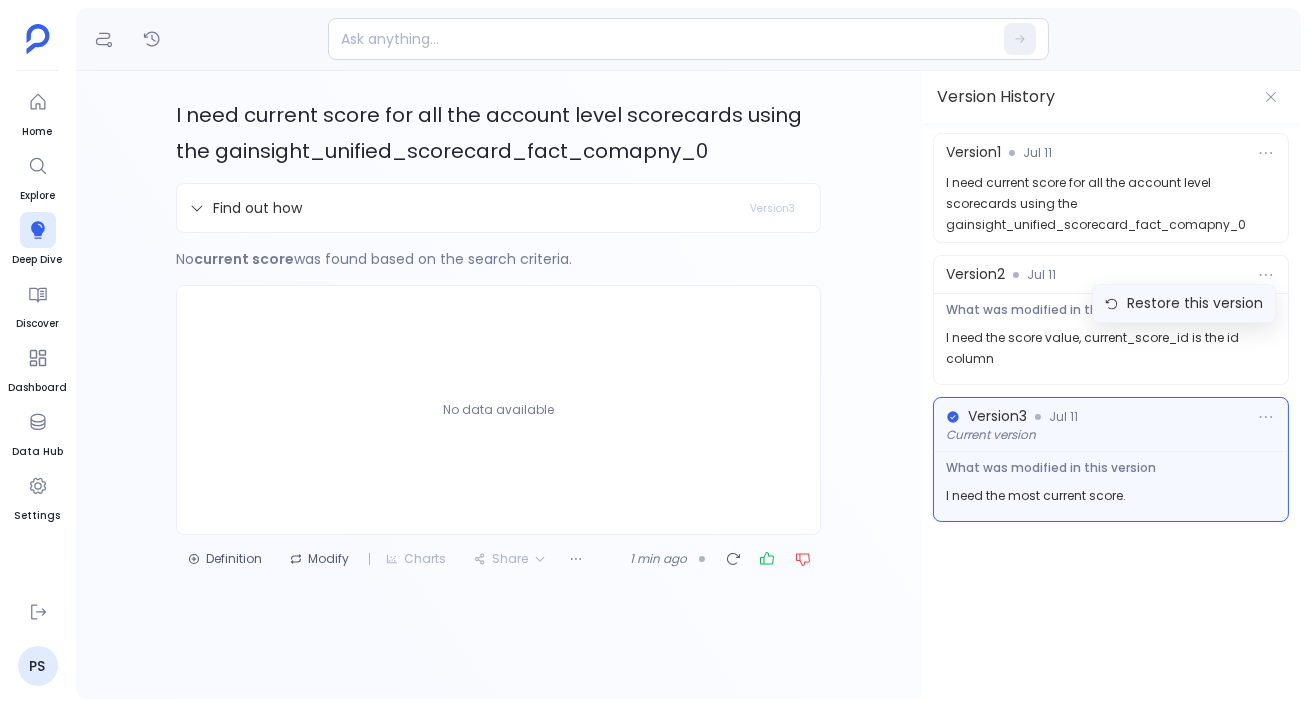 click on "Restore this version" at bounding box center [1195, 303] 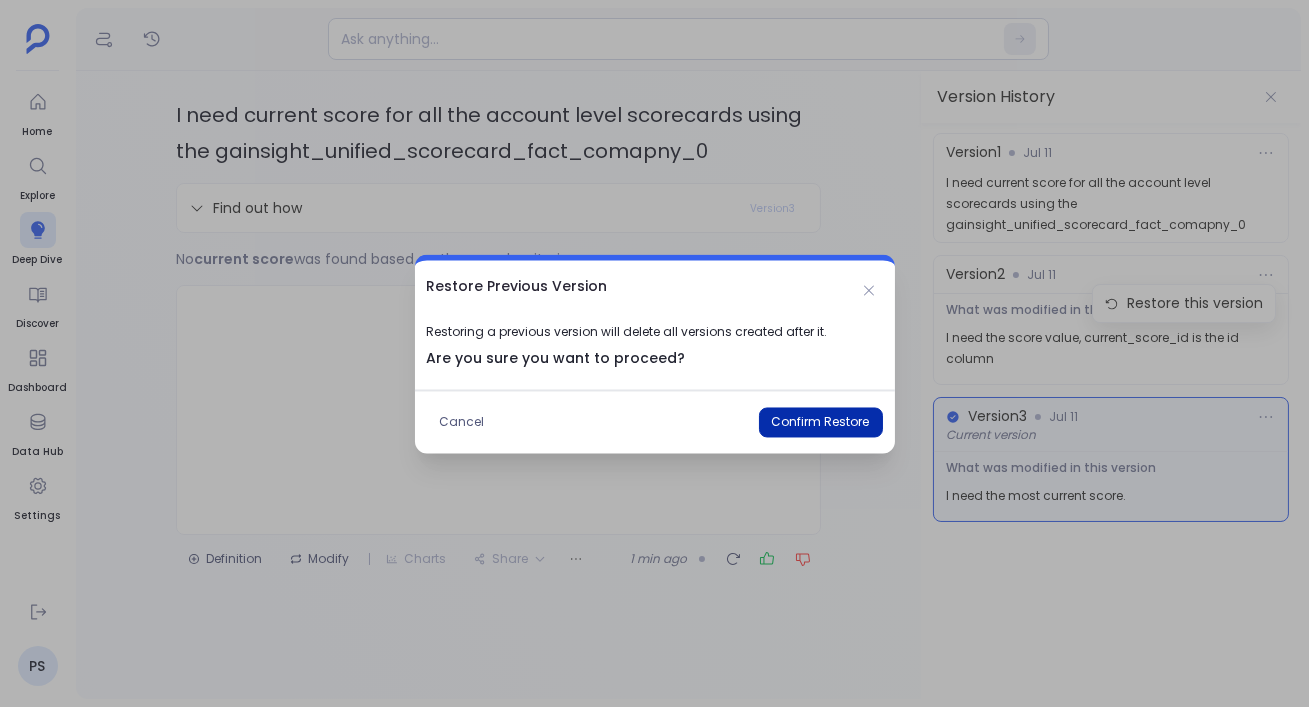 click on "Confirm Restore" at bounding box center (821, 422) 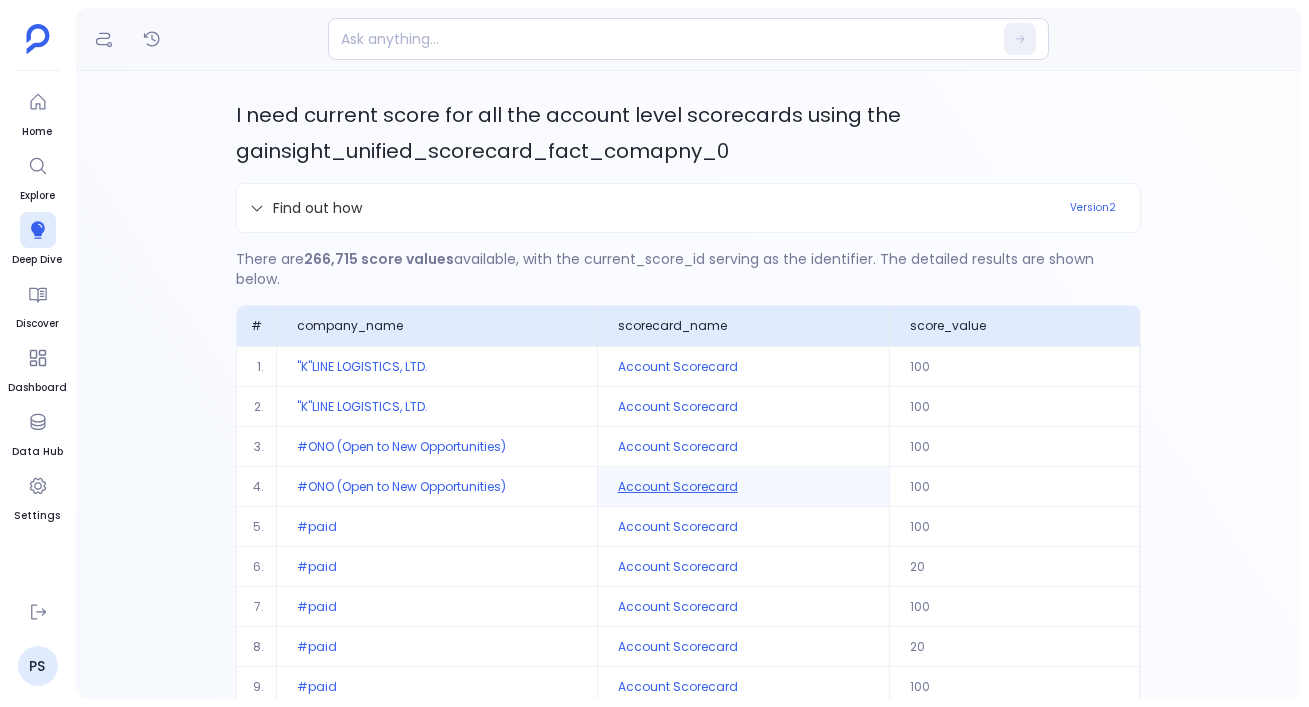 scroll, scrollTop: 168, scrollLeft: 0, axis: vertical 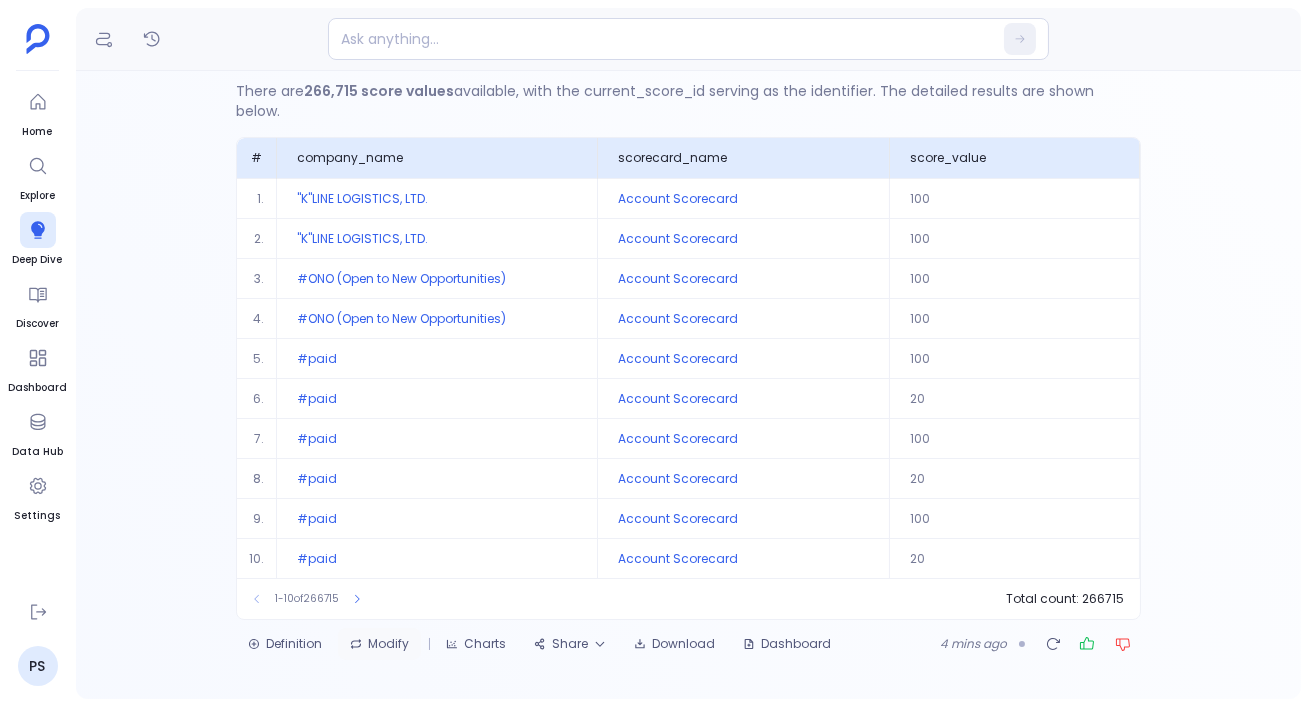 click on "Modify" at bounding box center [379, 644] 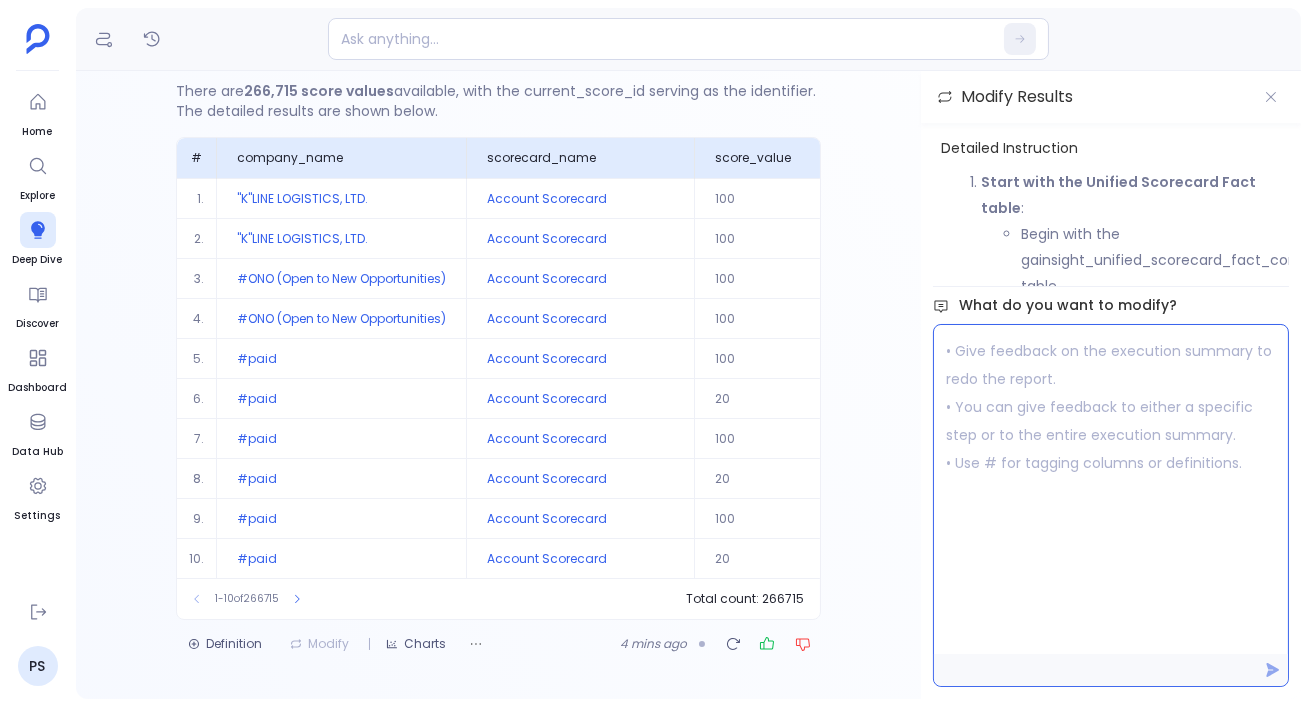 click at bounding box center (1111, 489) 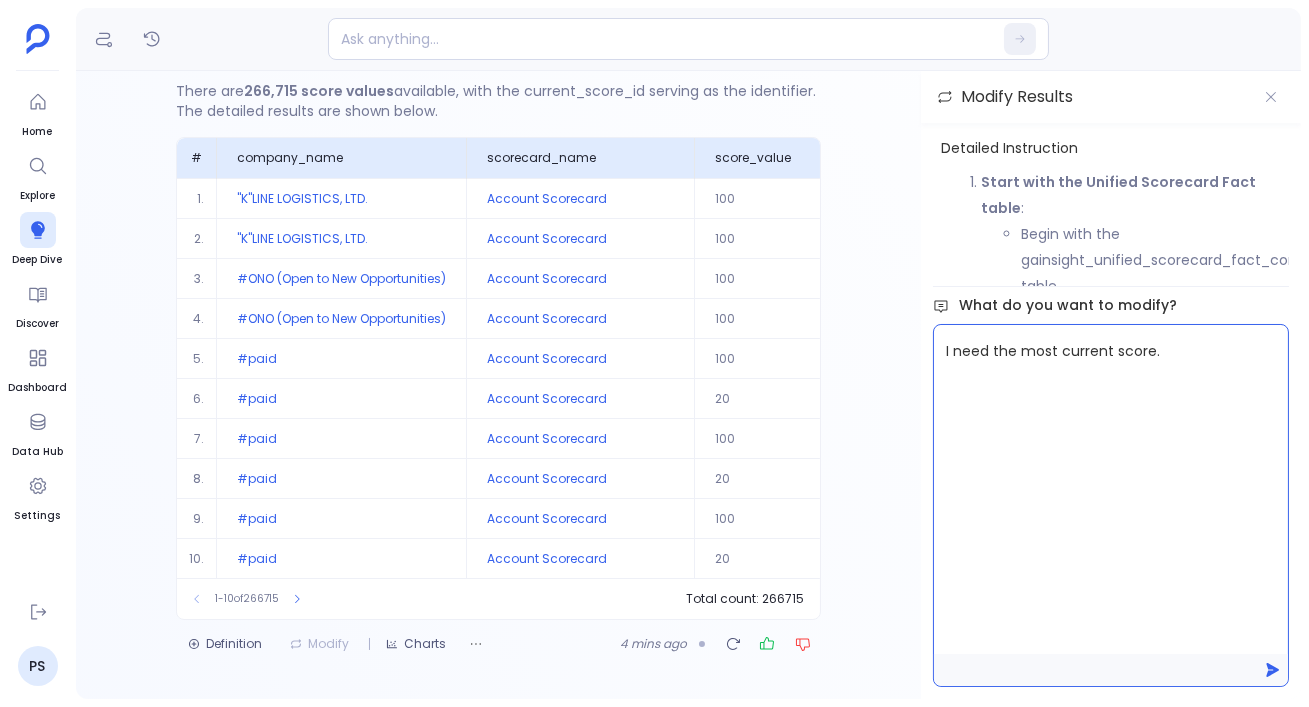 click on "I need the most current score." at bounding box center [1111, 489] 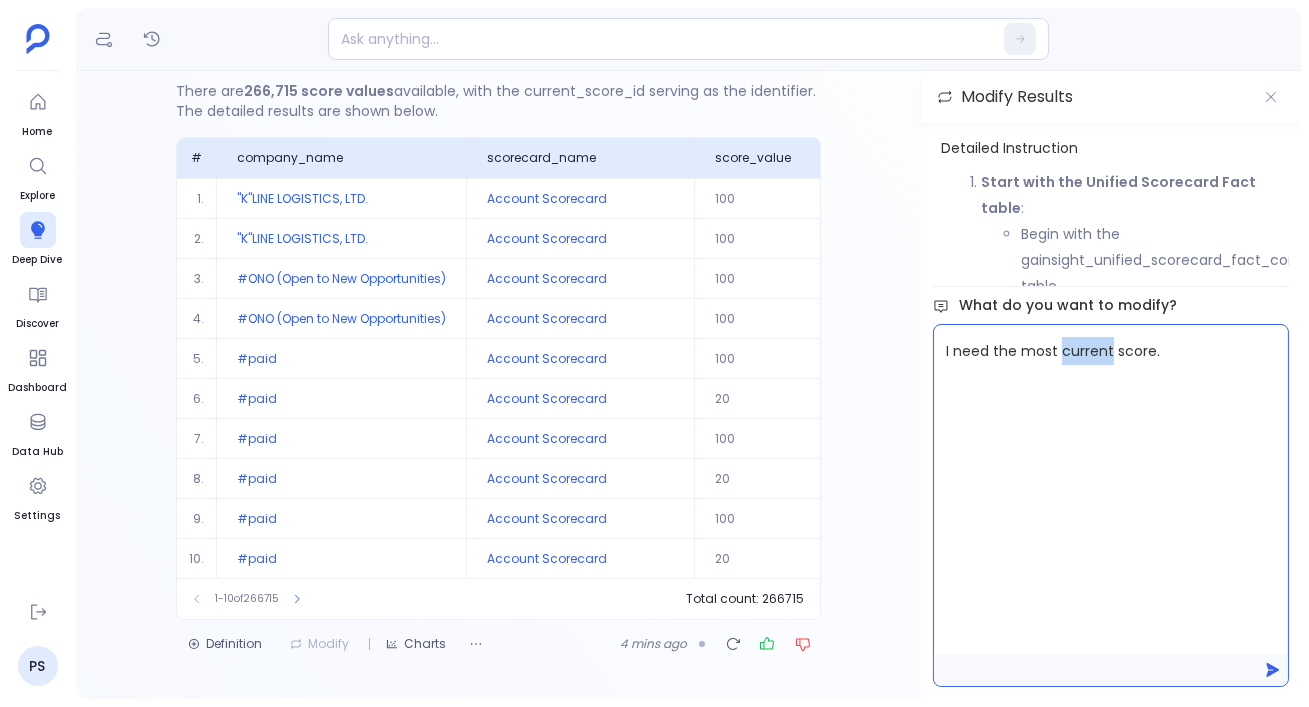 click on "I need the most current score." at bounding box center (1111, 489) 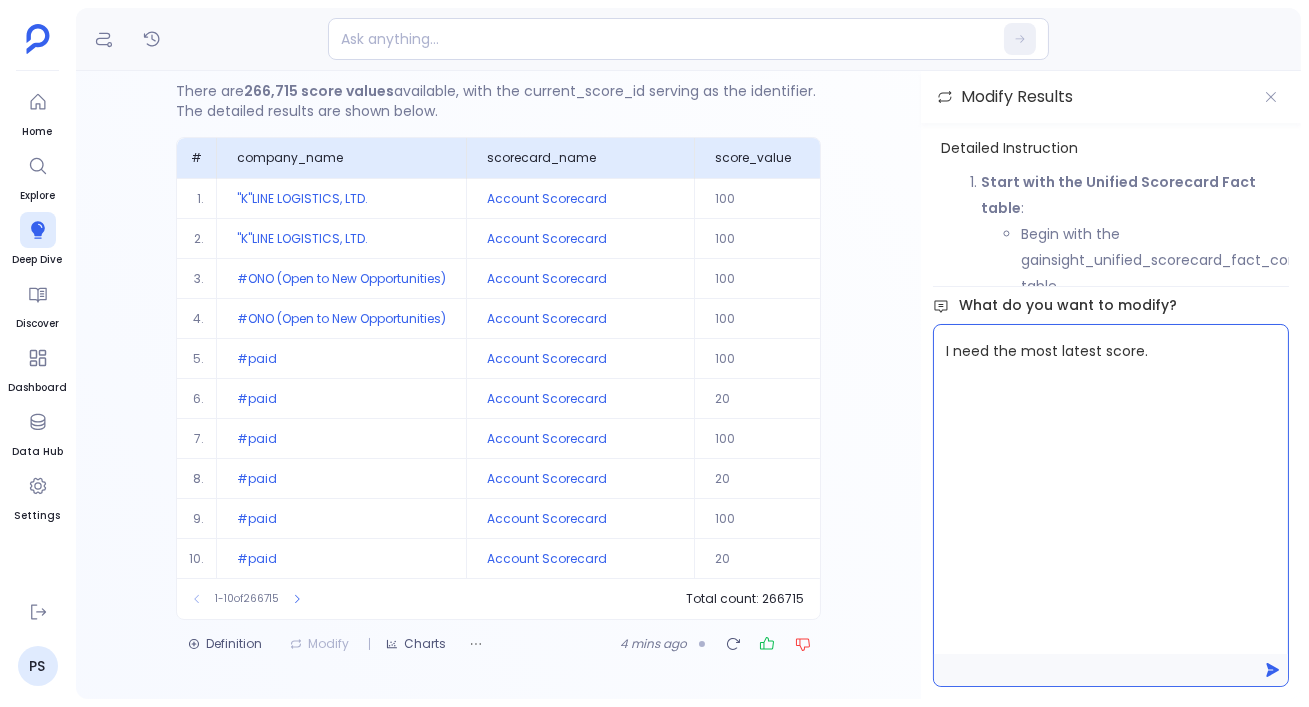 click on "I need the most latest score." at bounding box center [1111, 489] 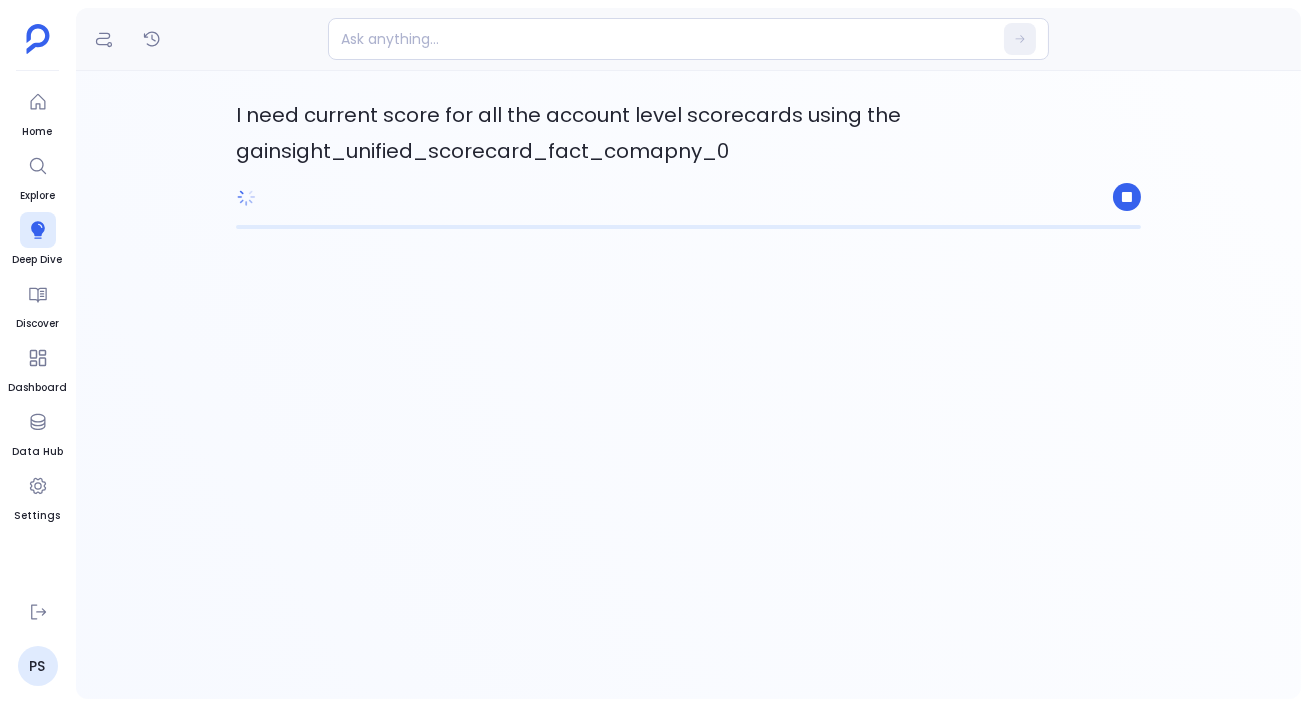 scroll, scrollTop: 0, scrollLeft: 0, axis: both 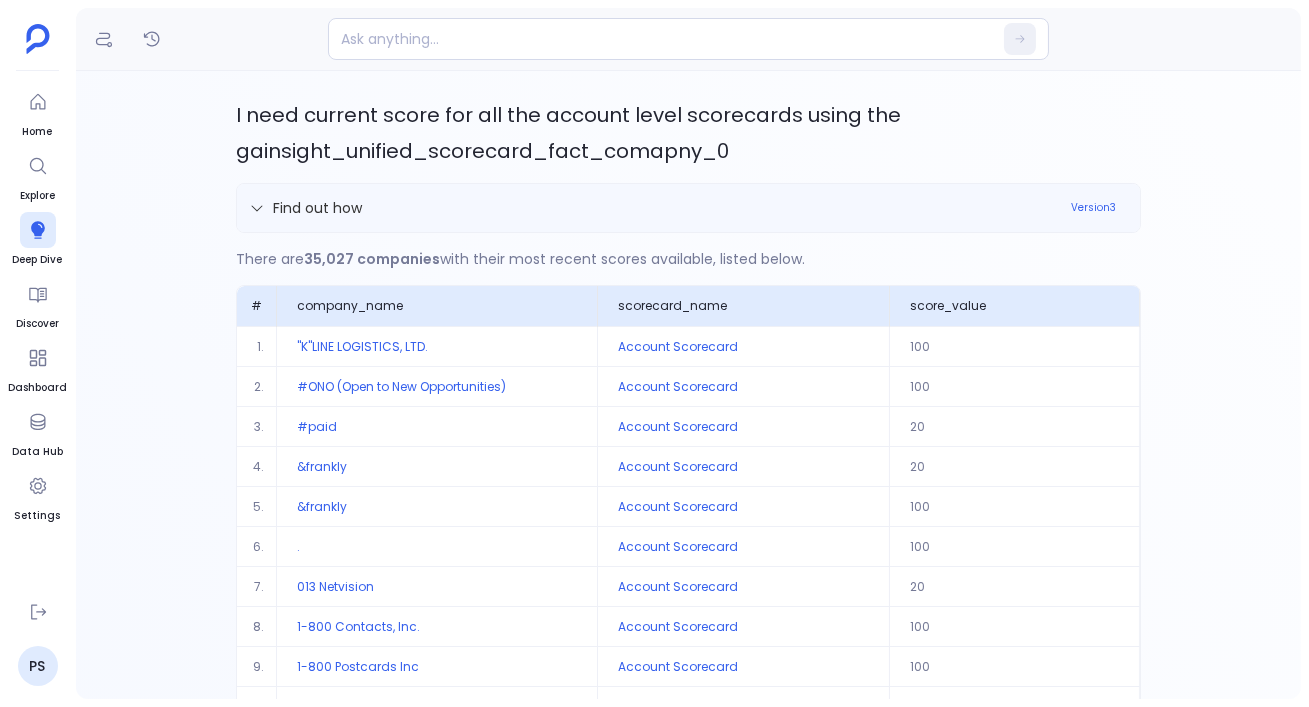 click on "Find out how" at bounding box center [654, 208] 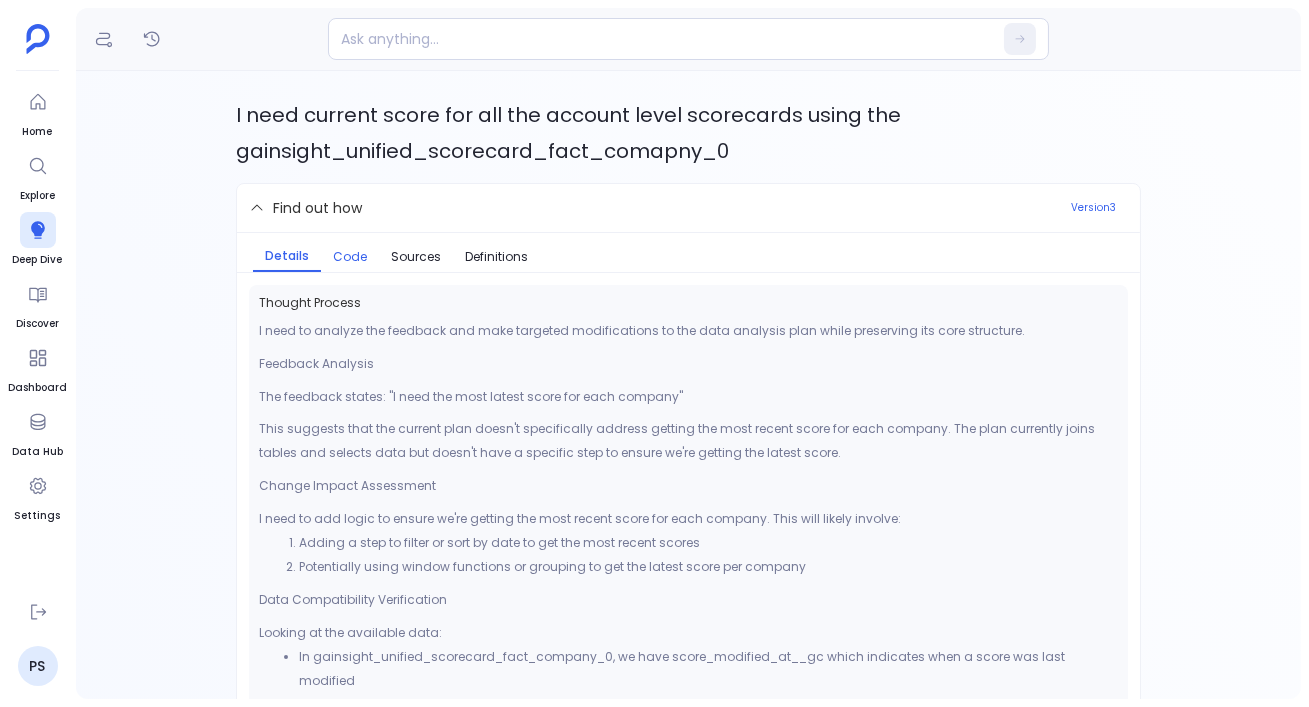 click on "Code" at bounding box center (350, 257) 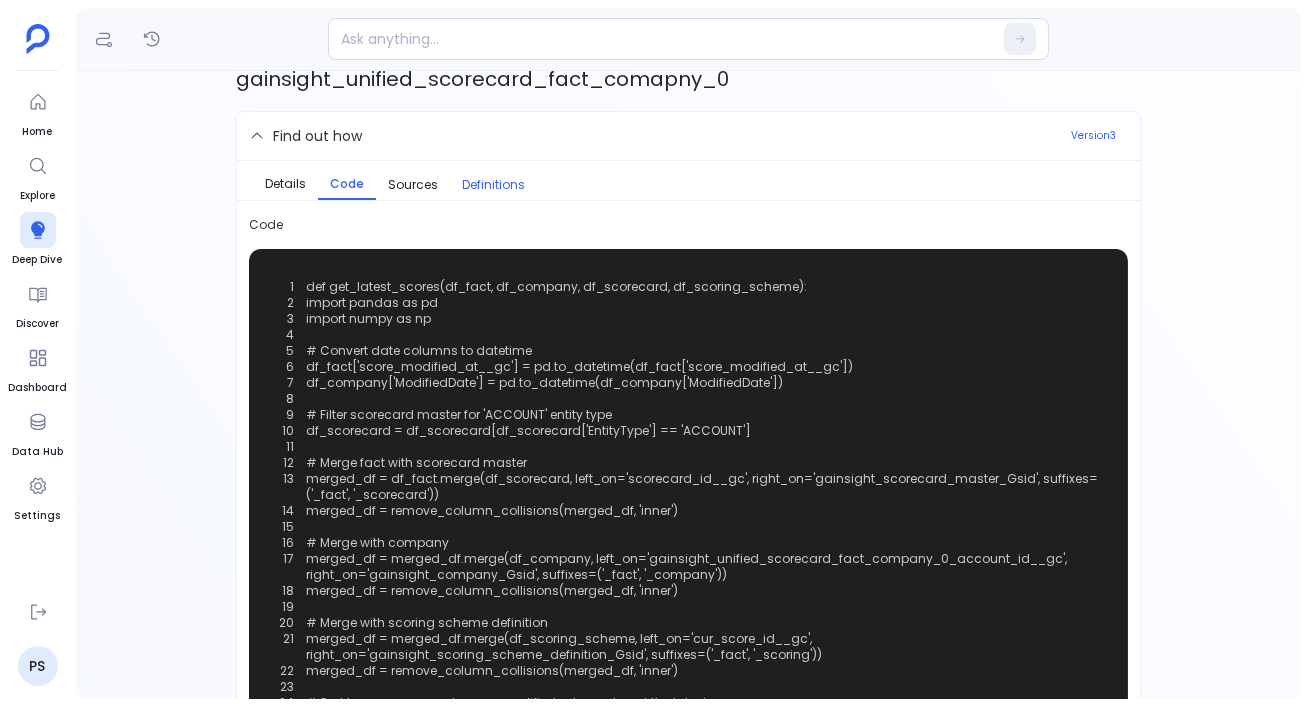 scroll, scrollTop: 20, scrollLeft: 0, axis: vertical 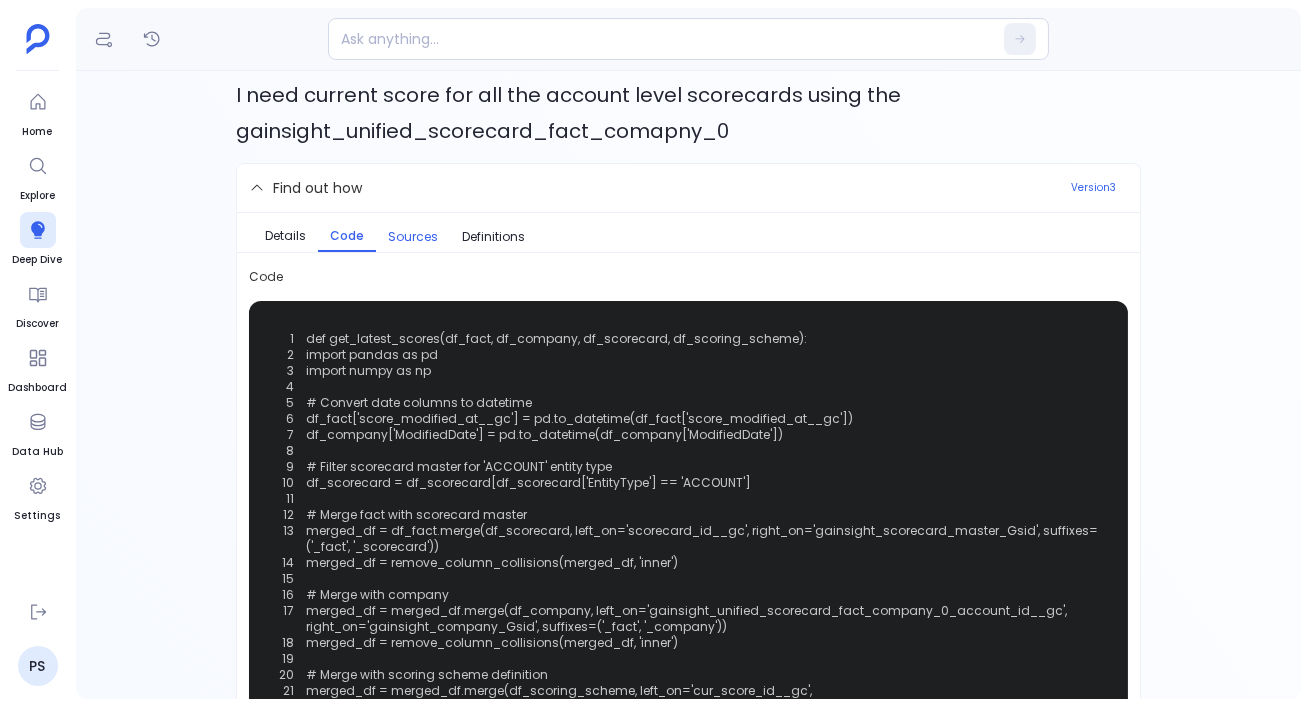 click on "Sources" at bounding box center (413, 237) 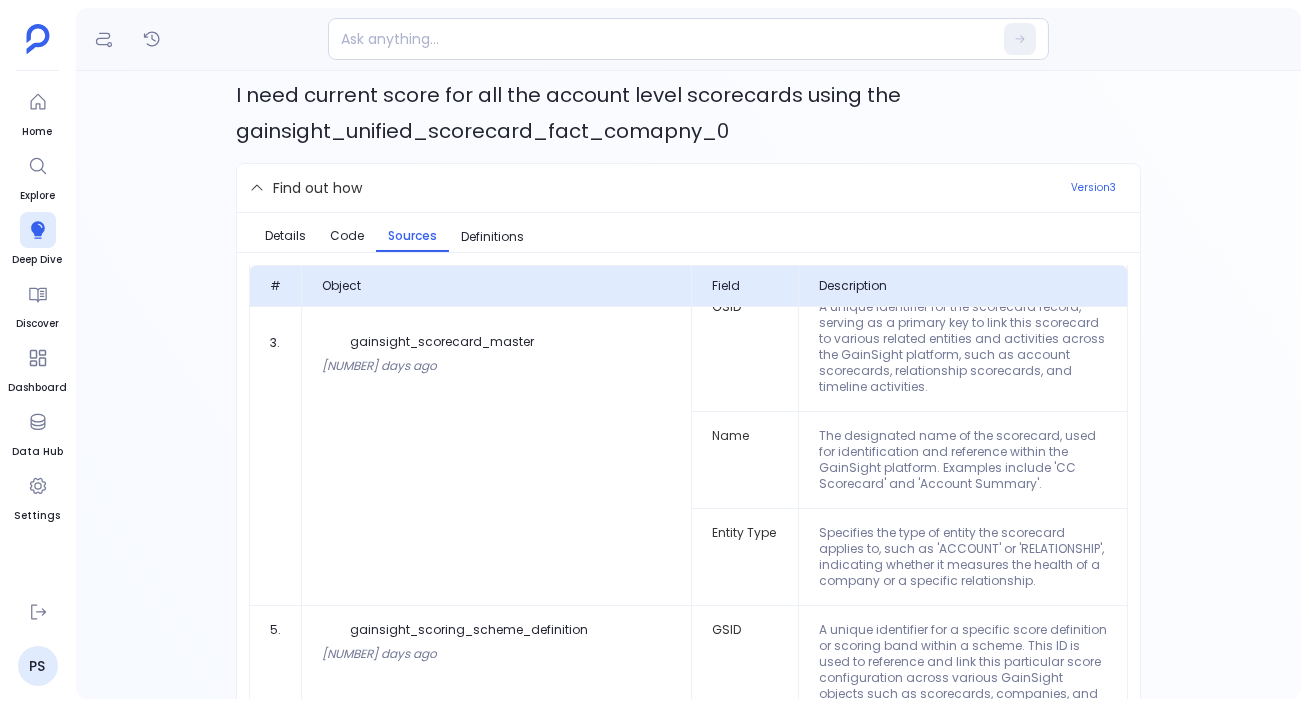 scroll, scrollTop: 662, scrollLeft: 0, axis: vertical 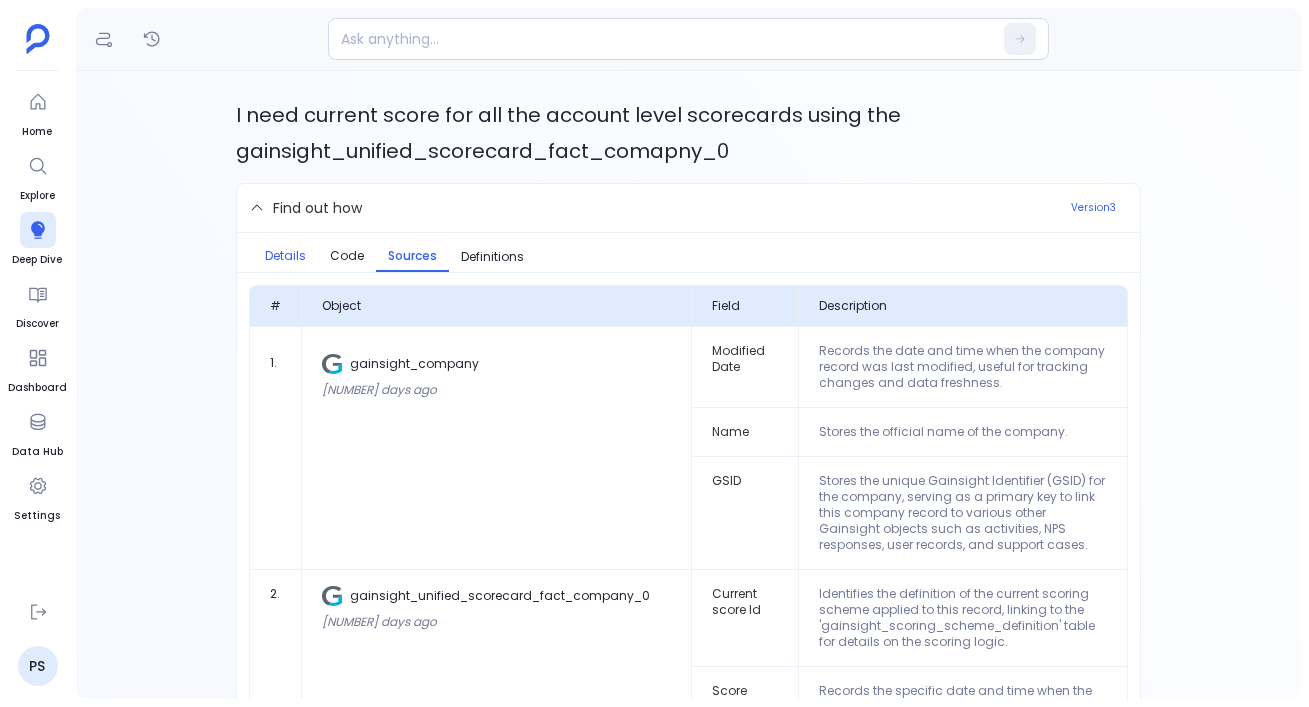 click on "Details" at bounding box center (285, 256) 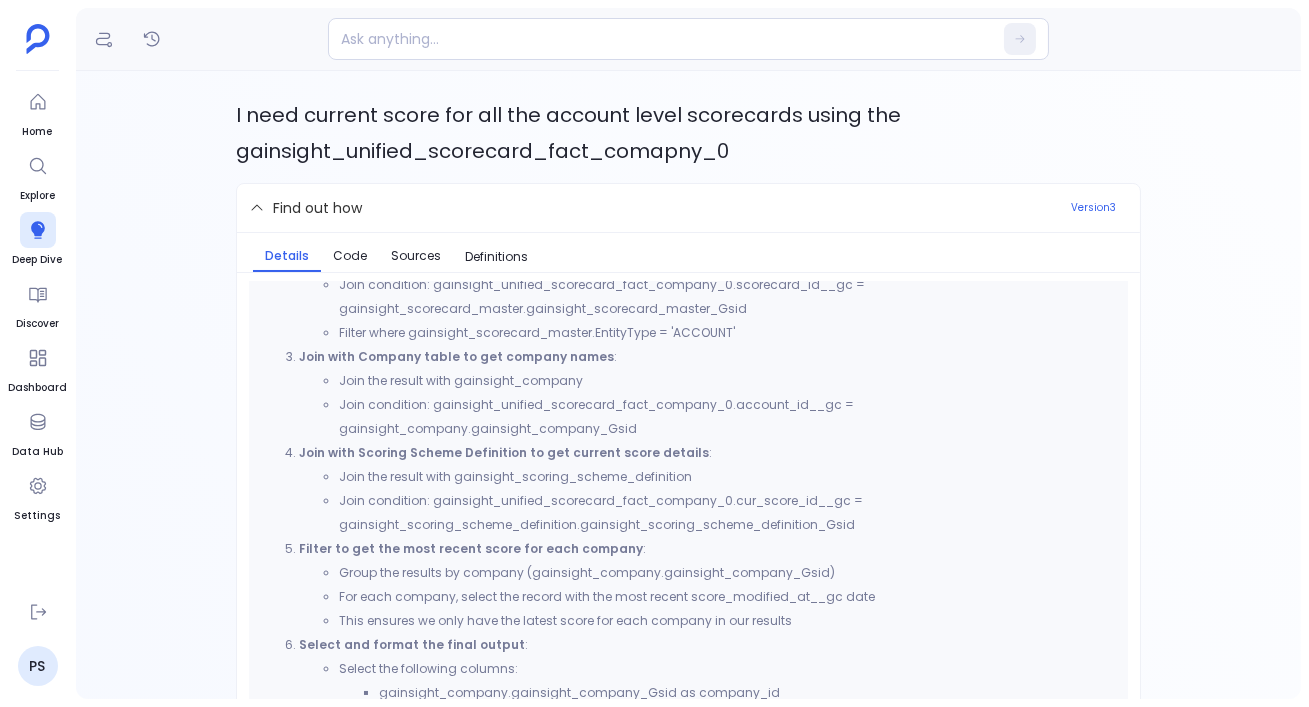 scroll, scrollTop: 880, scrollLeft: 0, axis: vertical 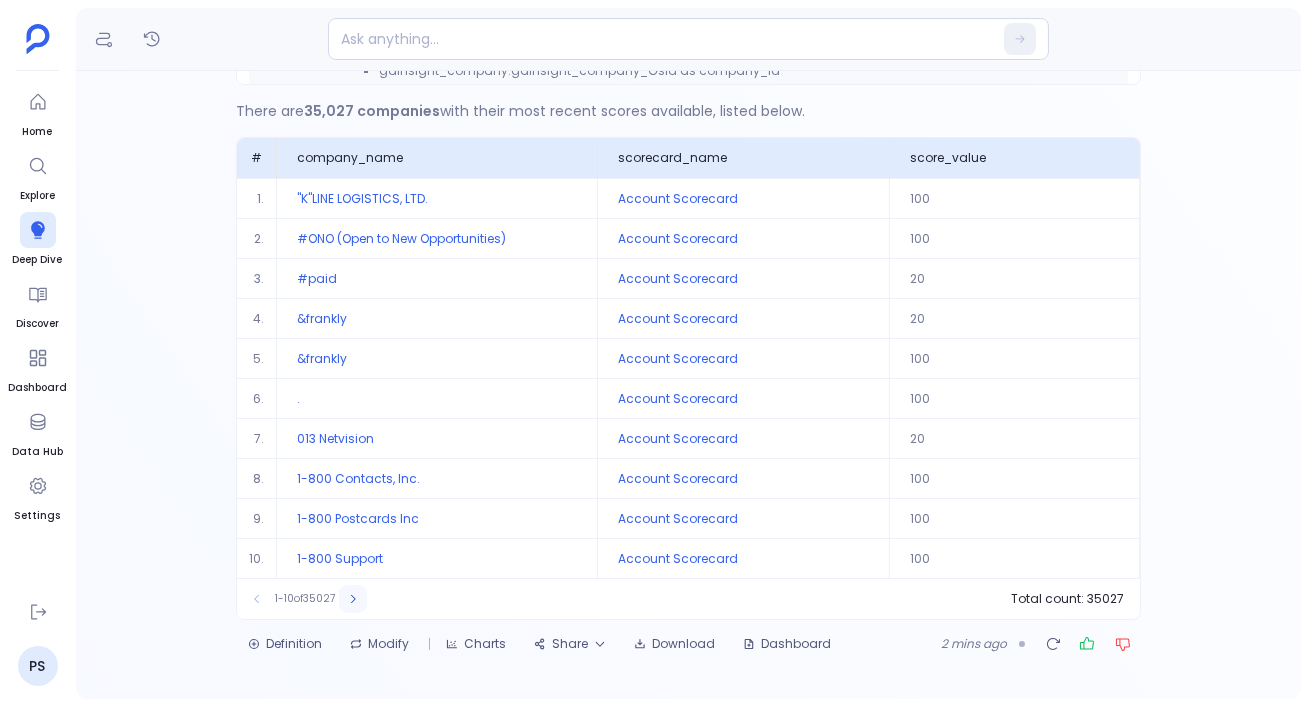 click 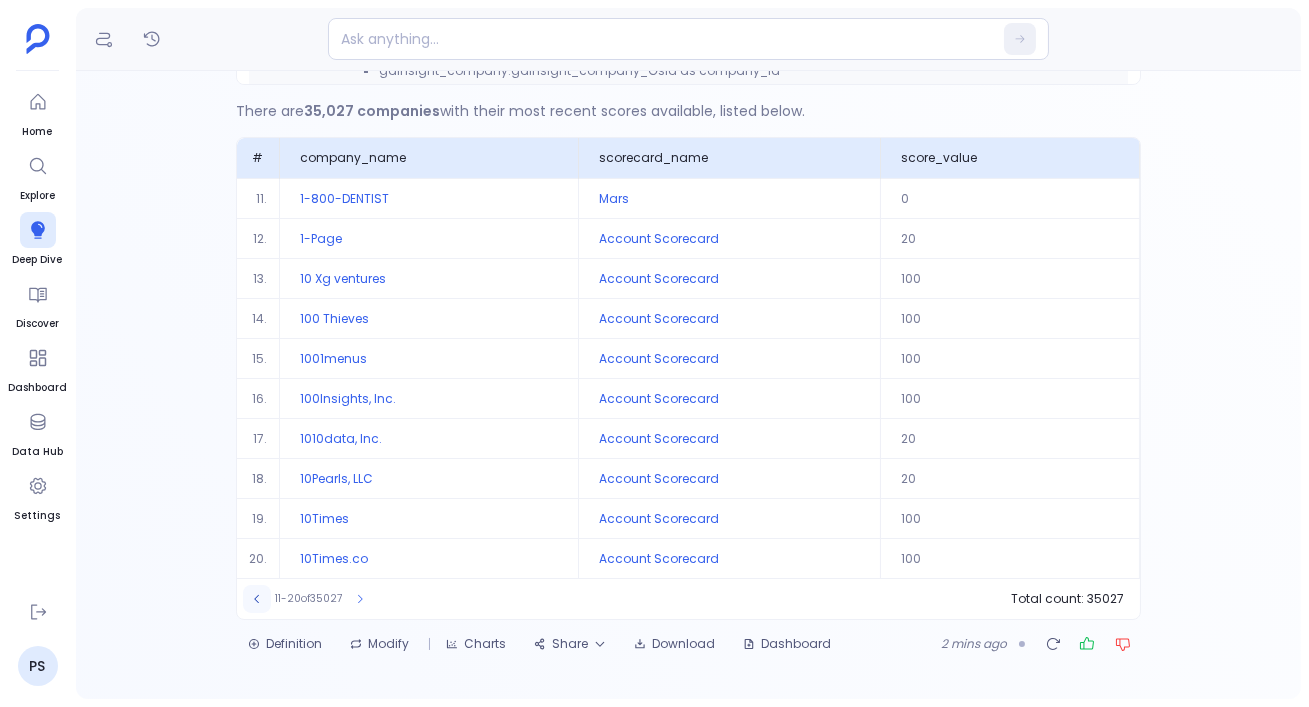 click 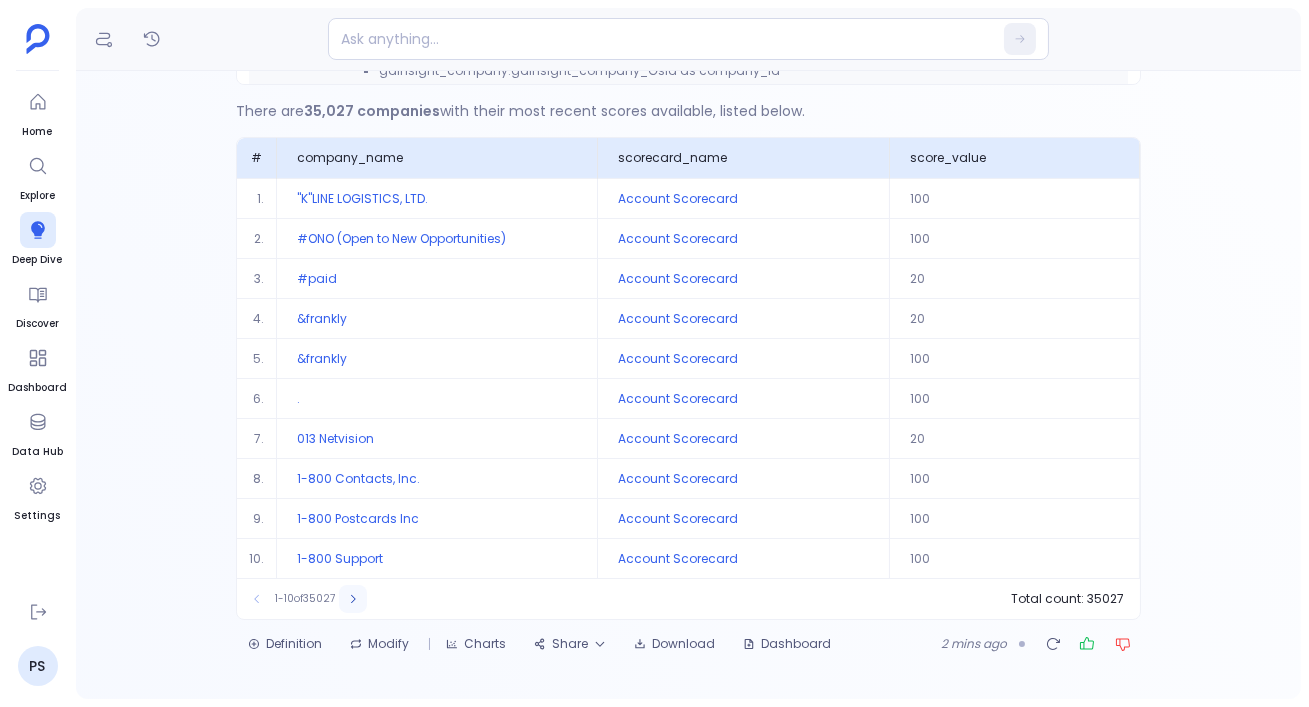 click 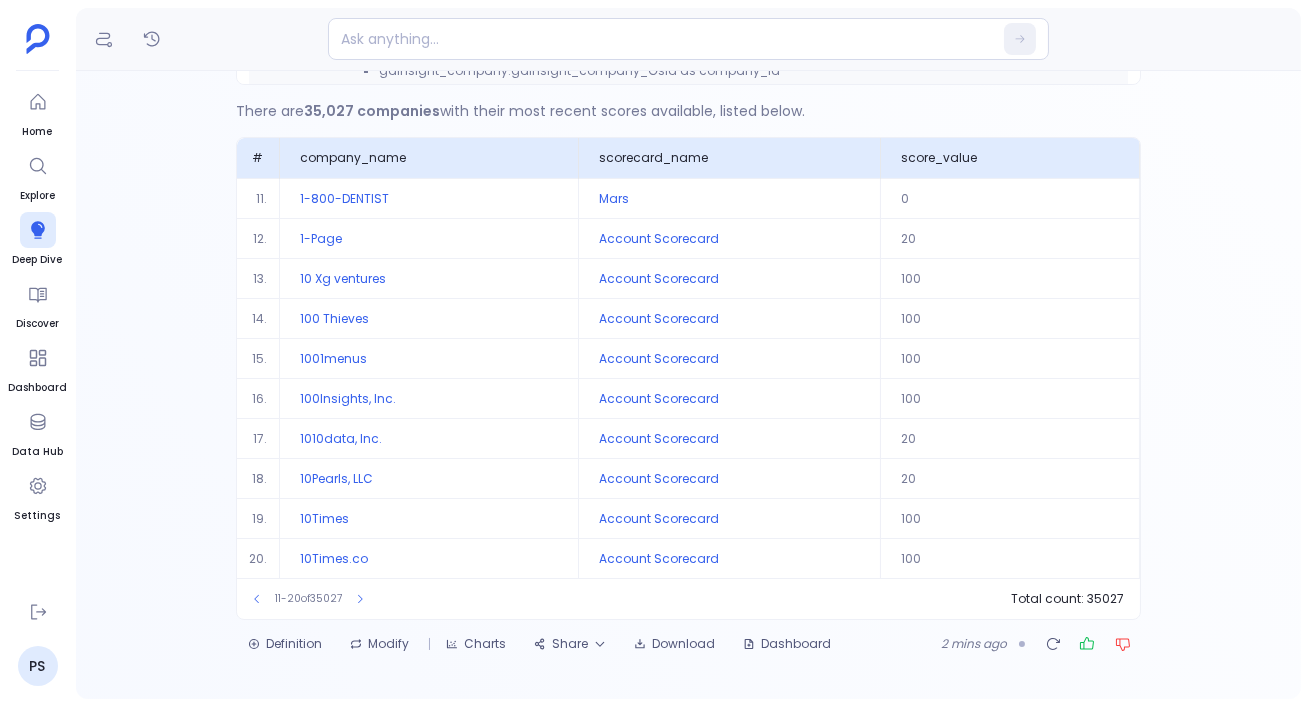click 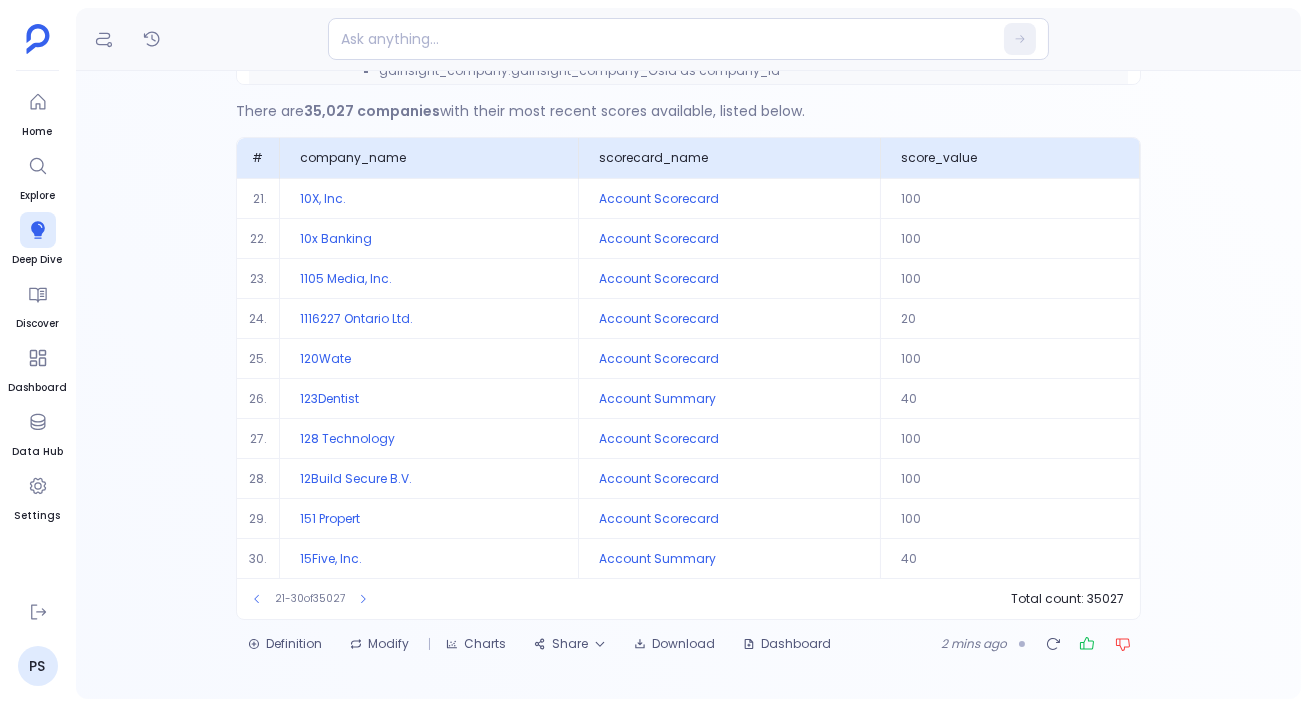 click at bounding box center (363, 599) 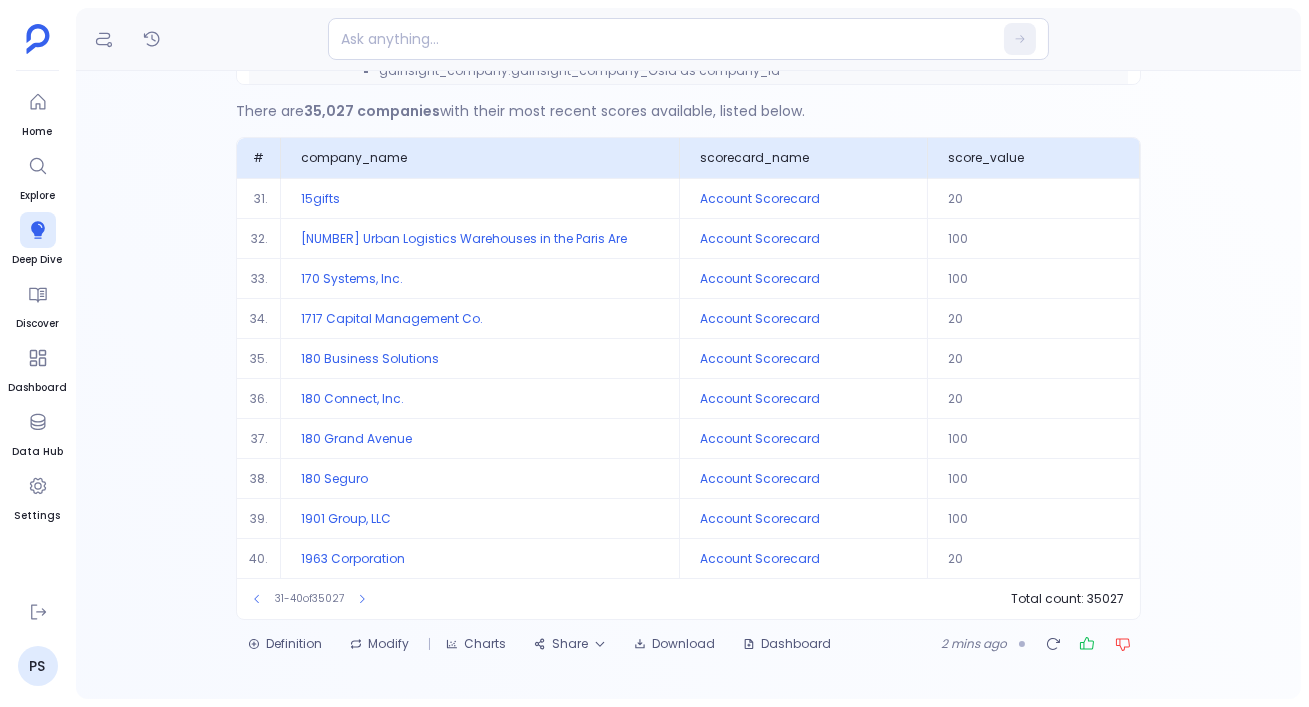 click at bounding box center (362, 599) 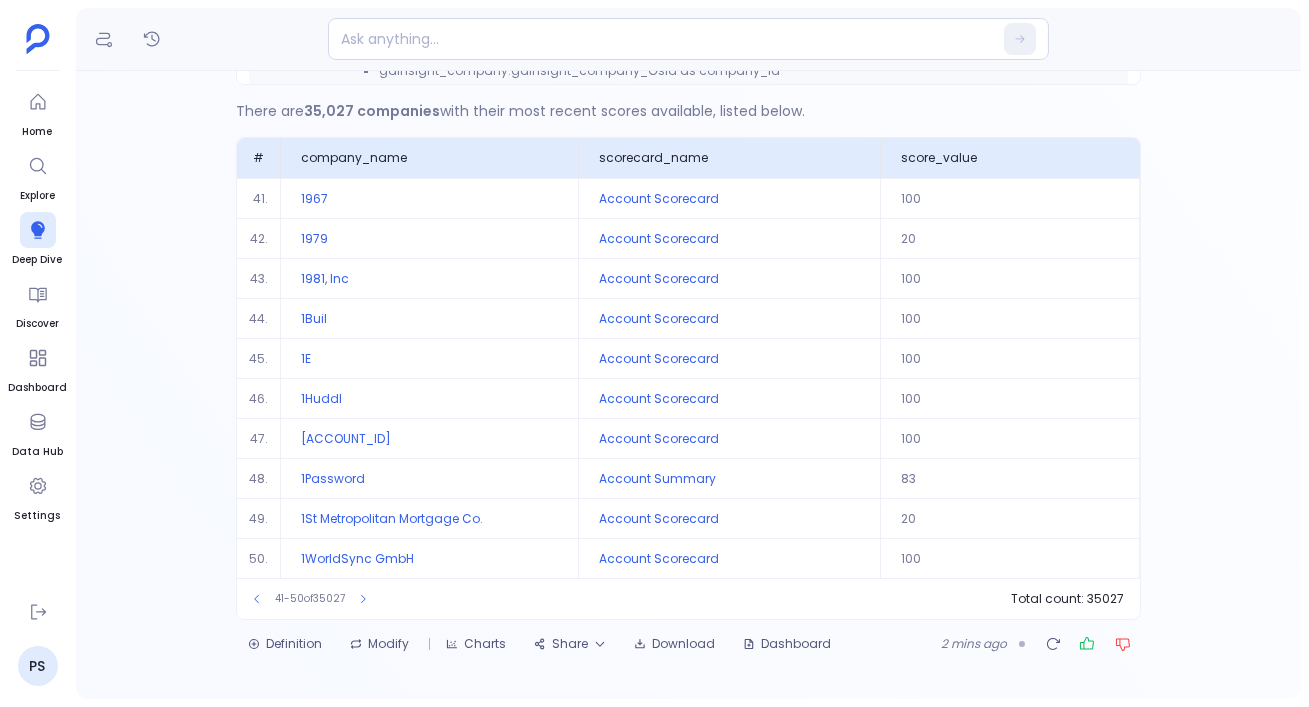click at bounding box center [363, 599] 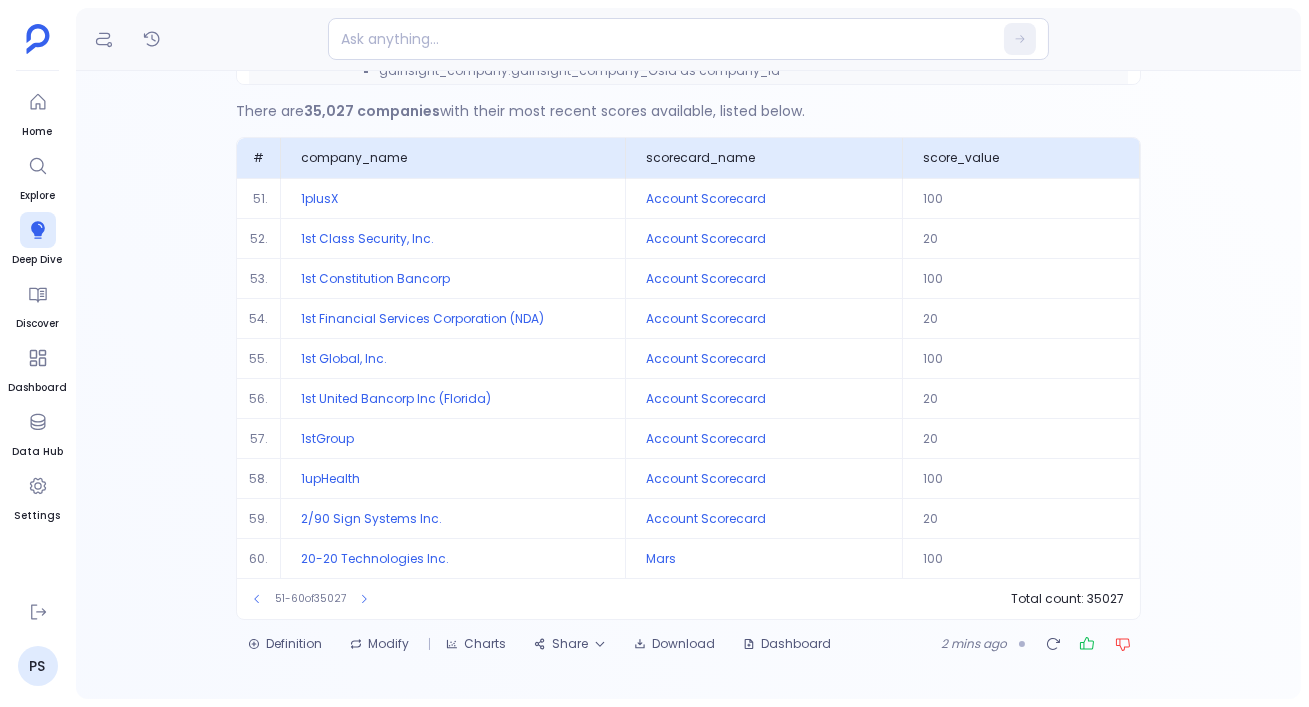 click at bounding box center [364, 599] 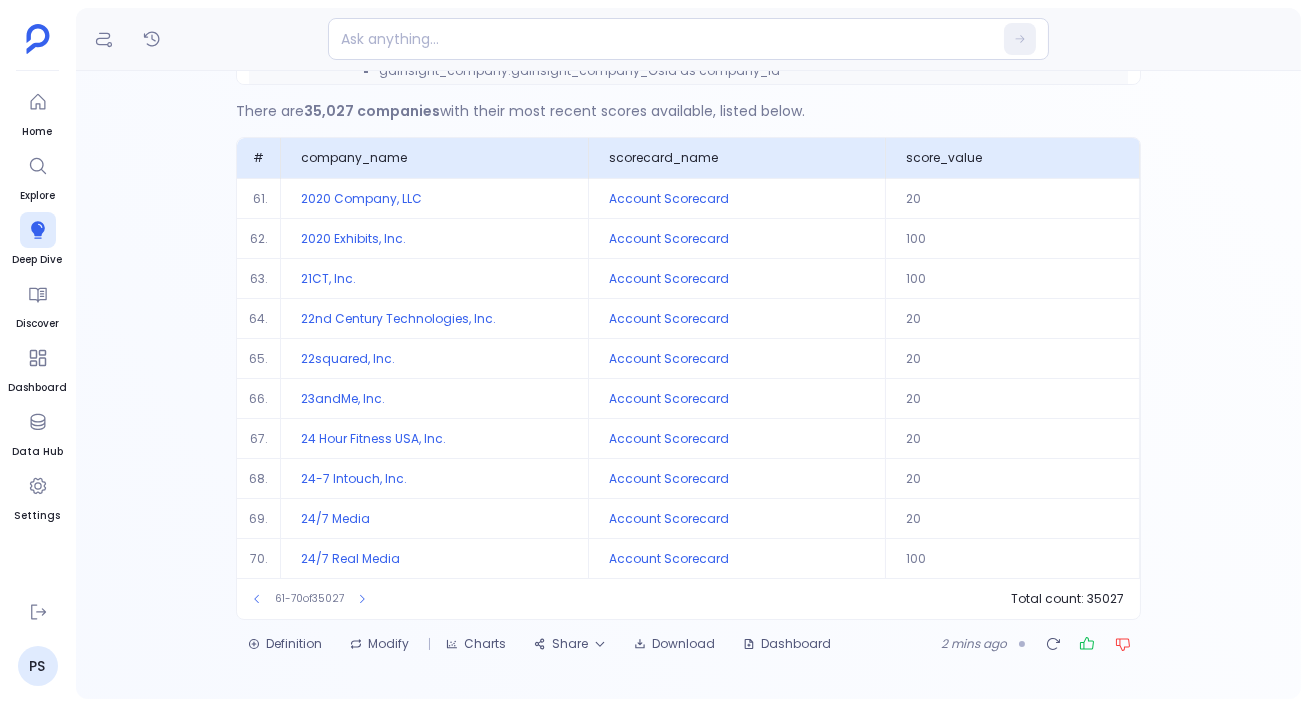 click at bounding box center [362, 599] 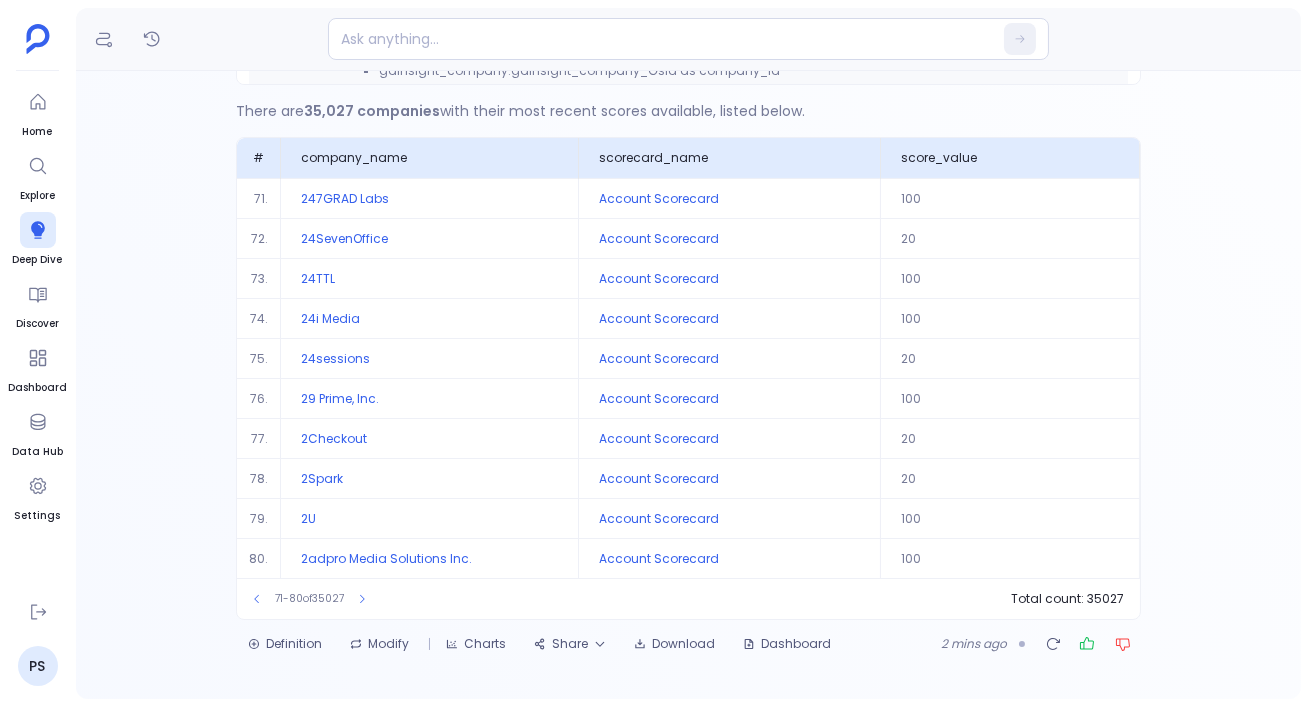 click at bounding box center [362, 599] 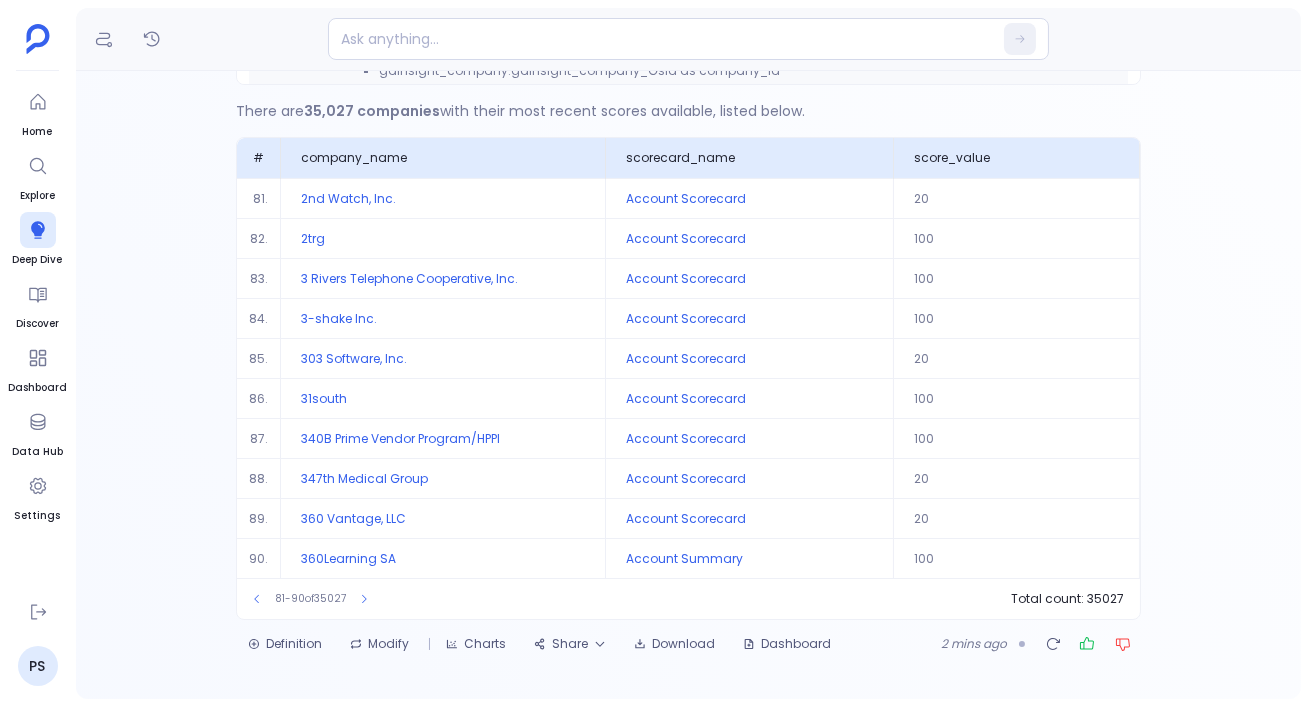 click at bounding box center (364, 599) 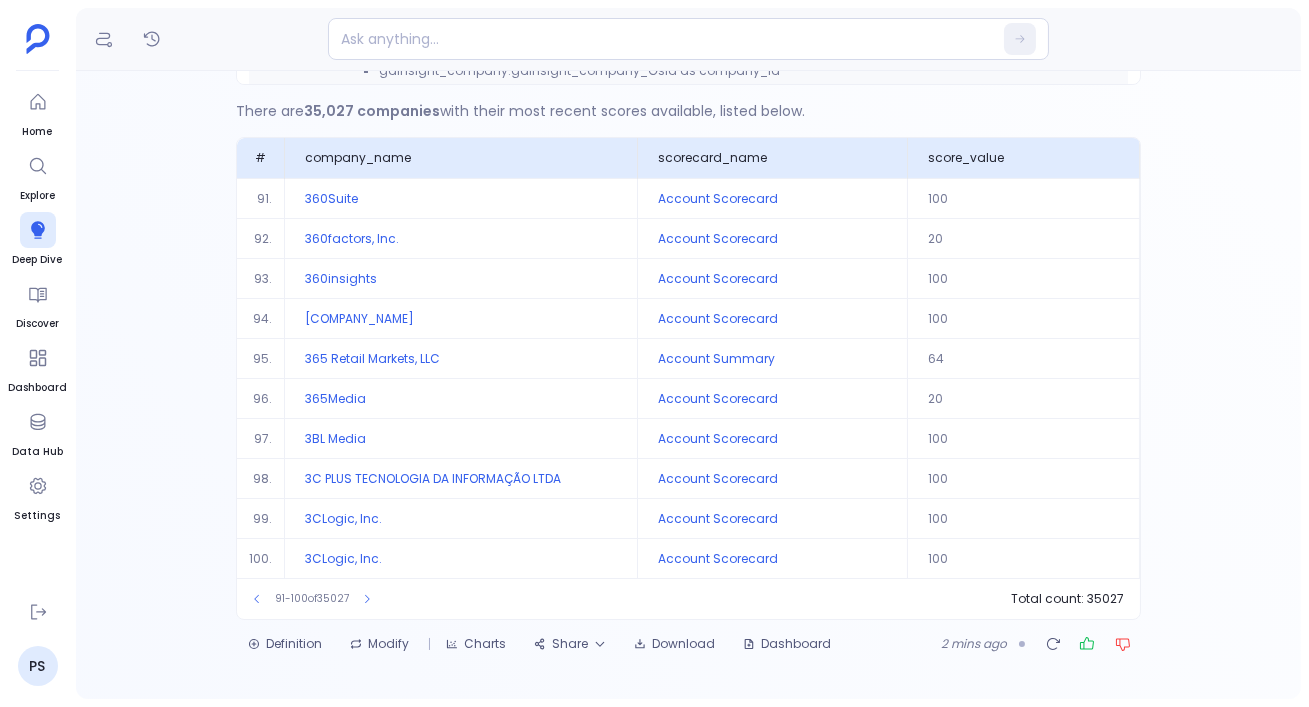 click at bounding box center (367, 599) 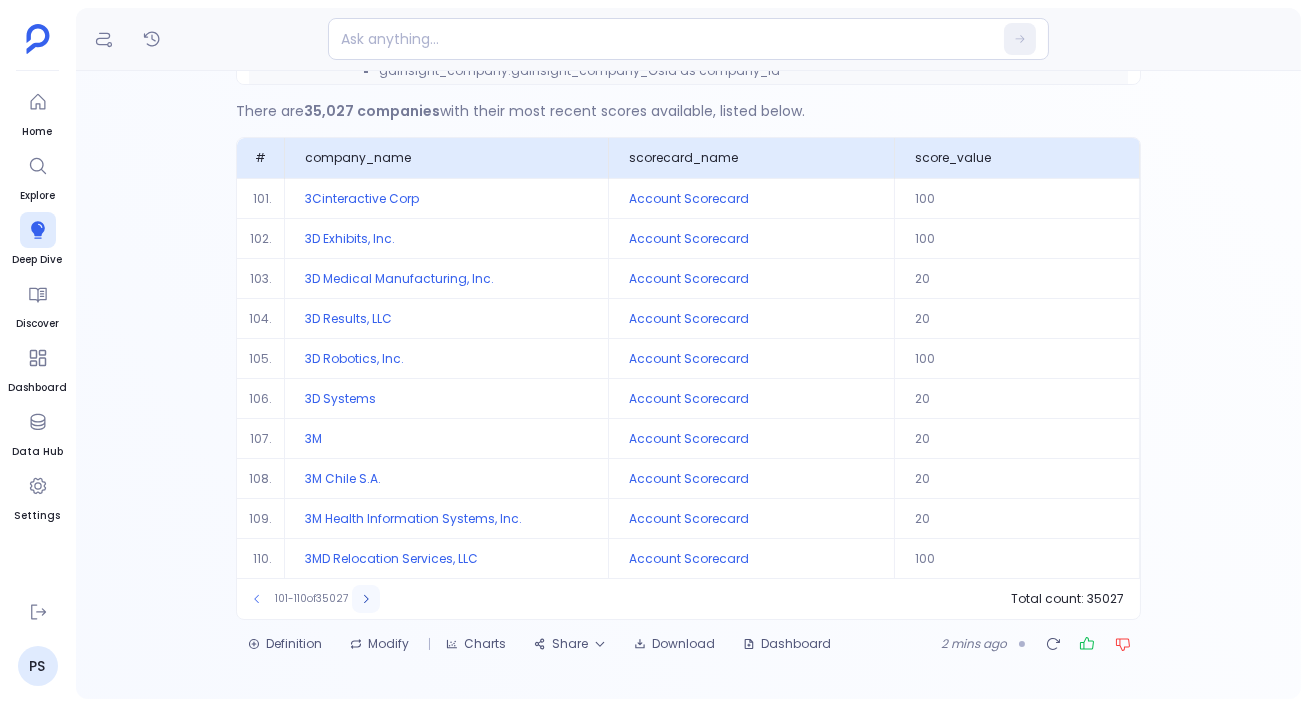 click 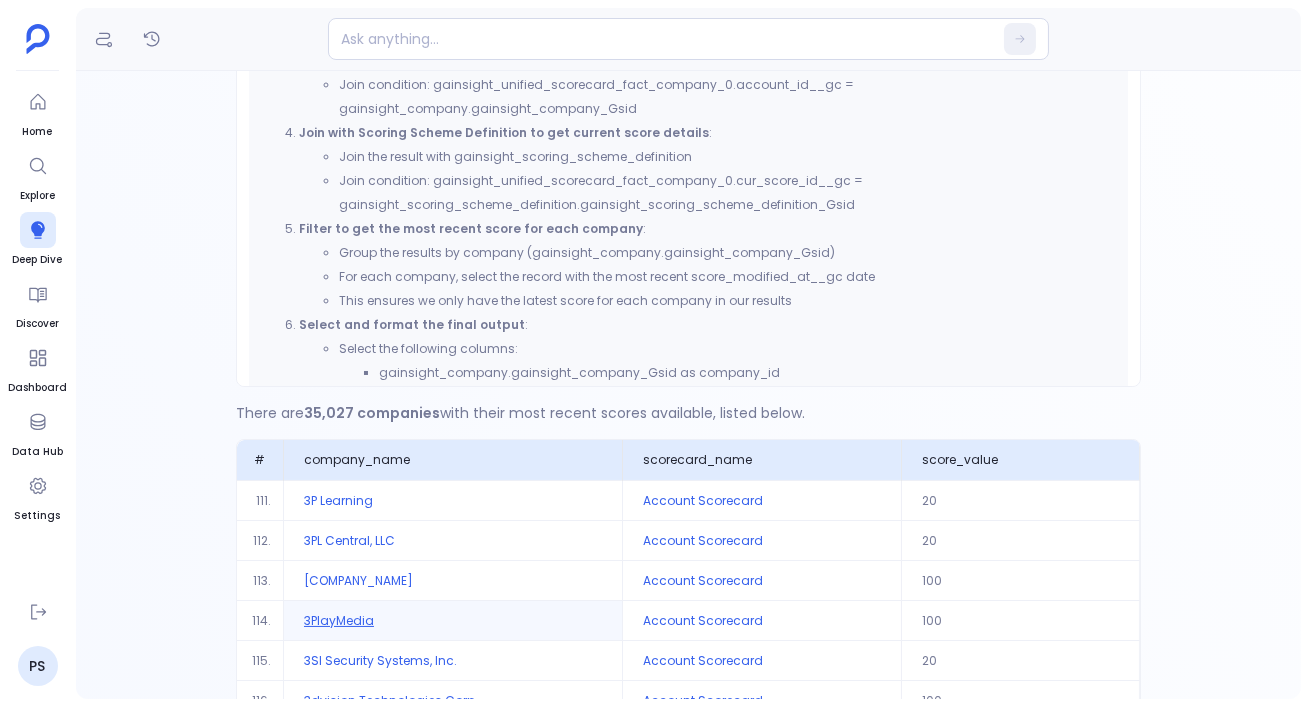 scroll, scrollTop: 335, scrollLeft: 0, axis: vertical 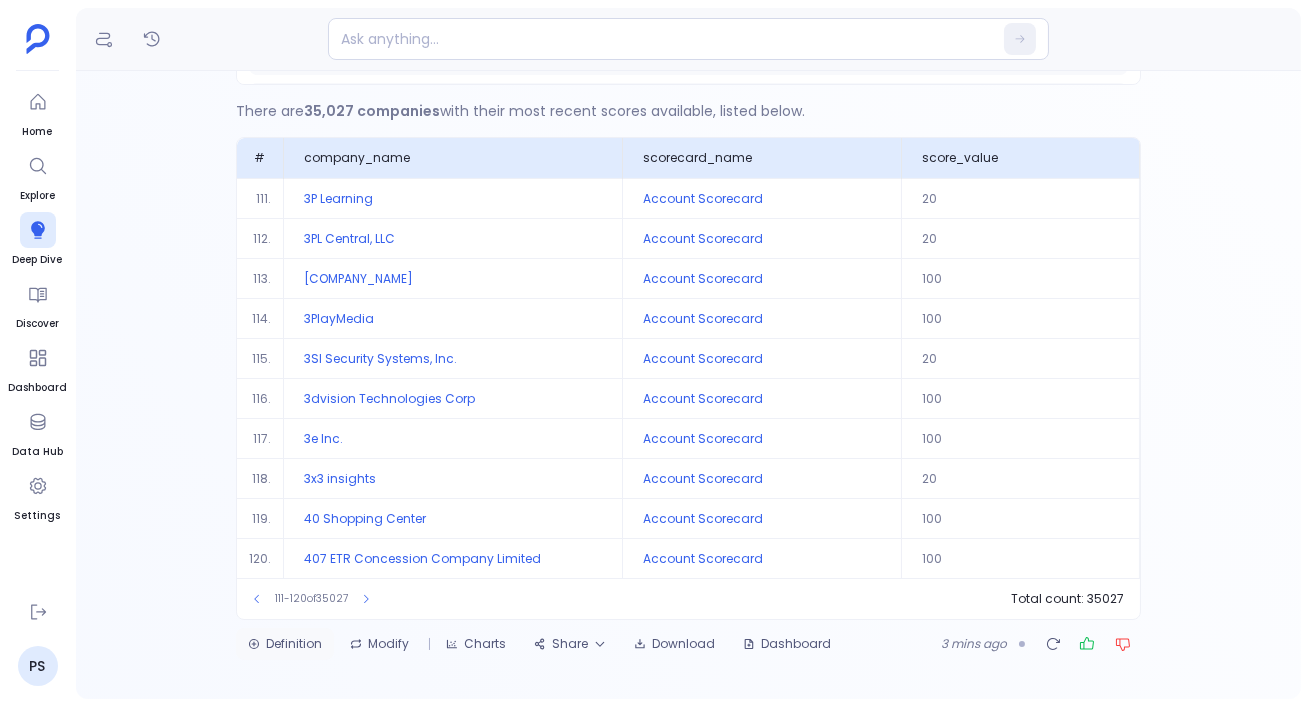 click on "Definition" at bounding box center (285, 644) 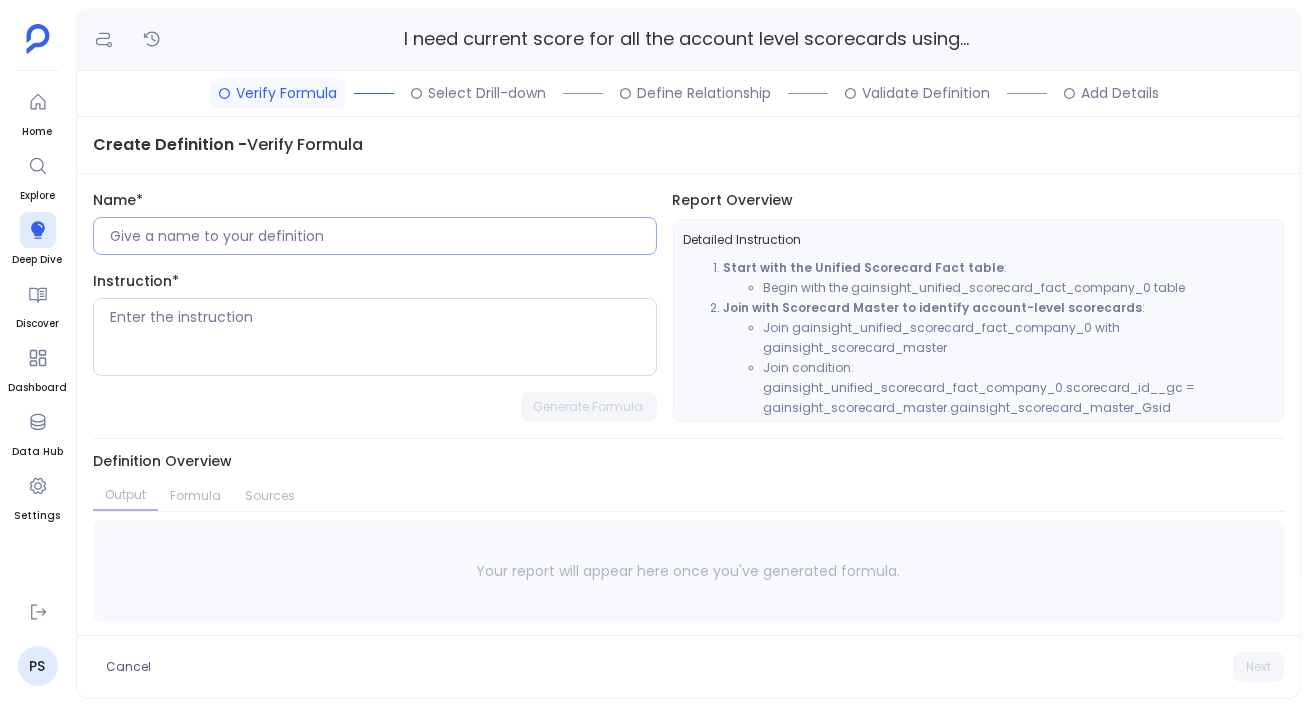 click at bounding box center [383, 236] 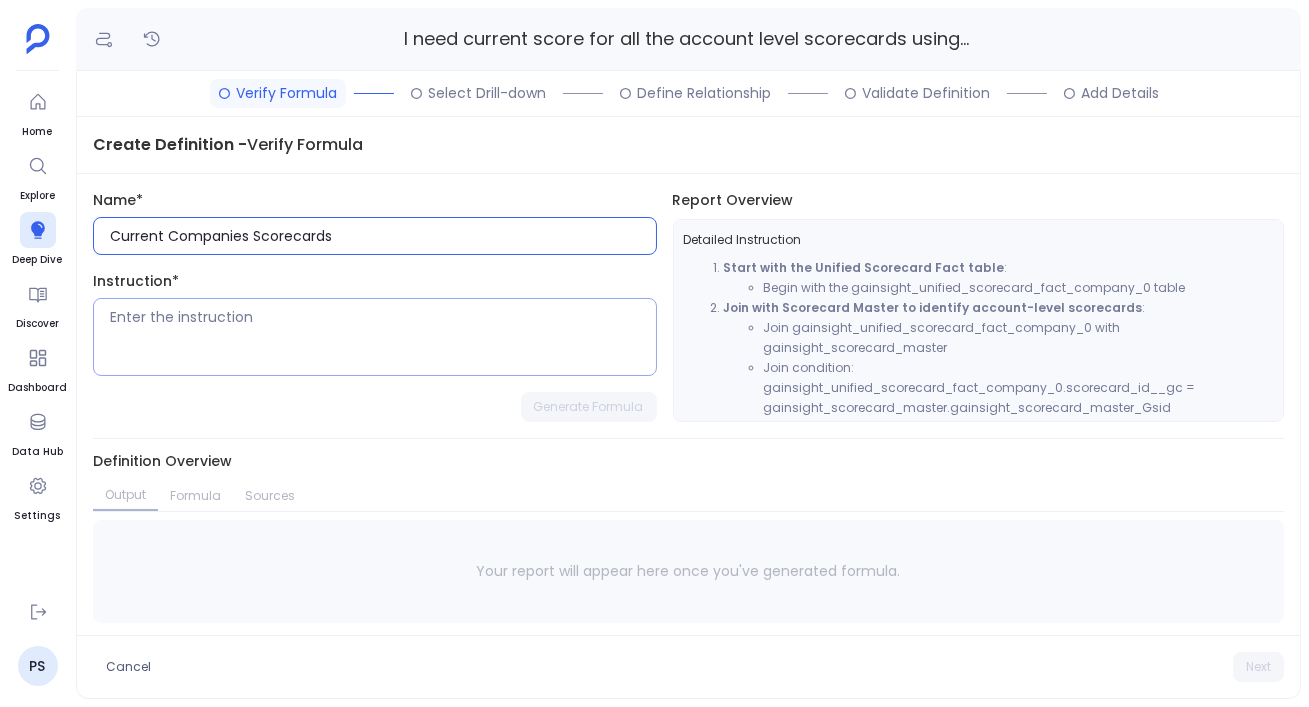 type on "Current Companies Scorecards" 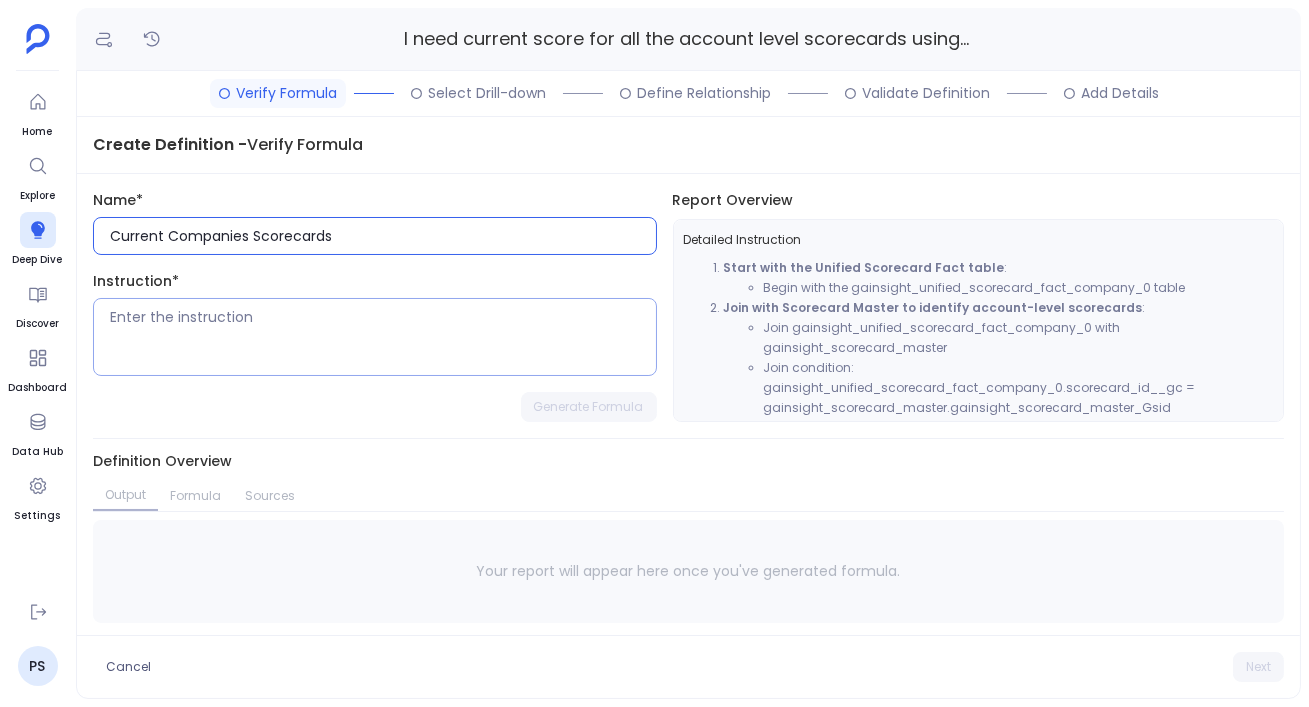 click at bounding box center [383, 337] 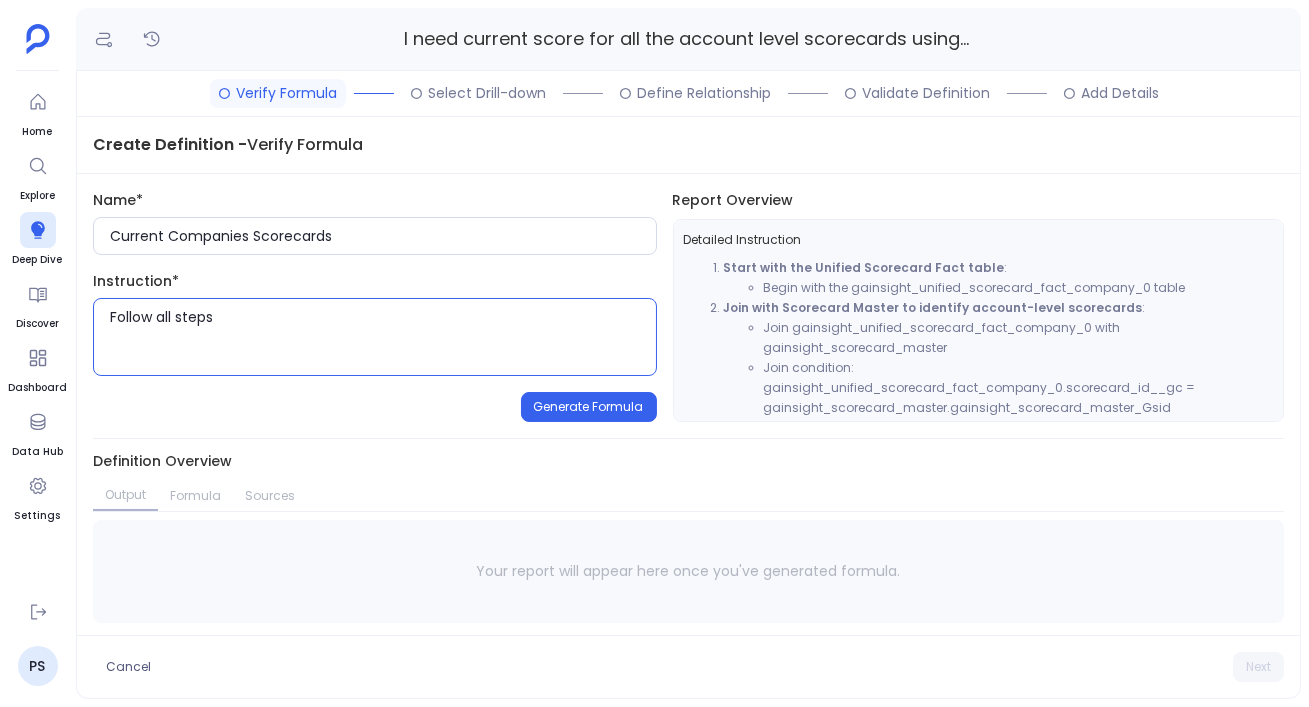 click on "Name* Current Companies Scorecards Instruction* Follow all steps
Generate Formula" at bounding box center (375, 306) 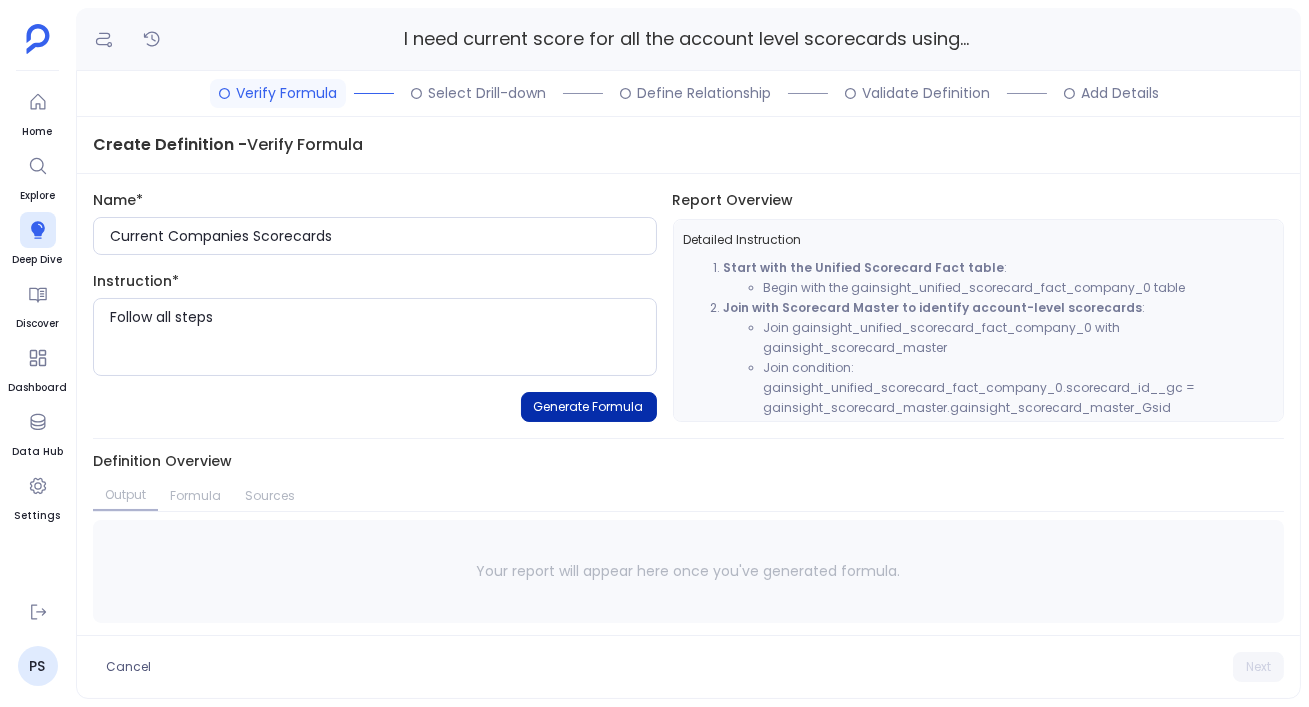 click on "Generate Formula" at bounding box center (589, 407) 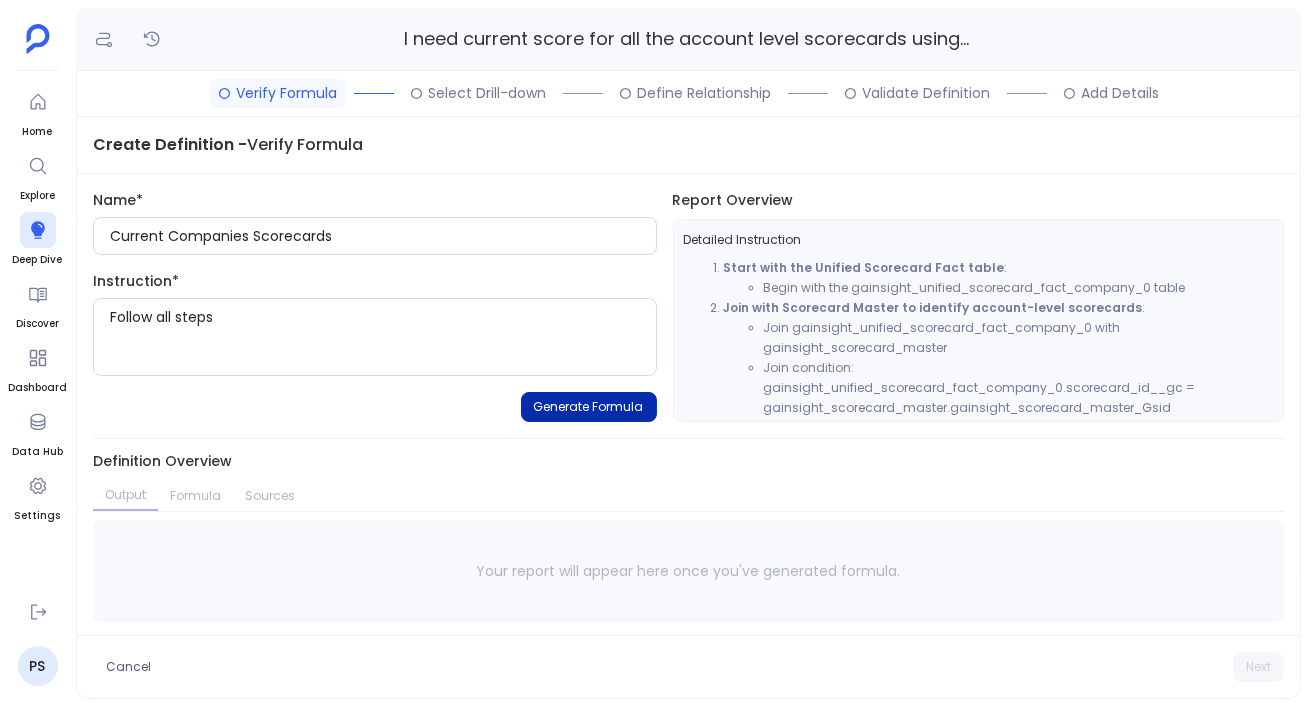 click on "Generate Formula" at bounding box center (589, 407) 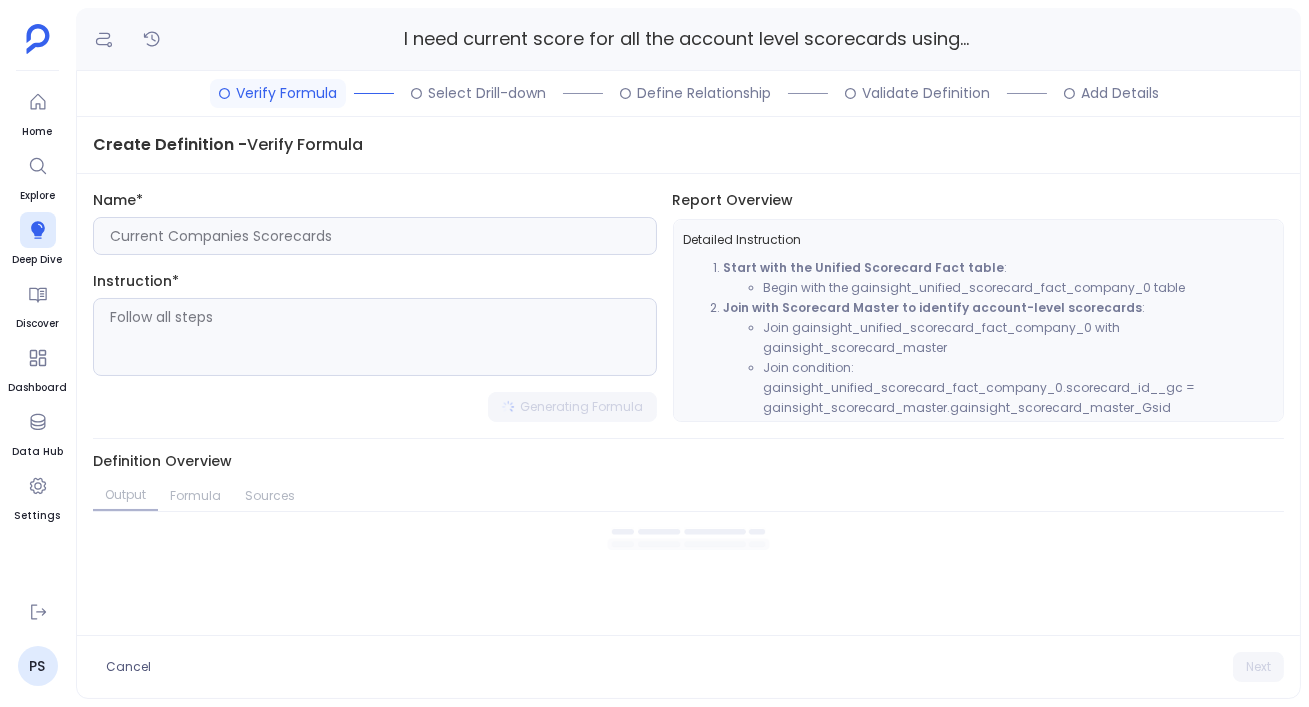 type on "Follow all steps" 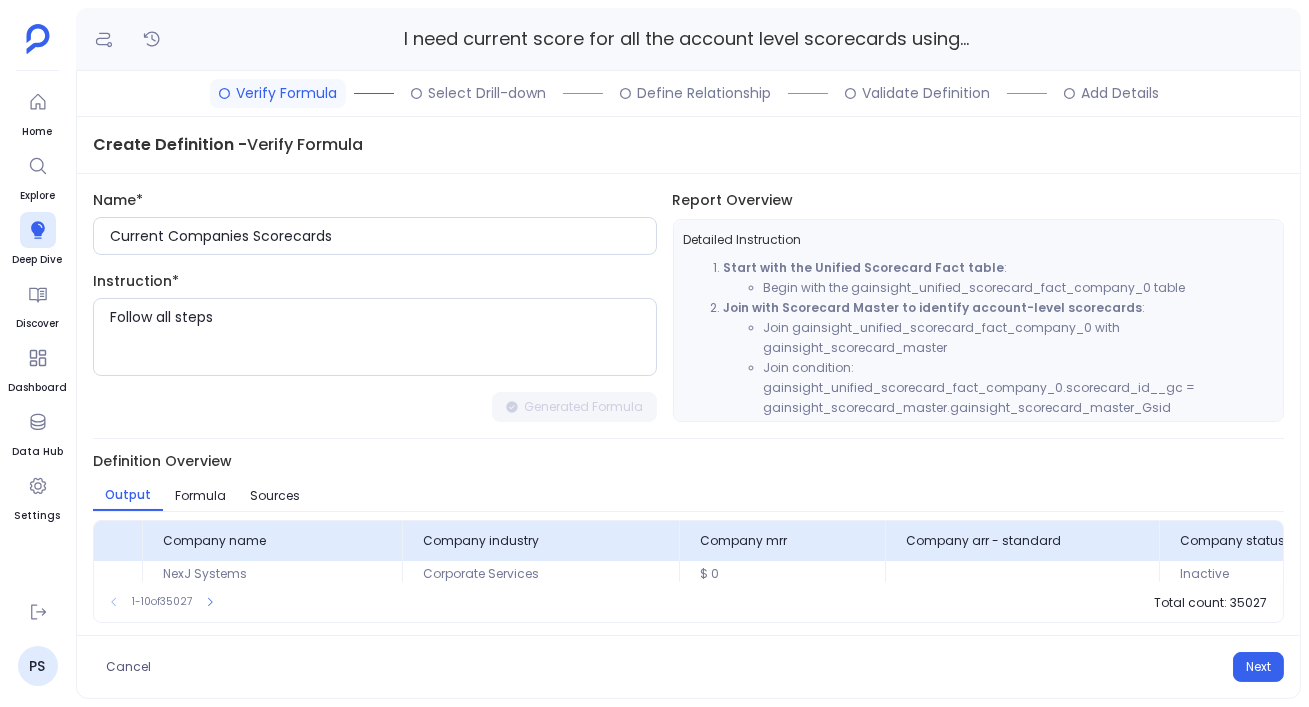 scroll, scrollTop: 288, scrollLeft: 1312, axis: both 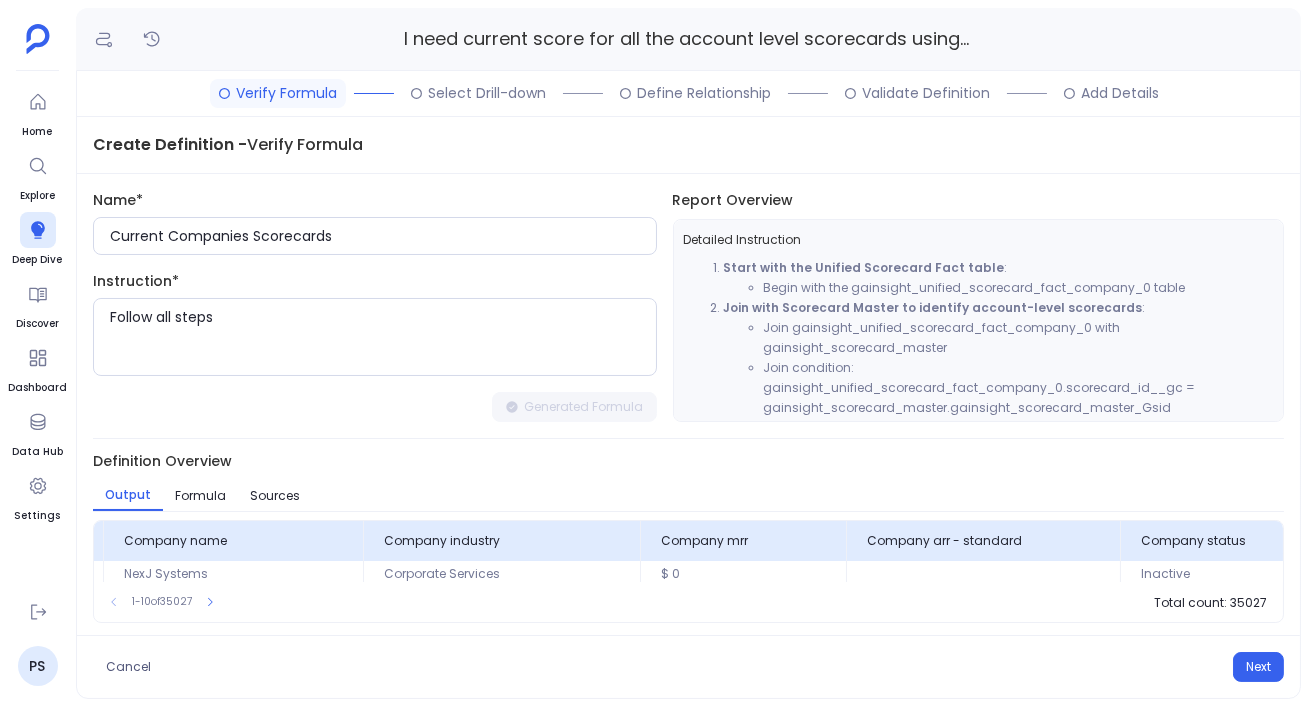 click on "Create Definition -  Verify Formula" at bounding box center [688, 145] 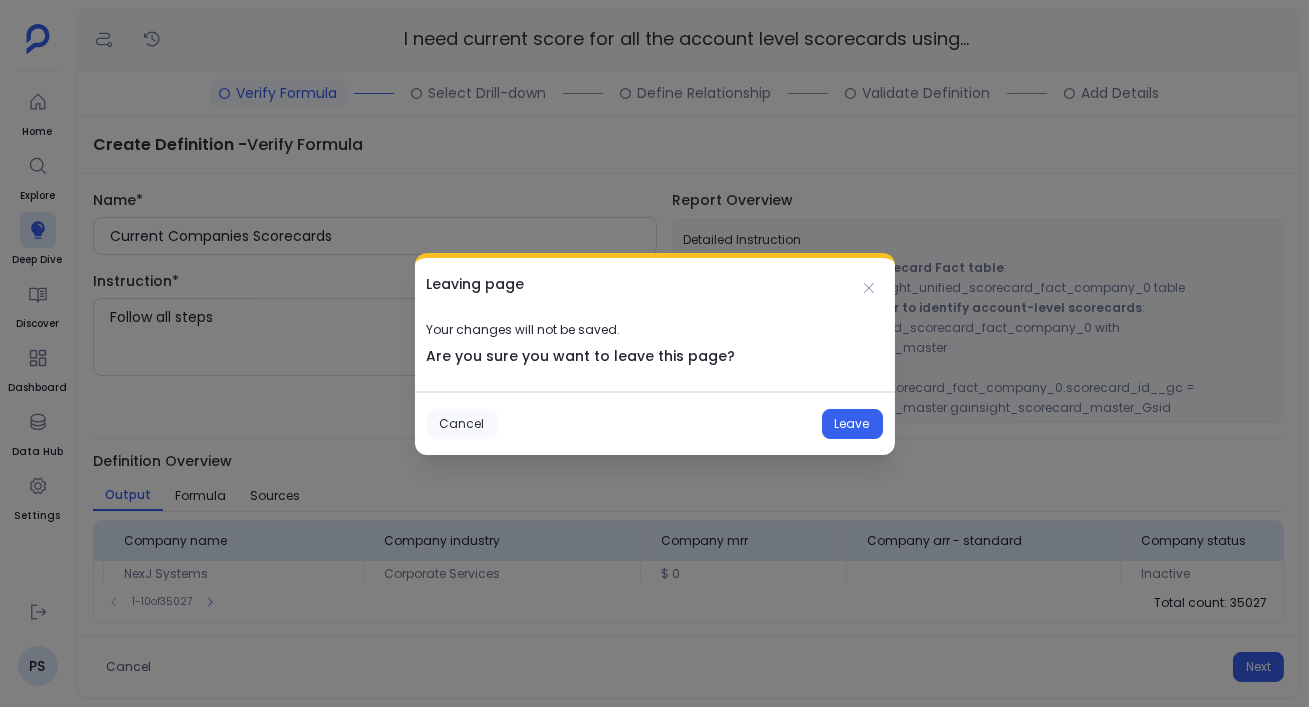 click on "Cancel" at bounding box center [462, 424] 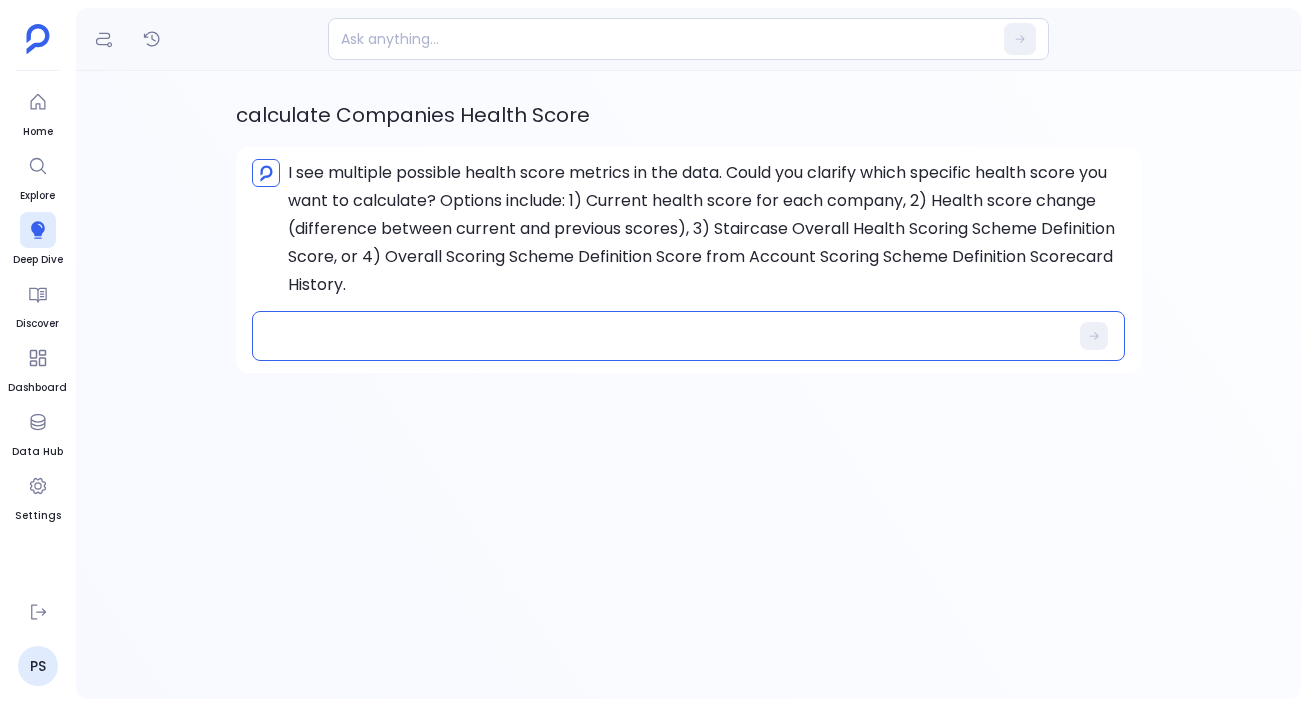scroll, scrollTop: 0, scrollLeft: 0, axis: both 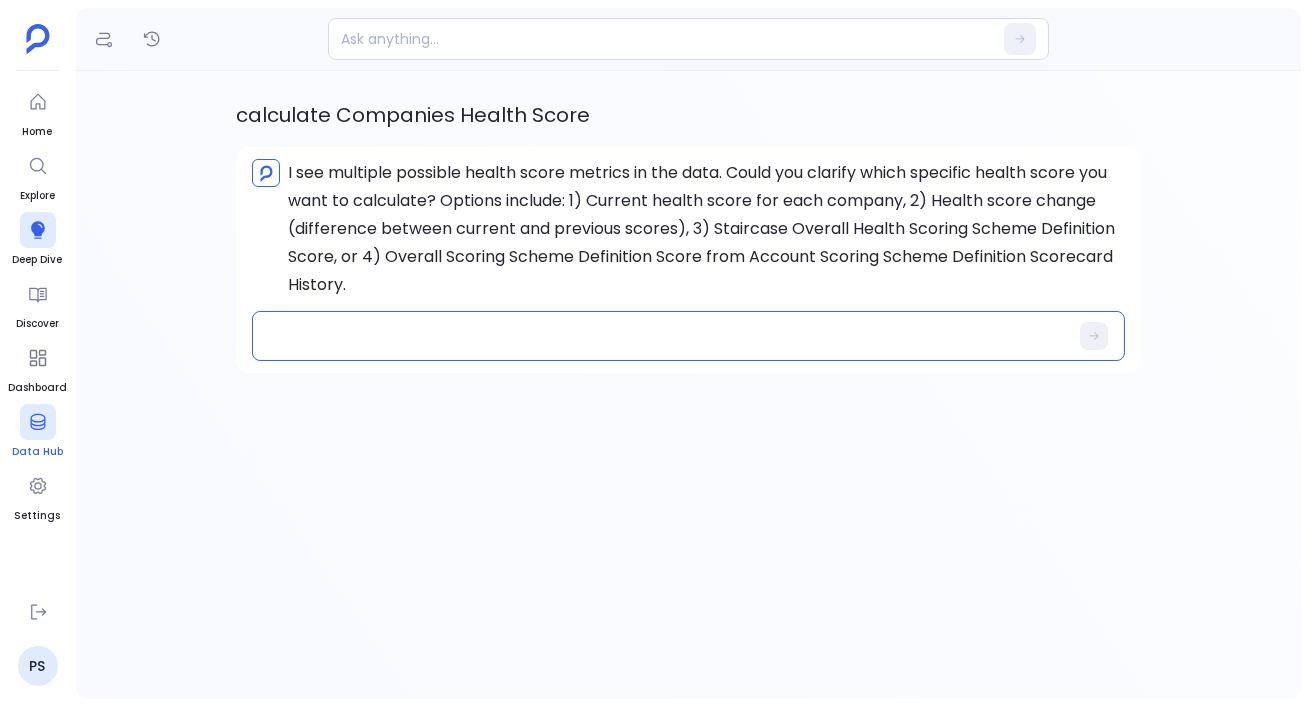 click 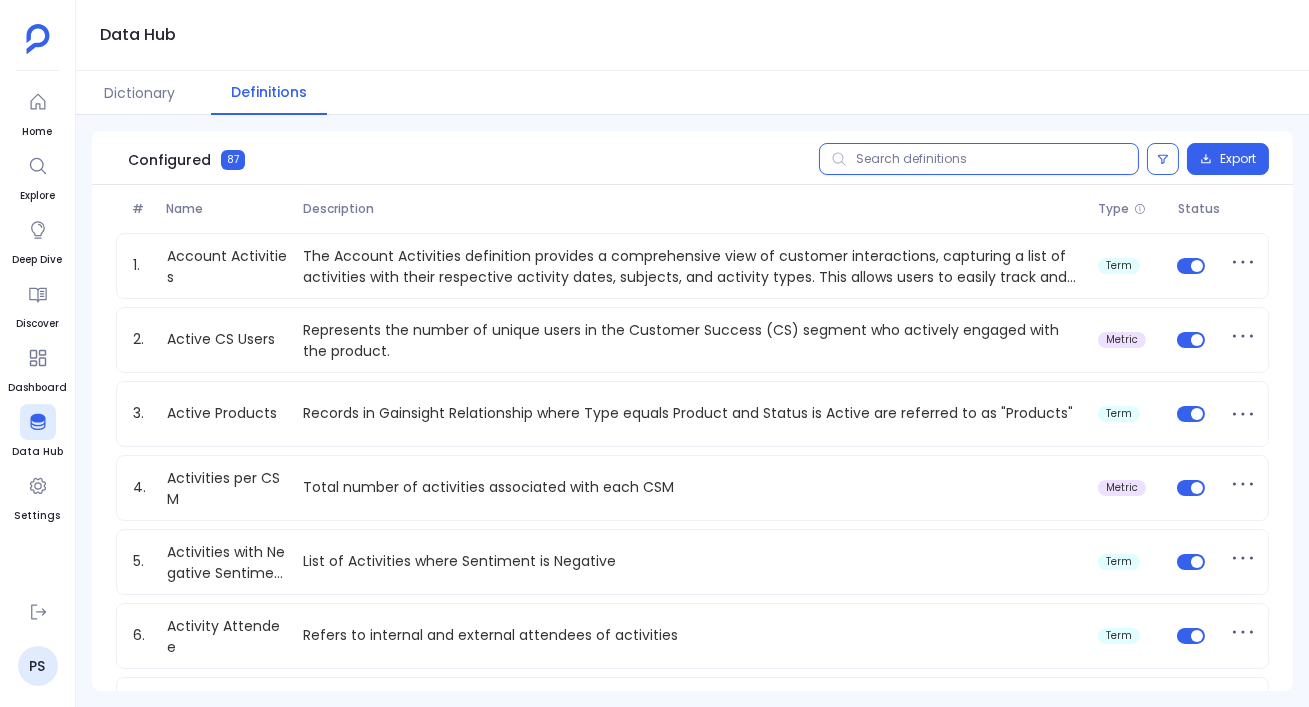 click at bounding box center [979, 159] 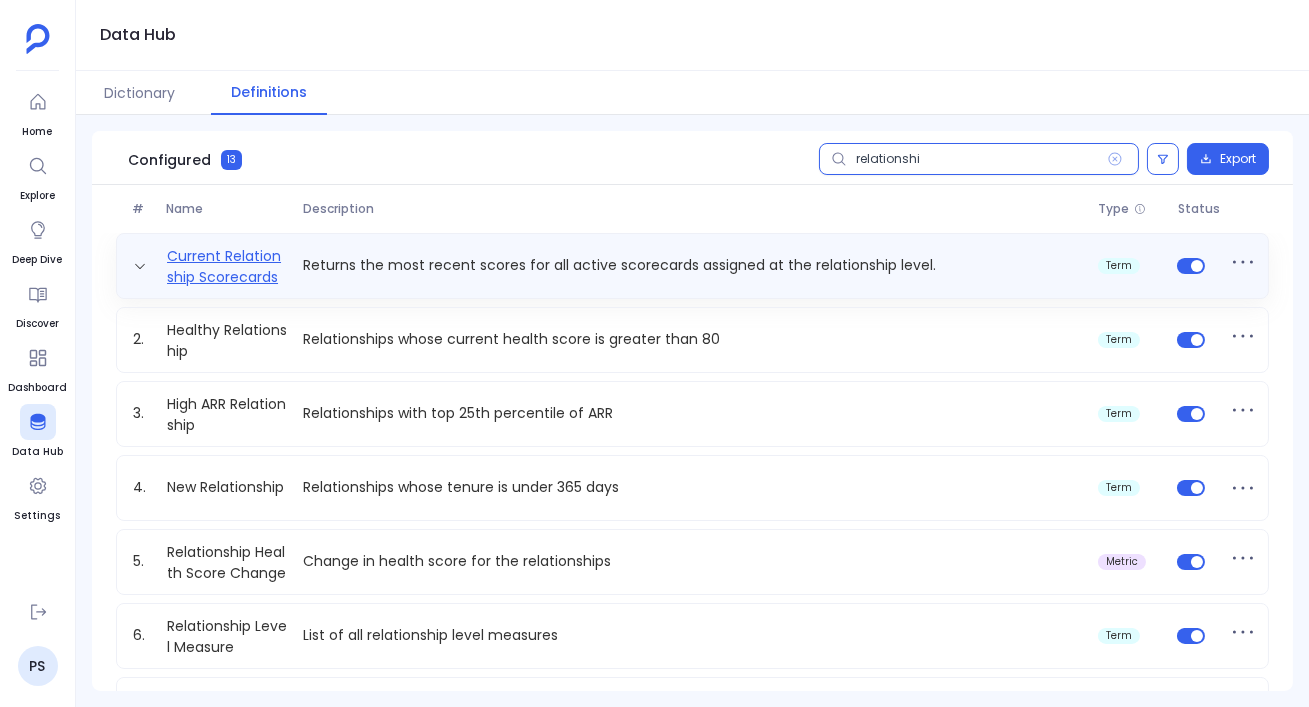 type on "relationshi" 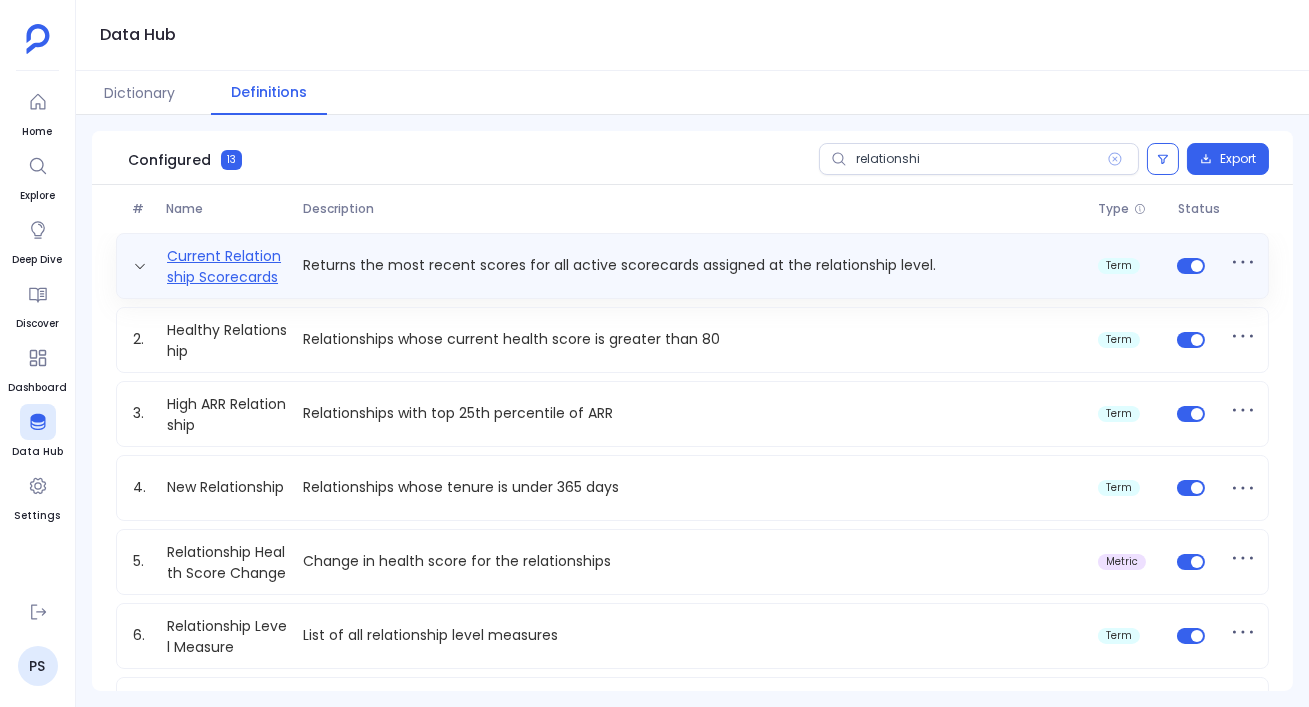 click on "Current Relationship Scorecards" at bounding box center [227, 266] 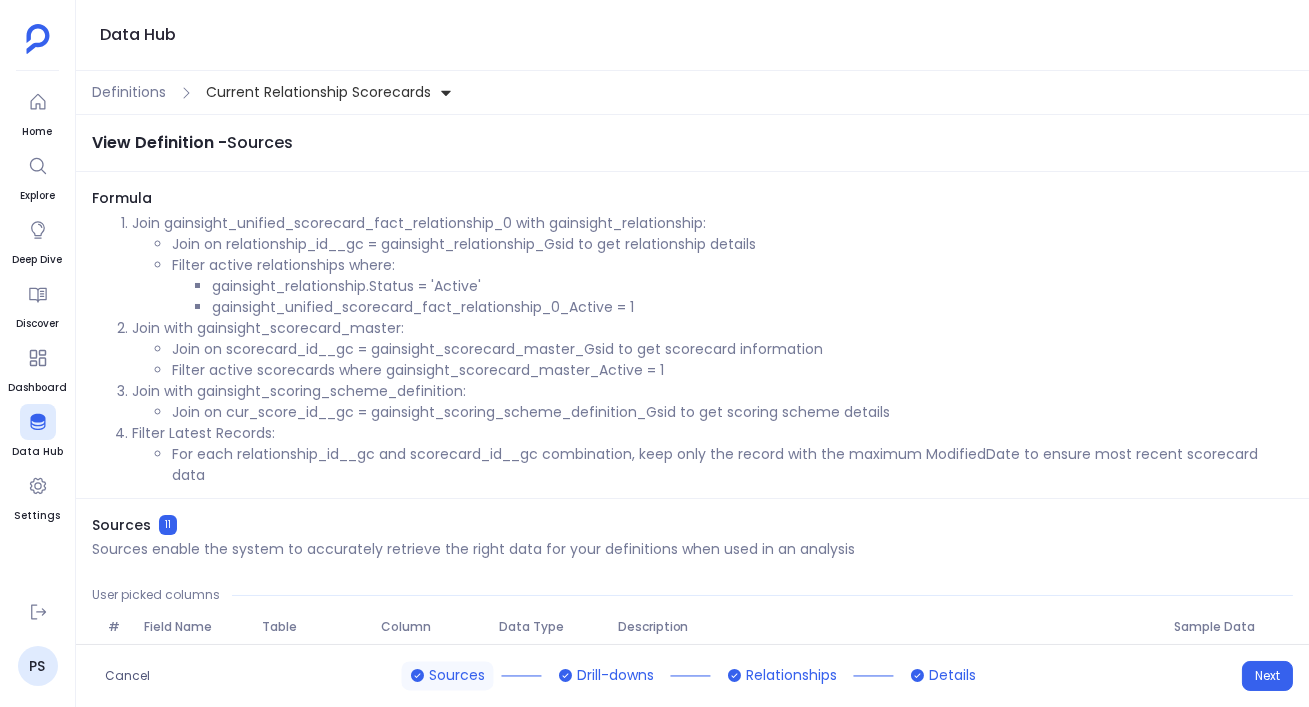 click on "Join gainsight_unified_scorecard_fact_relationship_0 with gainsight_relationship:" at bounding box center (712, 223) 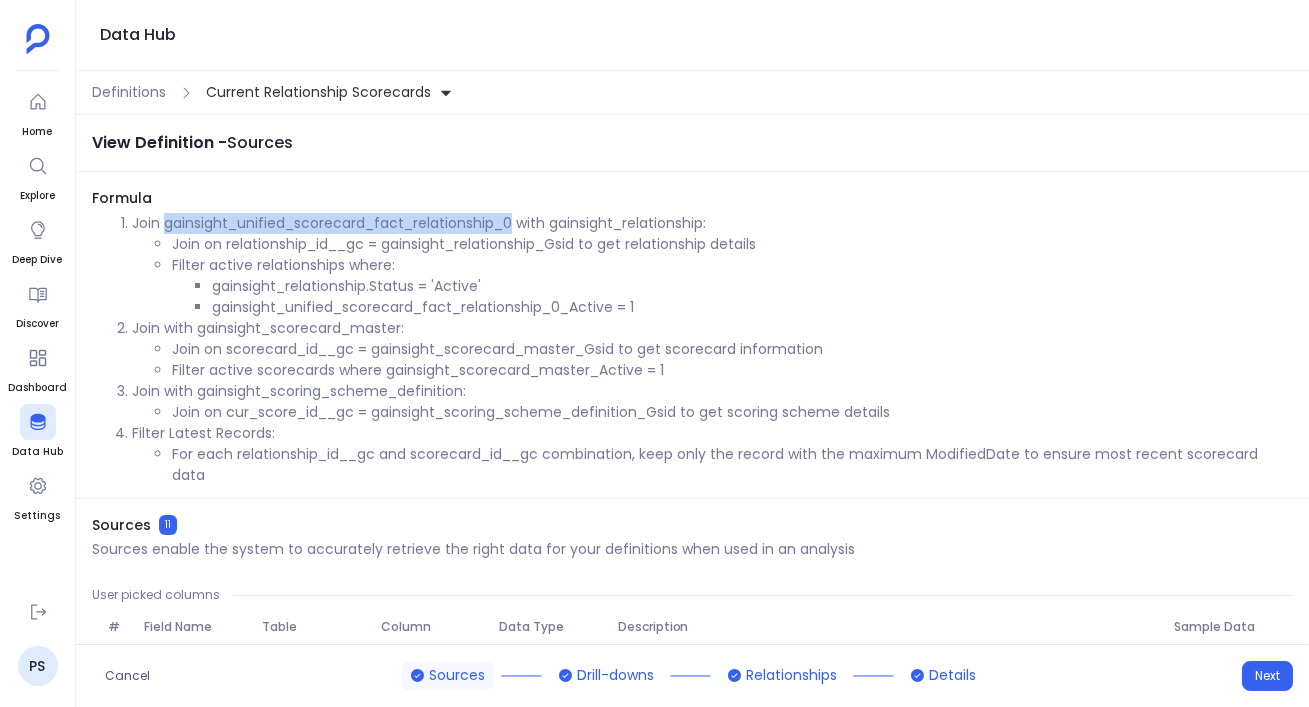 click on "Join gainsight_unified_scorecard_fact_relationship_0 with gainsight_relationship:" at bounding box center (712, 223) 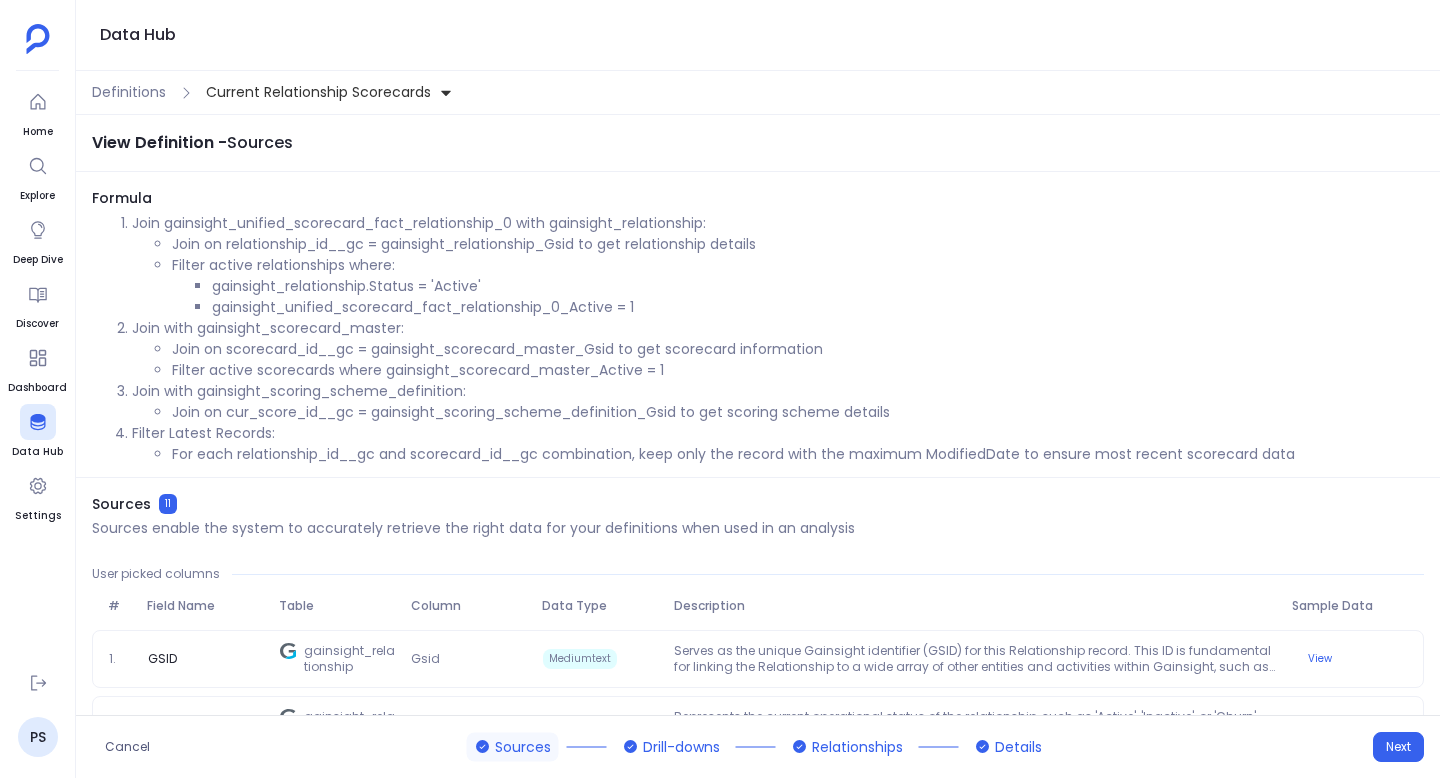 click on "Join on relationship_id__gc = gainsight_relationship_Gsid to get relationship details" at bounding box center [798, 244] 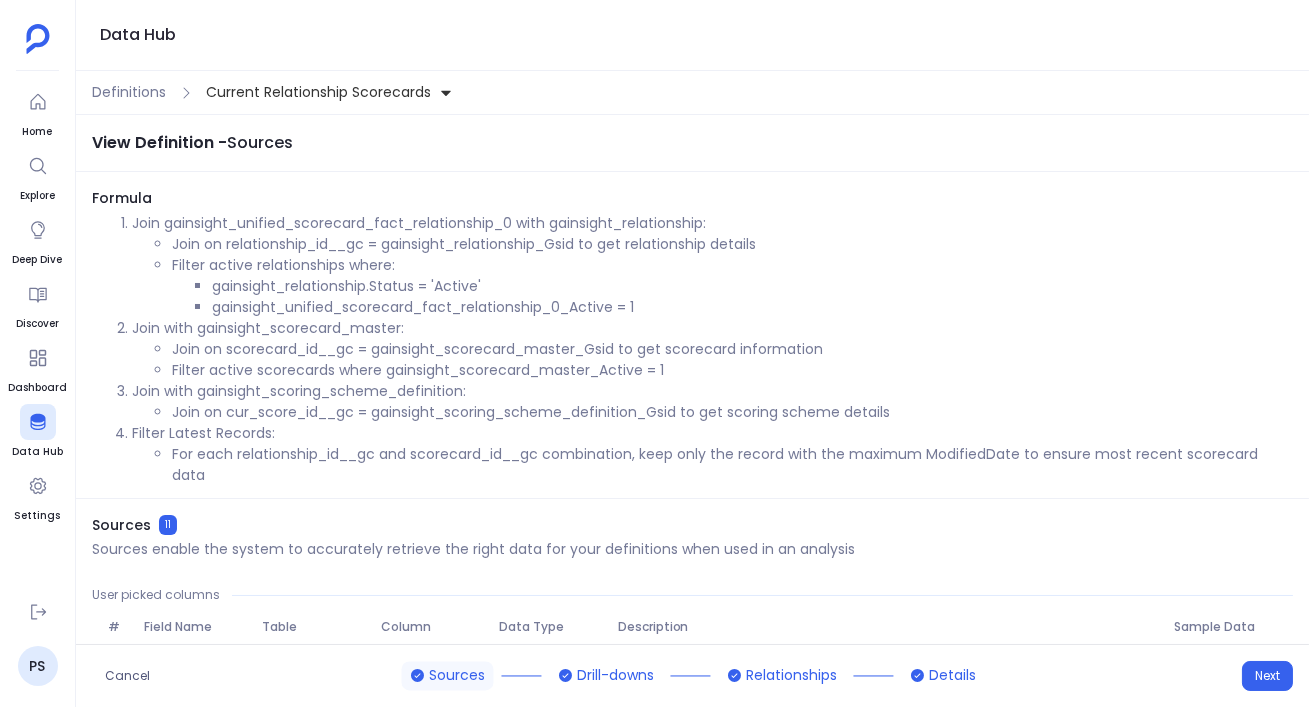 click on "For each relationship_id__gc and scorecard_id__gc combination, keep only the record with the maximum ModifiedDate to ensure most recent scorecard data" at bounding box center [732, 465] 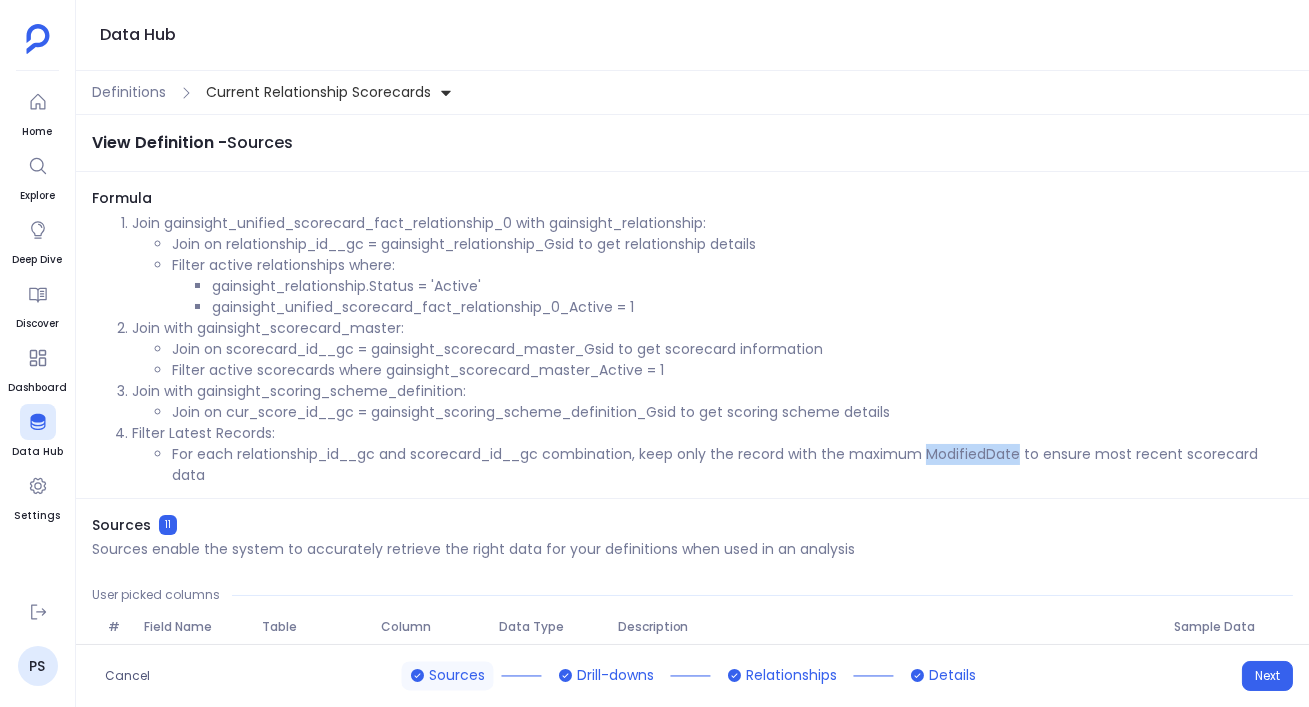 click on "For each relationship_id__gc and scorecard_id__gc combination, keep only the record with the maximum ModifiedDate to ensure most recent scorecard data" at bounding box center (732, 465) 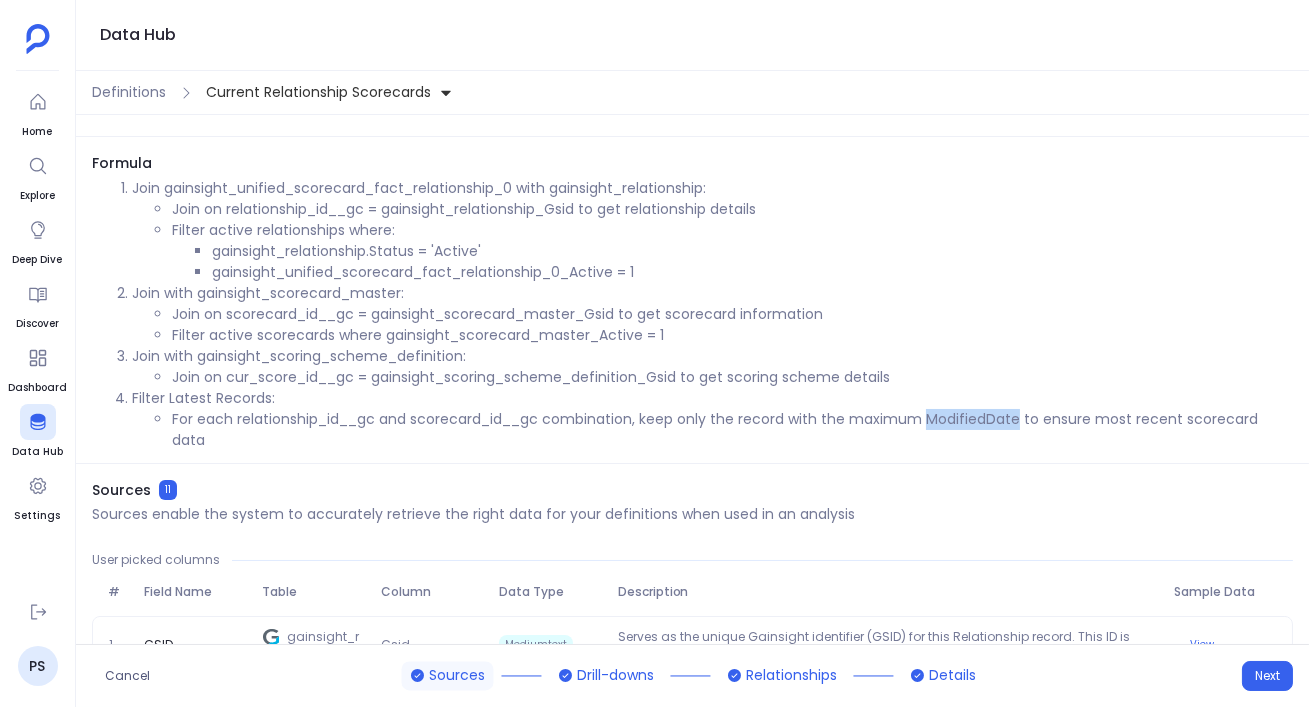 scroll, scrollTop: 0, scrollLeft: 0, axis: both 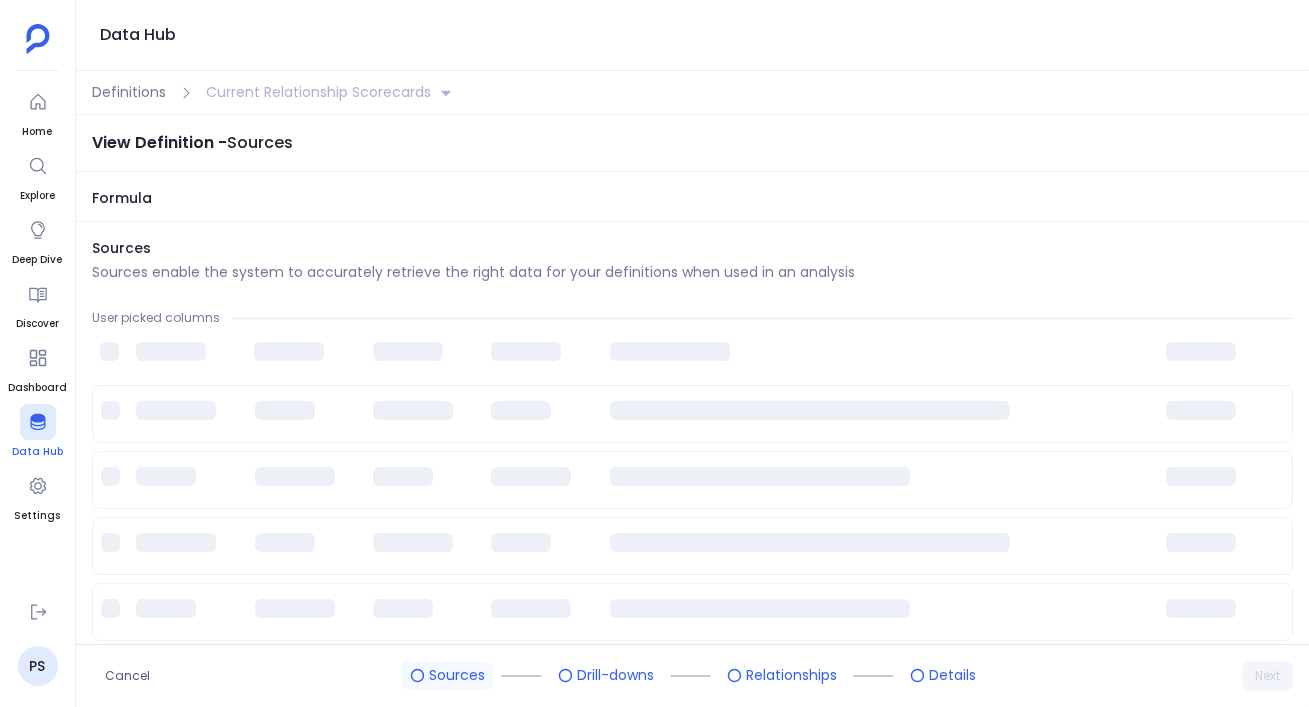 click 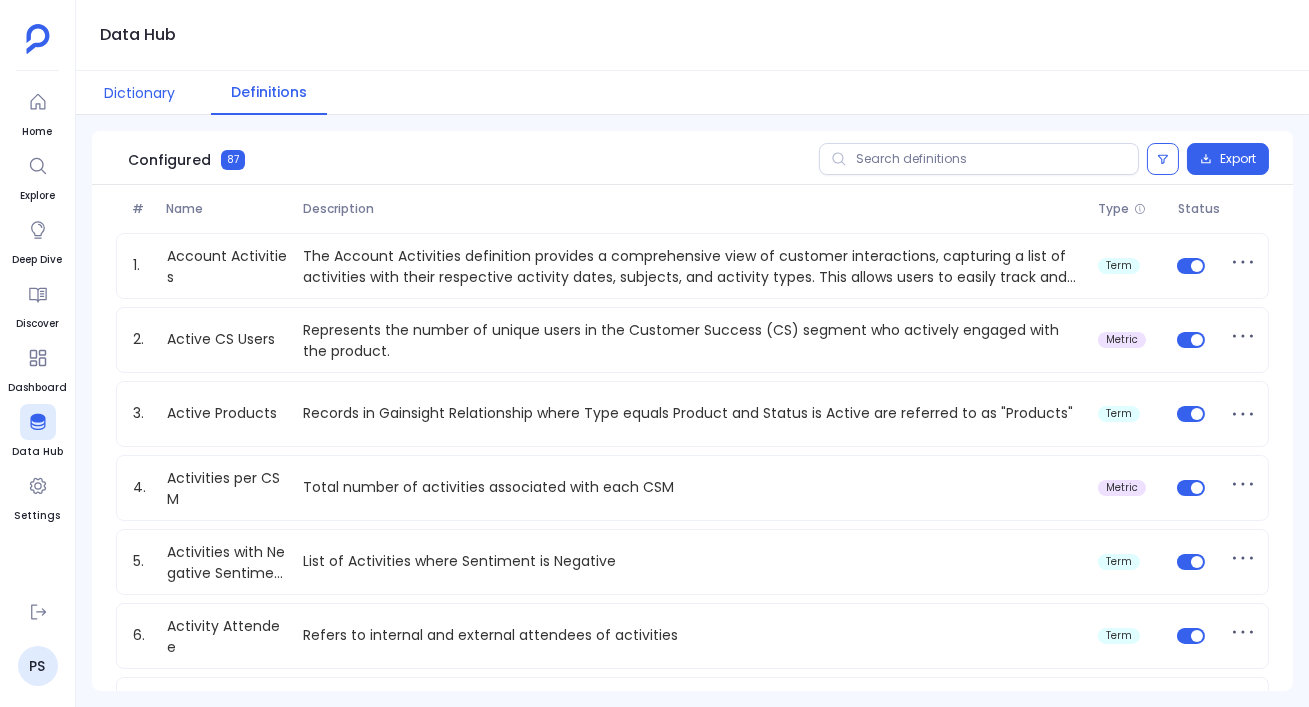 click on "Dictionary" at bounding box center (139, 93) 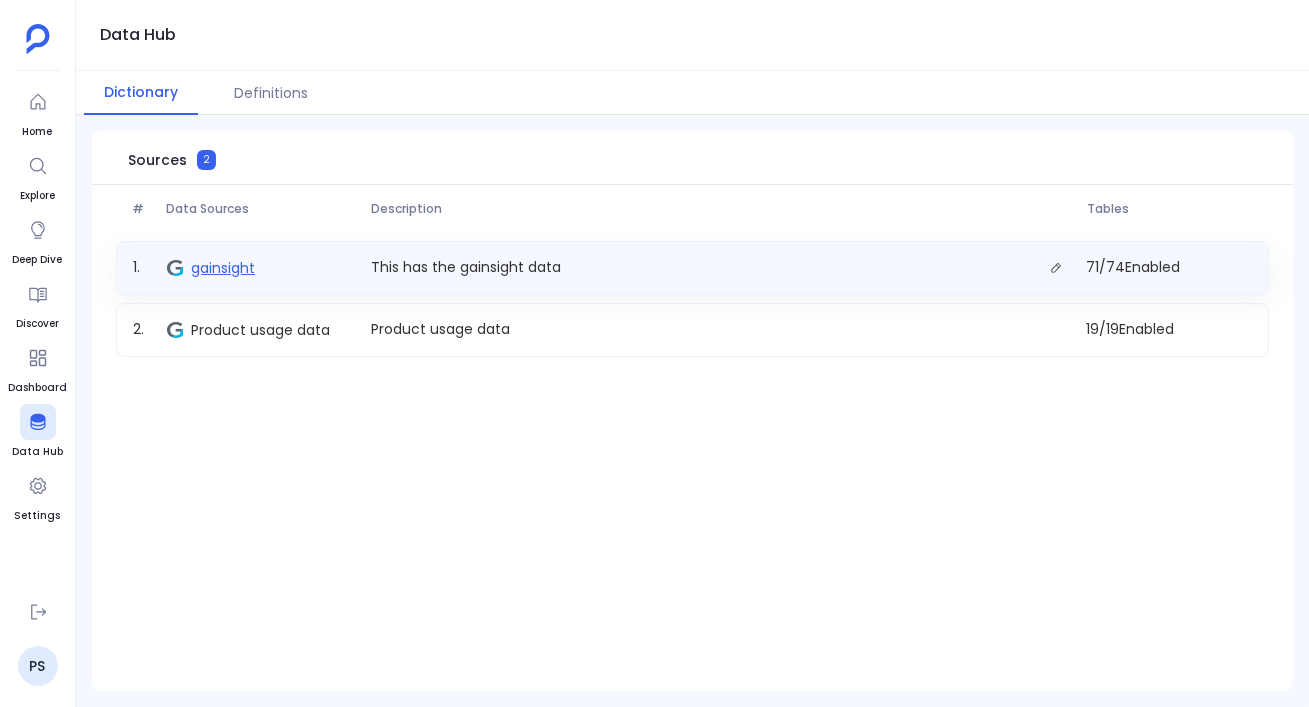 click on "gainsight" at bounding box center (223, 268) 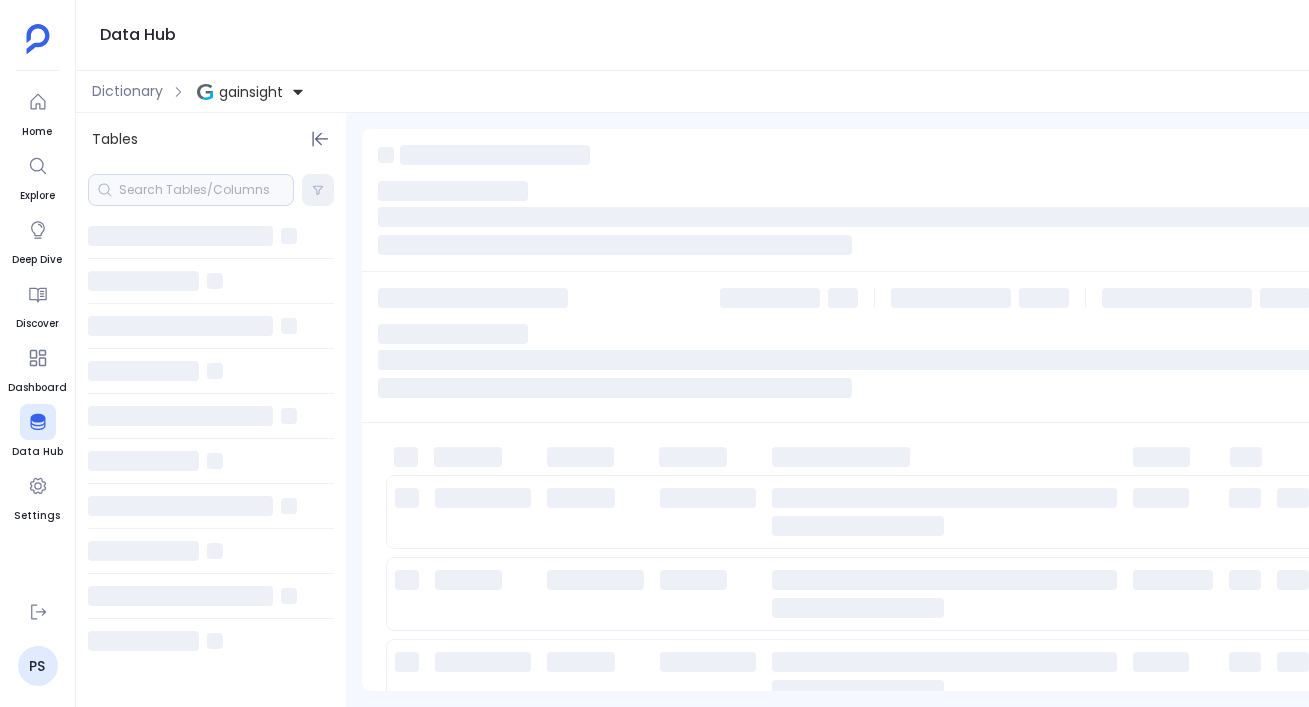 click at bounding box center [191, 190] 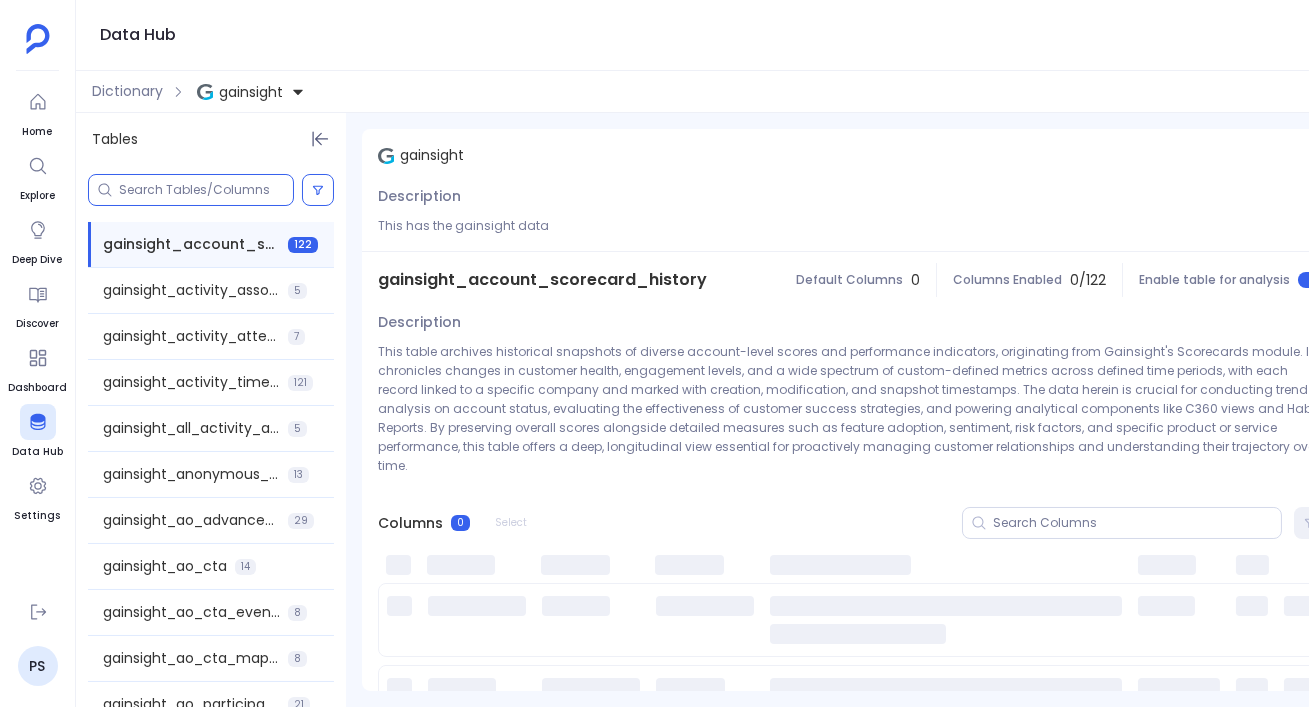 click at bounding box center [206, 190] 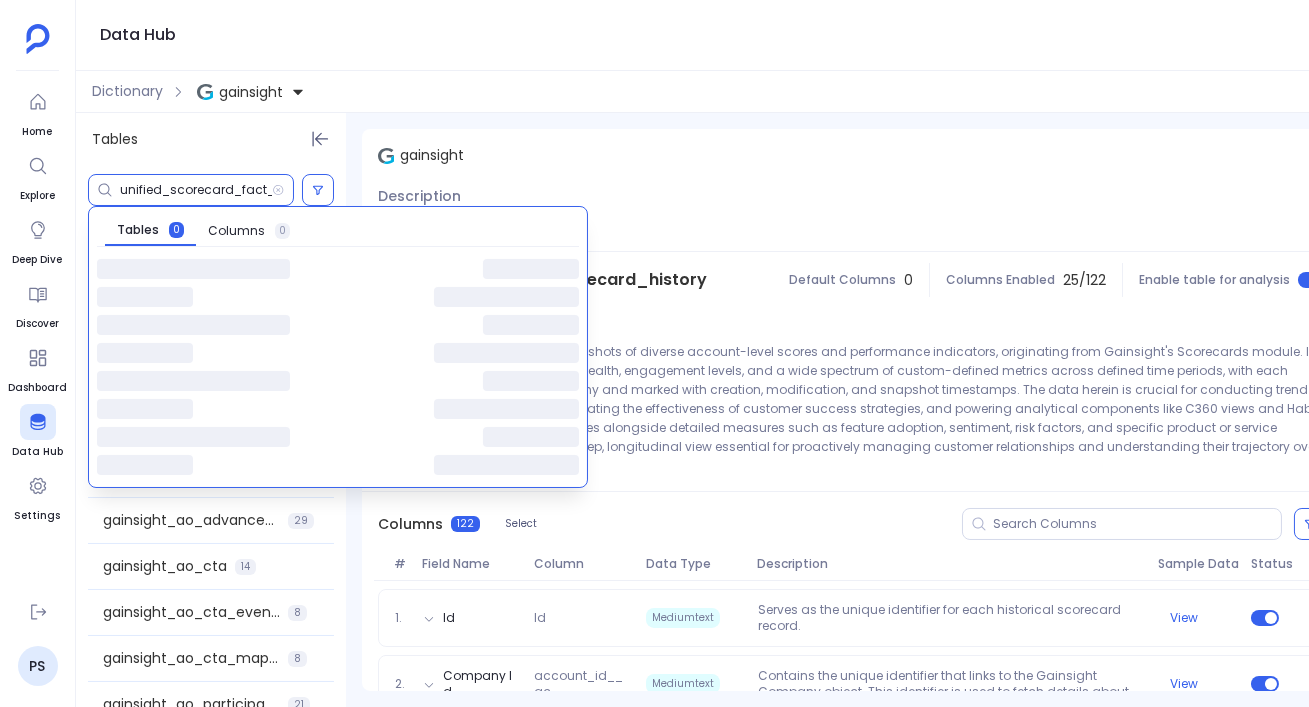 scroll, scrollTop: 0, scrollLeft: 63, axis: horizontal 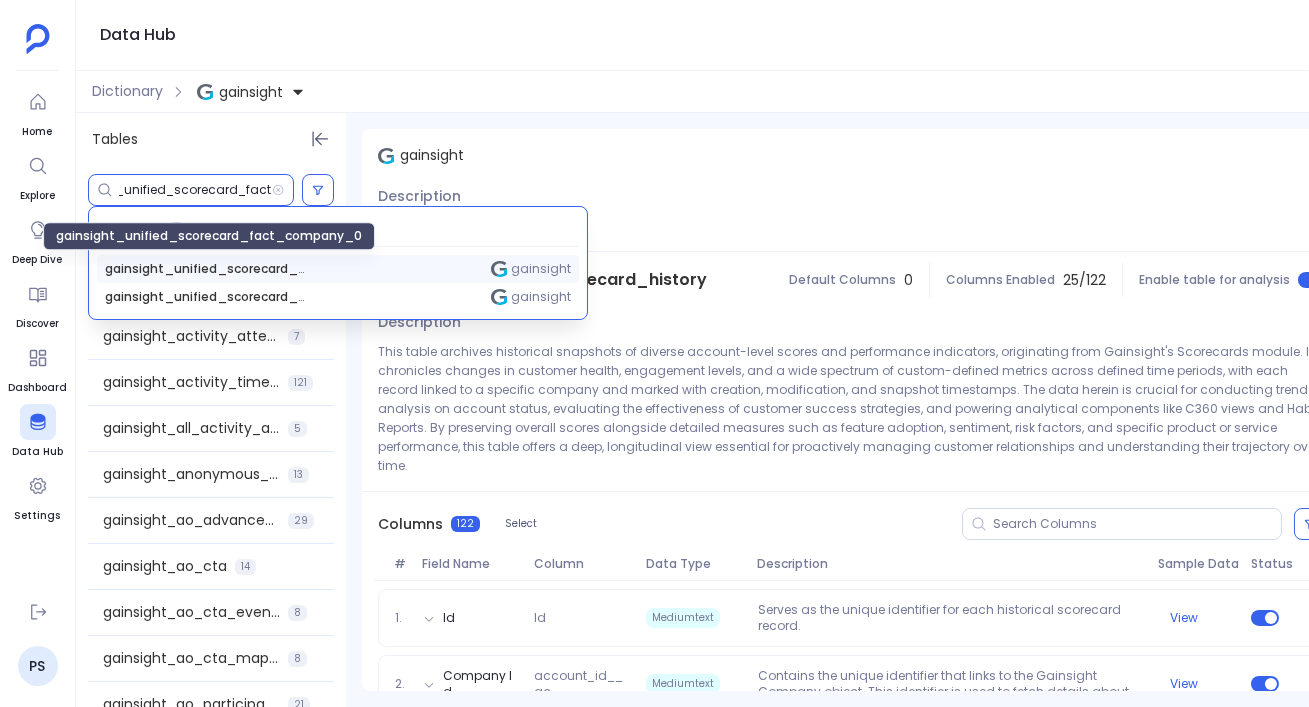 type on "gainsight_unified_scorecard_fact_" 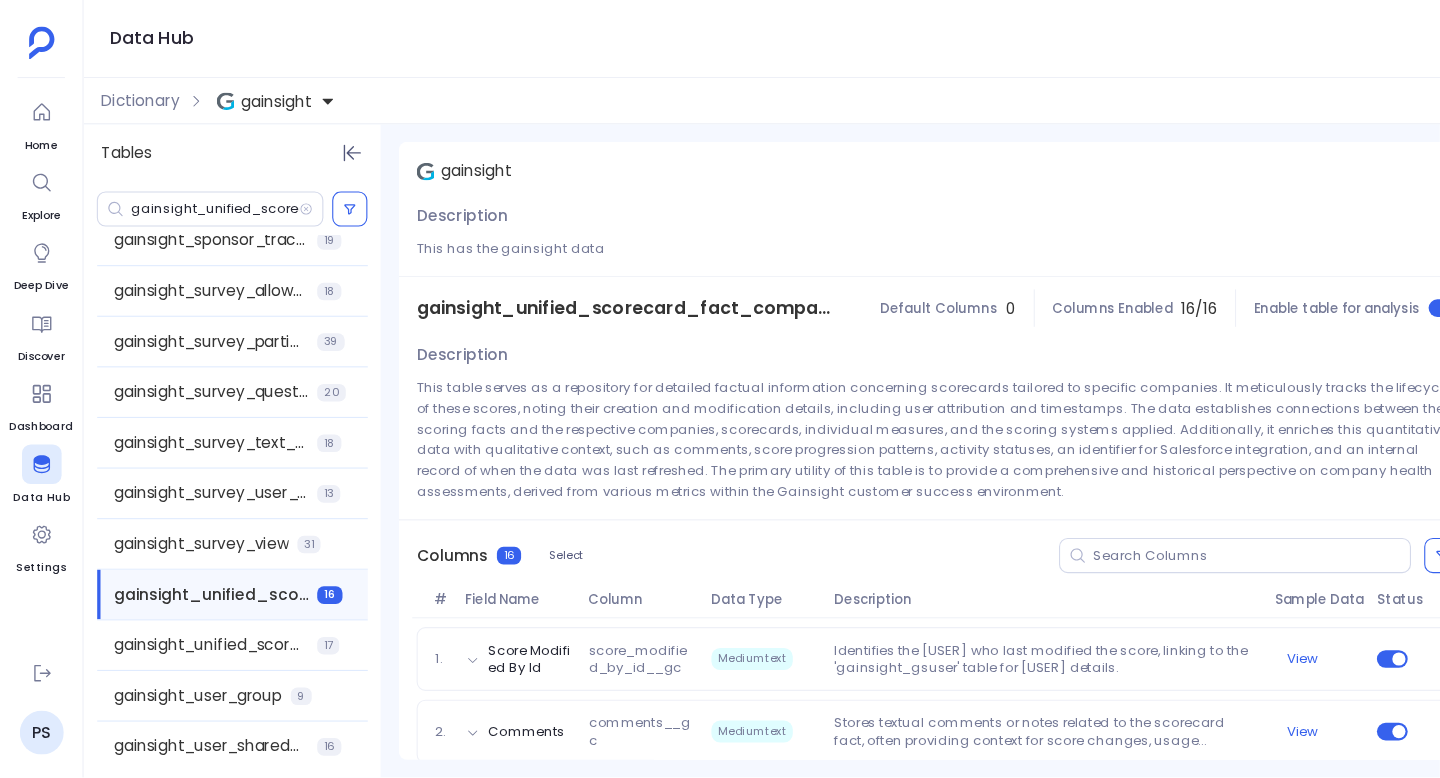 scroll, scrollTop: 2855, scrollLeft: 0, axis: vertical 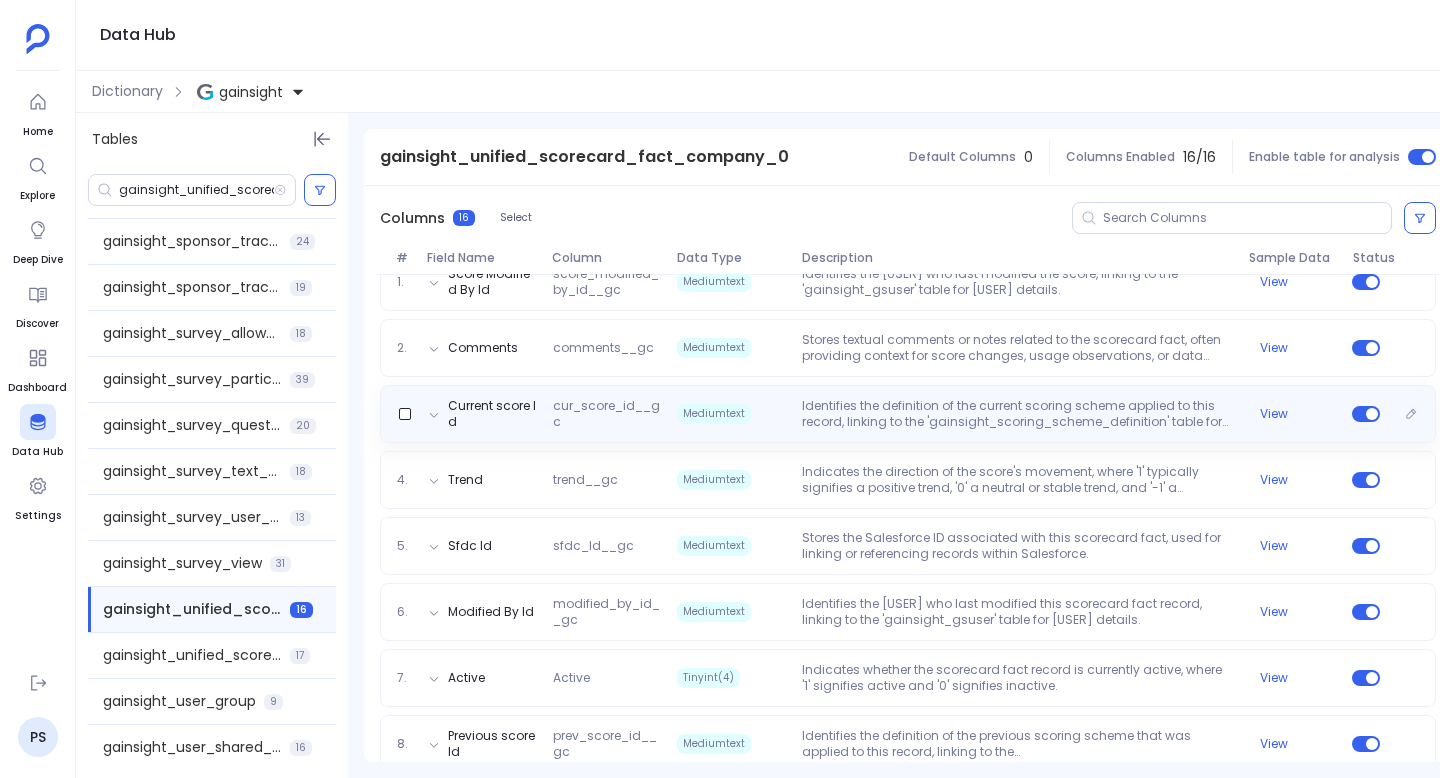 click on "Current score Id cur_score_id__gc Mediumtext Identifies the definition of the current scoring scheme applied to this record, linking to the 'gainsight_scoring_scheme_definition' table for details on the scoring logic. View" at bounding box center (908, 414) 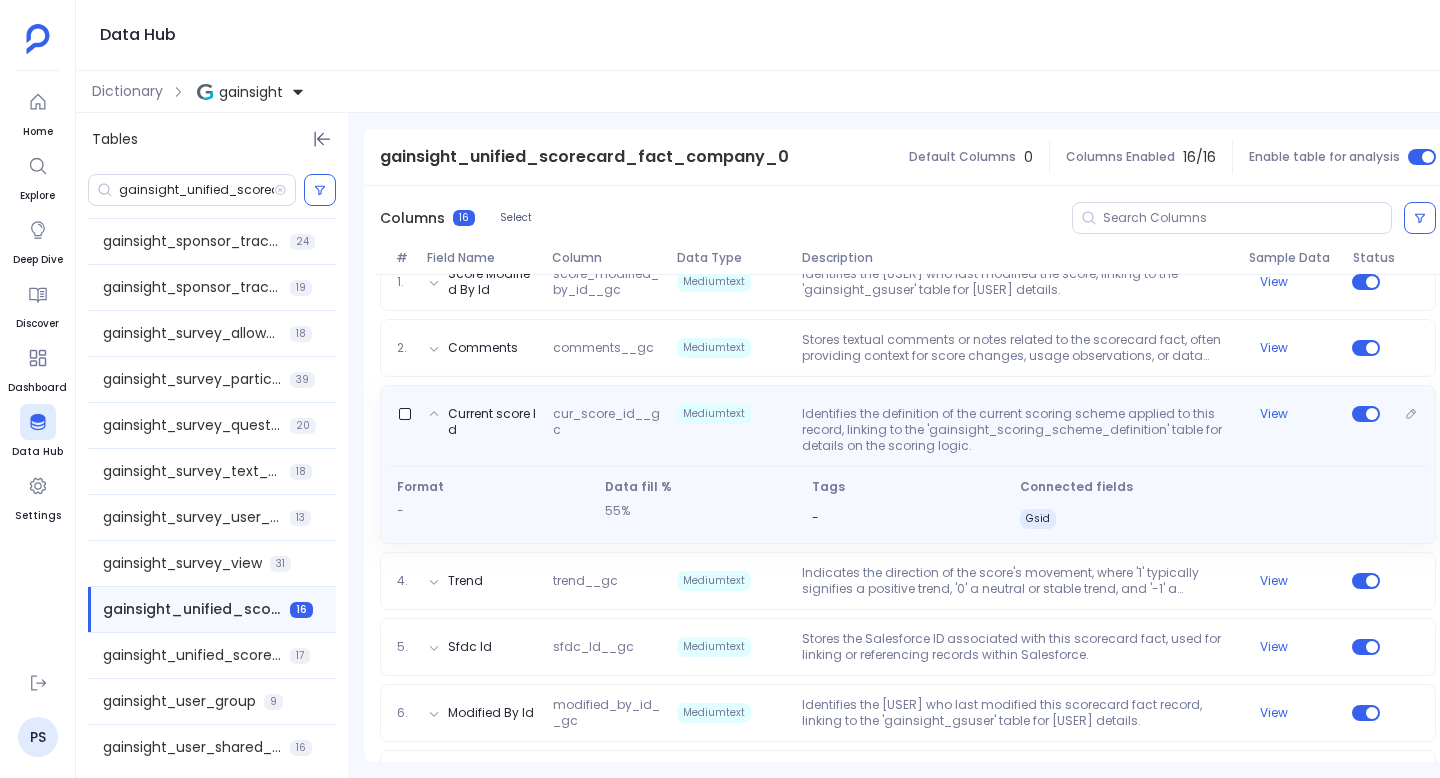click on "Identifies the definition of the current scoring scheme applied to this record, linking to the 'gainsight_scoring_scheme_definition' table for details on the scoring logic." at bounding box center (1017, 430) 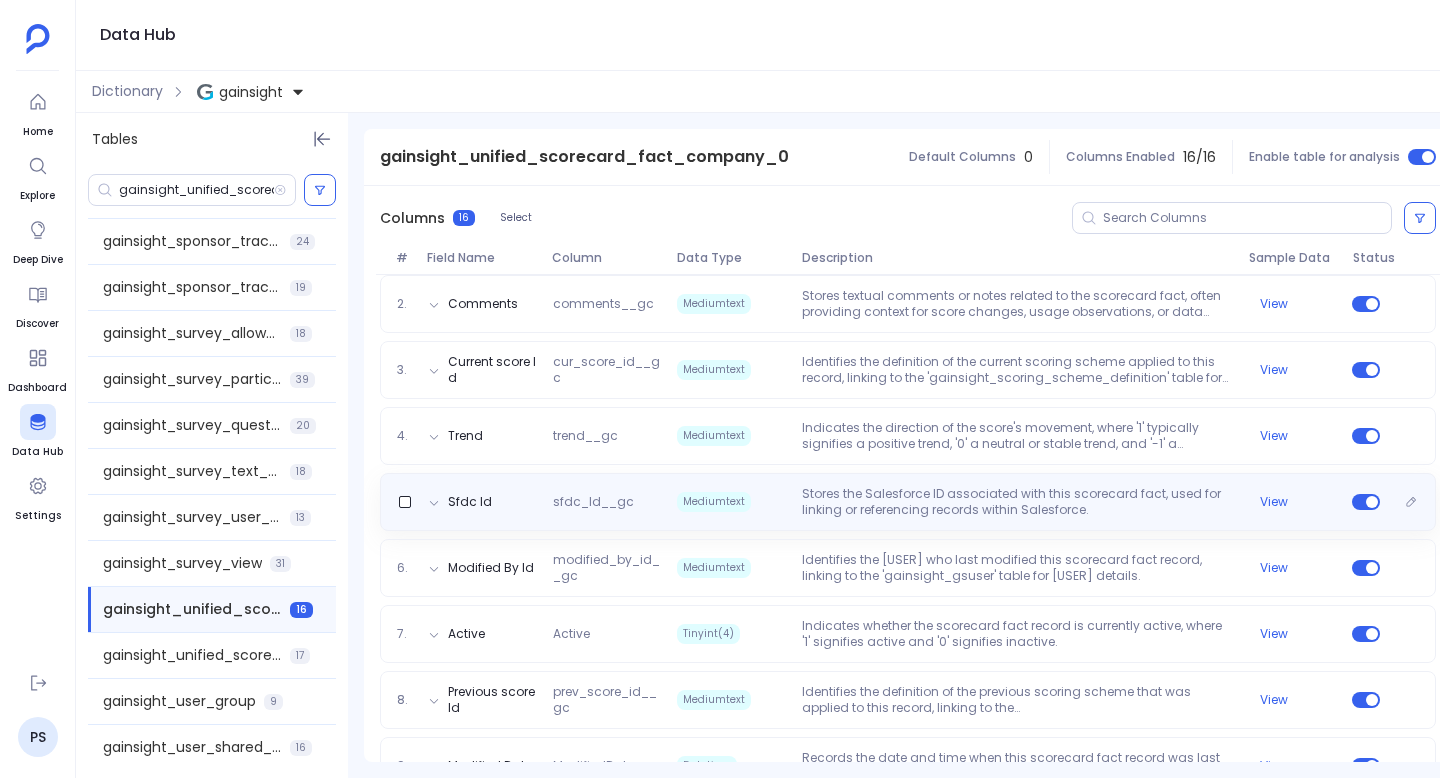 scroll, scrollTop: 378, scrollLeft: 0, axis: vertical 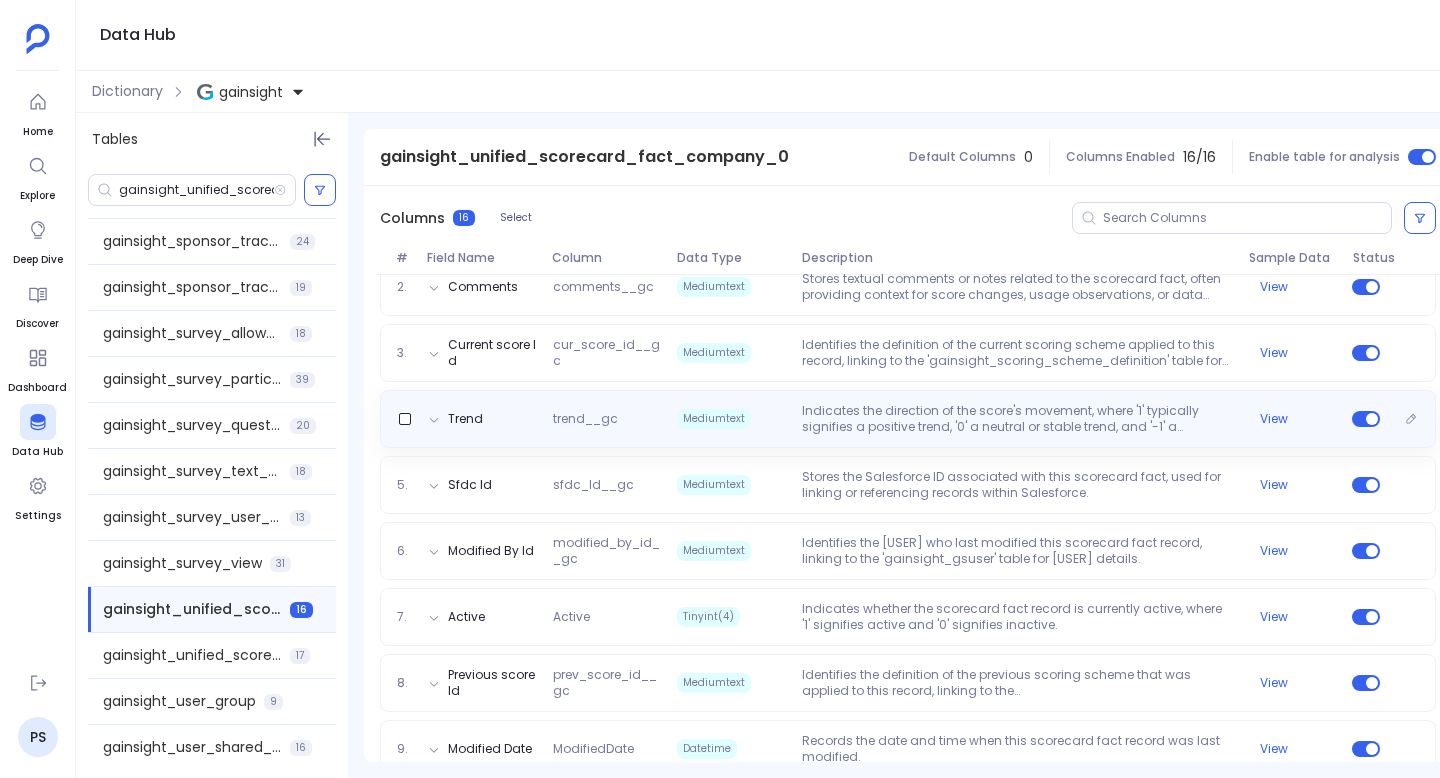 click on "Trend trend__gc Mediumtext Indicates the direction of the score's movement, where '1' typically signifies a positive trend, '0' a neutral or stable trend, and '-1' a negative trend. View" at bounding box center [908, 419] 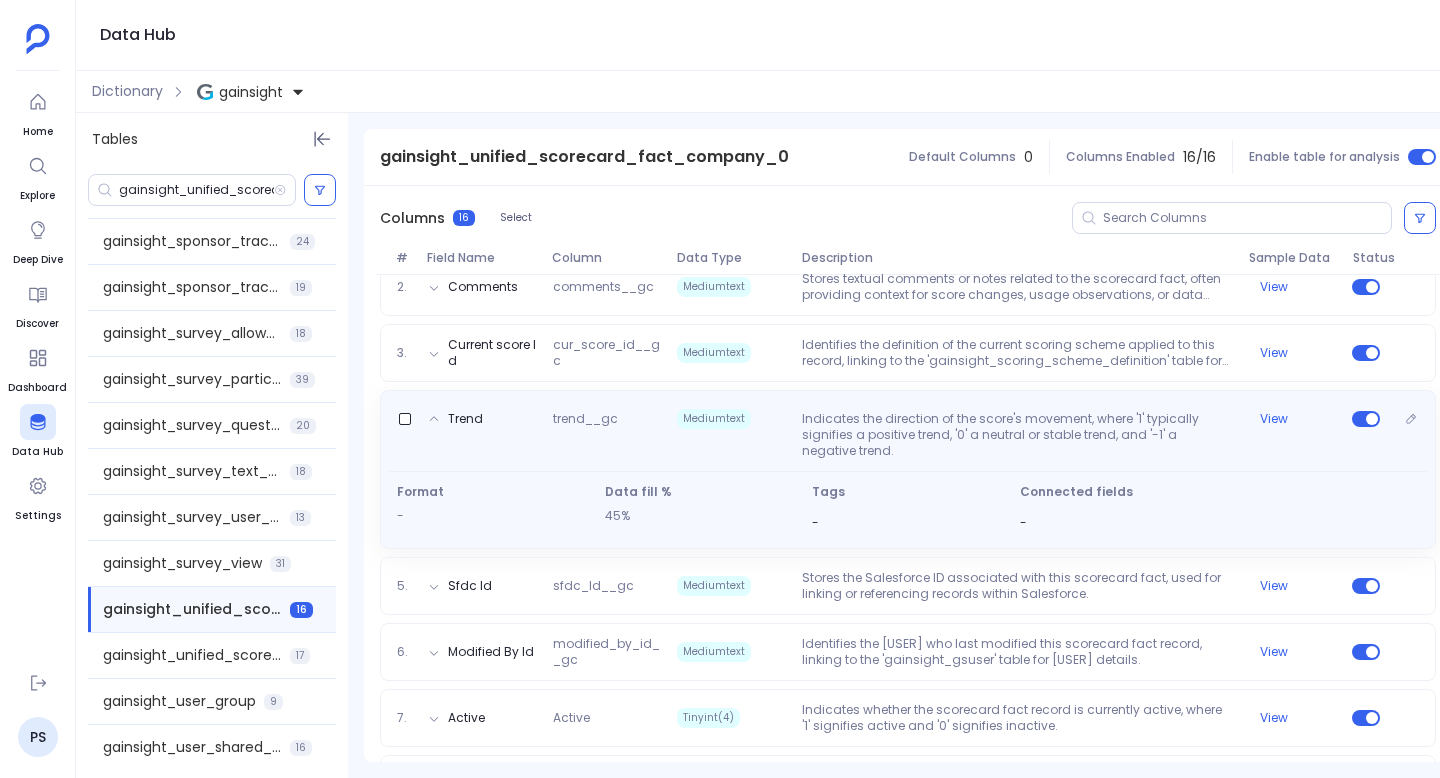 click on "Trend trend__gc Mediumtext Indicates the direction of the score's movement, where '1' typically signifies a positive trend, '0' a neutral or stable trend, and '-1' a negative trend. View" at bounding box center (908, 431) 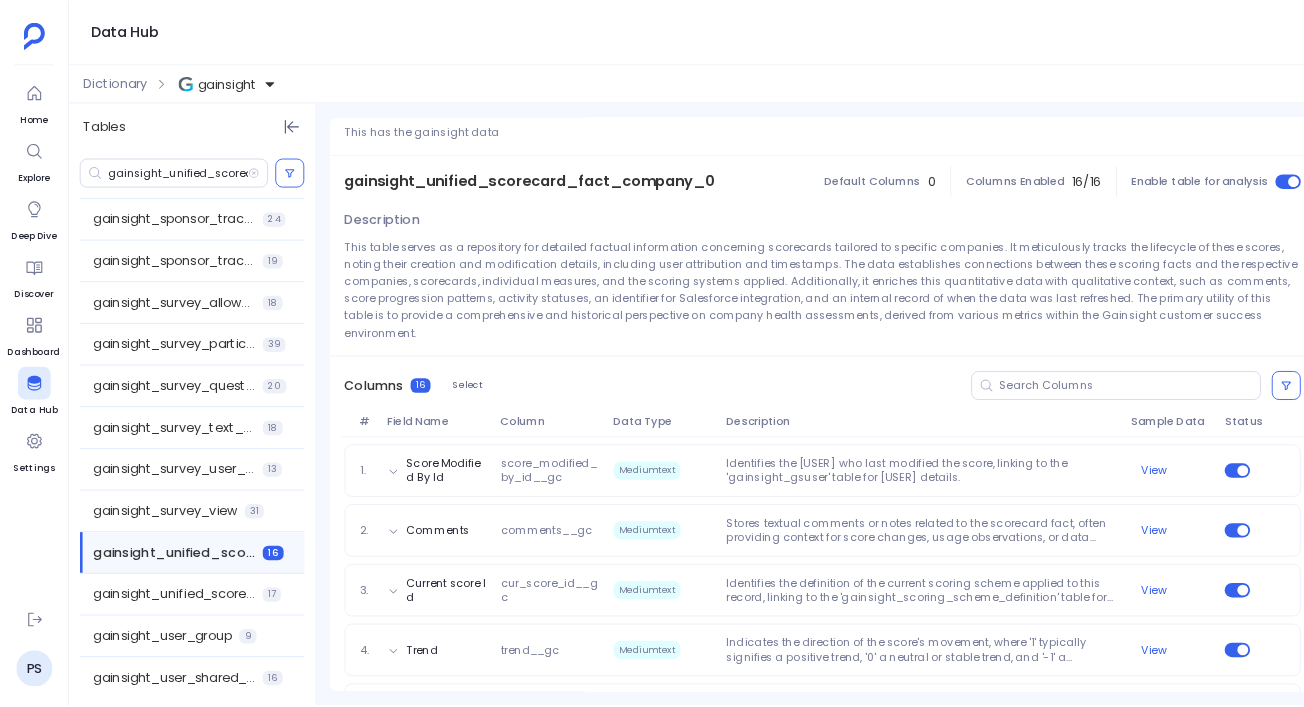 scroll, scrollTop: 0, scrollLeft: 0, axis: both 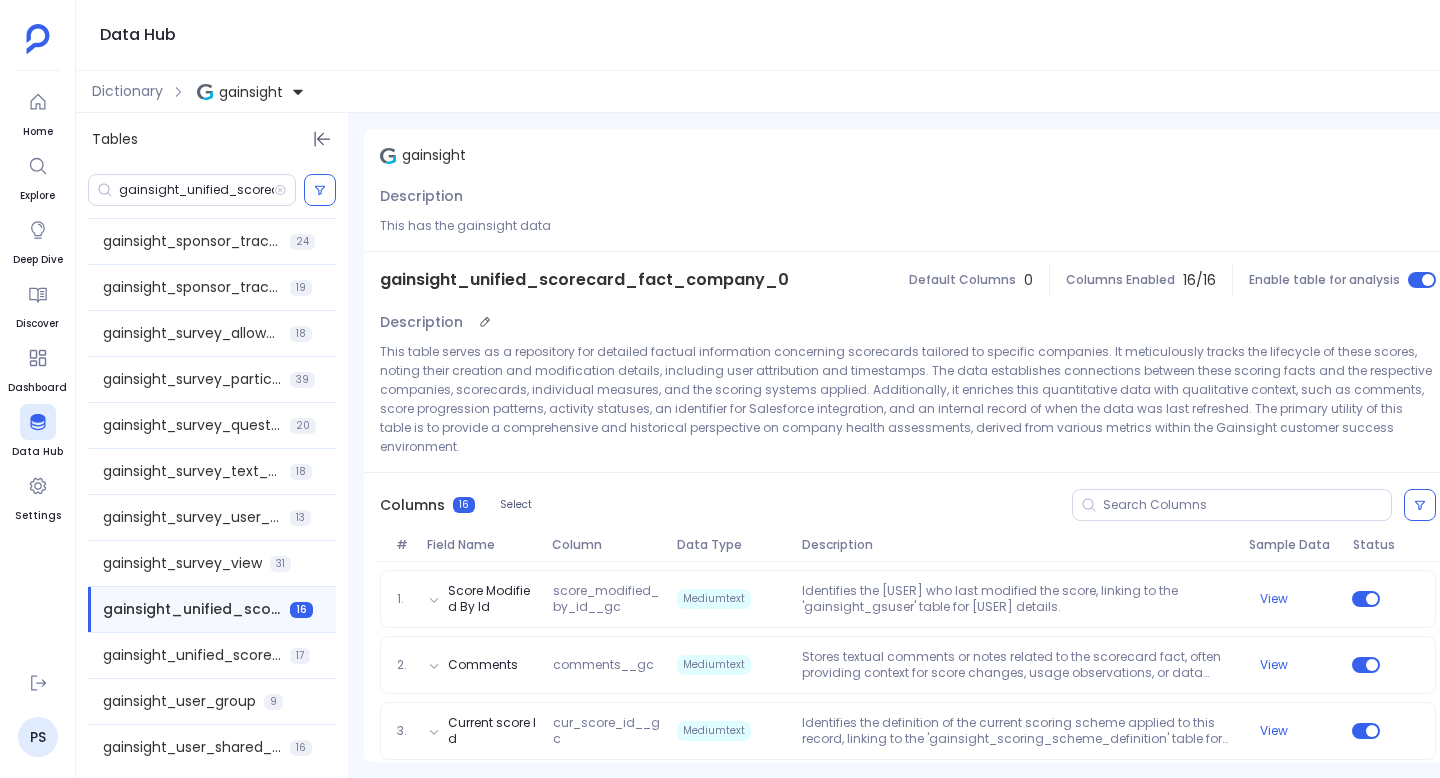 click on "This table serves as a repository for detailed factual information concerning scorecards tailored to specific companies. It meticulously tracks the lifecycle of these scores, noting their creation and modification details, including user attribution and timestamps. The data establishes connections between these scoring facts and the respective companies, scorecards, individual measures, and the scoring systems applied. Additionally, it enriches this quantitative data with qualitative context, such as comments, score progression patterns, activity statuses, an identifier for Salesforce integration, and an internal record of when the data was last refreshed. The primary utility of this table is to provide a comprehensive and historical perspective on company health assessments, derived from various metrics within the Gainsight customer success environment." at bounding box center (908, 399) 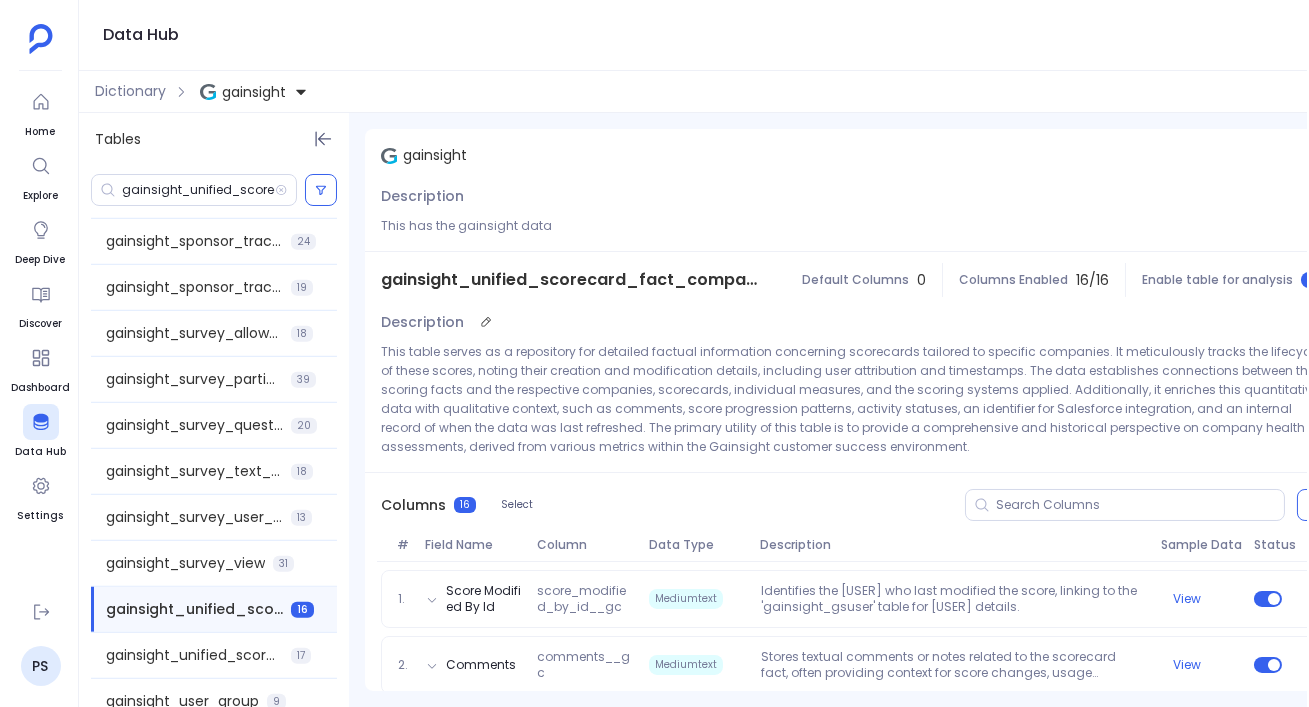 scroll, scrollTop: 2855, scrollLeft: 0, axis: vertical 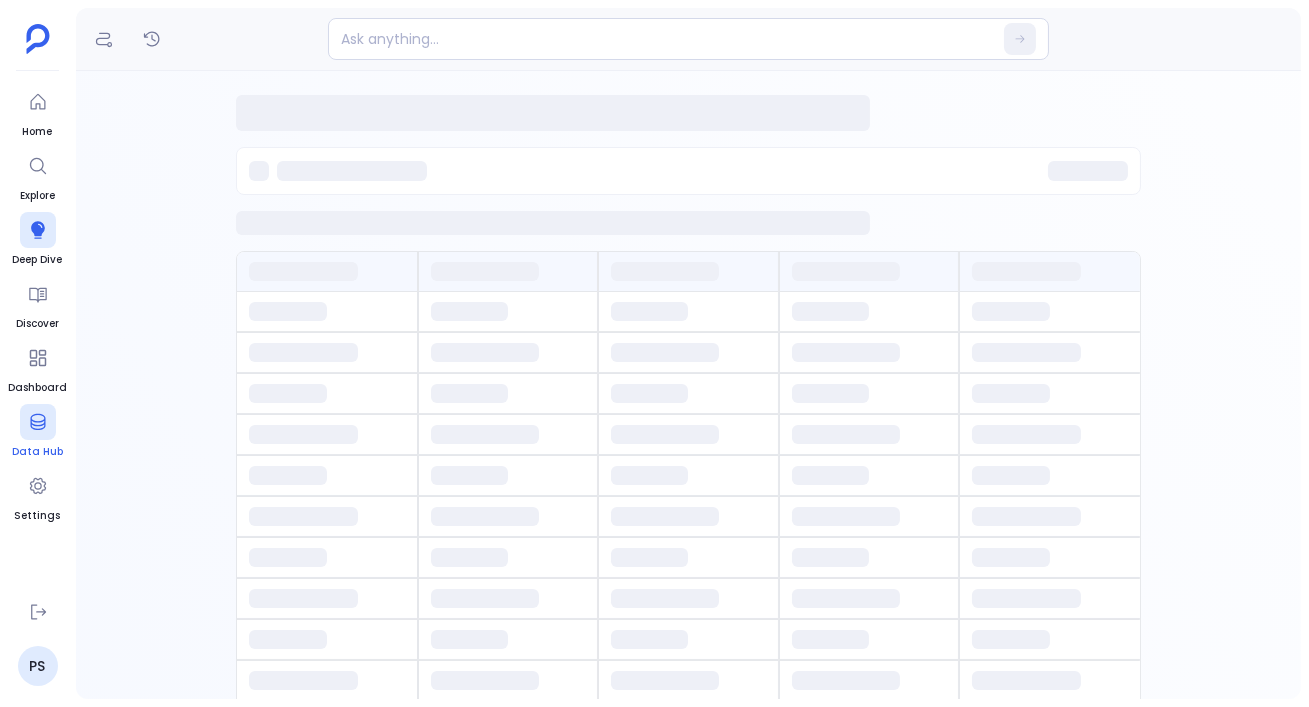 click 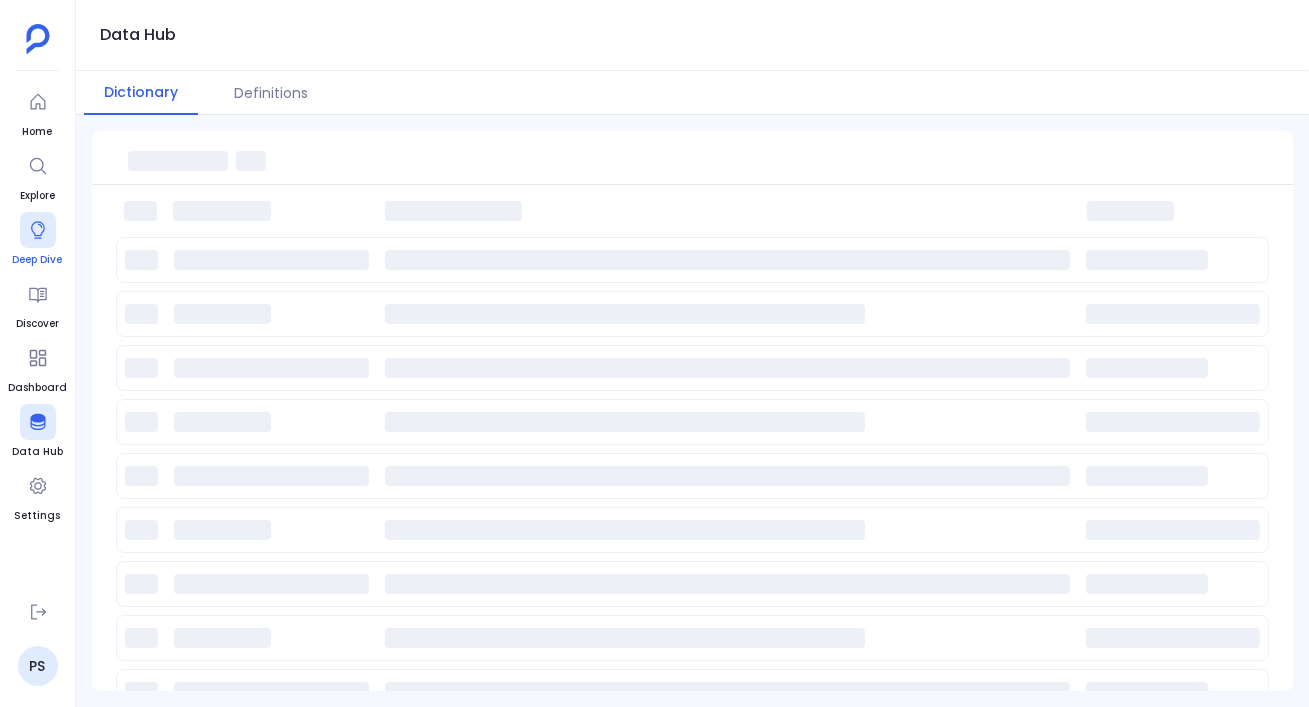 click on "Deep Dive" at bounding box center (38, 260) 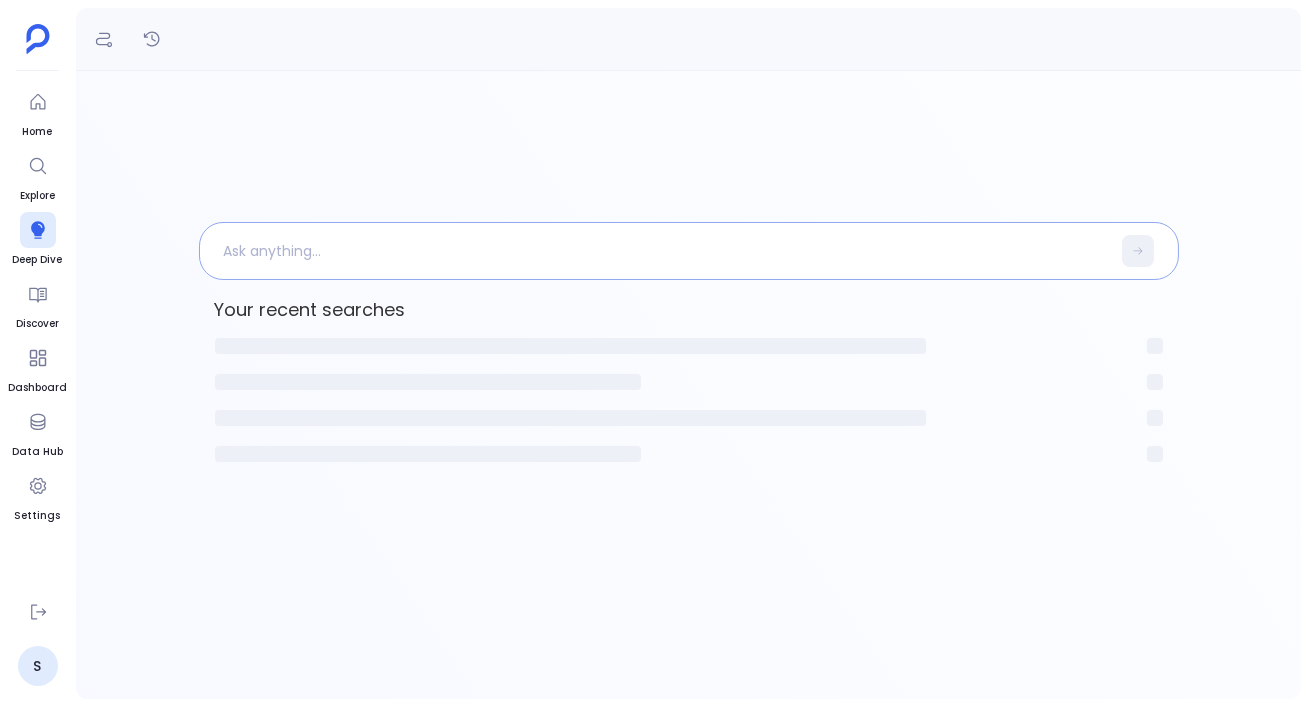click at bounding box center [655, 251] 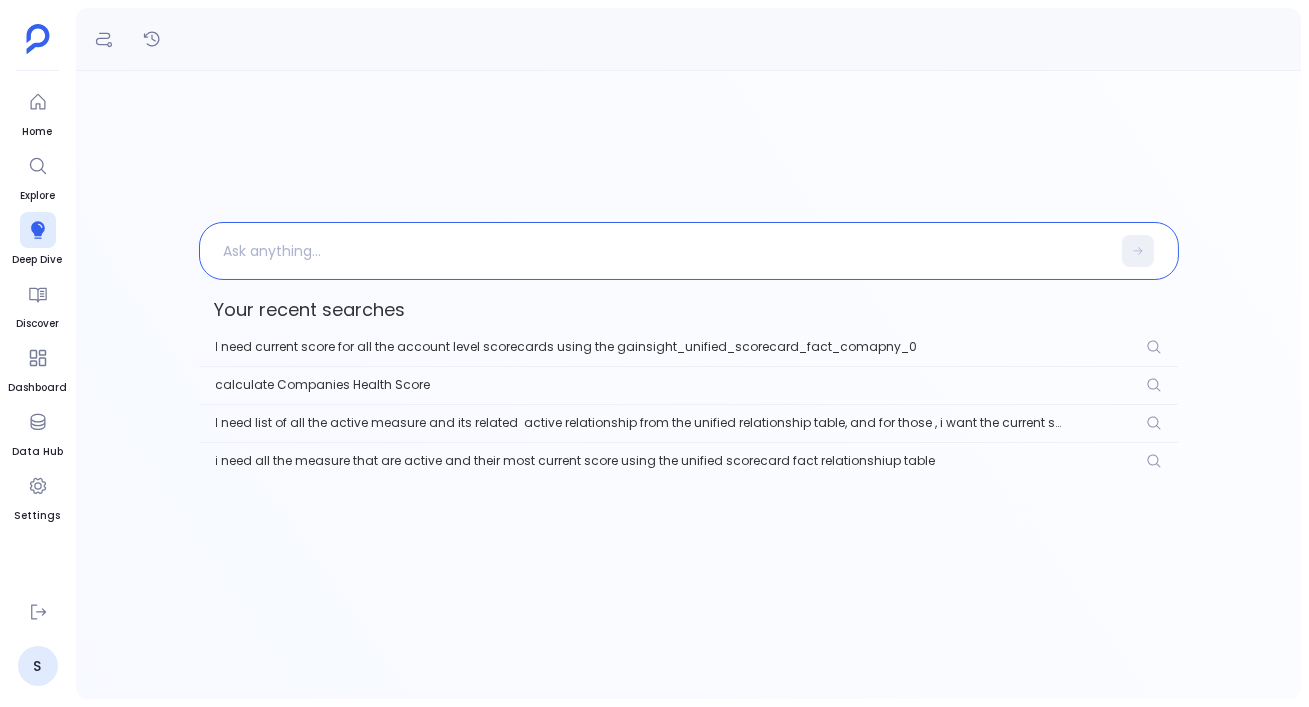 type 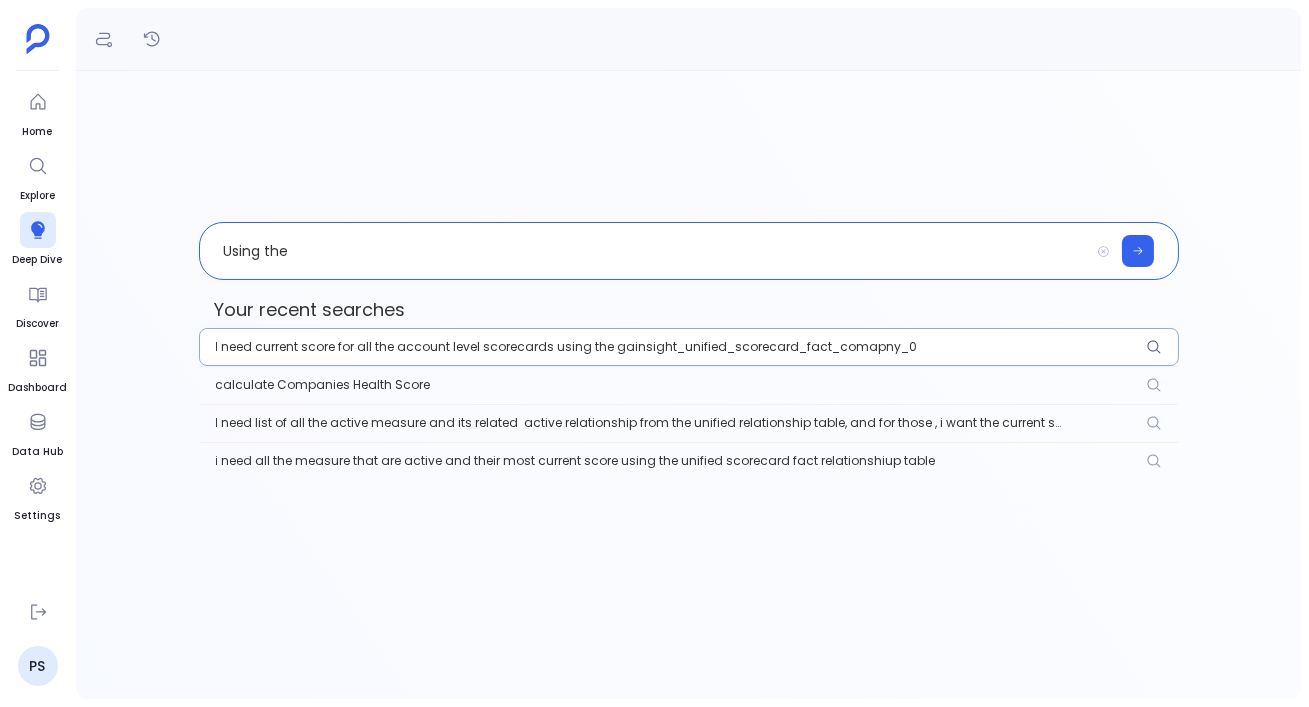 click on "I need current score for all the account level scorecards using the gainsight_unified_scorecard_fact_comapny_0" at bounding box center (689, 347) 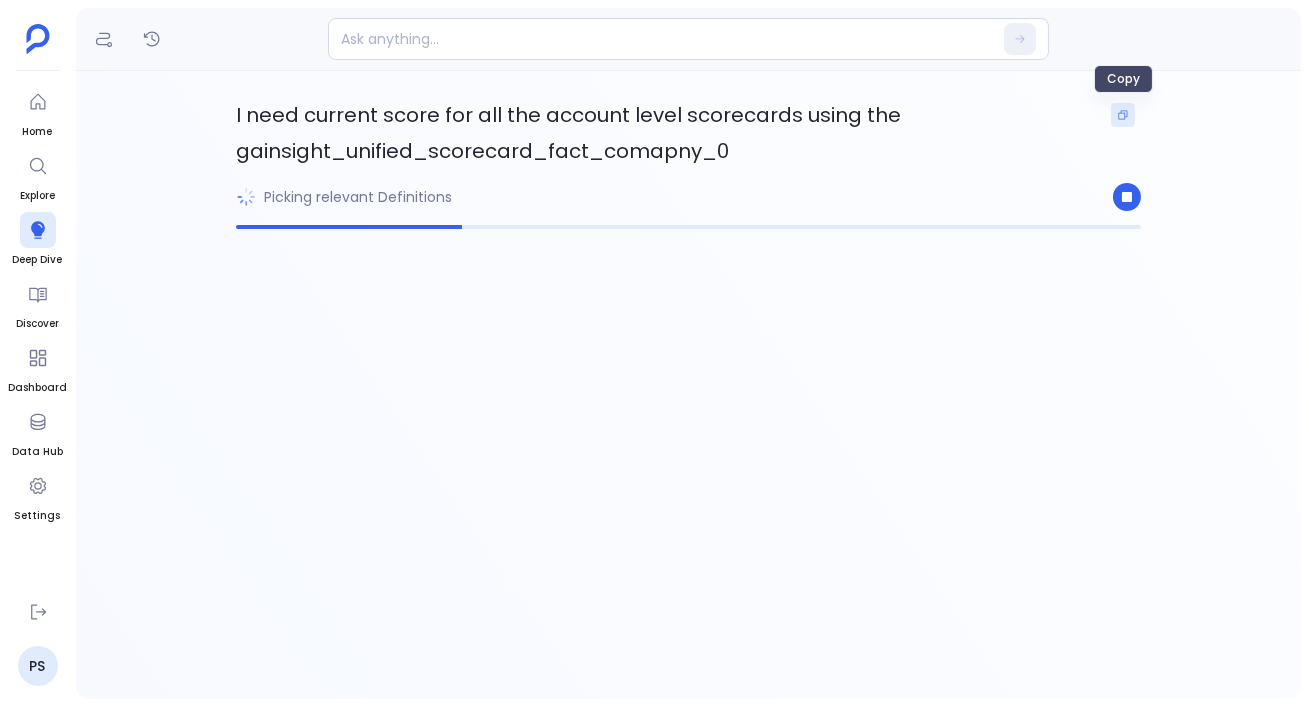 click 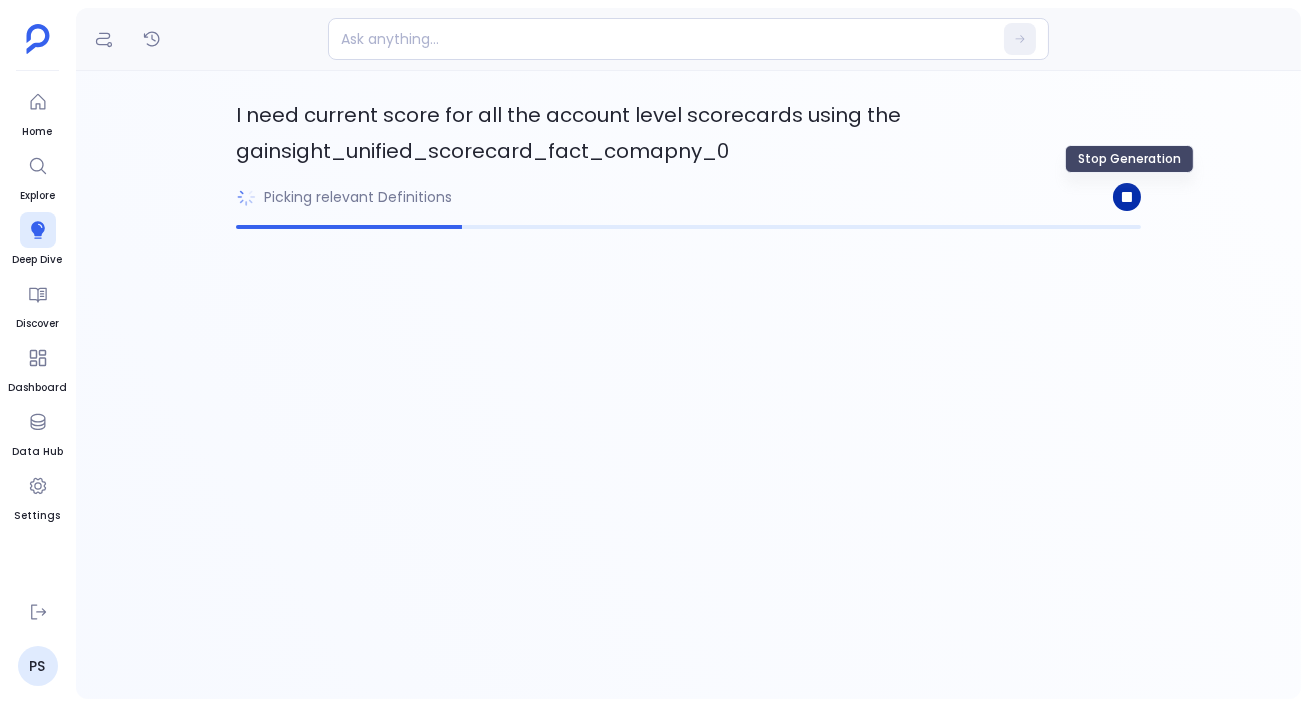 click at bounding box center [1127, 197] 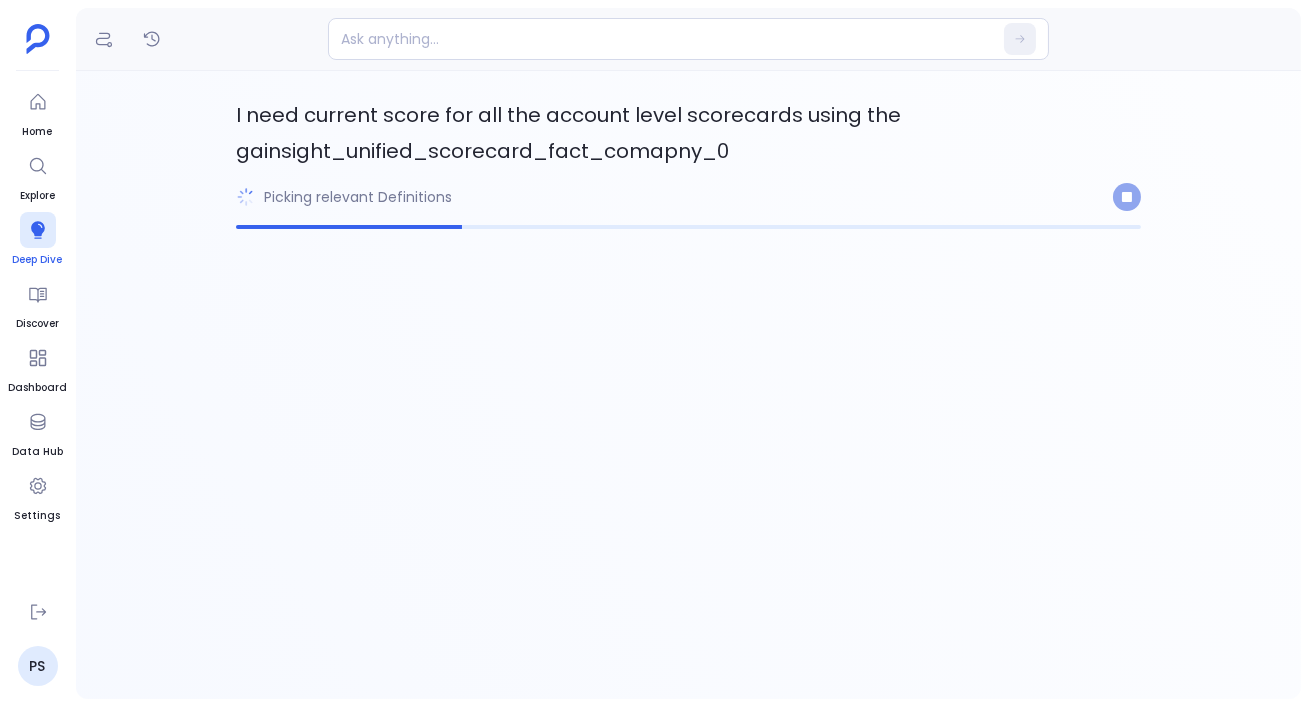 click on "Deep Dive" at bounding box center (38, 240) 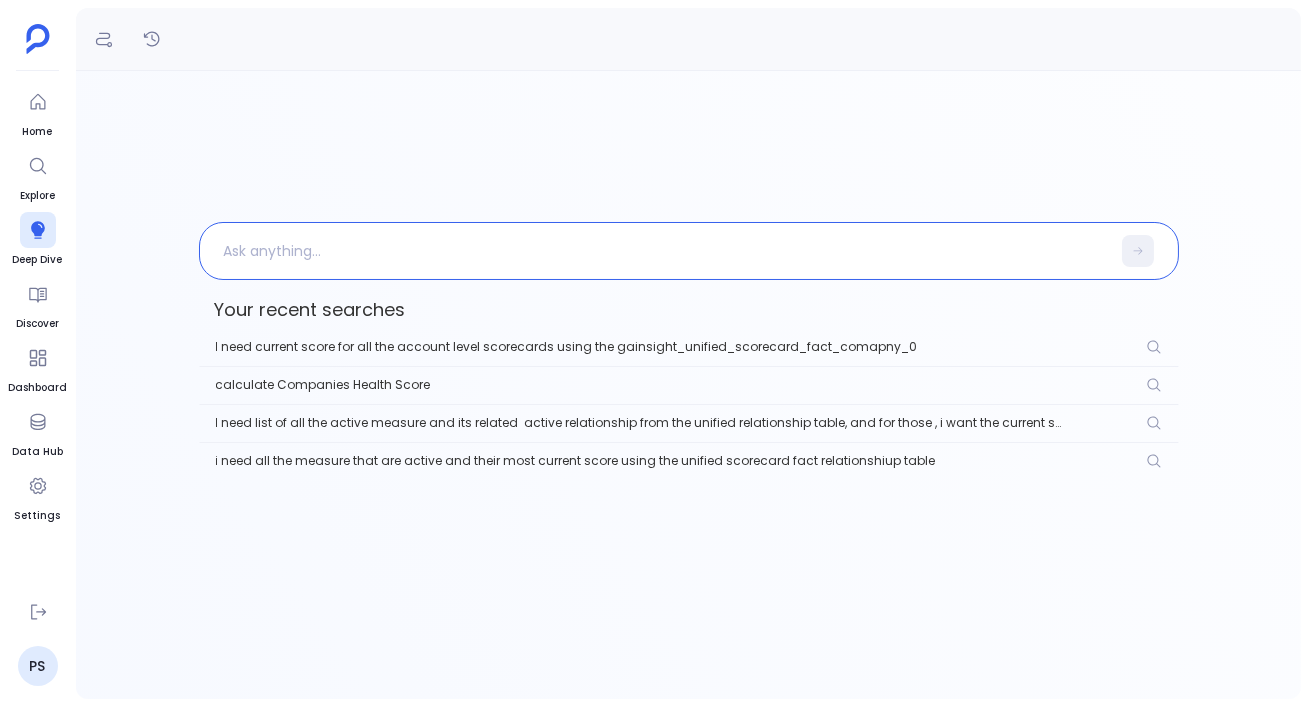 click at bounding box center (655, 251) 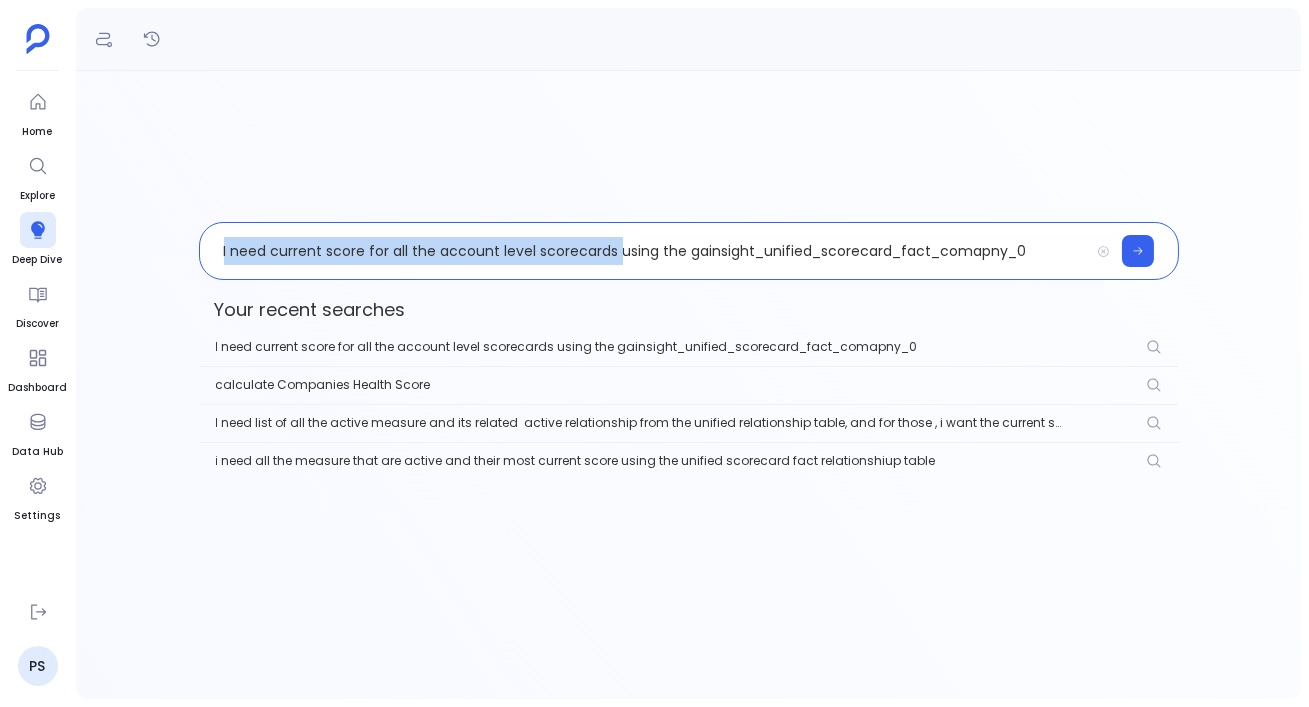drag, startPoint x: 222, startPoint y: 253, endPoint x: 616, endPoint y: 261, distance: 394.0812 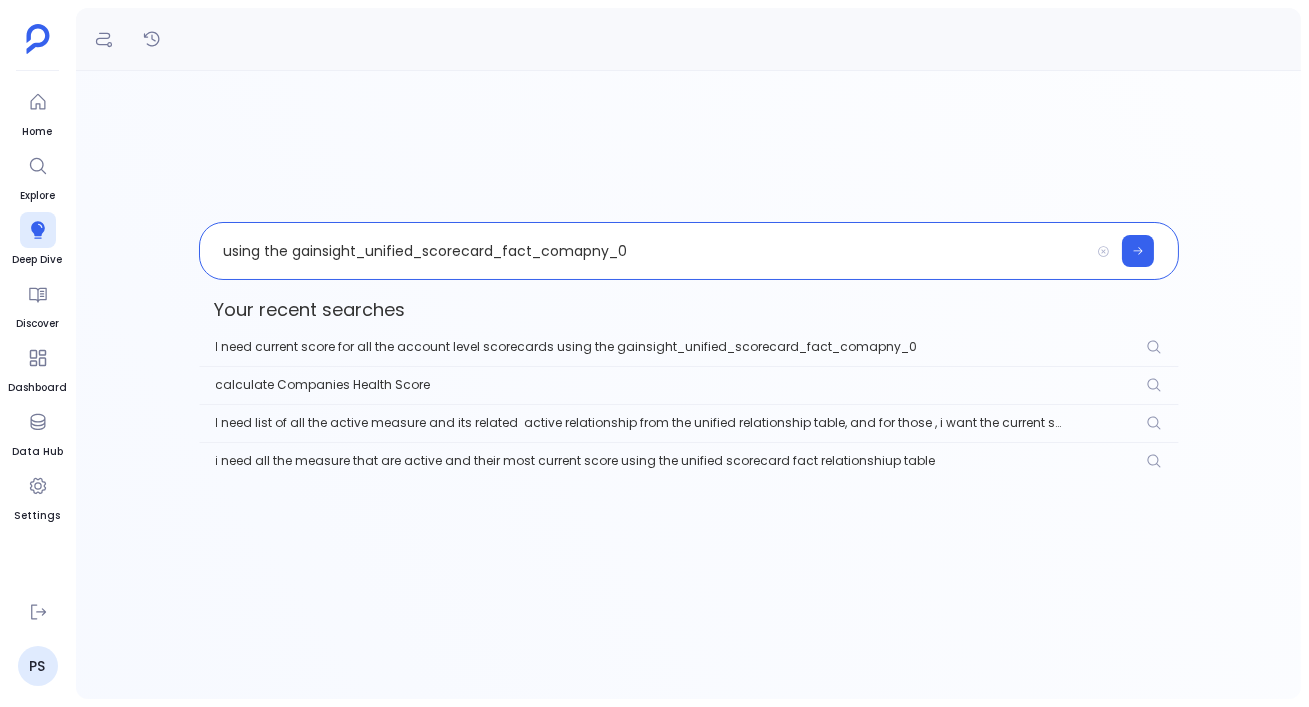 click on "using the gainsight_unified_scorecard_fact_comapny_0" at bounding box center [644, 251] 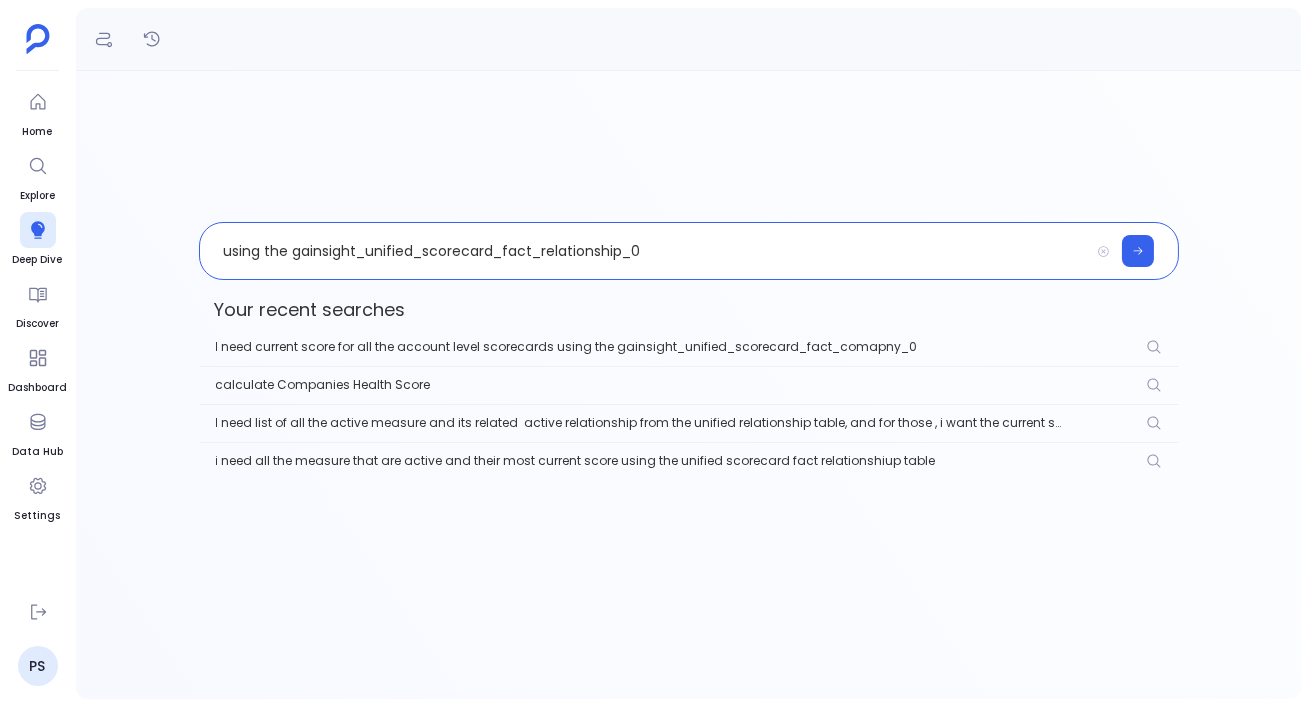 click on "using the gainsight_unified_scorecard_fact_relationship_0" at bounding box center [644, 251] 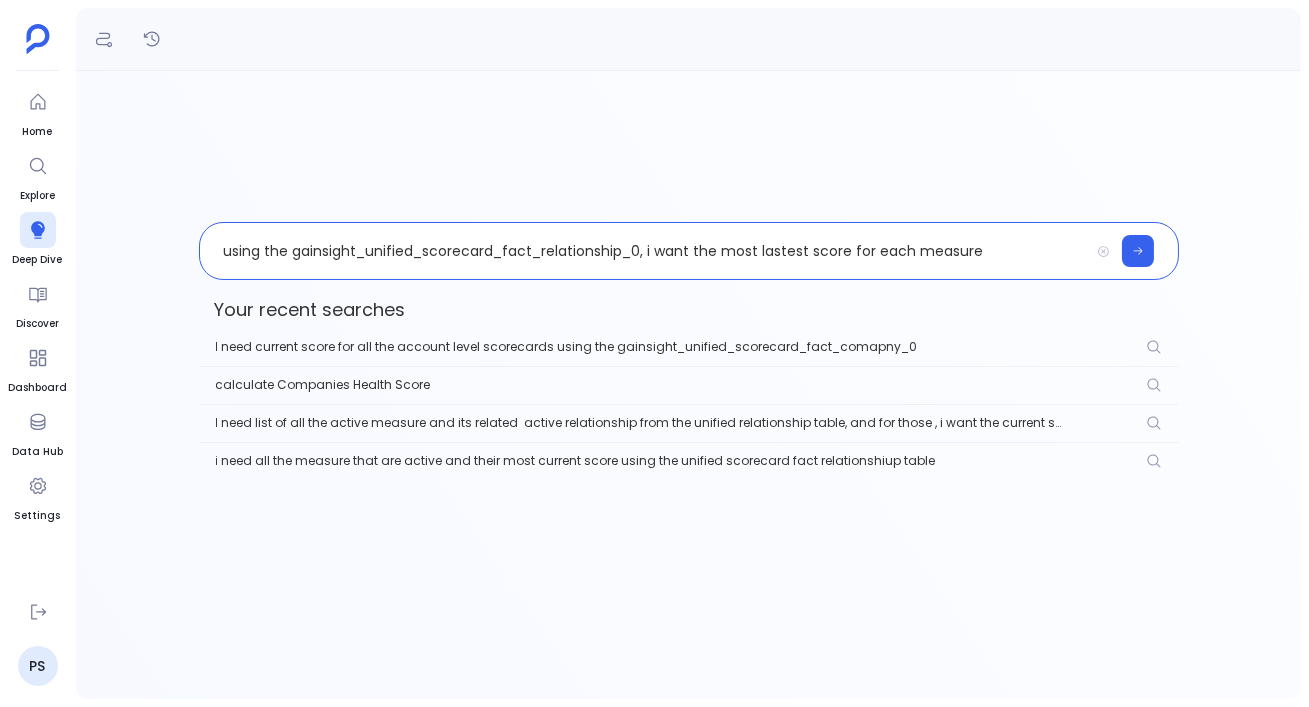 click on "using the gainsight_unified_scorecard_fact_relationship_0, i want the most lastest score for each measure" at bounding box center [644, 251] 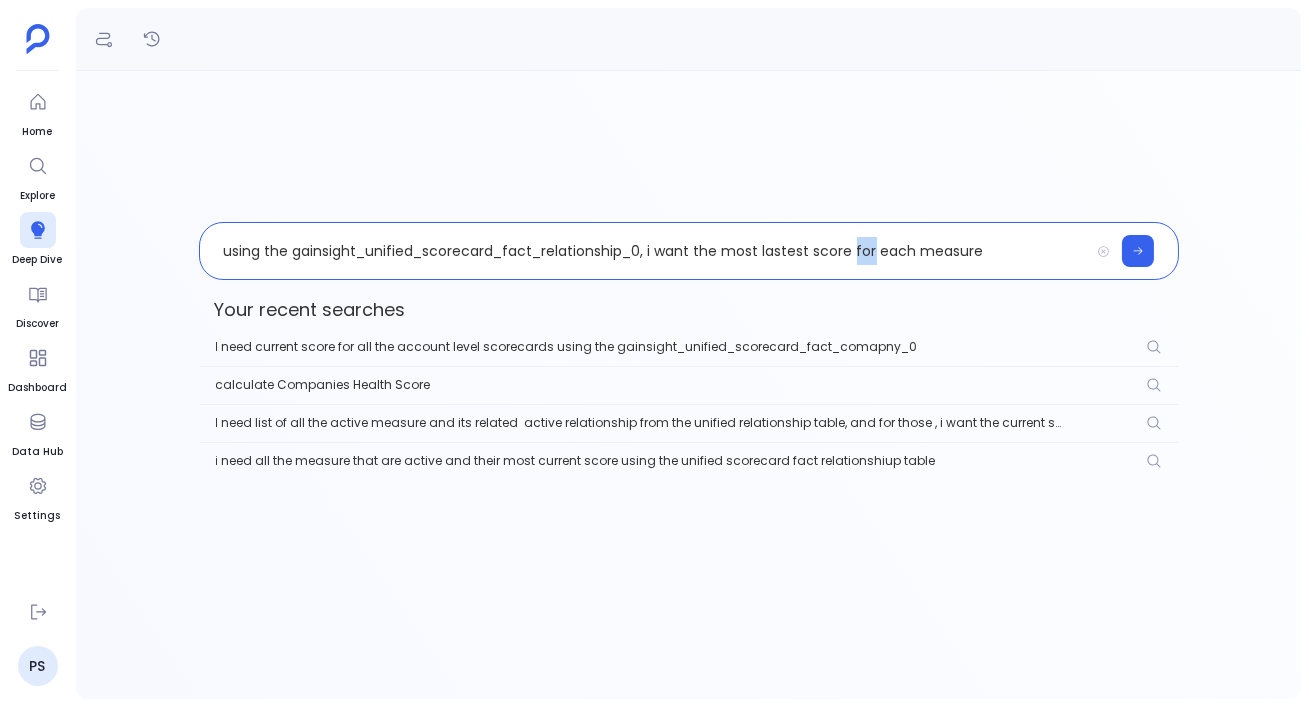 click on "using the gainsight_unified_scorecard_fact_relationship_0, i want the most lastest score for each measure" at bounding box center [644, 251] 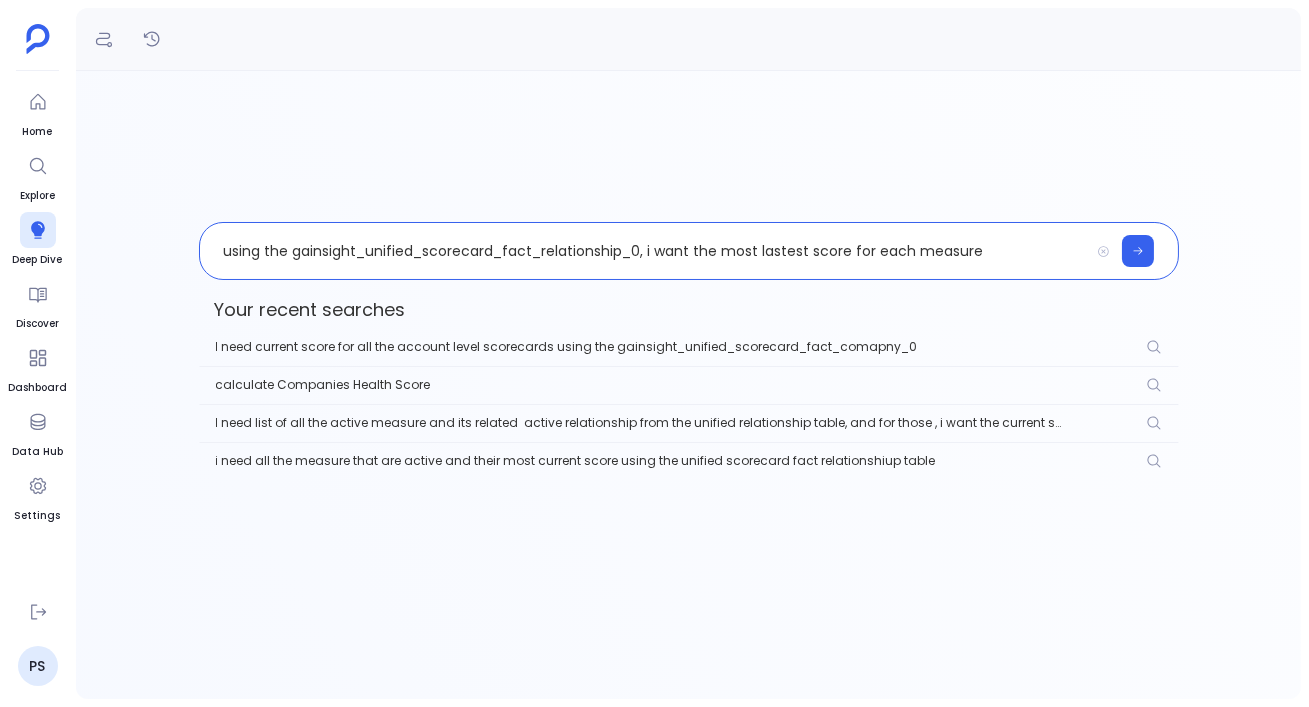 click on "using the gainsight_unified_scorecard_fact_relationship_0, i want the most lastest score for each measure" at bounding box center (644, 251) 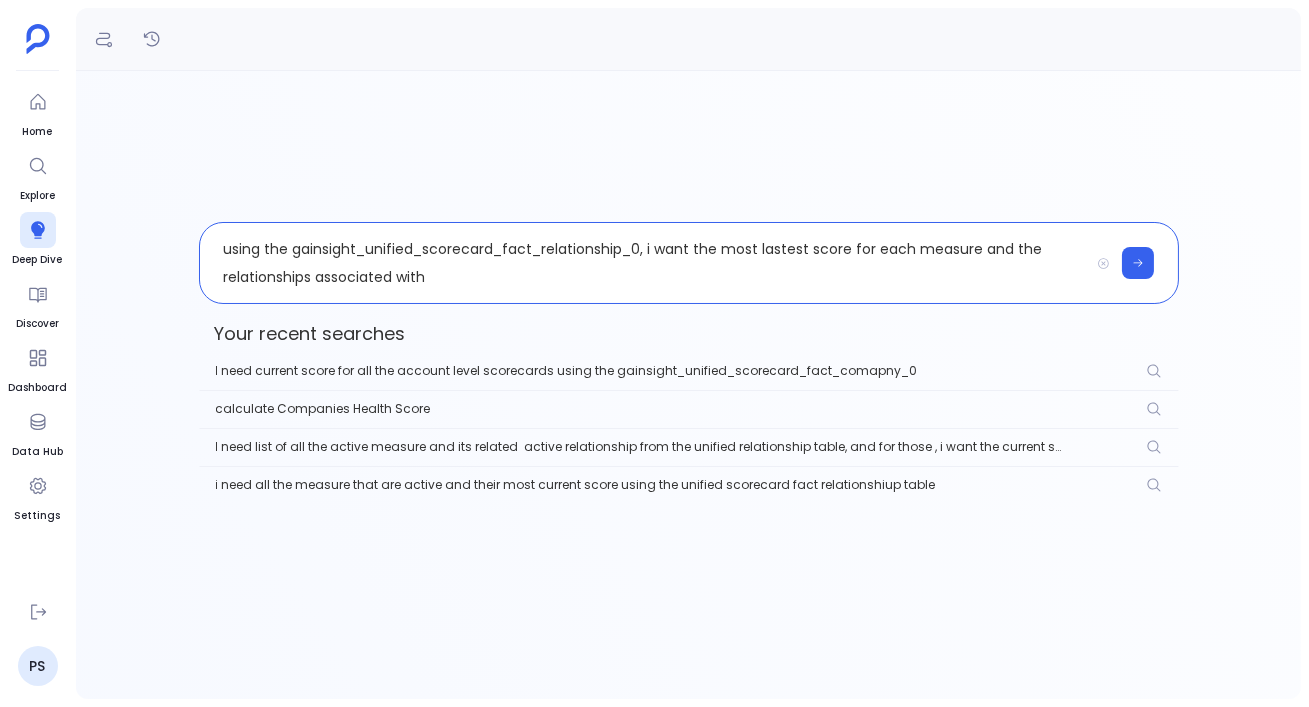 click on "using the gainsight_unified_scorecard_fact_relationship_0, i want the most lastest score for each measure and the relationships associated with" at bounding box center [644, 263] 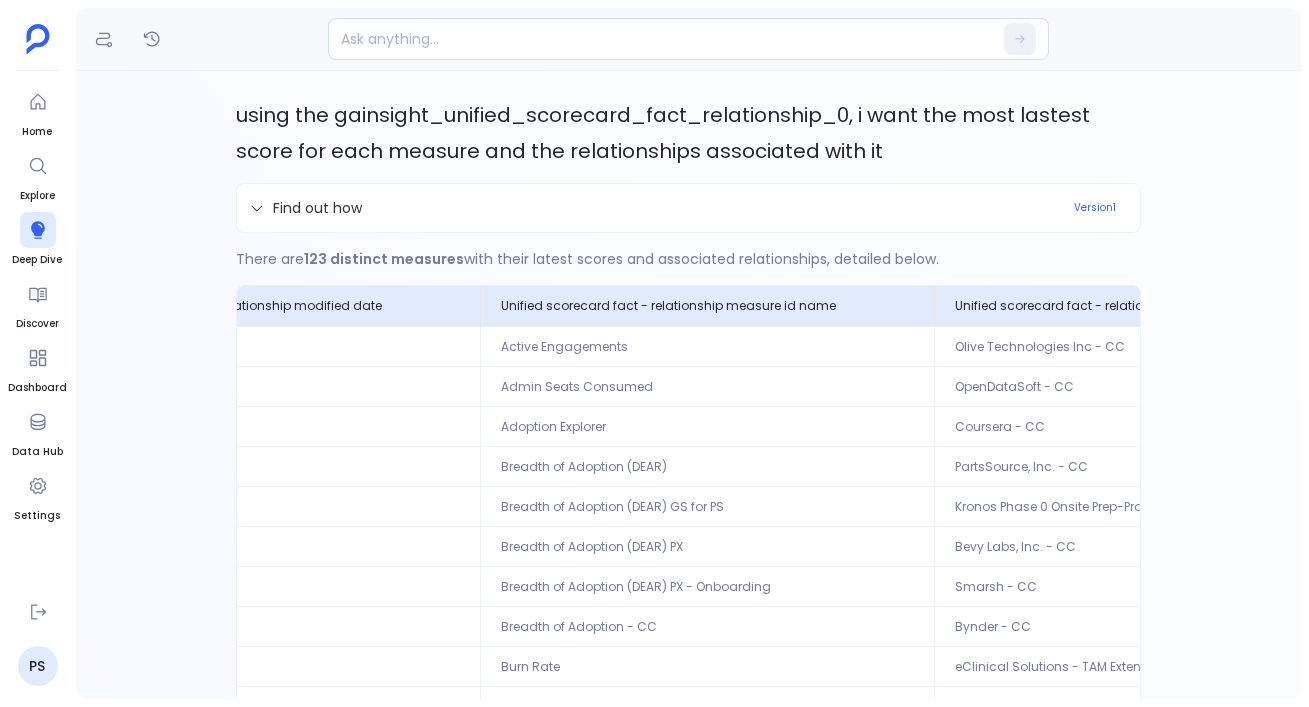 scroll, scrollTop: 0, scrollLeft: 0, axis: both 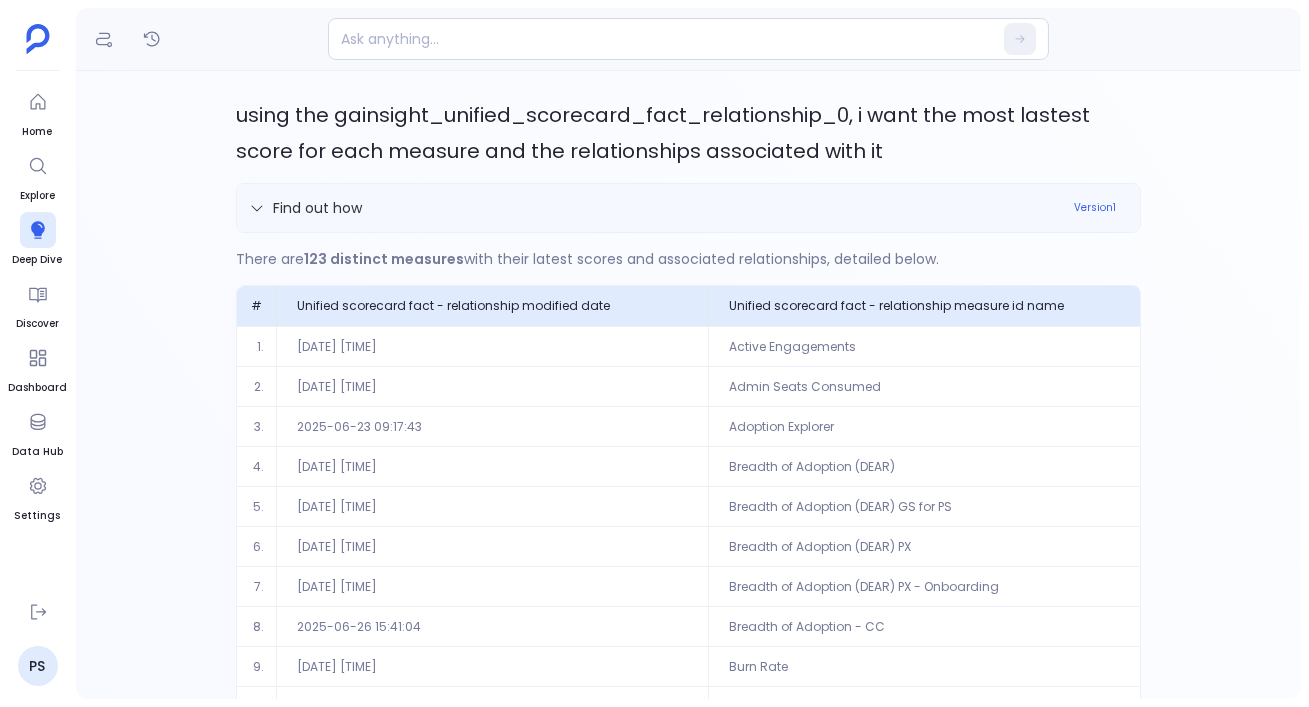click on "Find out how" at bounding box center [655, 208] 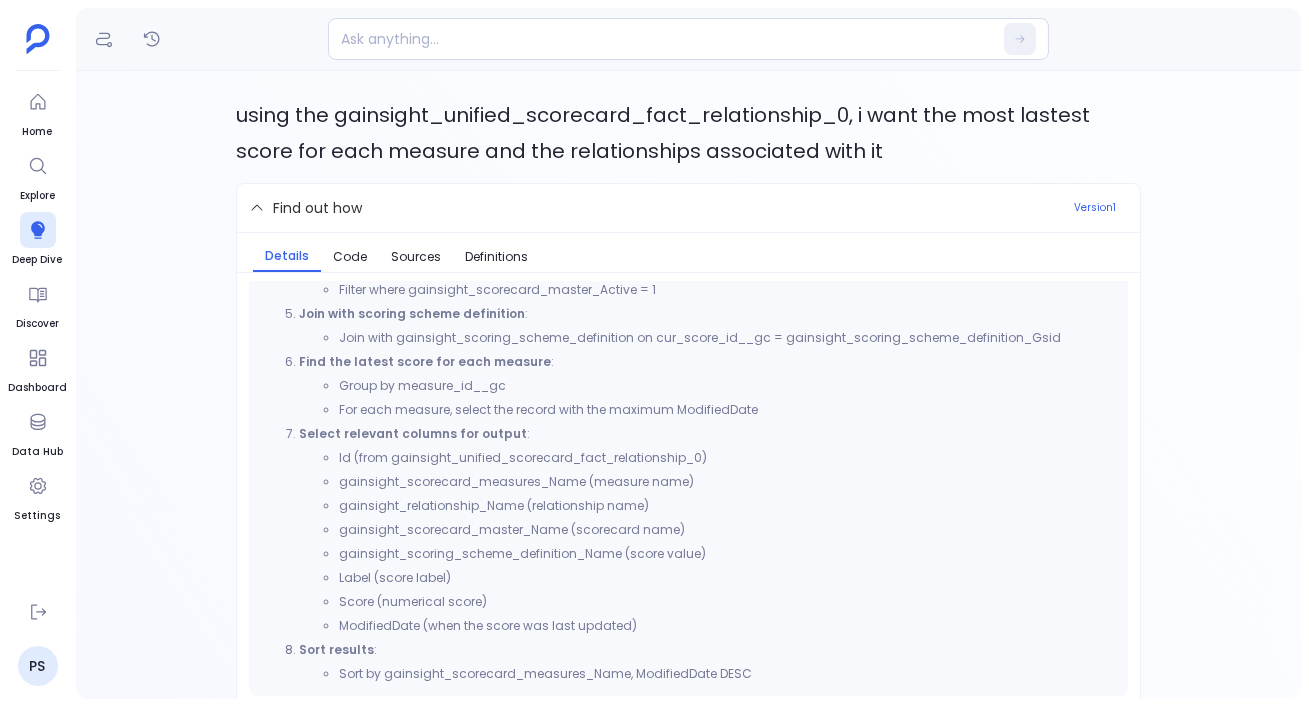 scroll, scrollTop: 1035, scrollLeft: 0, axis: vertical 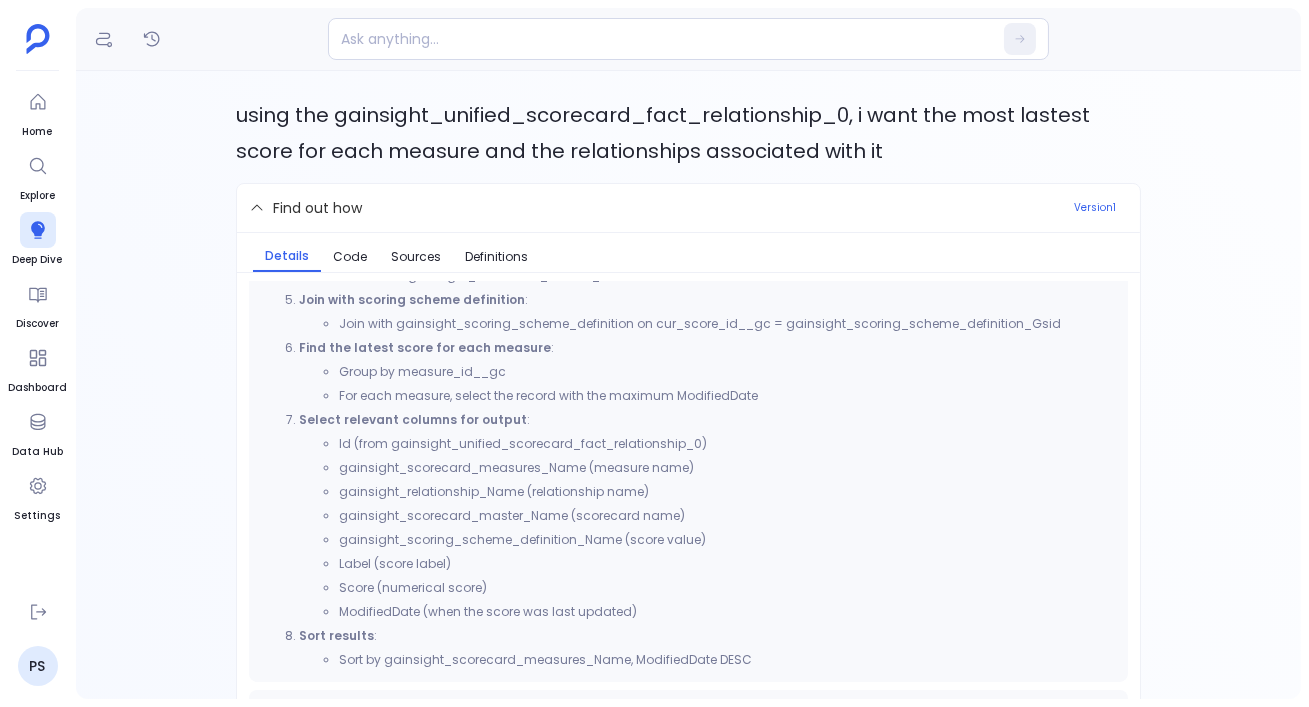 click on "using the gainsight_unified_scorecard_fact_relationship_0, i want the most lastest score for each measure and the relationships associated with it Find out how Version  1 Details Code Sources Definitions Thought Process Let me analyze the user query: "using the gainsight_unified_scorecard_fact_relationship_0, i want the most lastest score for each measure and the relationships associated with it"
Breaking down the request:
The primary table is gainsight_unified_scorecard_fact_relationship_0
We need to find the latest score for each measure
We need to include relationship information associated with each measure
Let's identify the relevant tables and columns:
gainsight_unified_scorecard_fact_relationship_0: Contains scorecard facts for relationships
Key columns: Id, relationship_id__gc, measure_id__gc, cur_score_id__gc, ModifiedDate, score_modified_at__gc
gainsight_relationship: Contains relationship details
gainsight_scorecard_measures: Contains measure definitions" at bounding box center [688, 385] 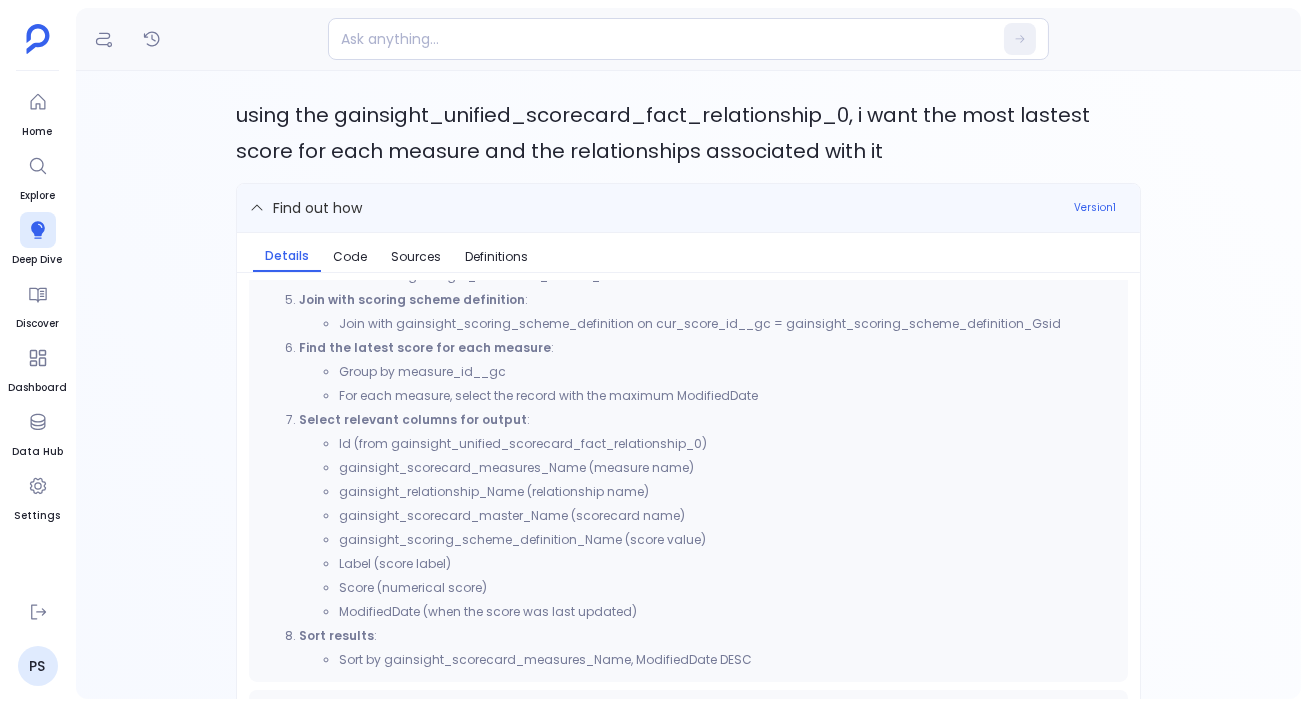 click on "Find out how" at bounding box center [655, 208] 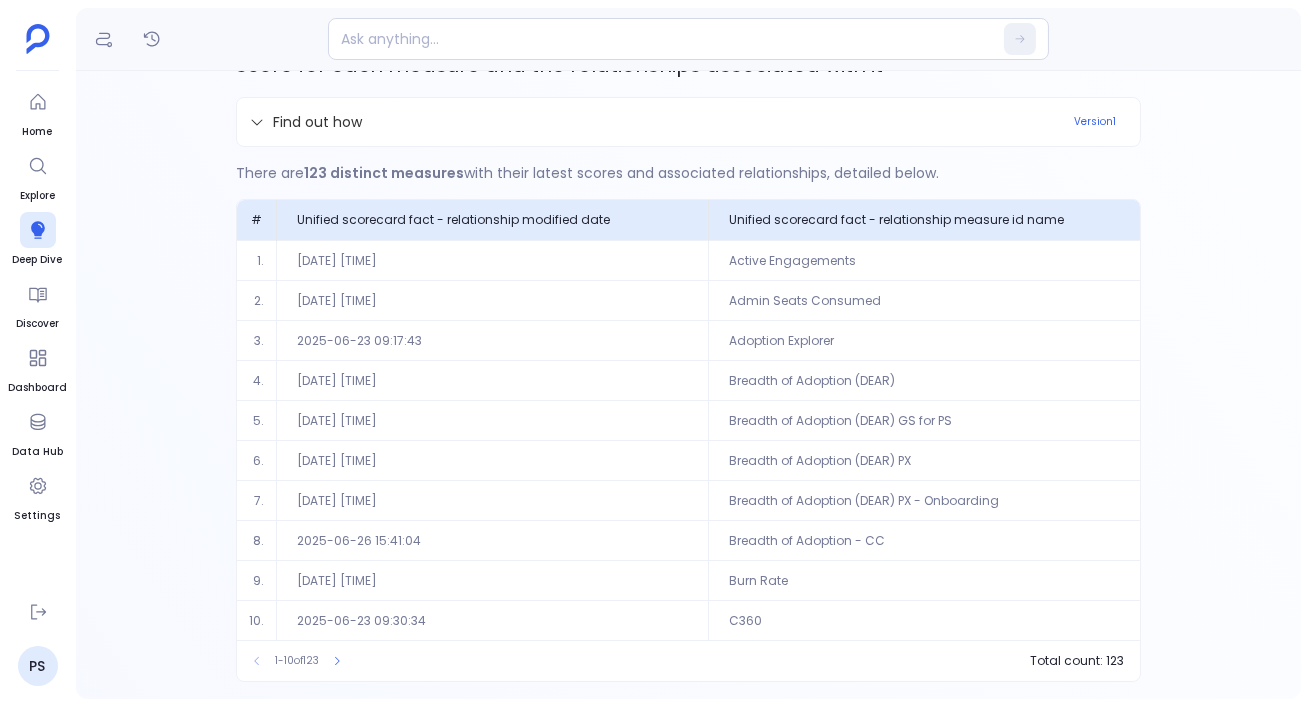 scroll, scrollTop: 0, scrollLeft: 0, axis: both 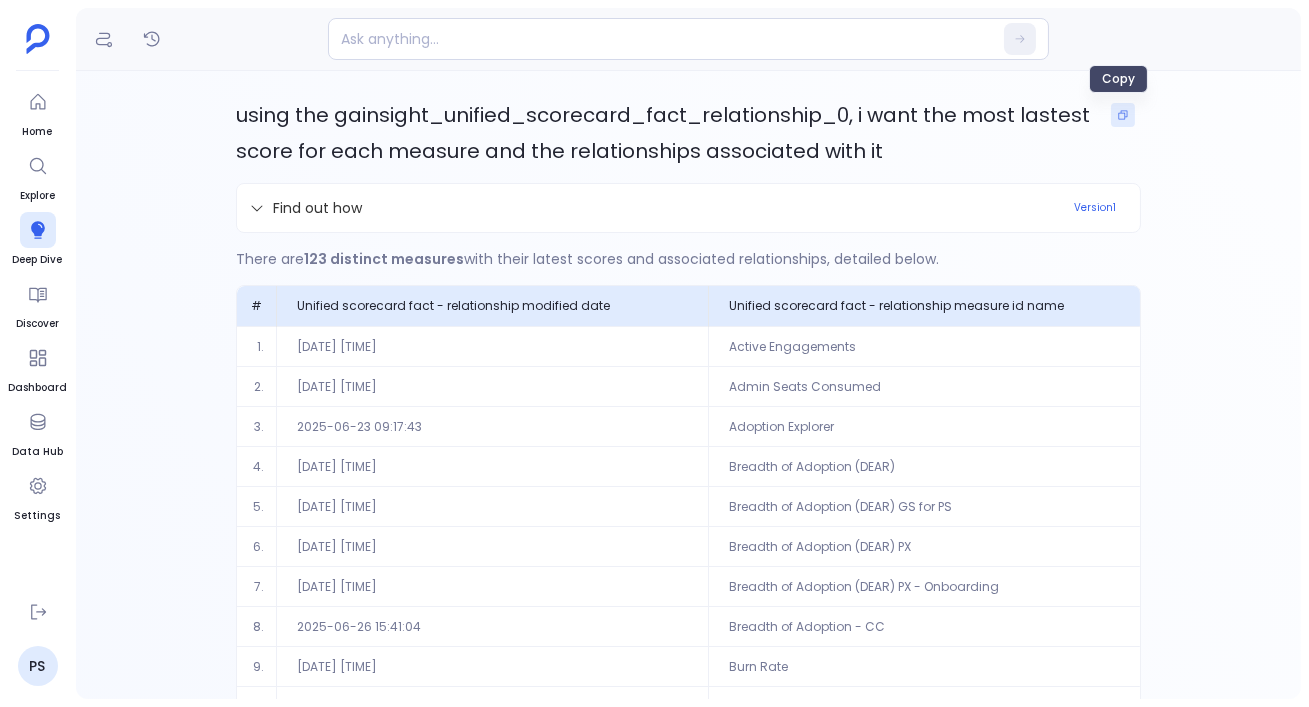 click at bounding box center [1123, 115] 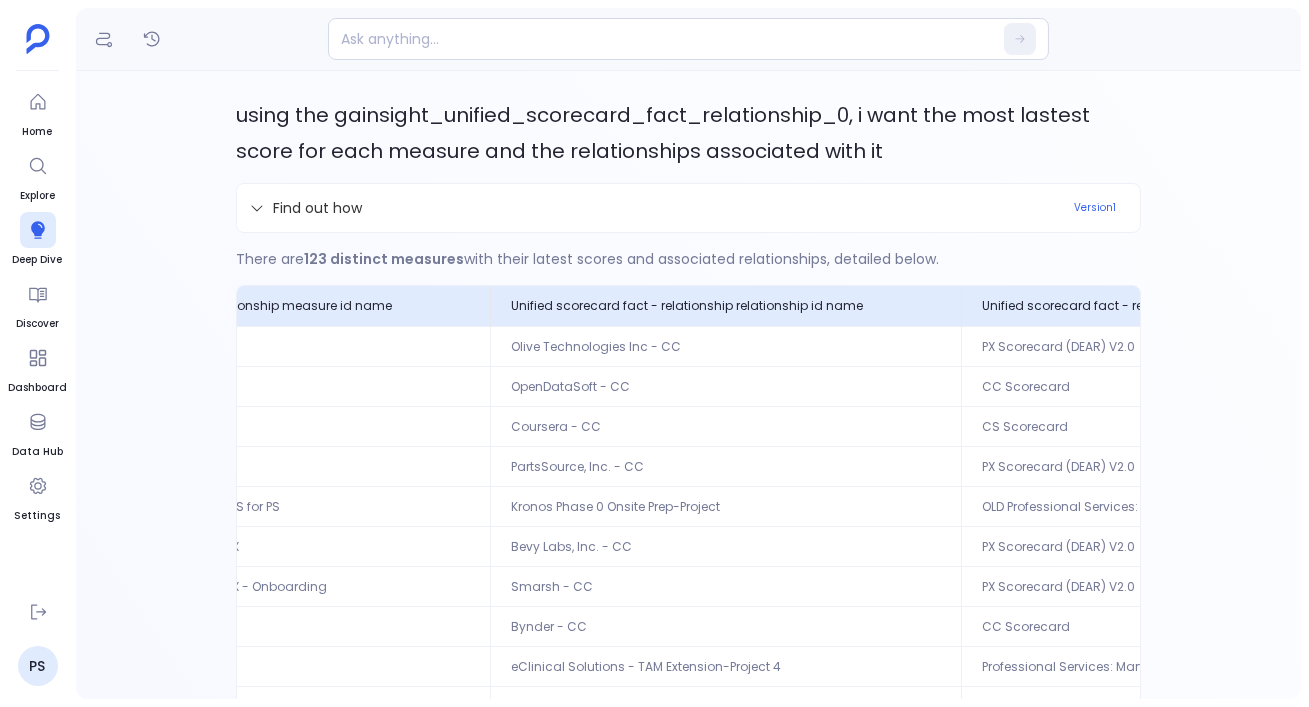 scroll, scrollTop: 0, scrollLeft: 798, axis: horizontal 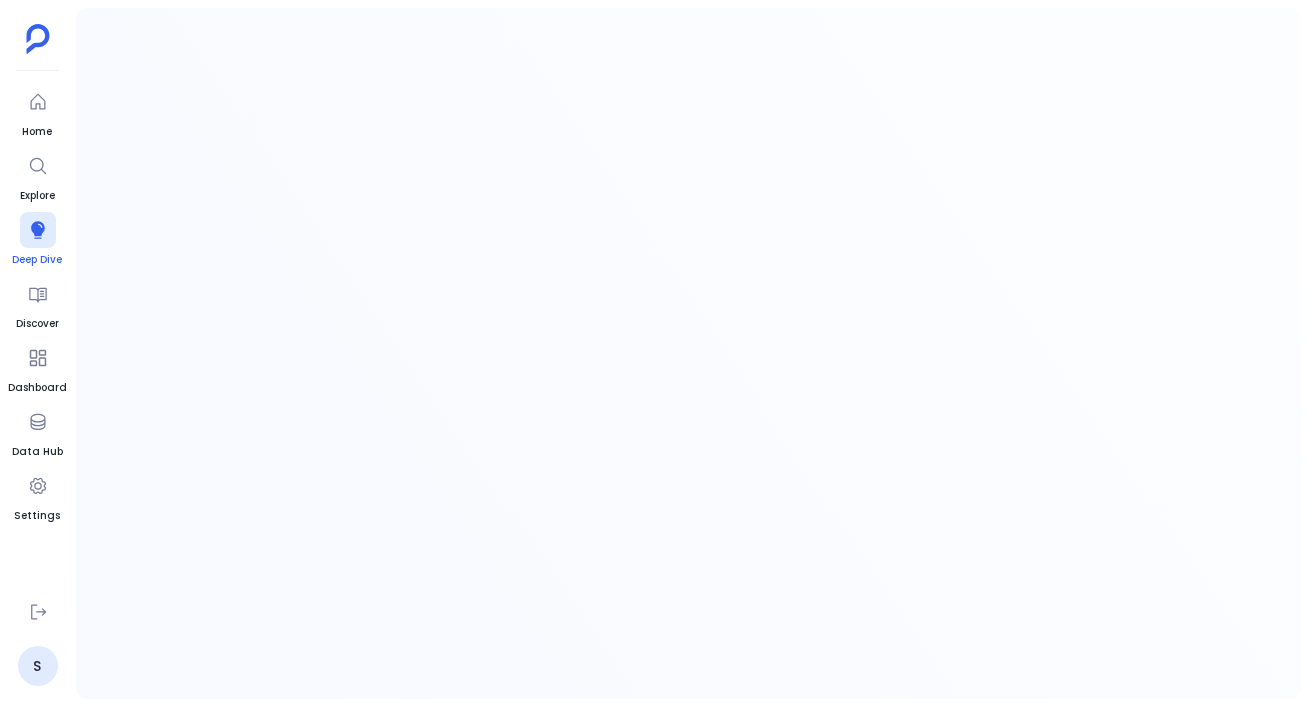 click 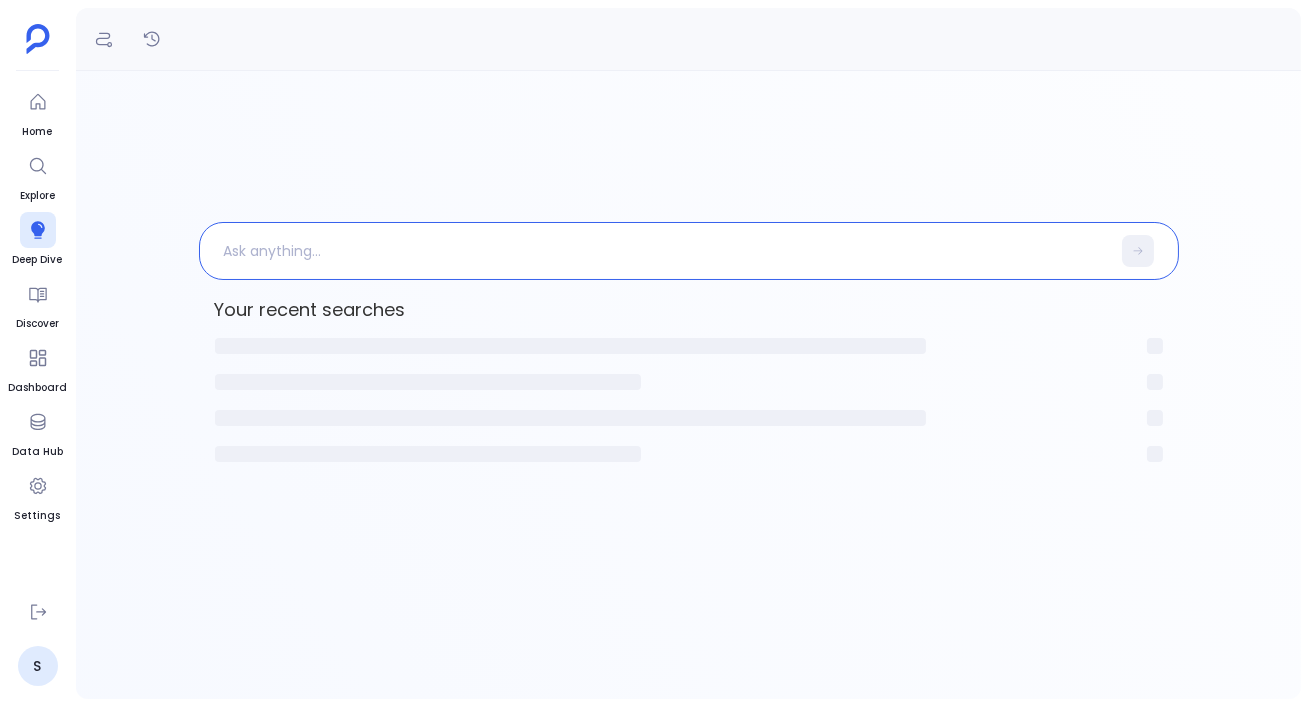 click at bounding box center [655, 251] 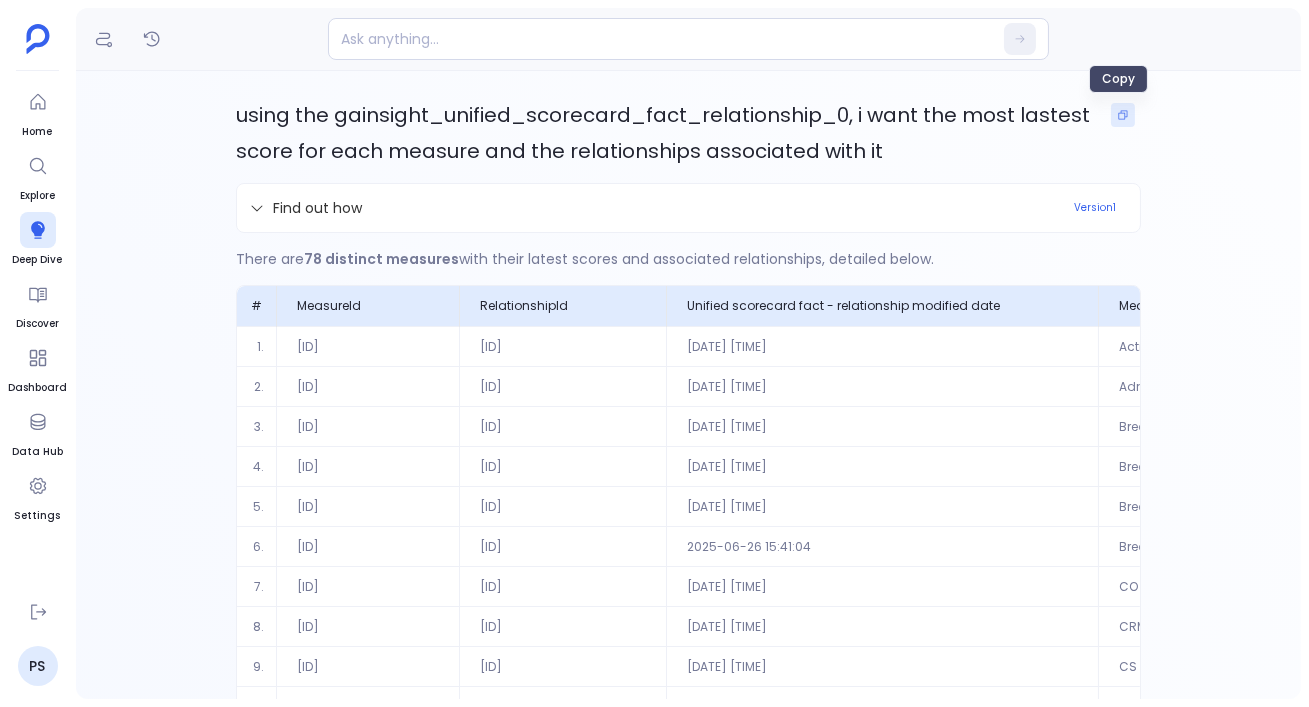 click at bounding box center [1123, 115] 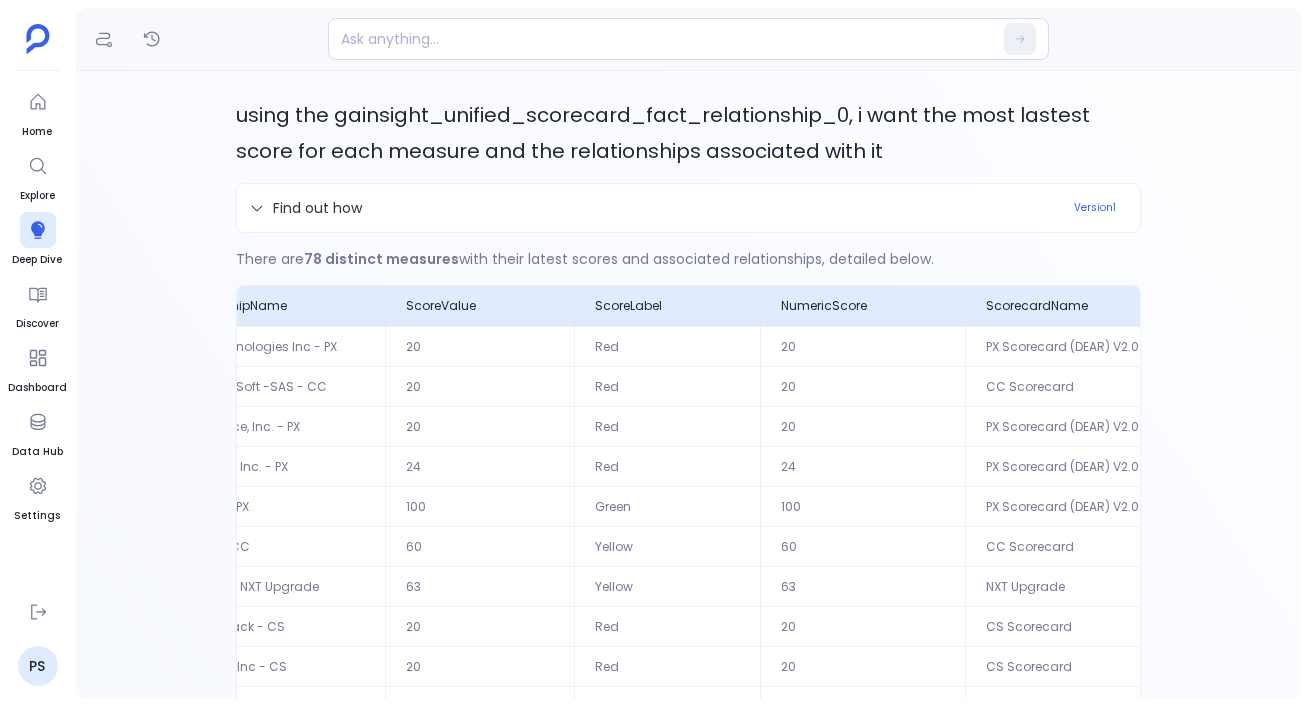 scroll, scrollTop: 0, scrollLeft: 1511, axis: horizontal 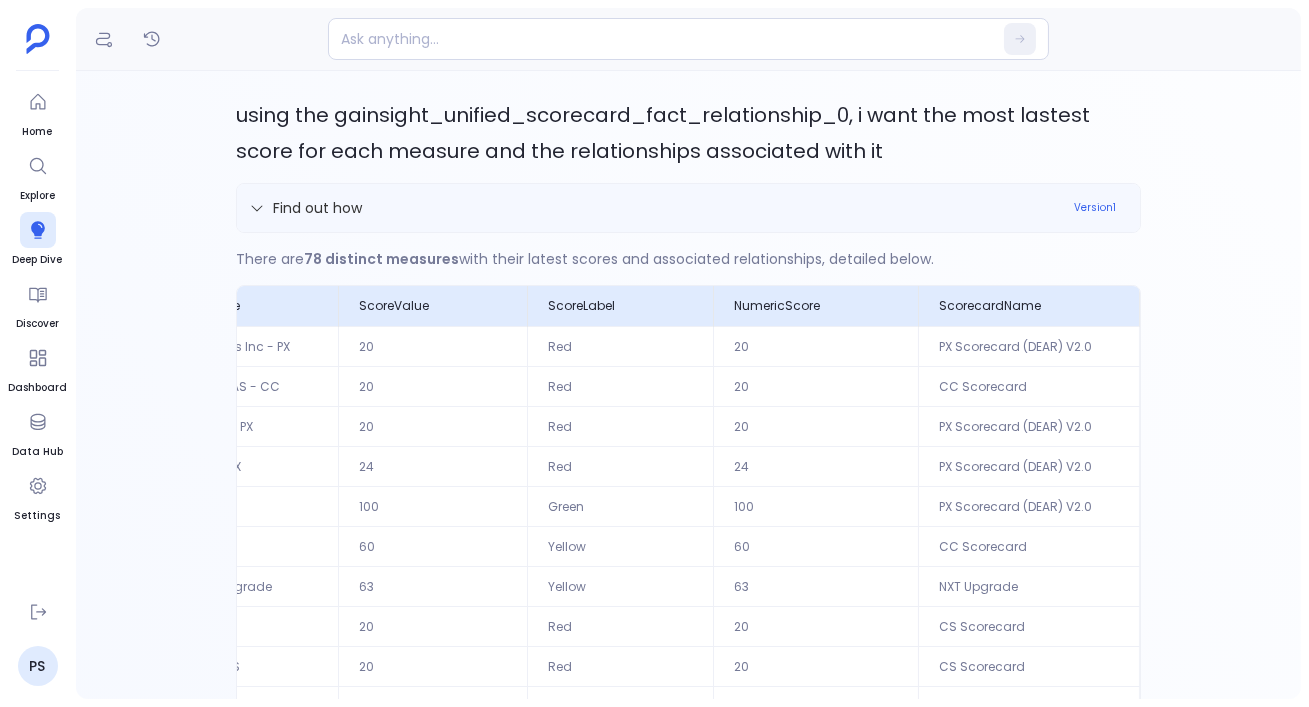 click on "Find out how" at bounding box center (655, 208) 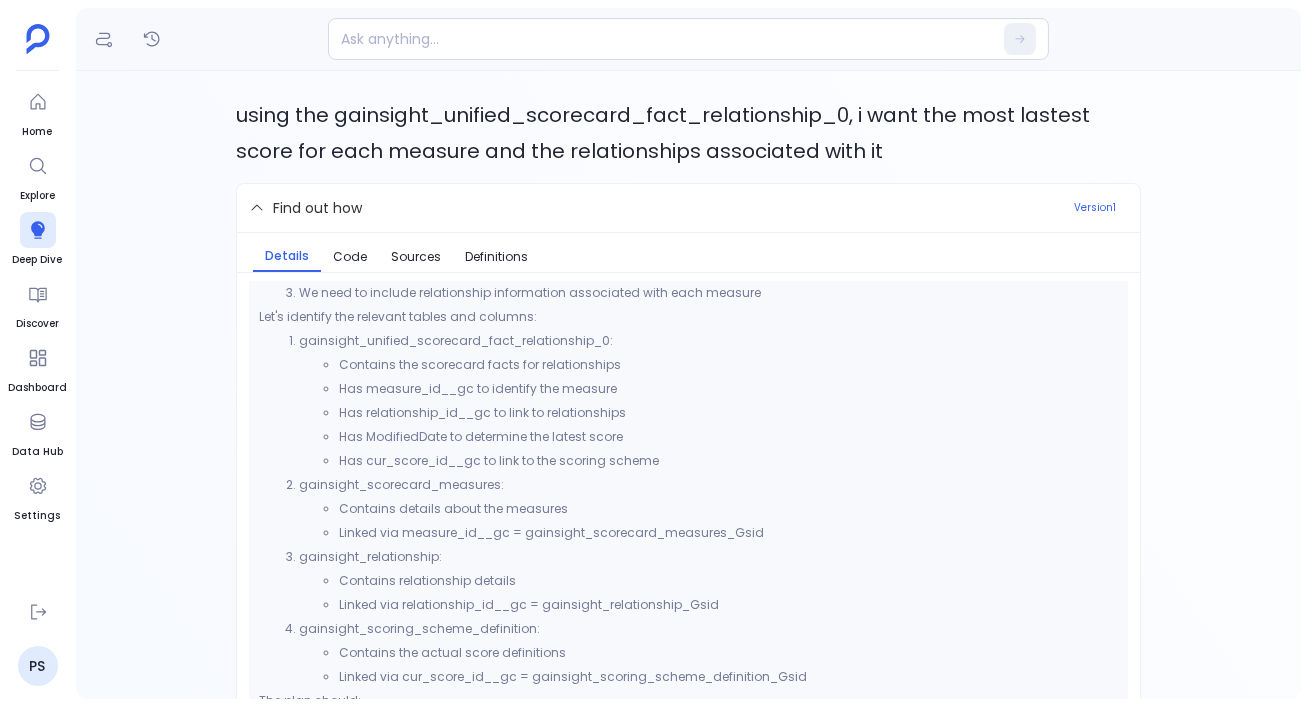 scroll, scrollTop: 171, scrollLeft: 0, axis: vertical 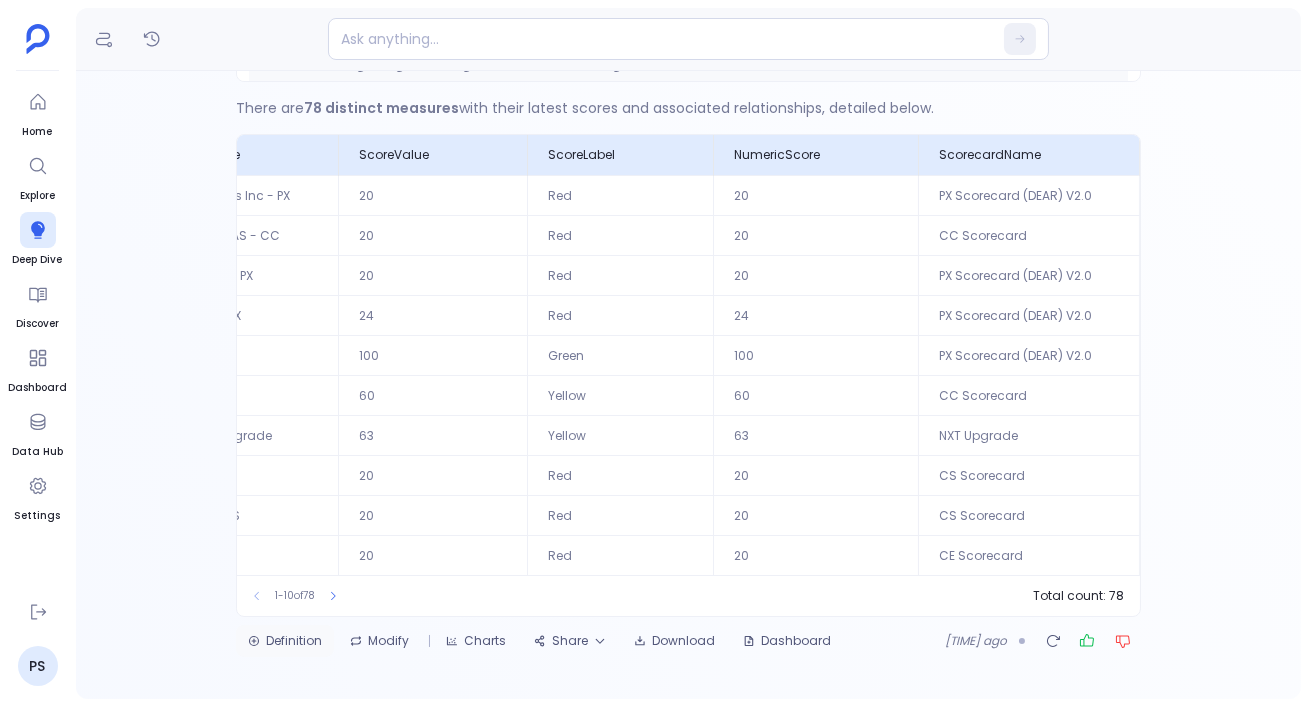 click on "Definition" at bounding box center (285, 641) 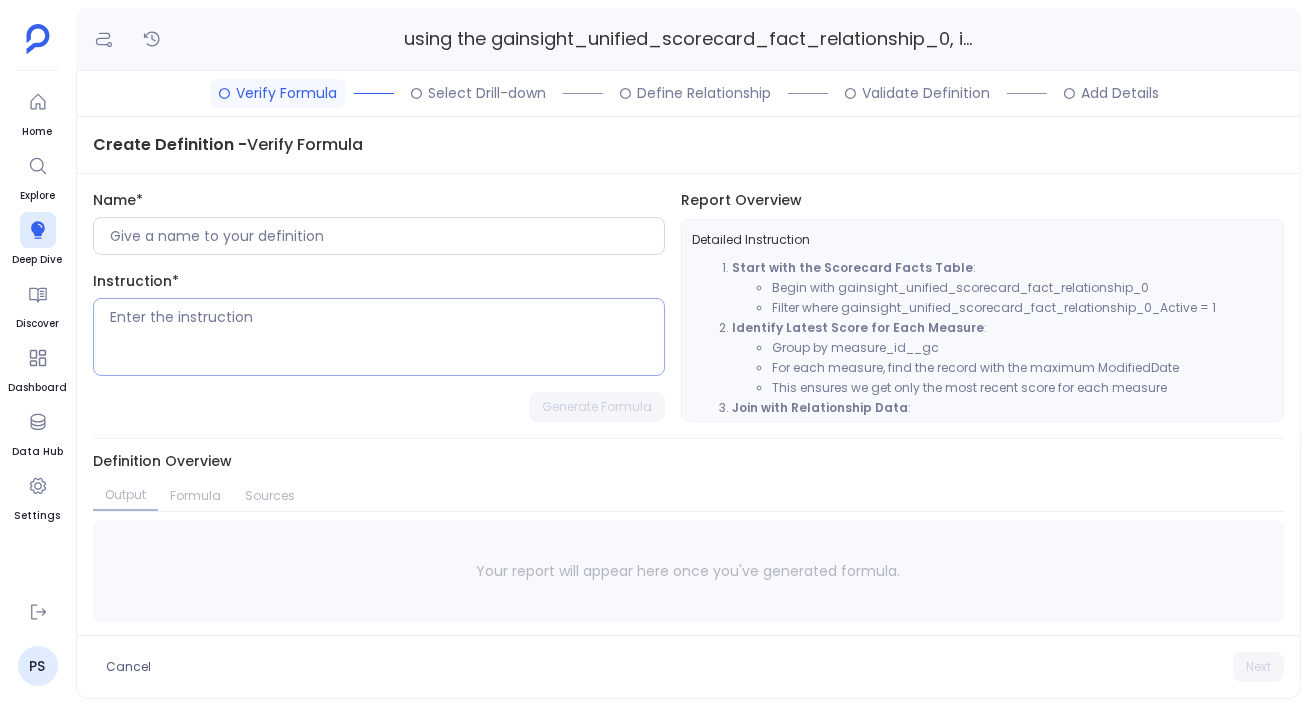click at bounding box center (387, 337) 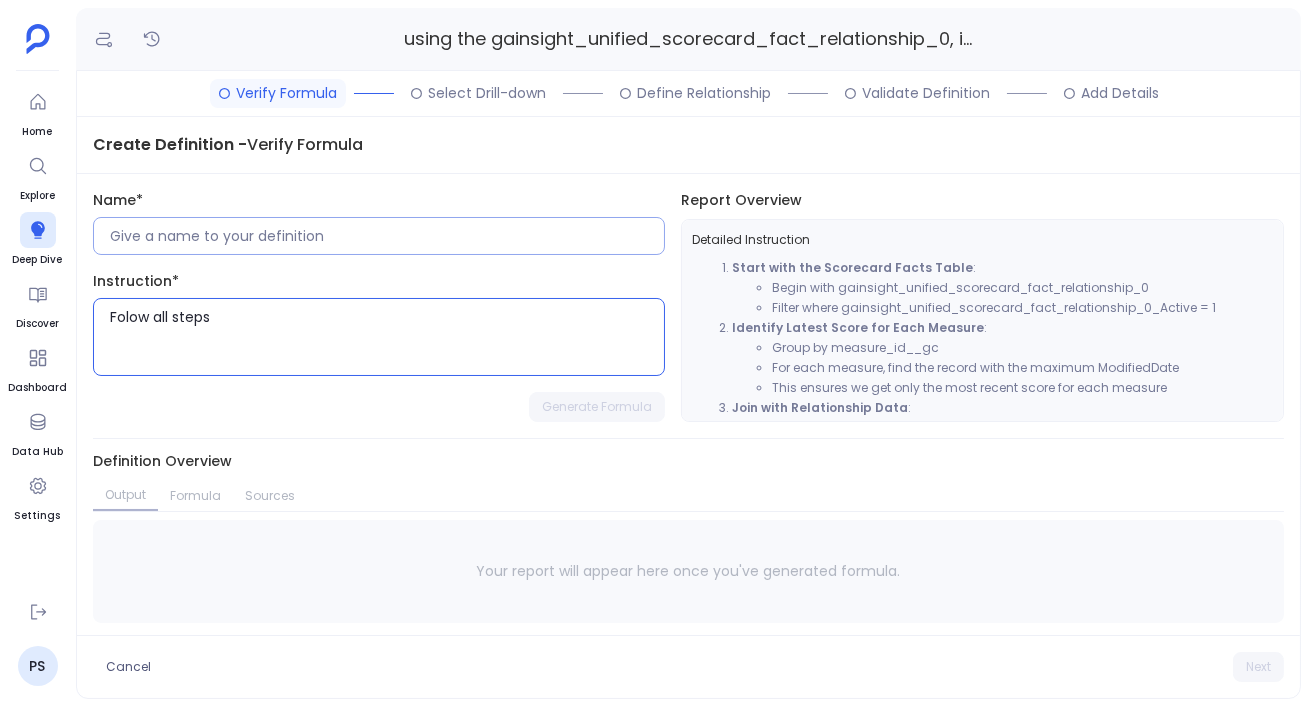 type on "Folow all steps" 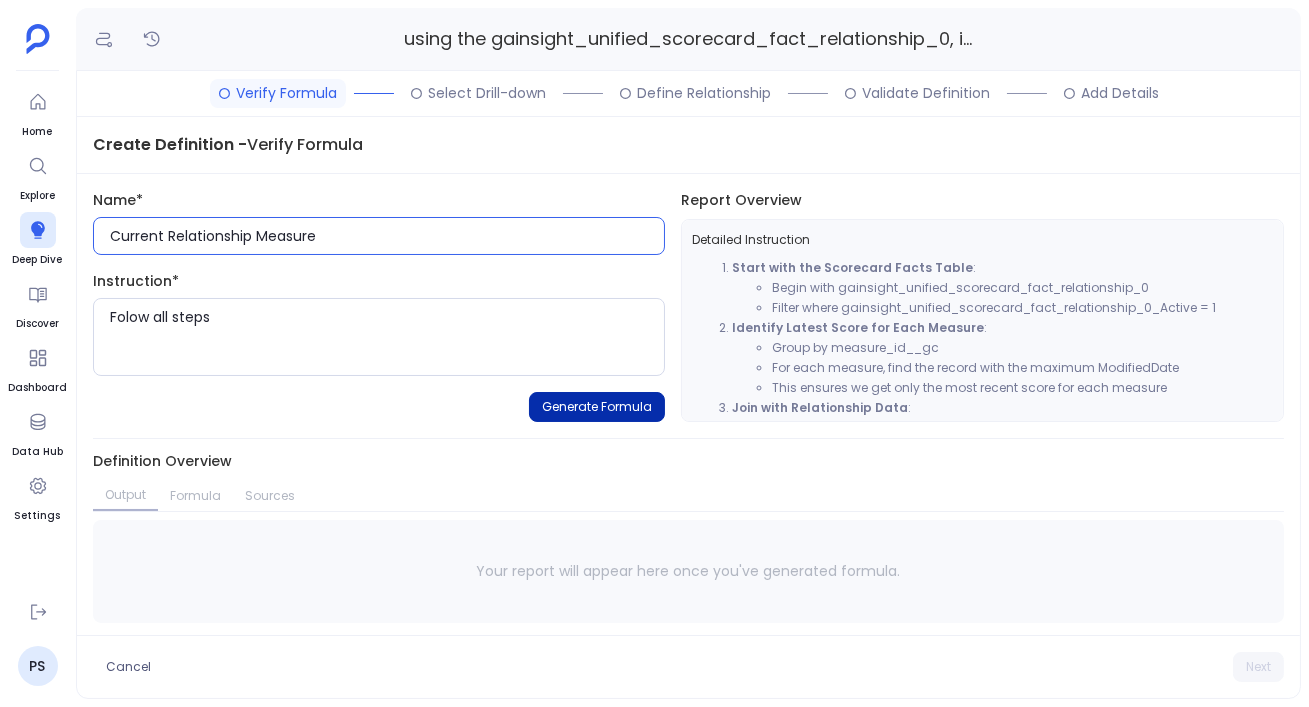 type on "Current Relationship Measure" 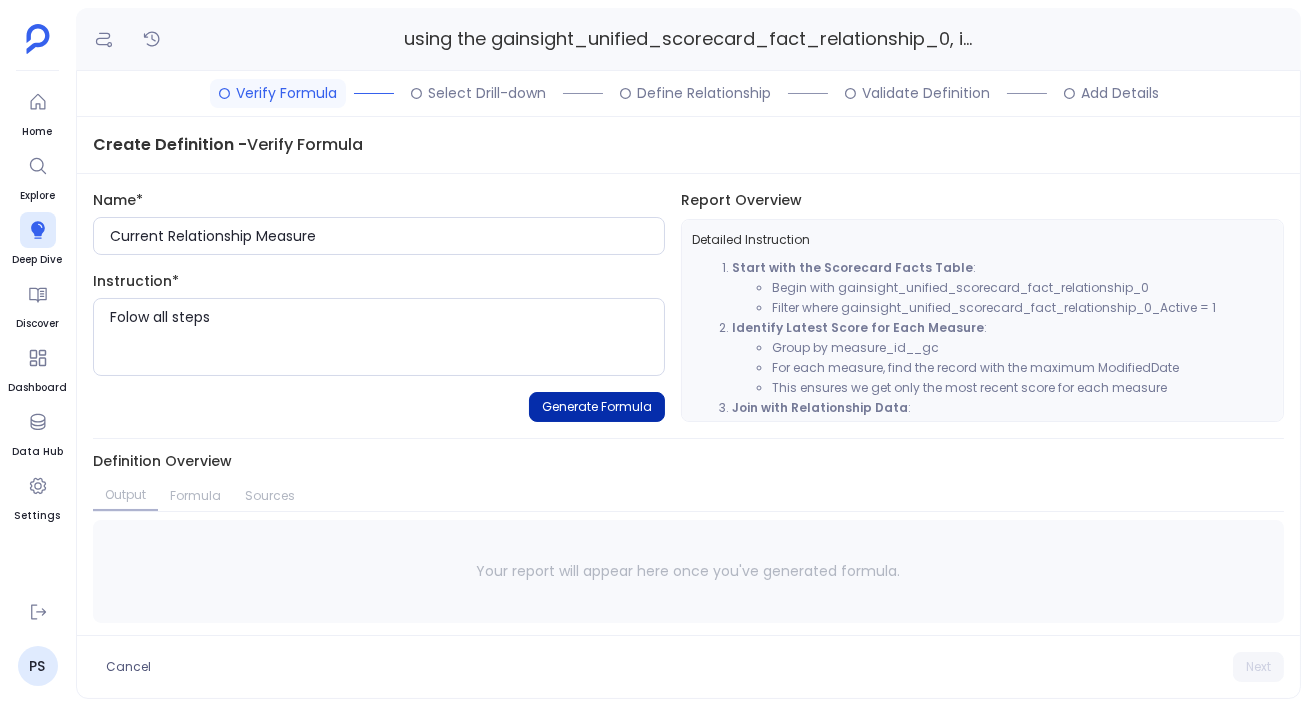 click on "Generate Formula" at bounding box center [597, 407] 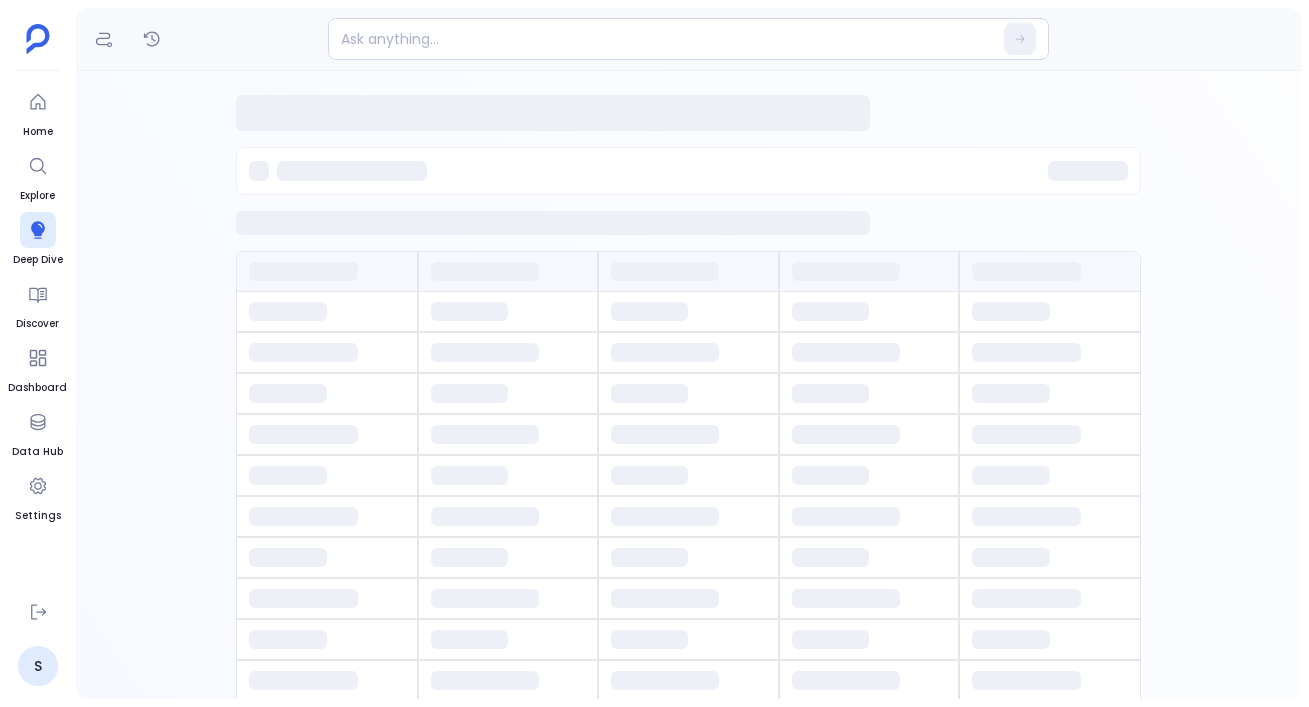 scroll, scrollTop: 0, scrollLeft: 0, axis: both 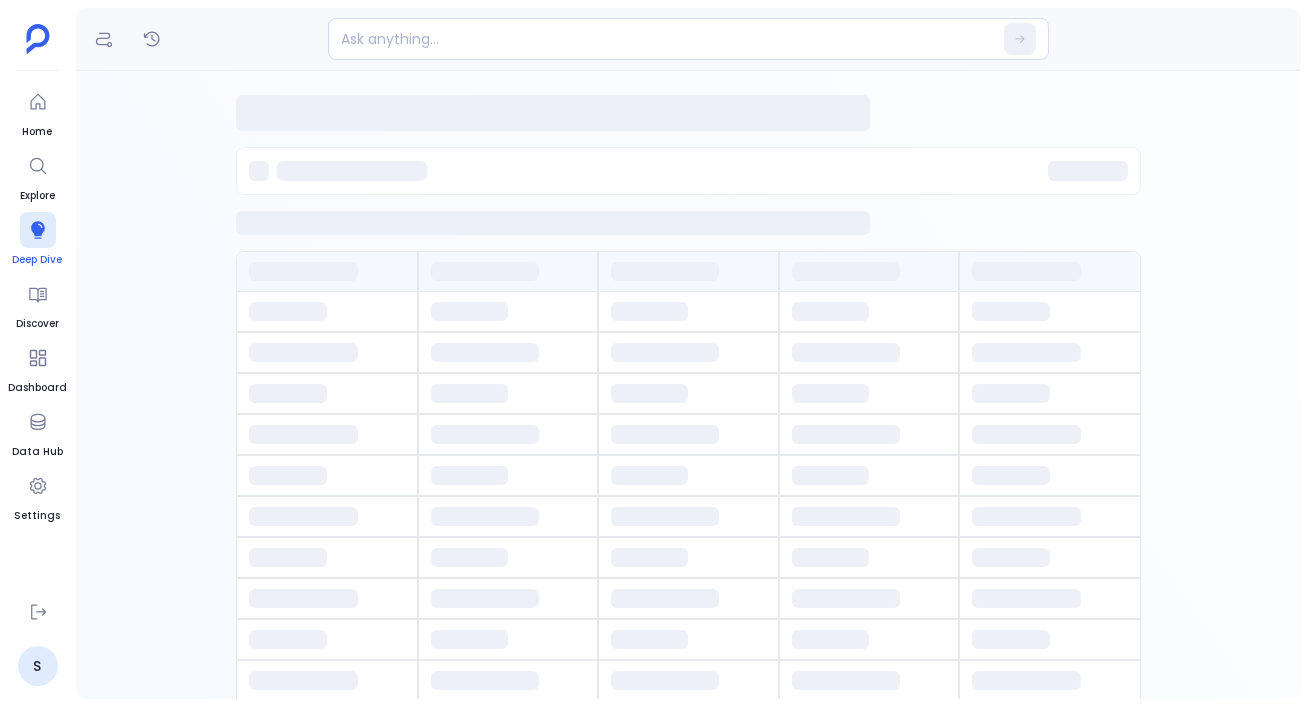 click on "Deep Dive" at bounding box center [38, 240] 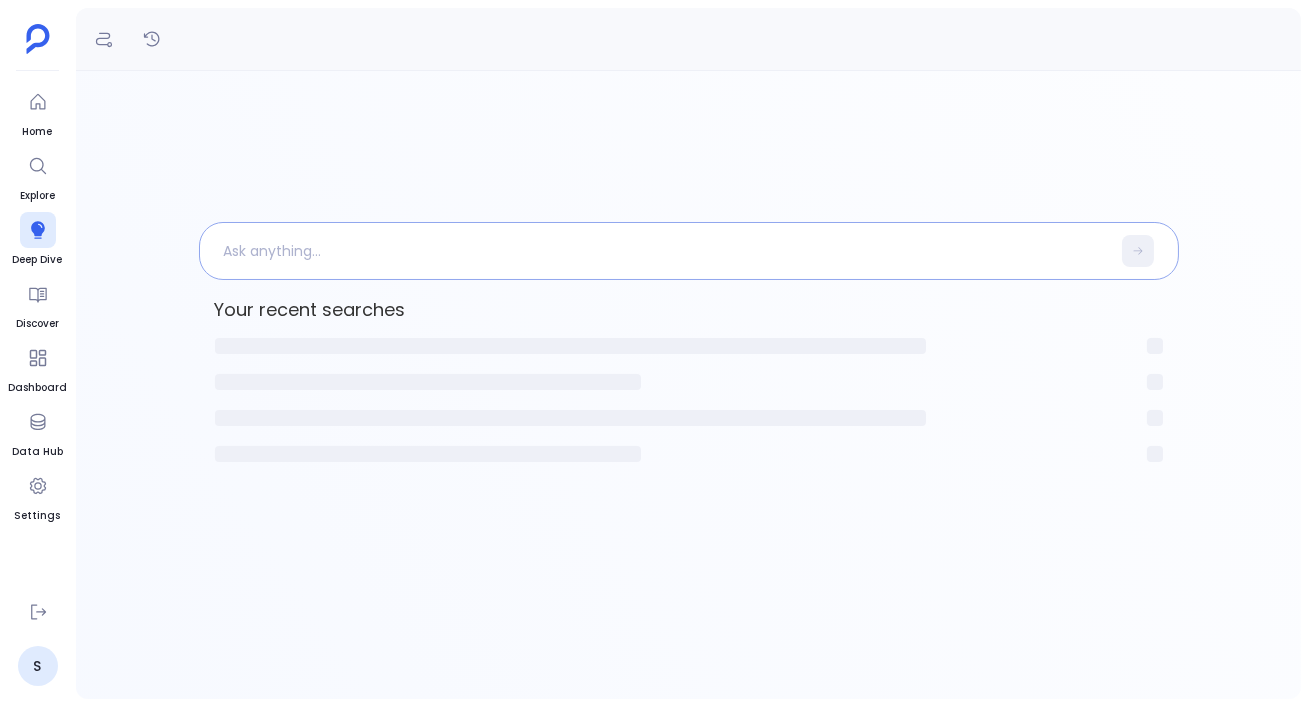 click at bounding box center (655, 251) 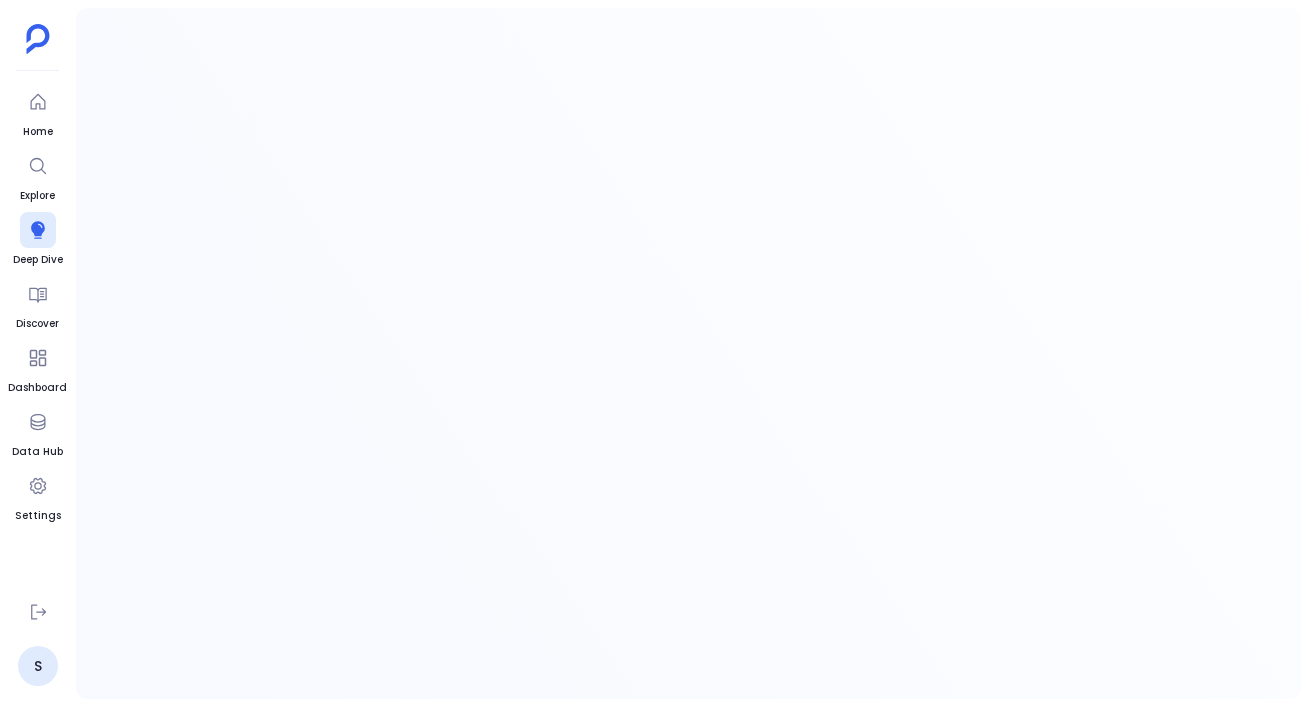 scroll, scrollTop: 0, scrollLeft: 0, axis: both 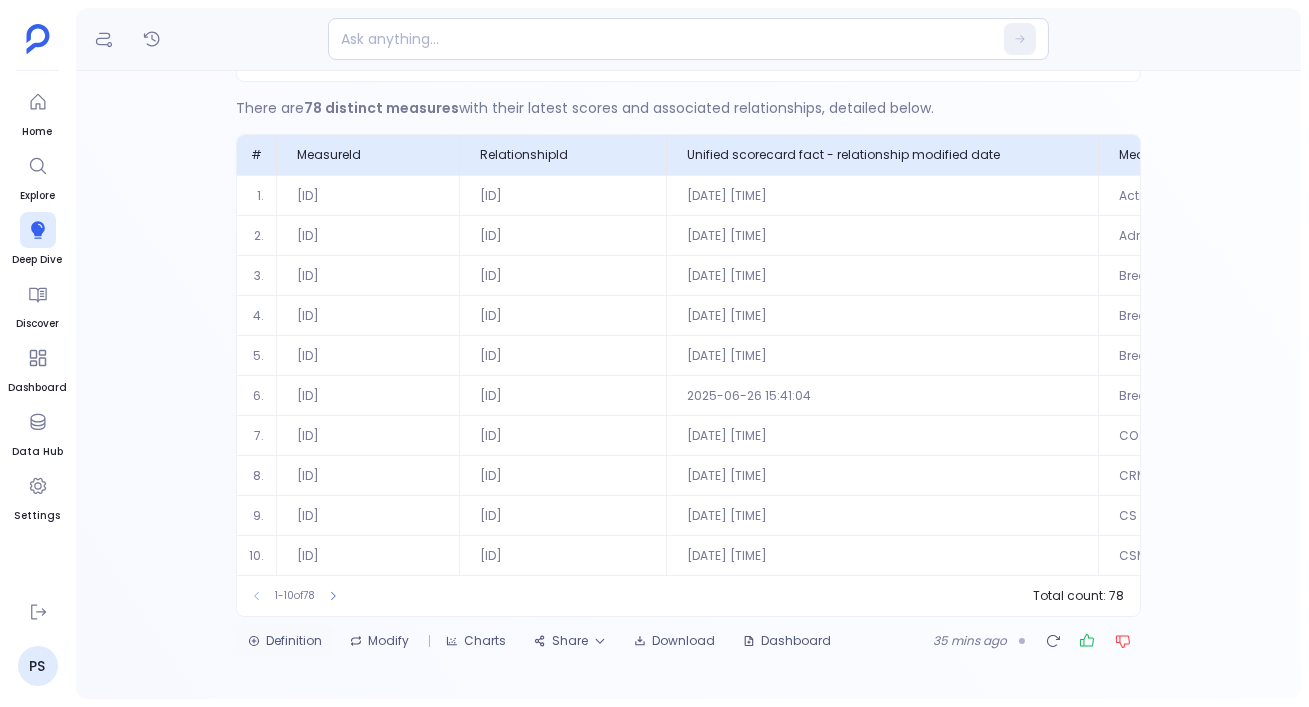 click on "Definition" at bounding box center [285, 641] 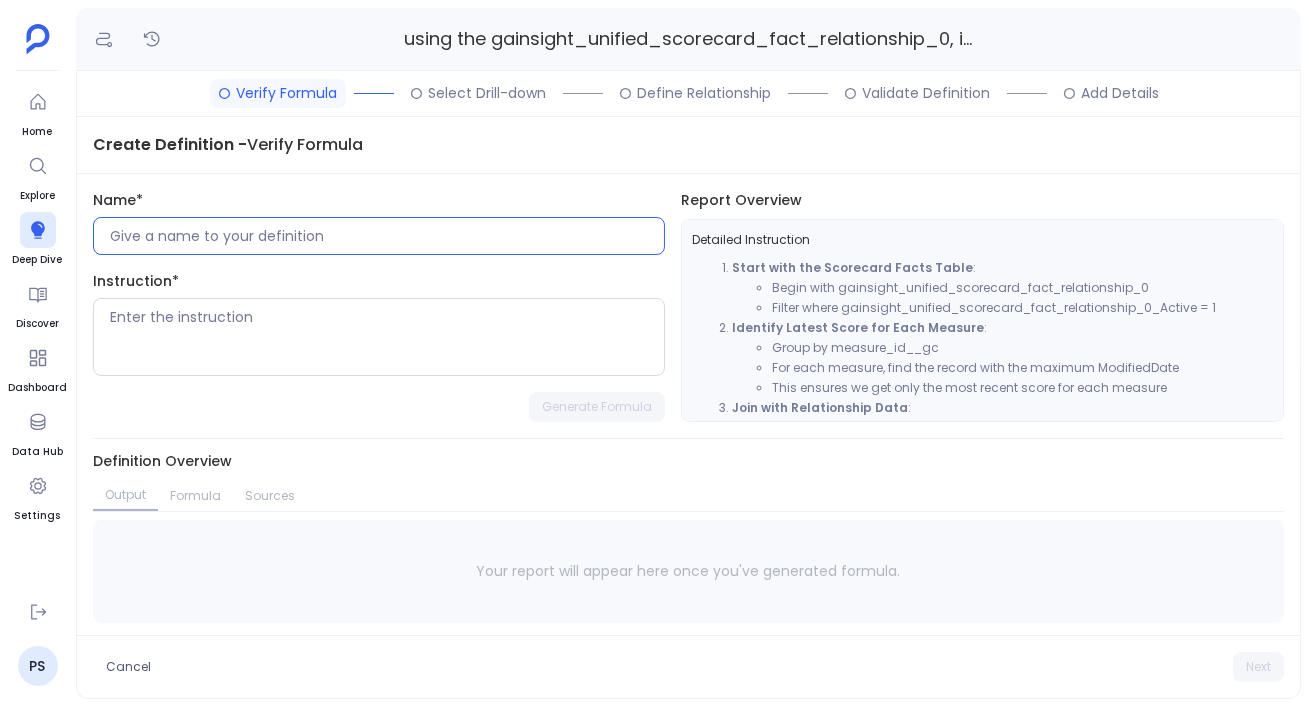 click at bounding box center (387, 236) 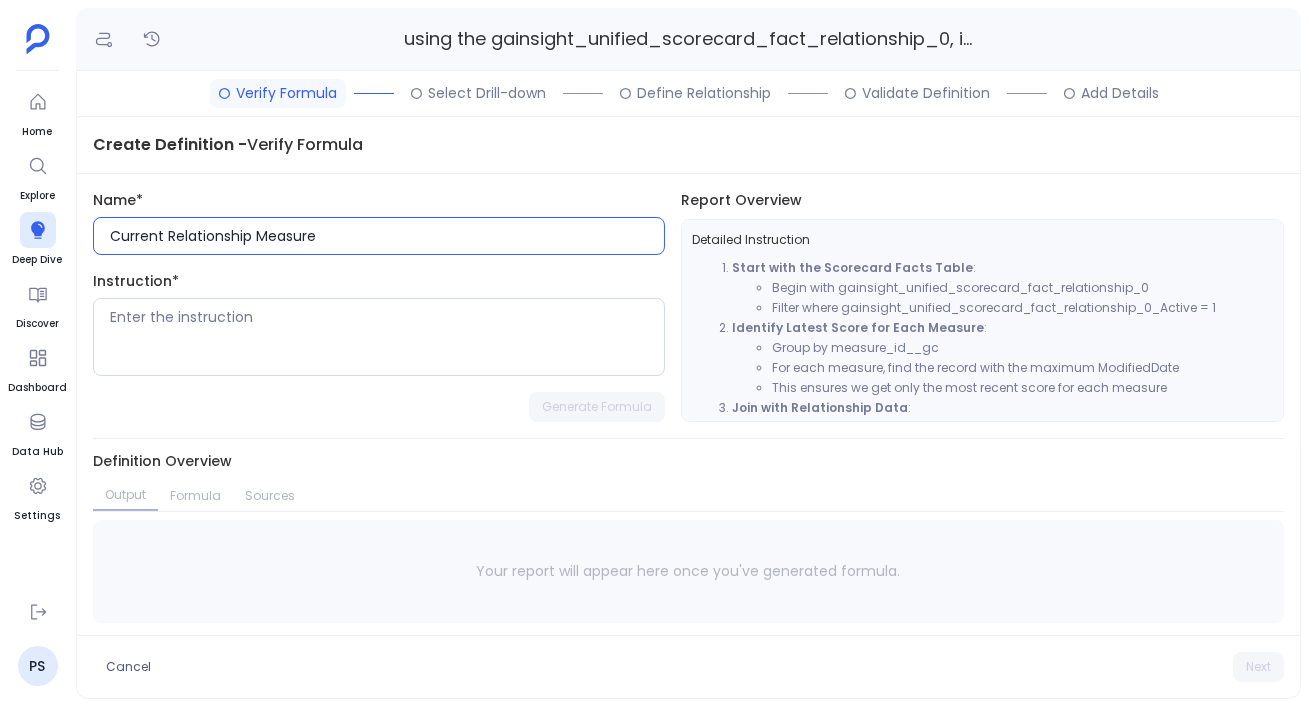 type on "Current Relationship Measure" 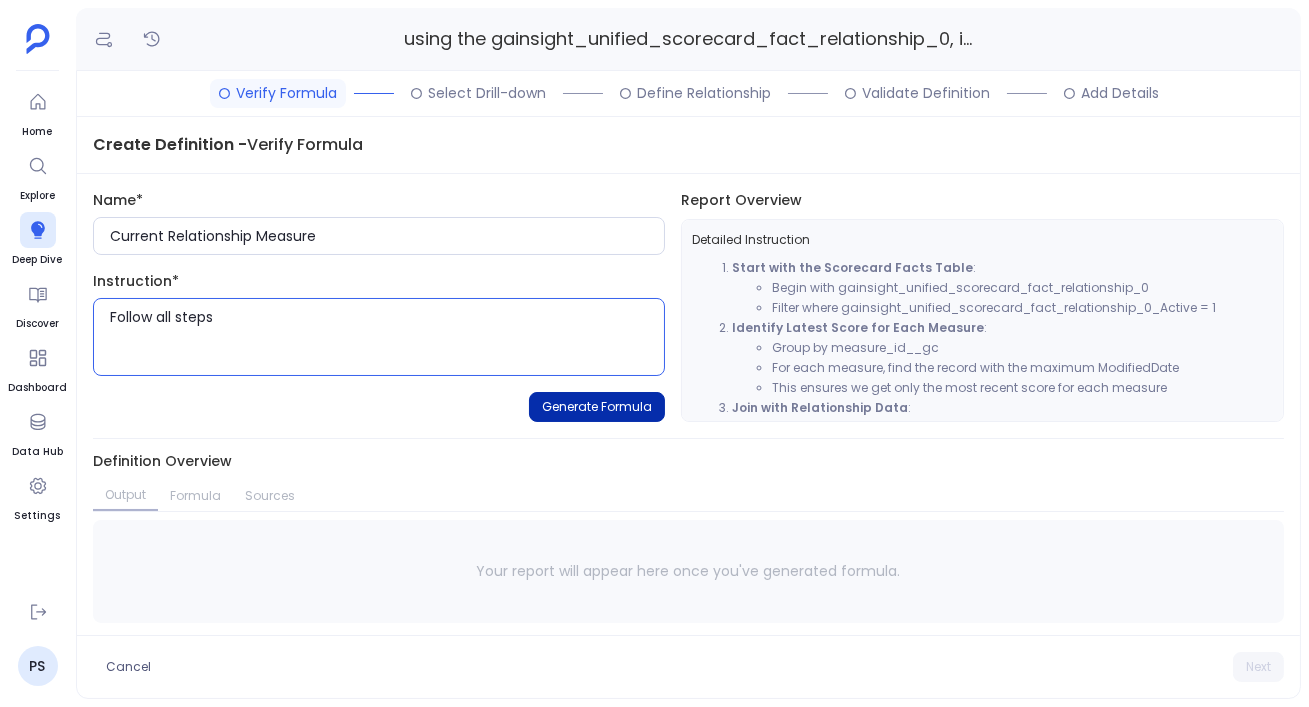type on "Follow all steps" 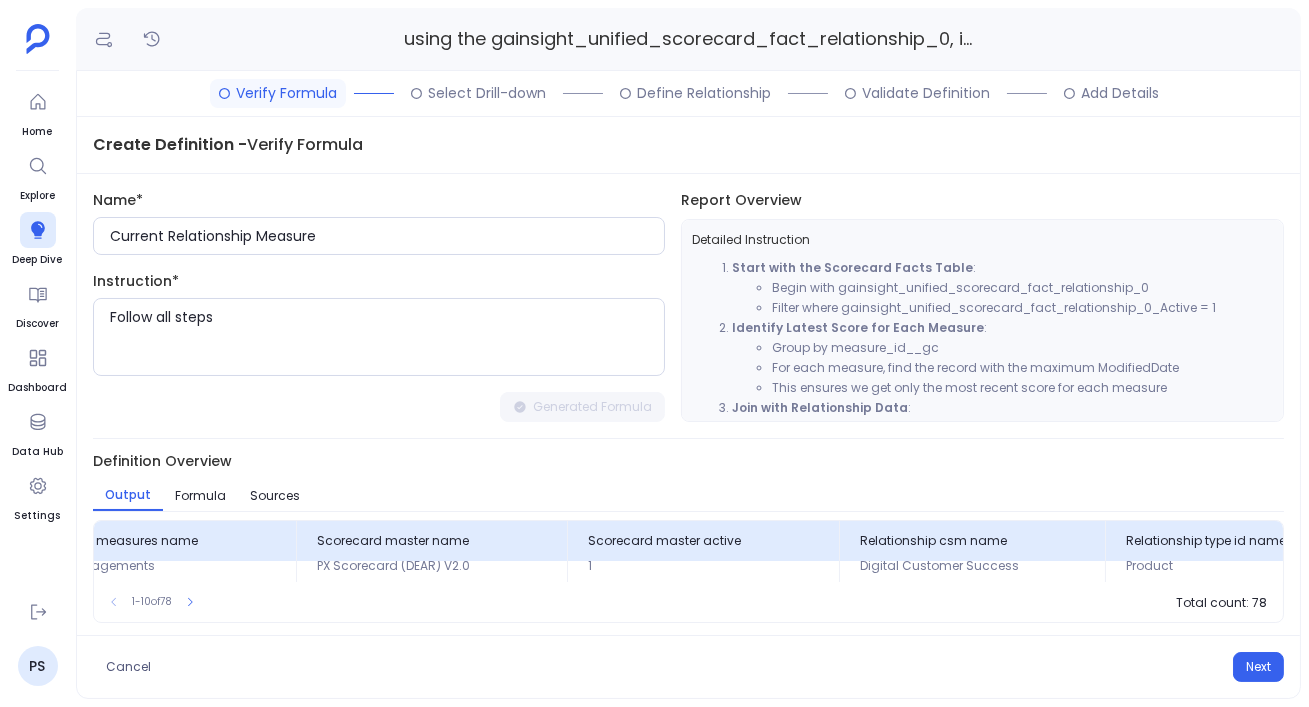 scroll, scrollTop: 136, scrollLeft: 1526, axis: both 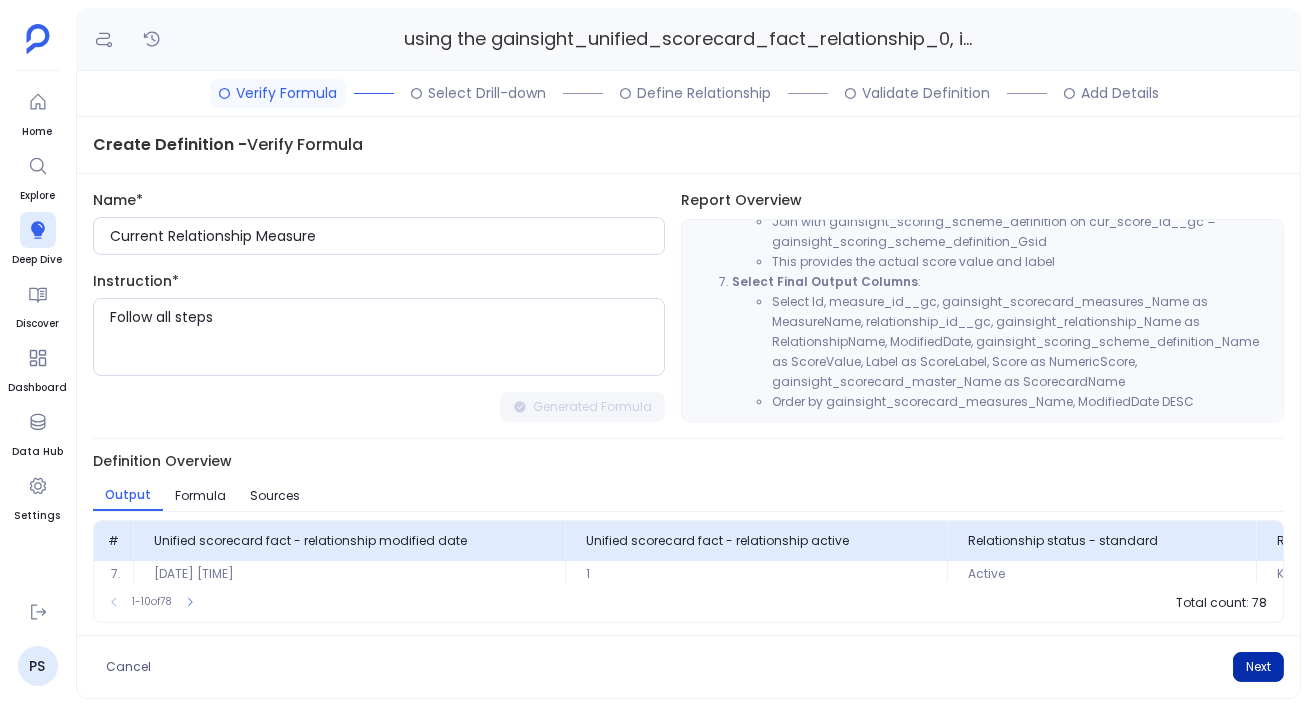 click on "Next" at bounding box center (1258, 667) 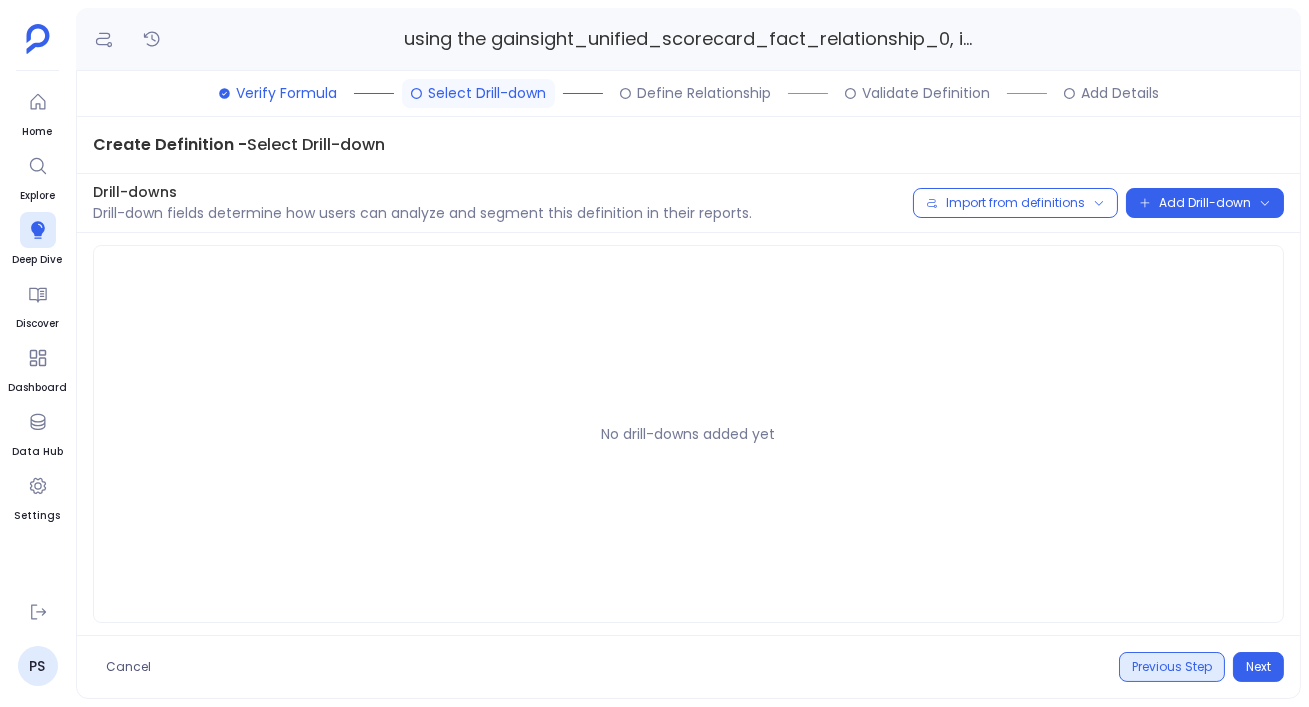 click on "Previous Step" at bounding box center [1172, 667] 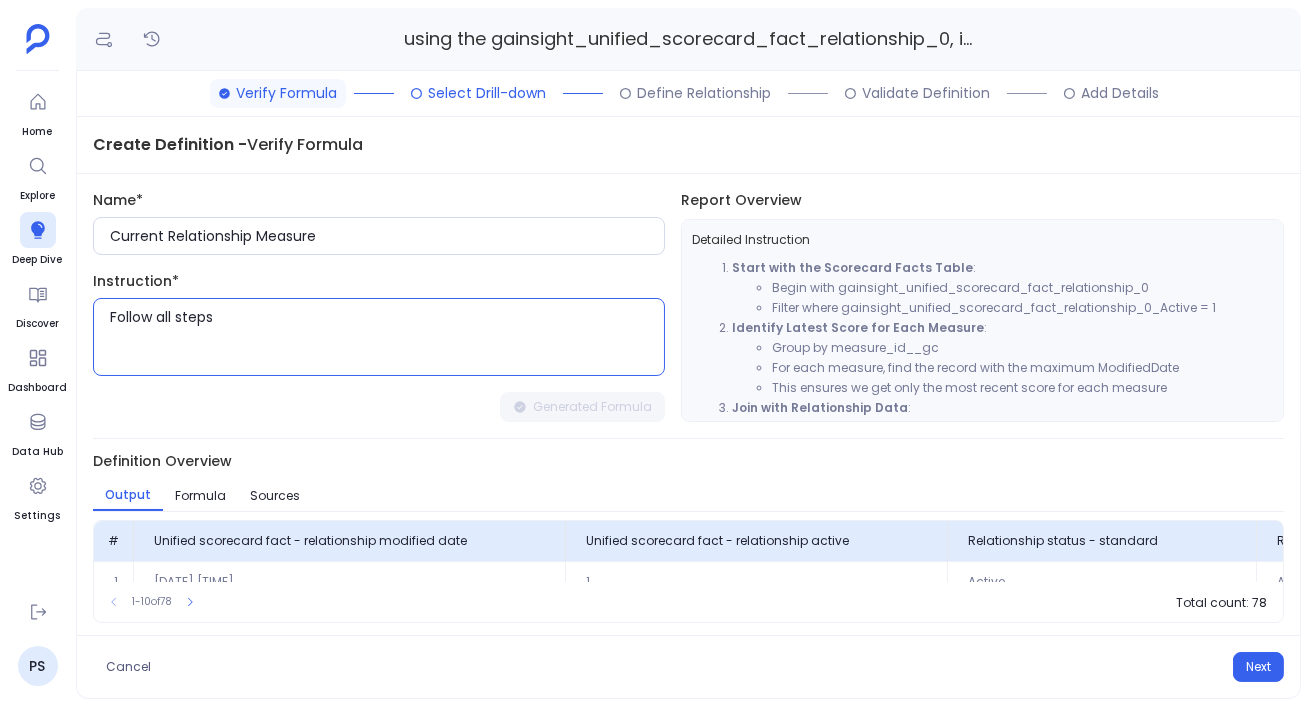 click on "Follow all steps" at bounding box center [387, 337] 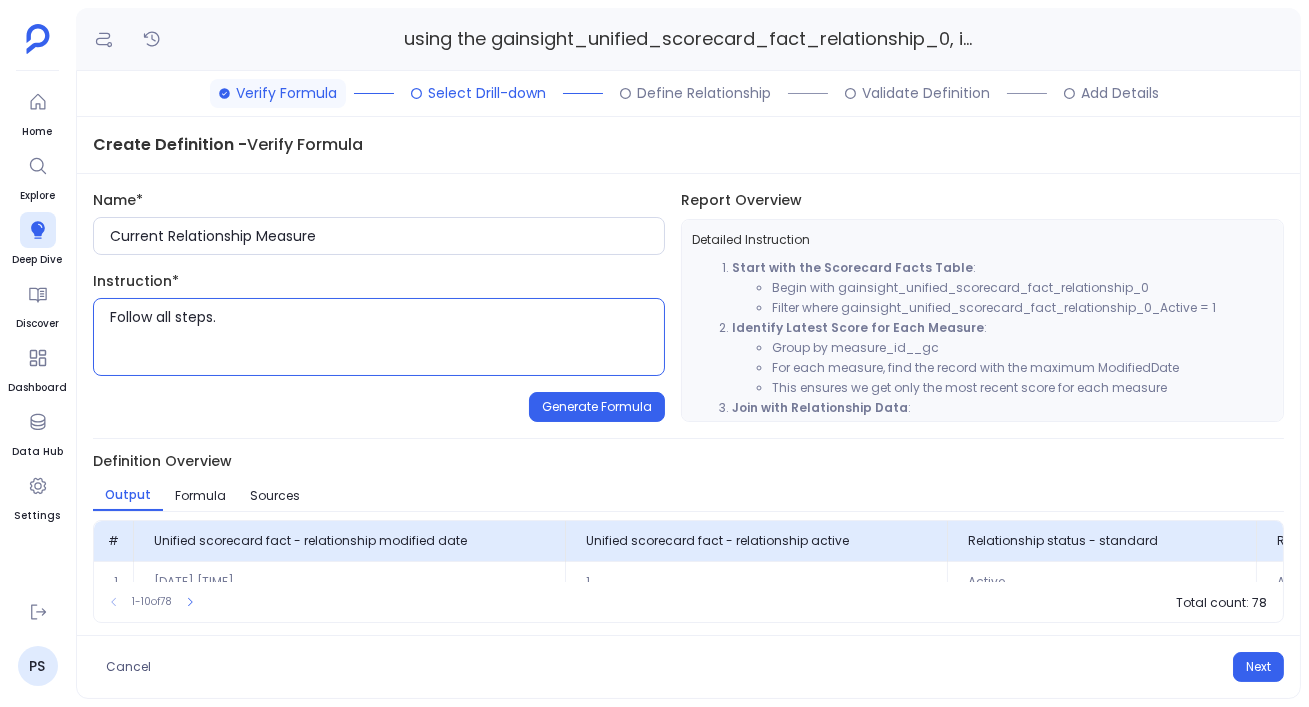 scroll, scrollTop: 486, scrollLeft: 0, axis: vertical 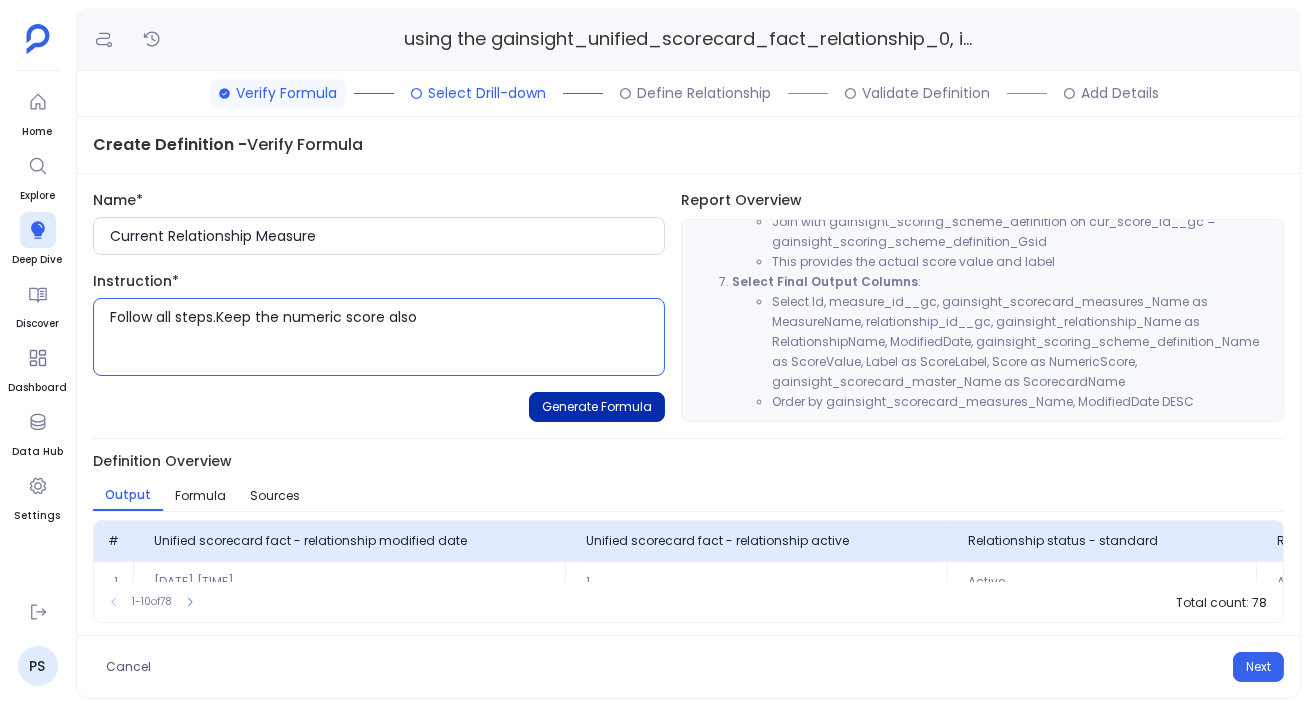 type on "Follow all steps.Keep the numeric score also" 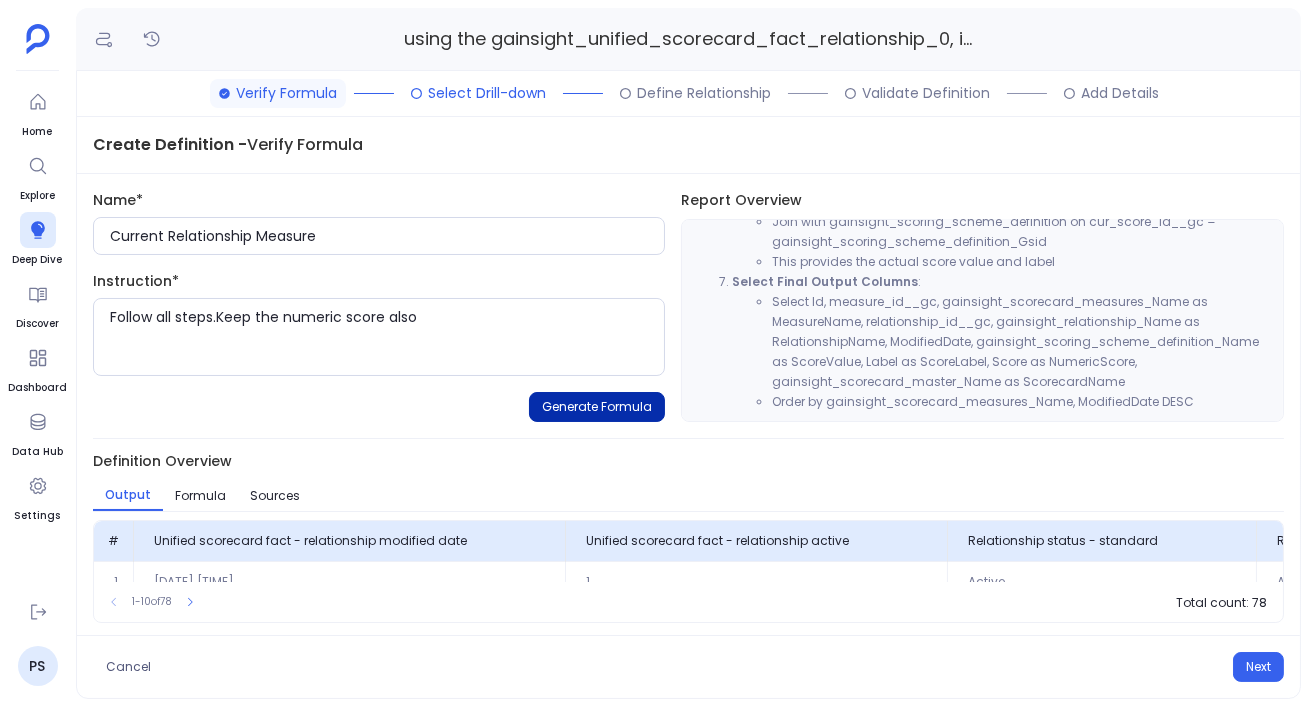 click on "Generate Formula" at bounding box center [597, 407] 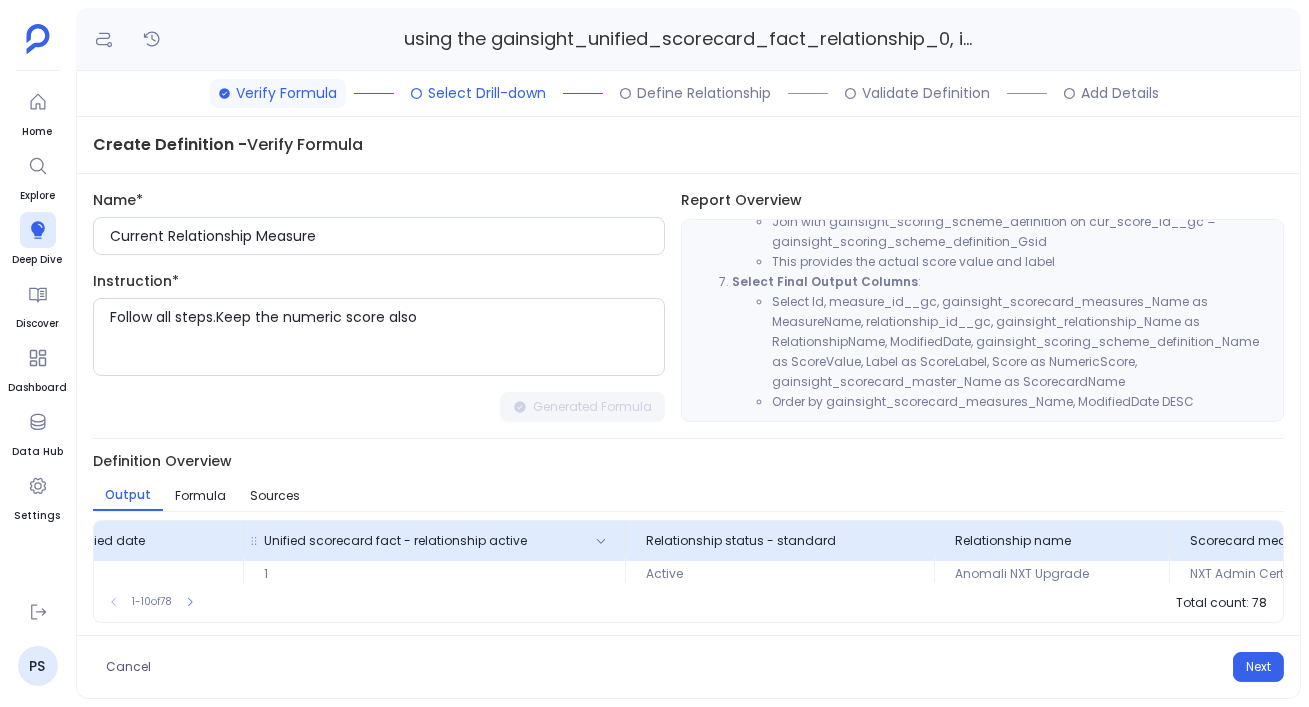 scroll, scrollTop: 8, scrollLeft: 0, axis: vertical 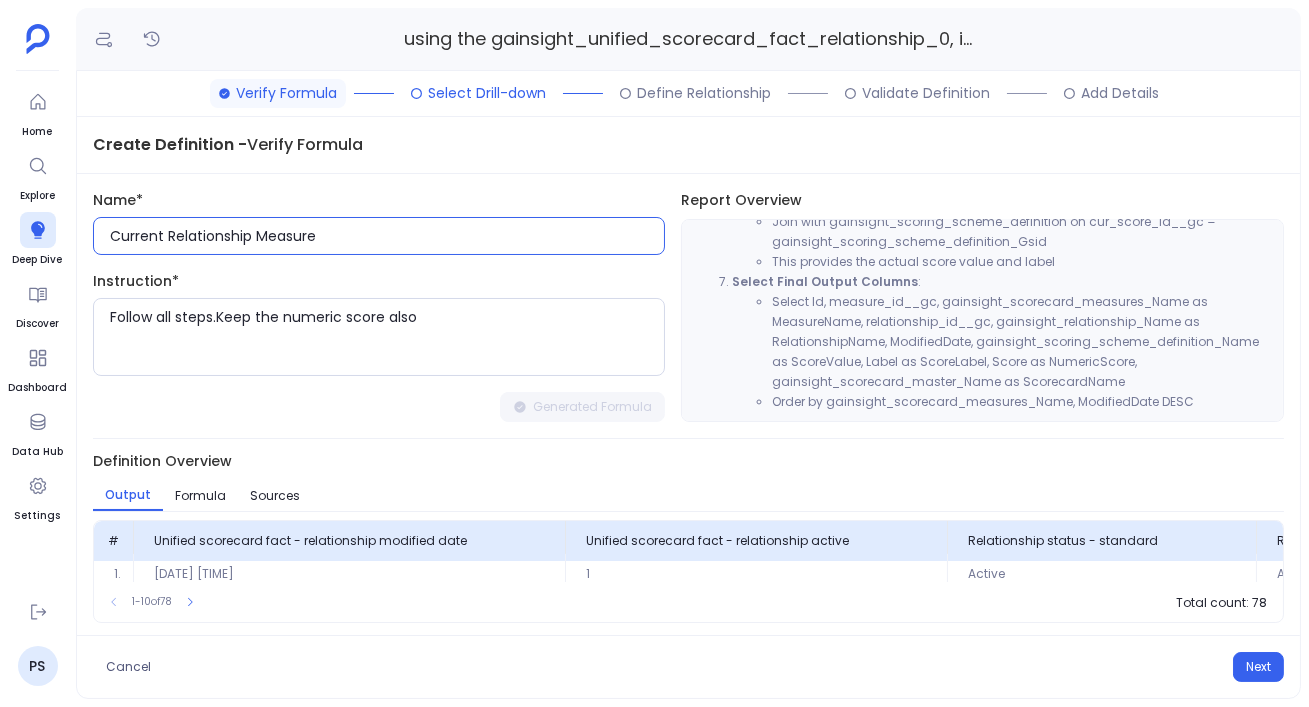 click on "Current Relationship Measure" at bounding box center (387, 236) 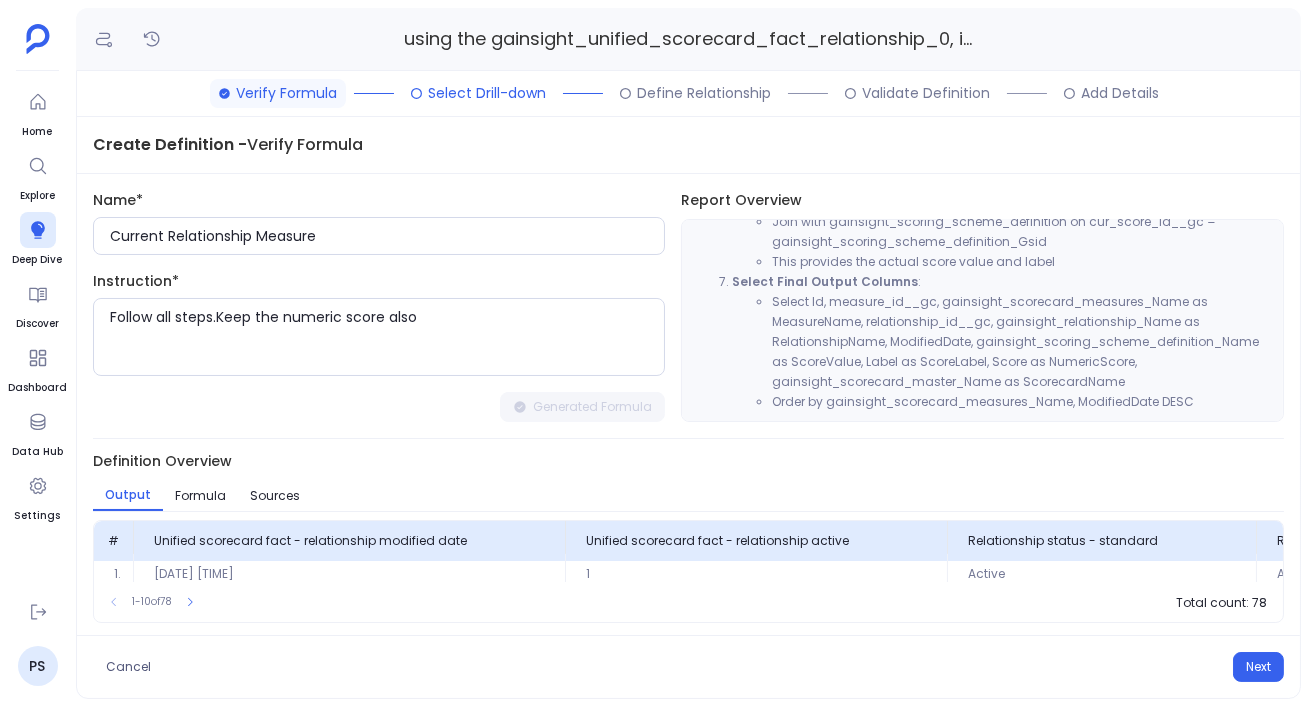 click on "Select Id, measure_id__gc, gainsight_scorecard_measures_Name as MeasureName, relationship_id__gc, gainsight_relationship_Name as RelationshipName, ModifiedDate, gainsight_scoring_scheme_definition_Name as ScoreValue, Label as ScoreLabel, Score as NumericScore, gainsight_scorecard_master_Name as ScorecardName" at bounding box center (1022, 342) 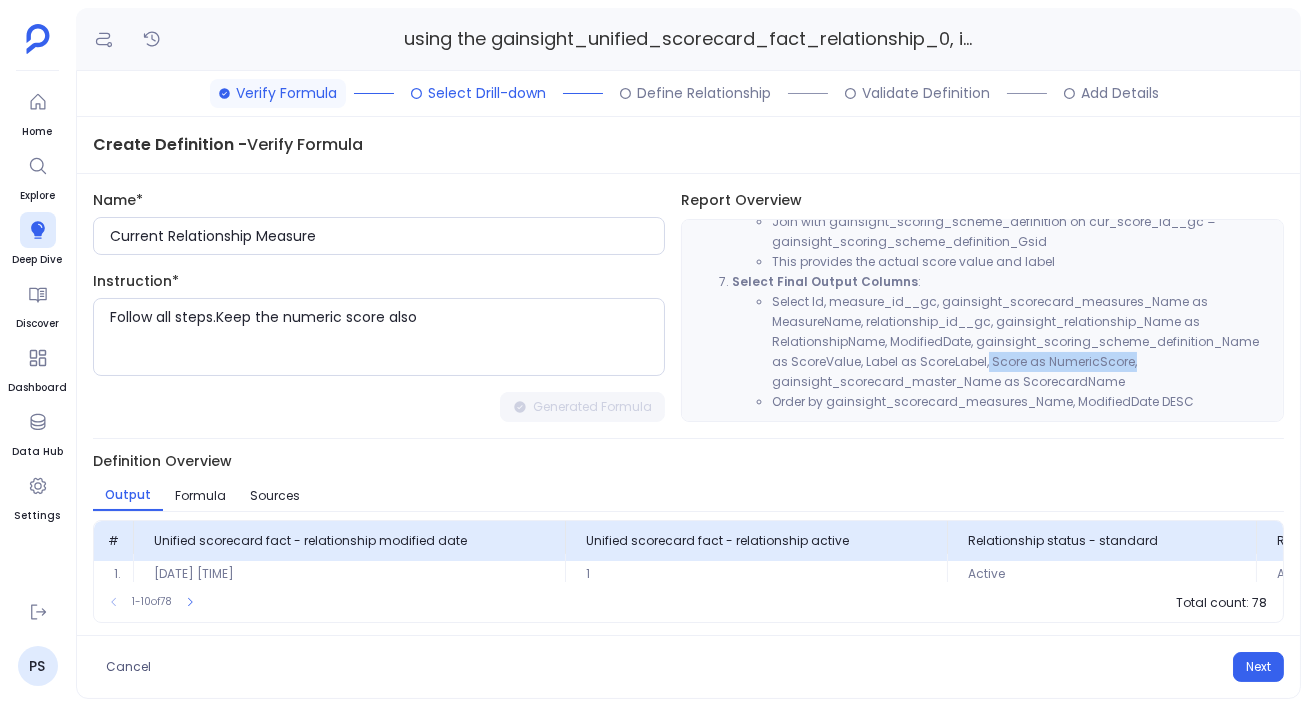 drag, startPoint x: 967, startPoint y: 357, endPoint x: 1161, endPoint y: 358, distance: 194.00258 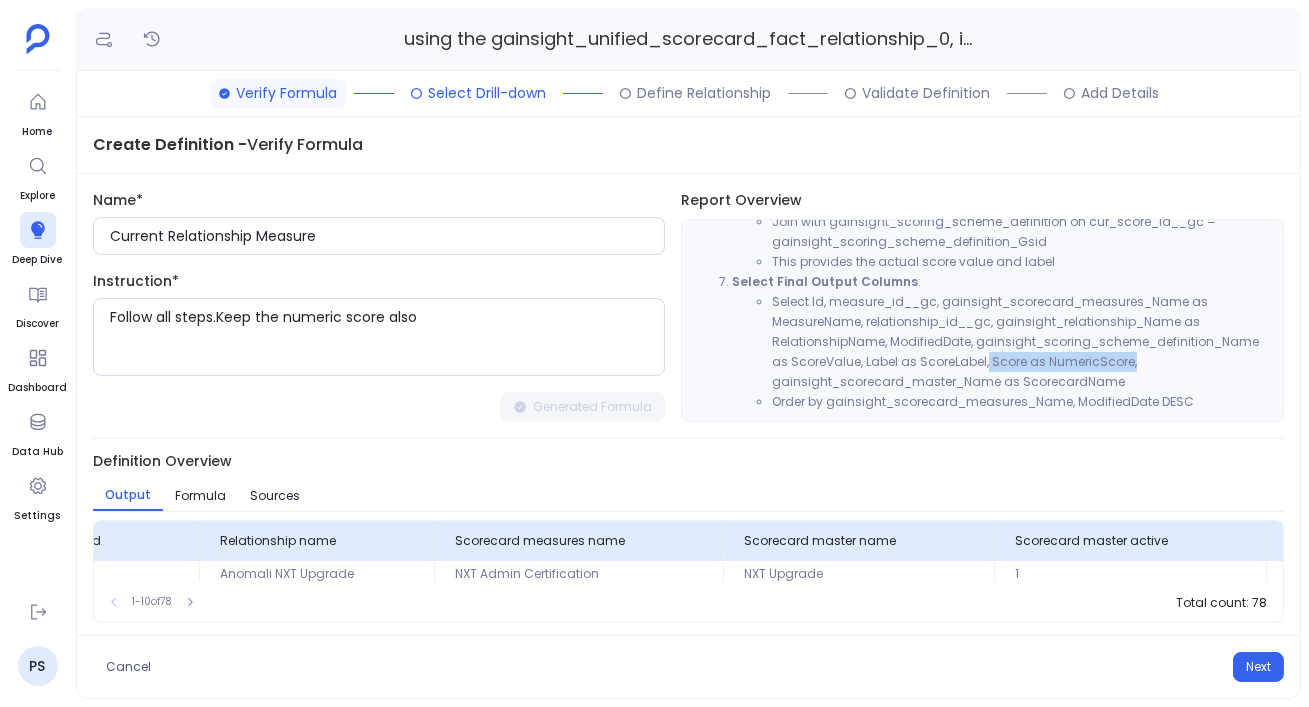 scroll, scrollTop: 8, scrollLeft: 1526, axis: both 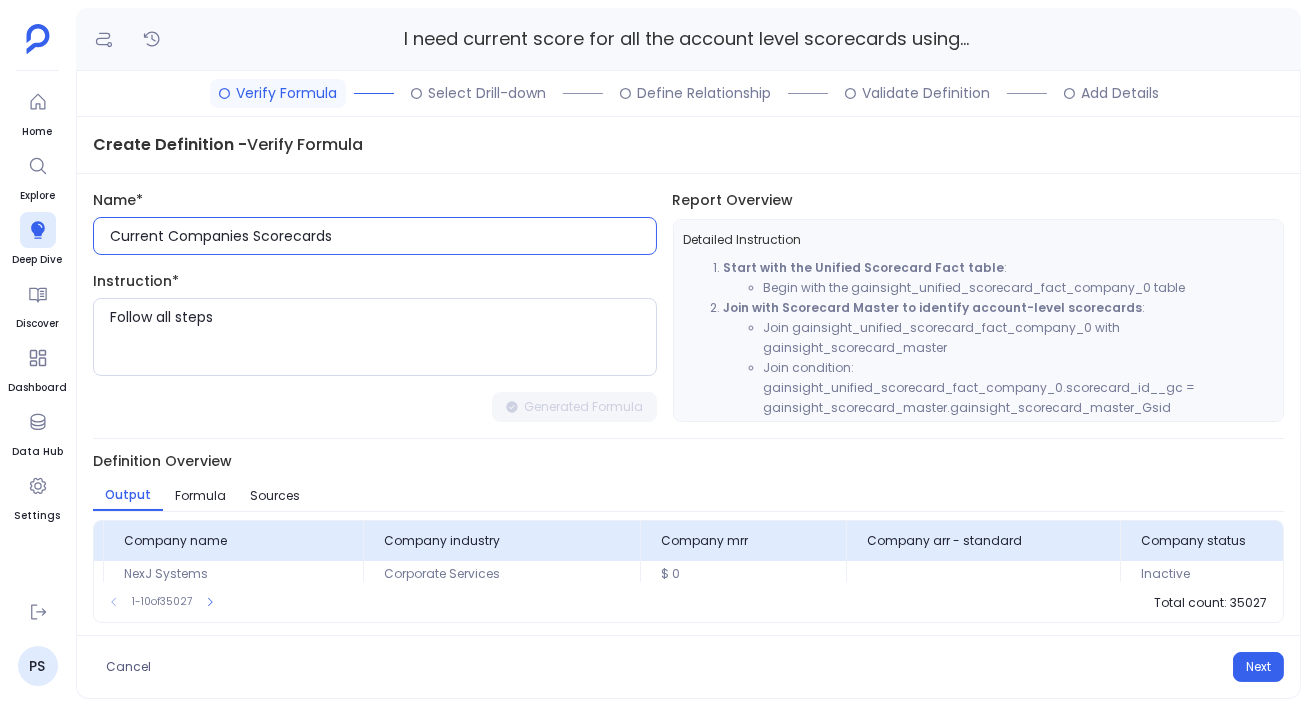 click on "Current Companies Scorecards" at bounding box center [383, 236] 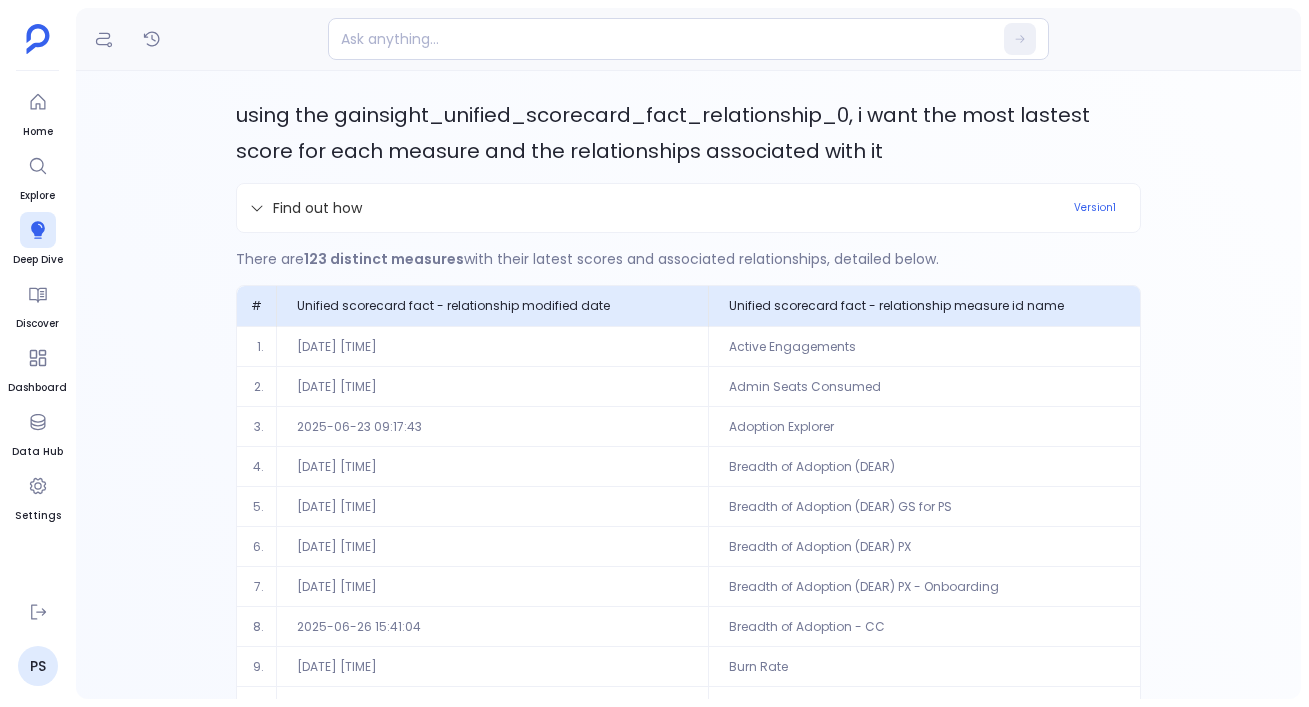 scroll, scrollTop: 0, scrollLeft: 0, axis: both 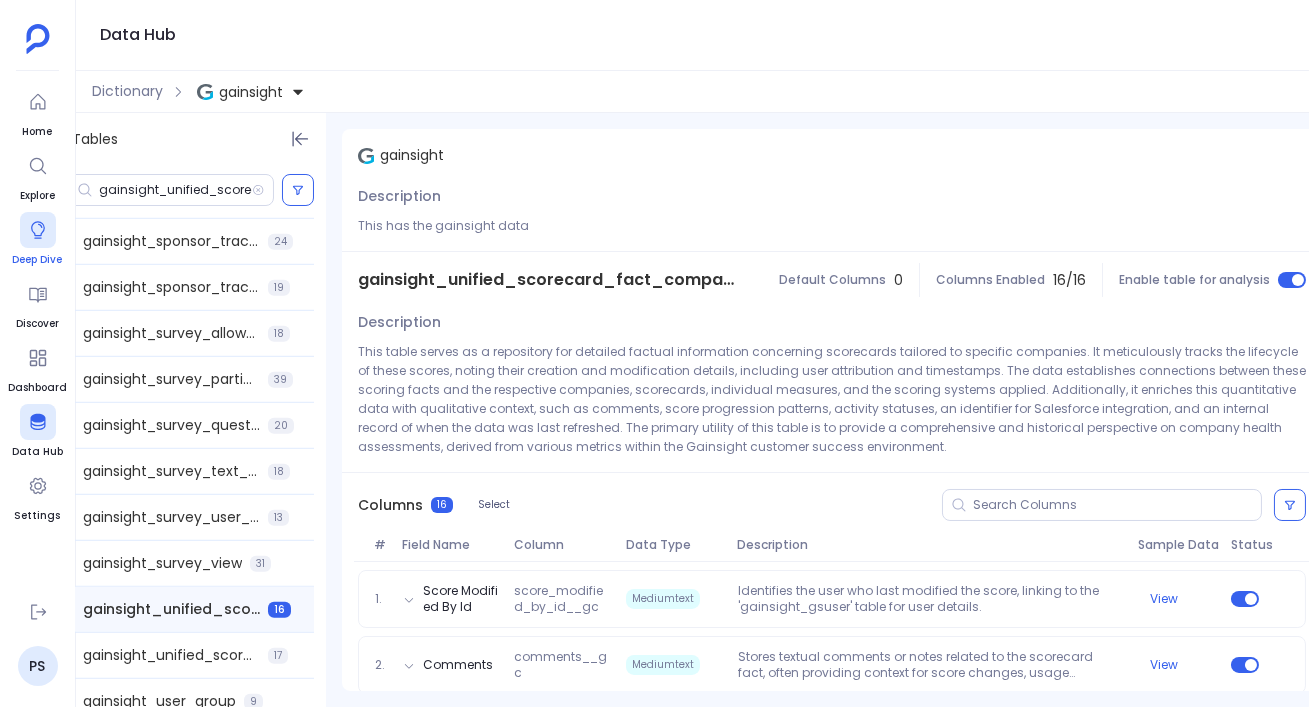click at bounding box center (38, 230) 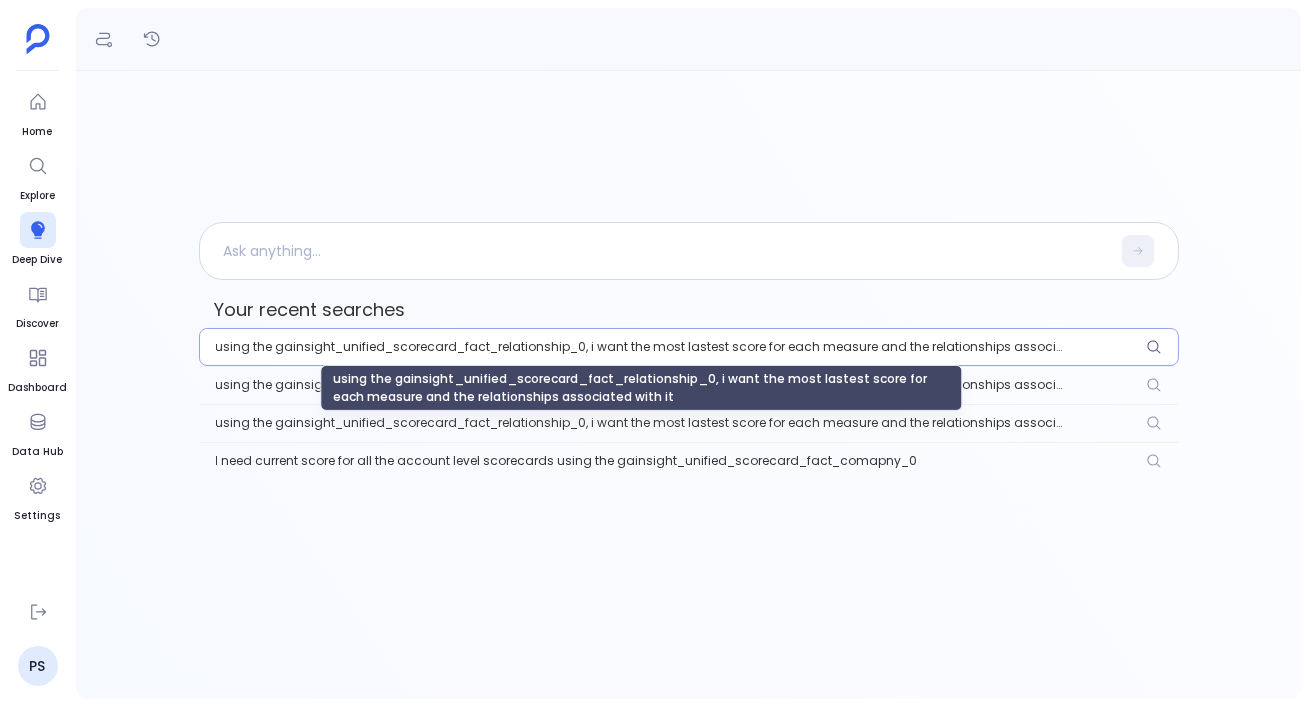 click on "using the gainsight_unified_scorecard_fact_relationship_0, i want the most lastest score for each measure and the relationships associated with it" at bounding box center [641, 347] 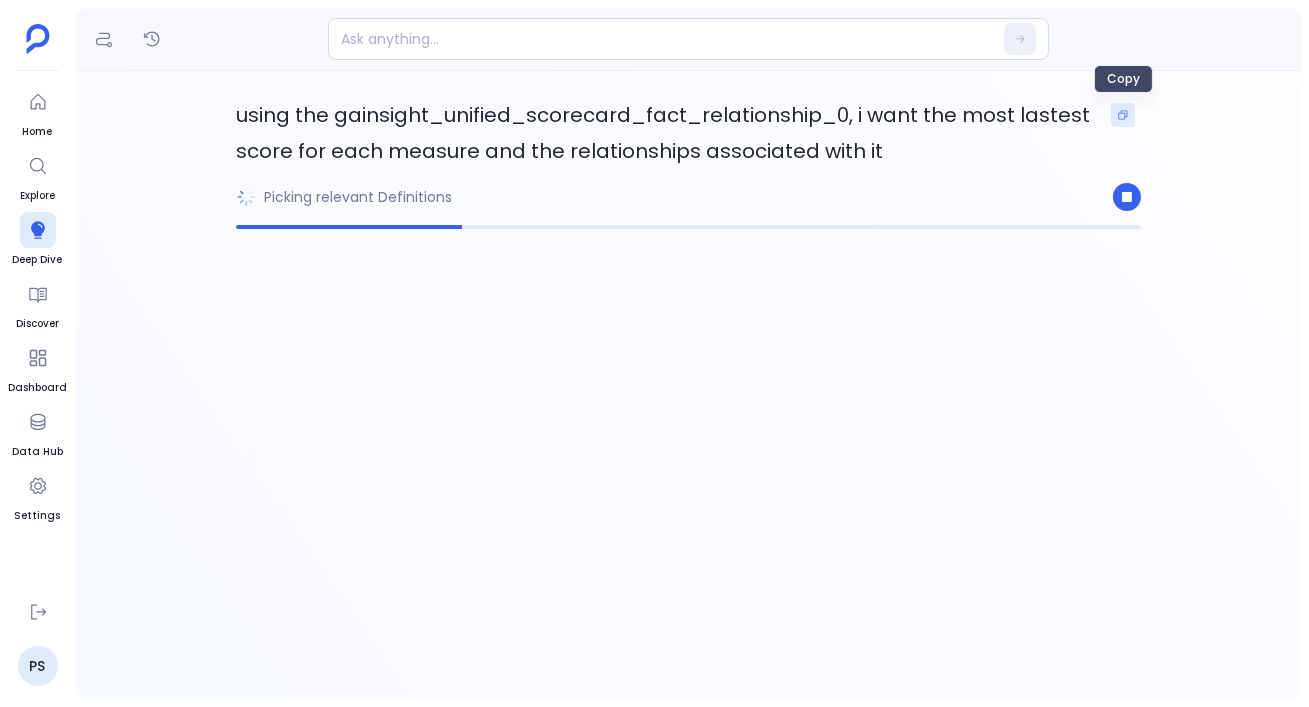 click at bounding box center (1123, 115) 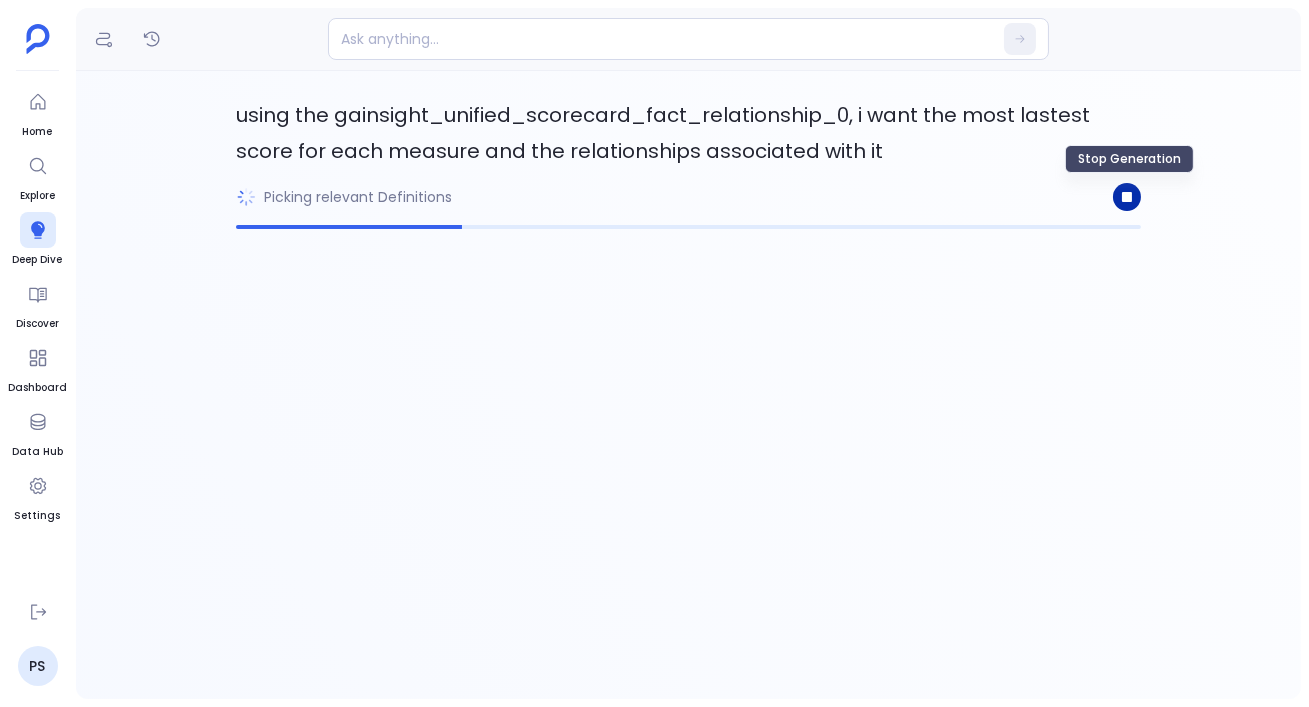 click at bounding box center (1127, 197) 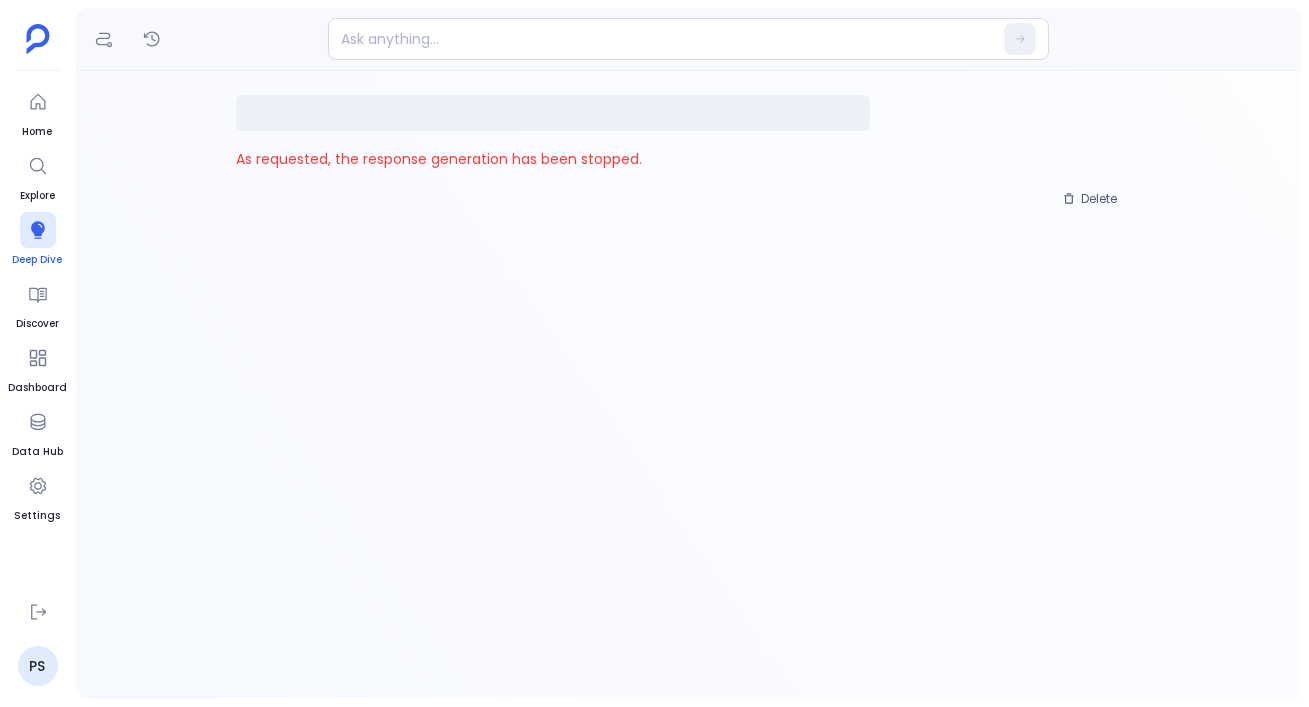 click 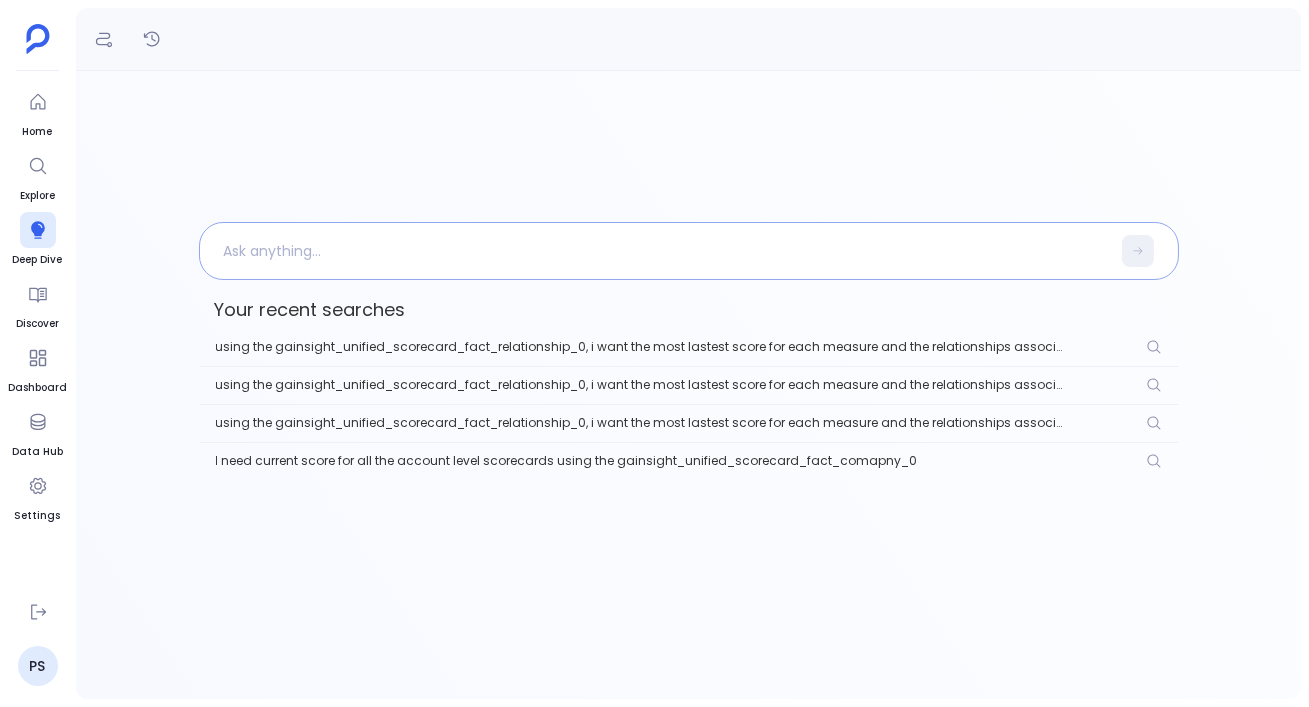 click at bounding box center (655, 251) 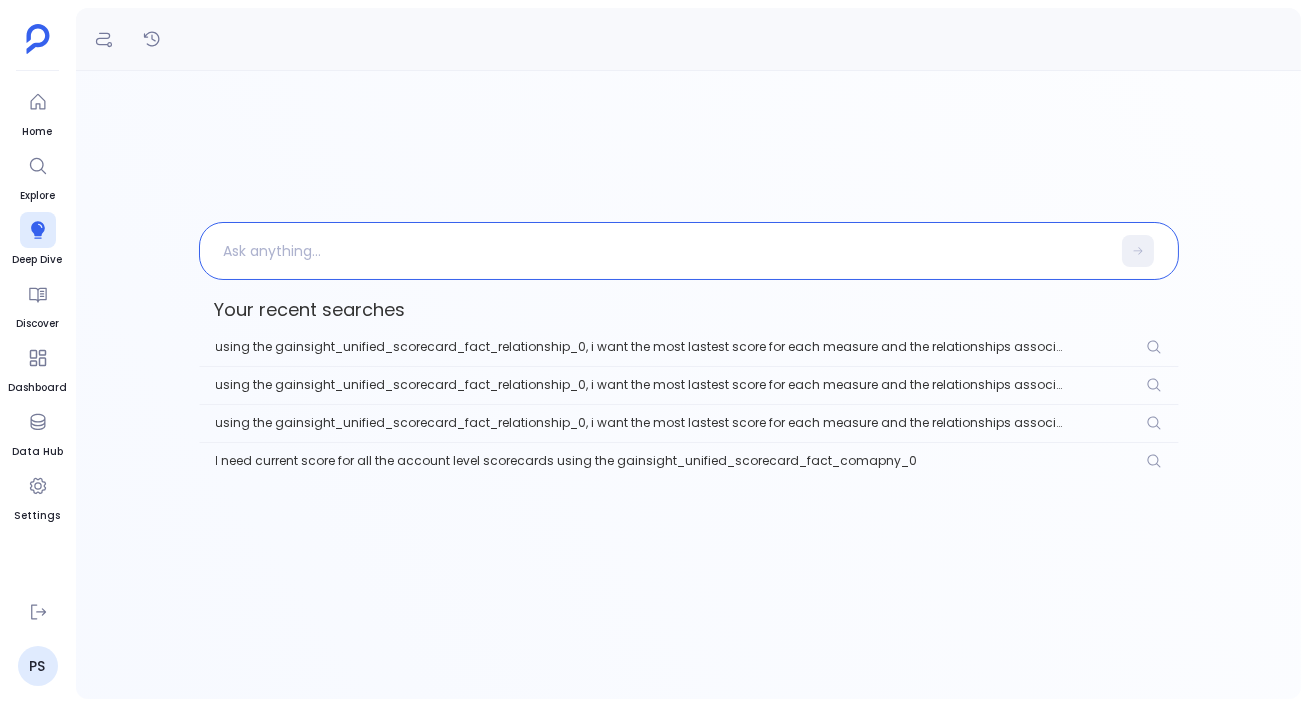 paste 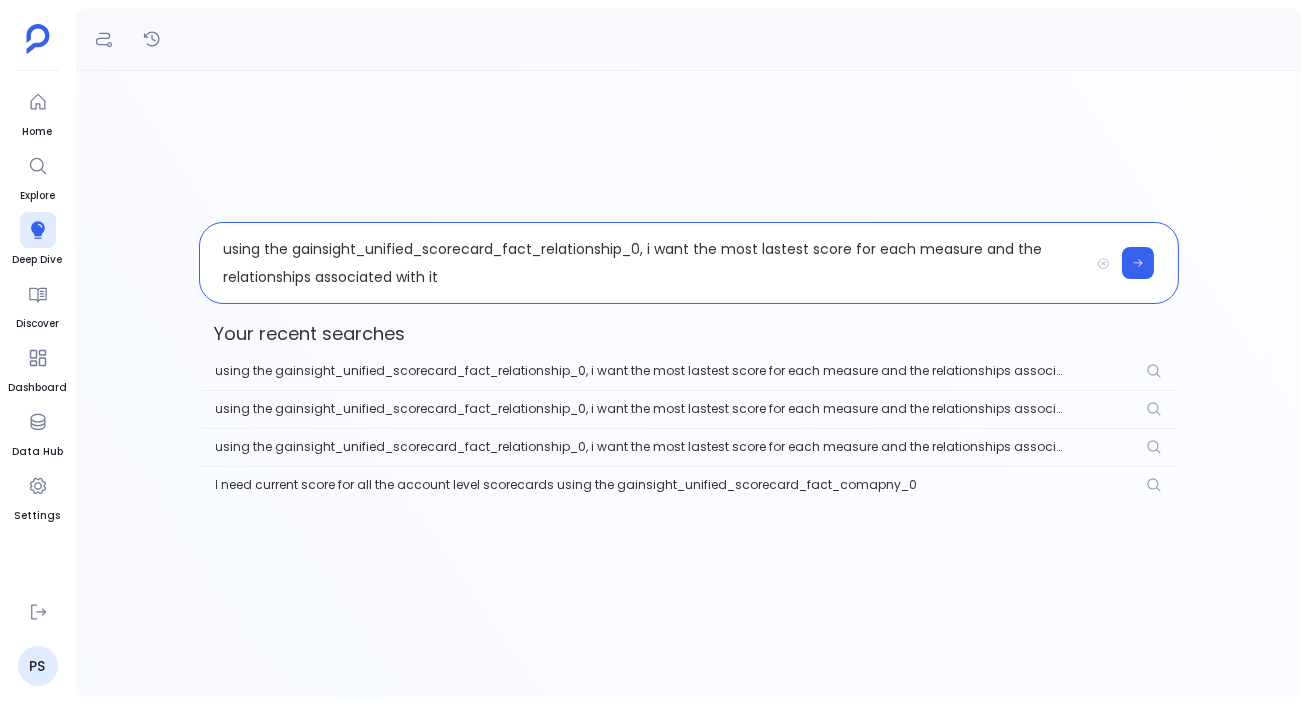 click on "using the gainsight_unified_scorecard_fact_relationship_0, i want the most lastest score for each measure and the relationships associated with it" at bounding box center [644, 263] 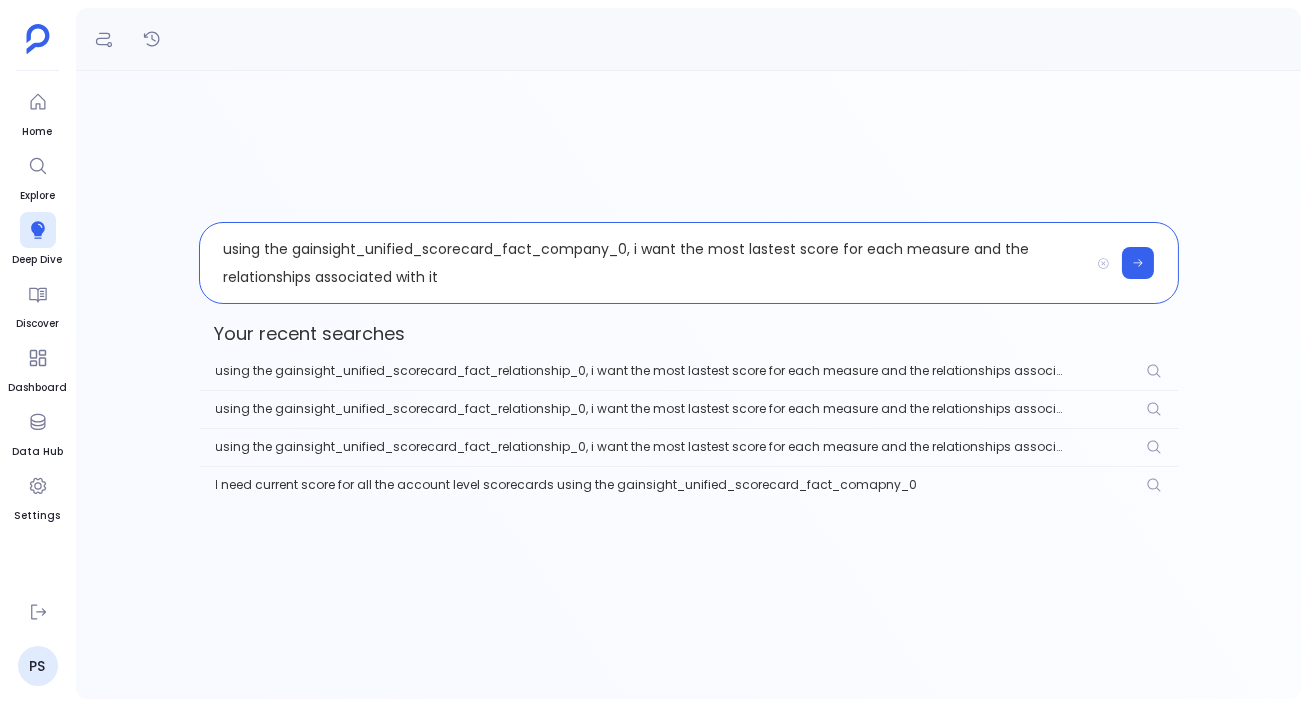 click on "using the gainsight_unified_scorecard_fact_company_0, i want the most lastest score for each measure and the relationships associated with it" at bounding box center [644, 263] 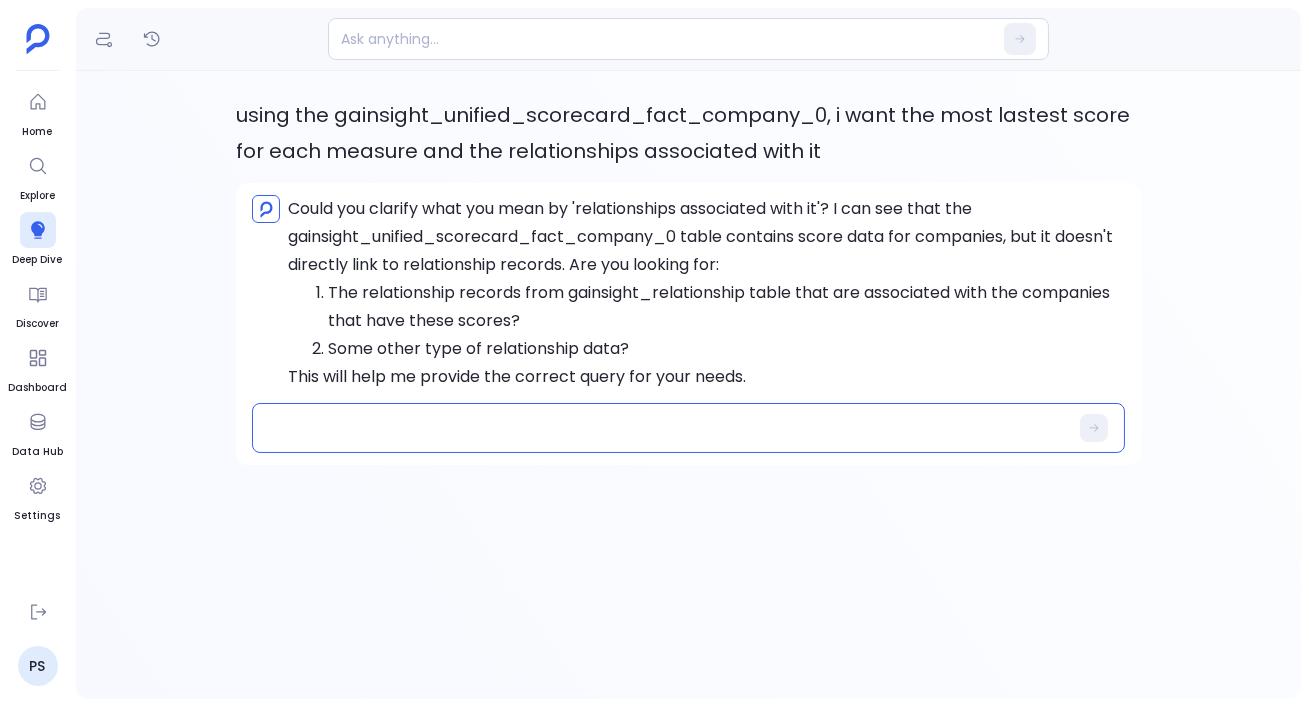 click at bounding box center [674, 428] 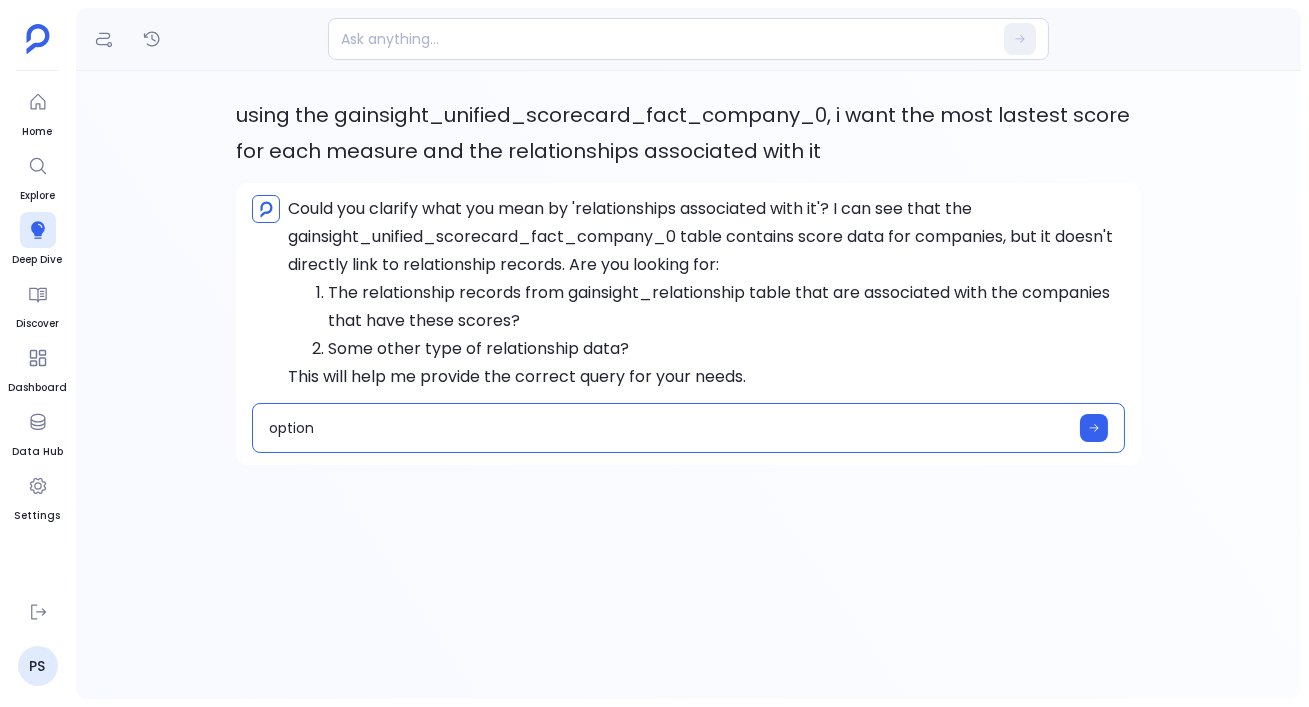 type on "option 1" 